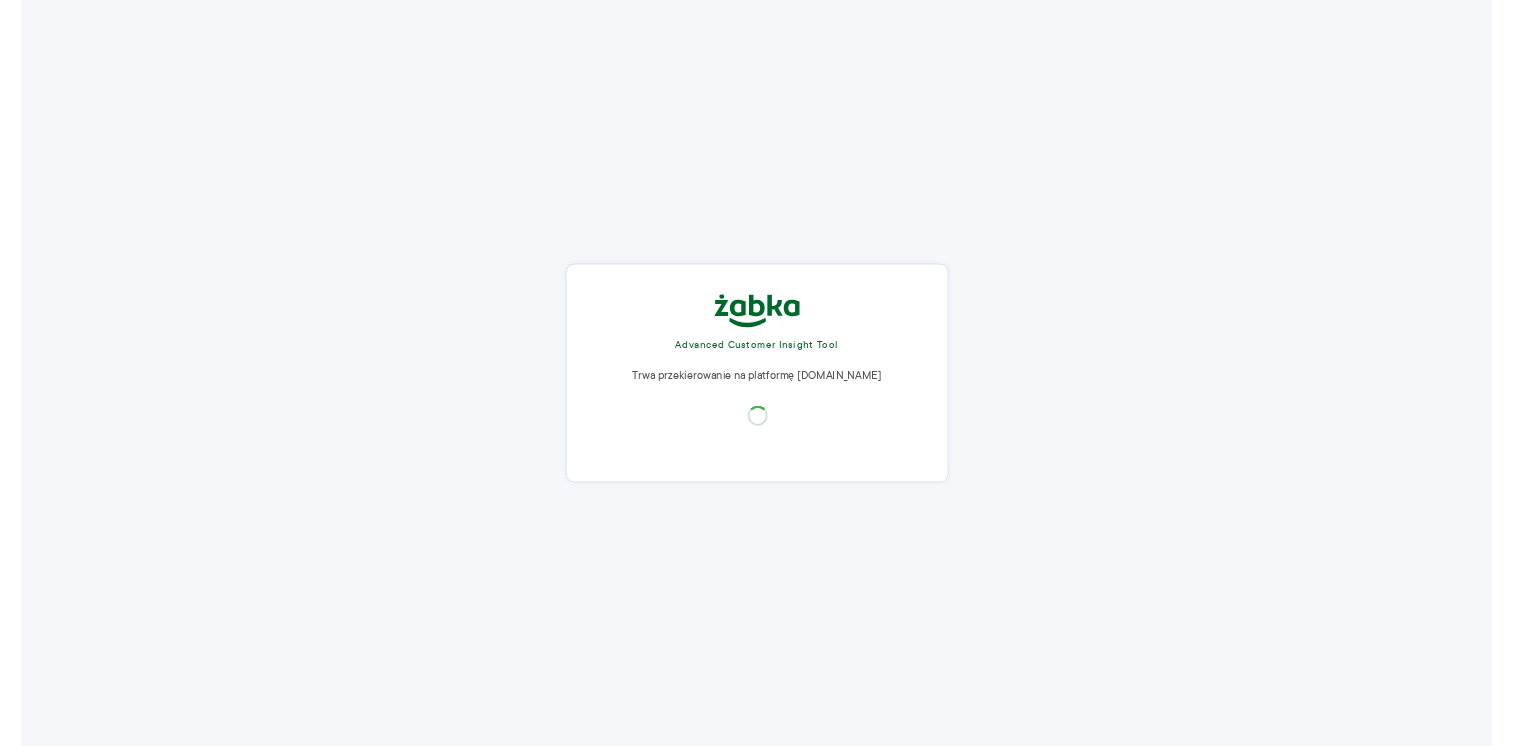 scroll, scrollTop: 0, scrollLeft: 0, axis: both 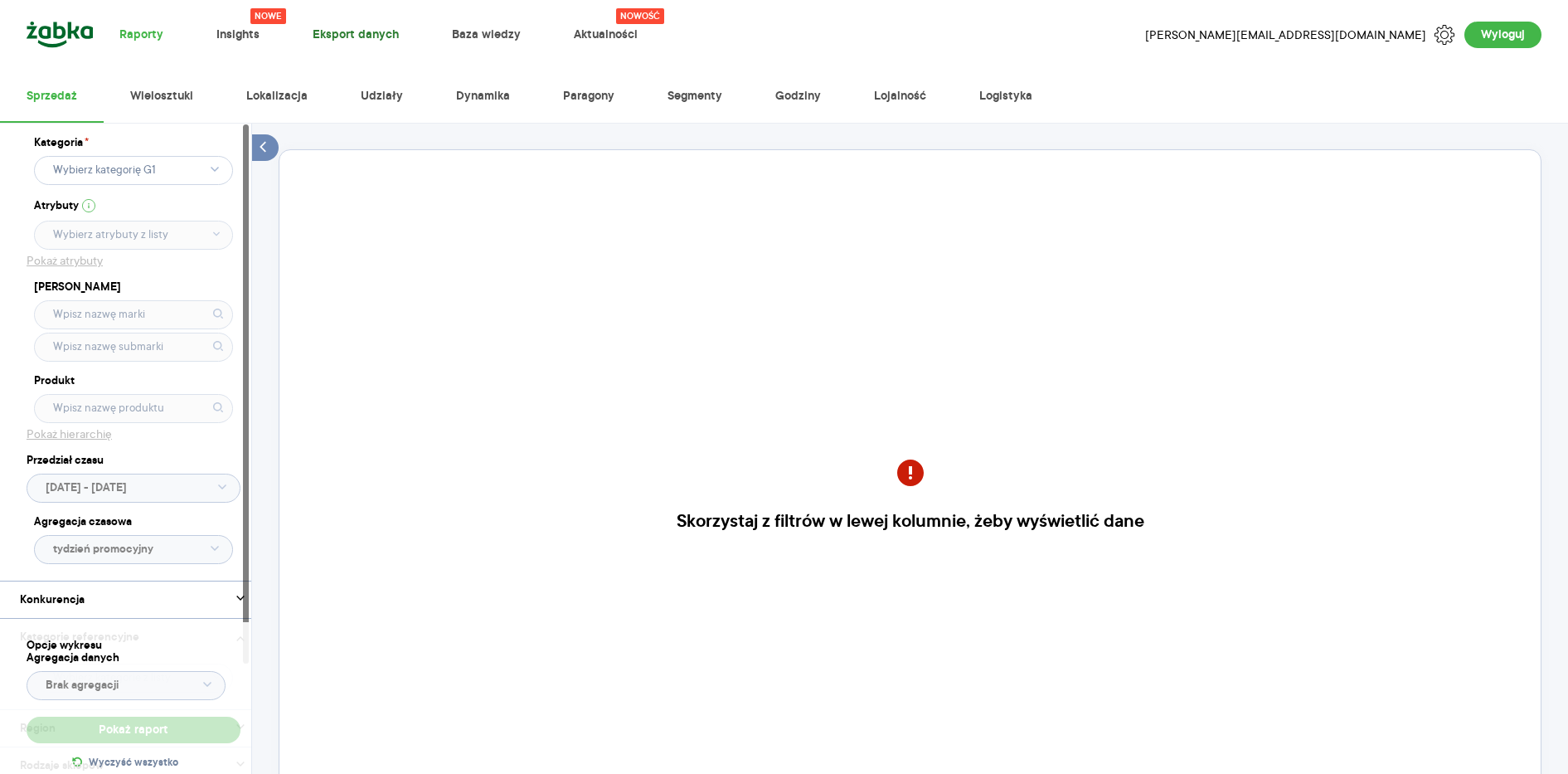click on "Eksport danych" at bounding box center [356, 35] 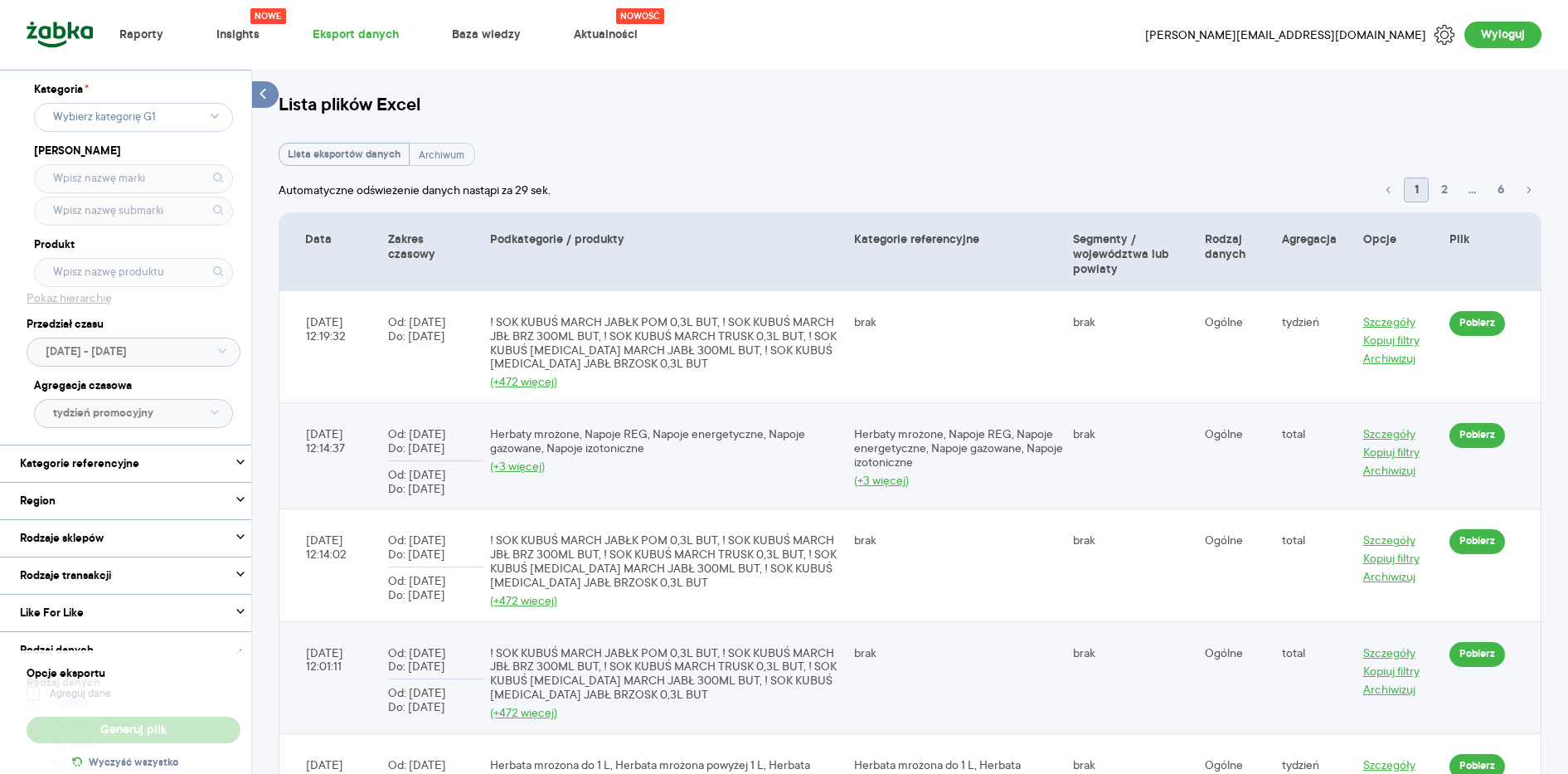 click 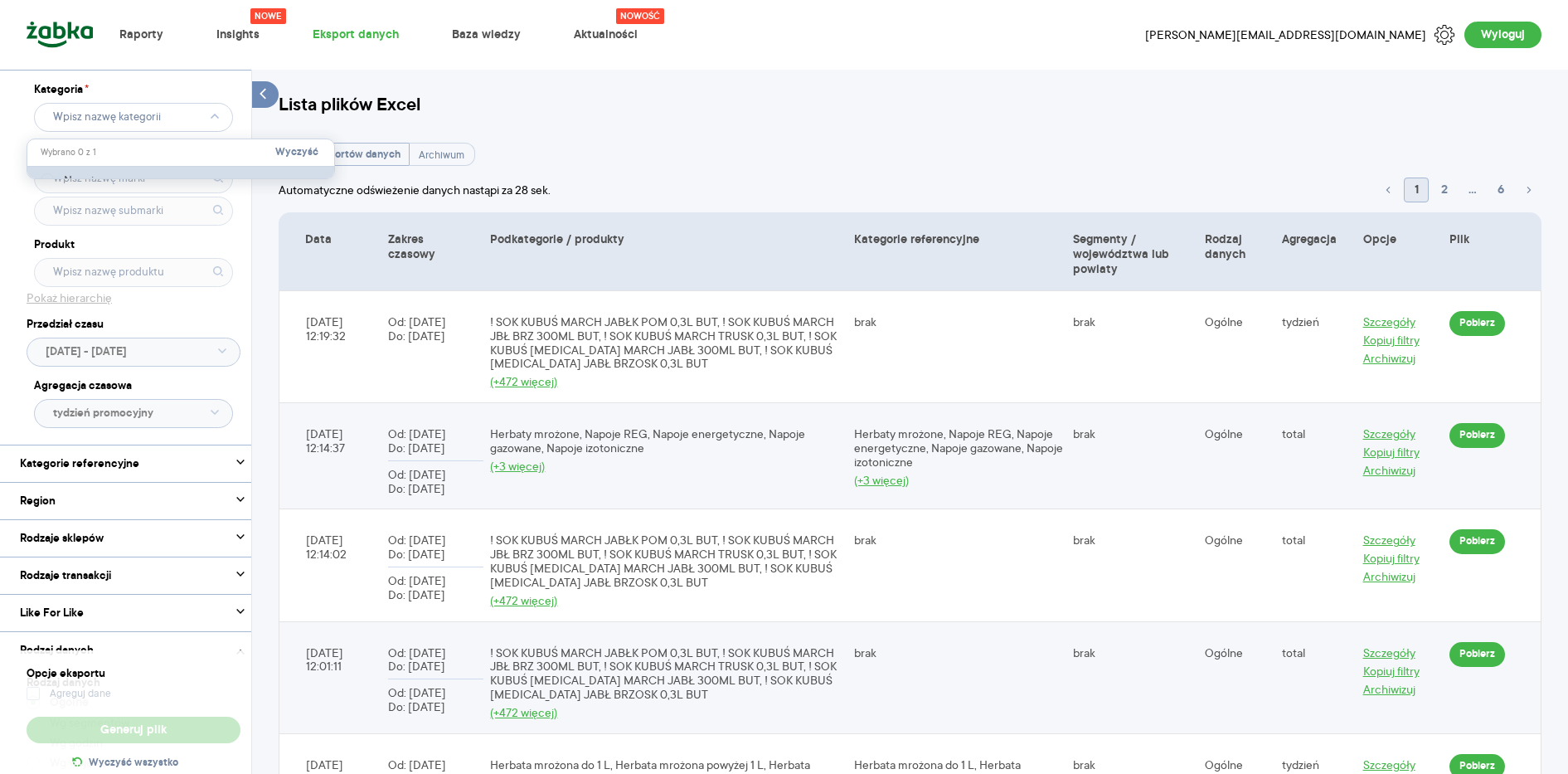 click on "Napoje" at bounding box center (183, 180) 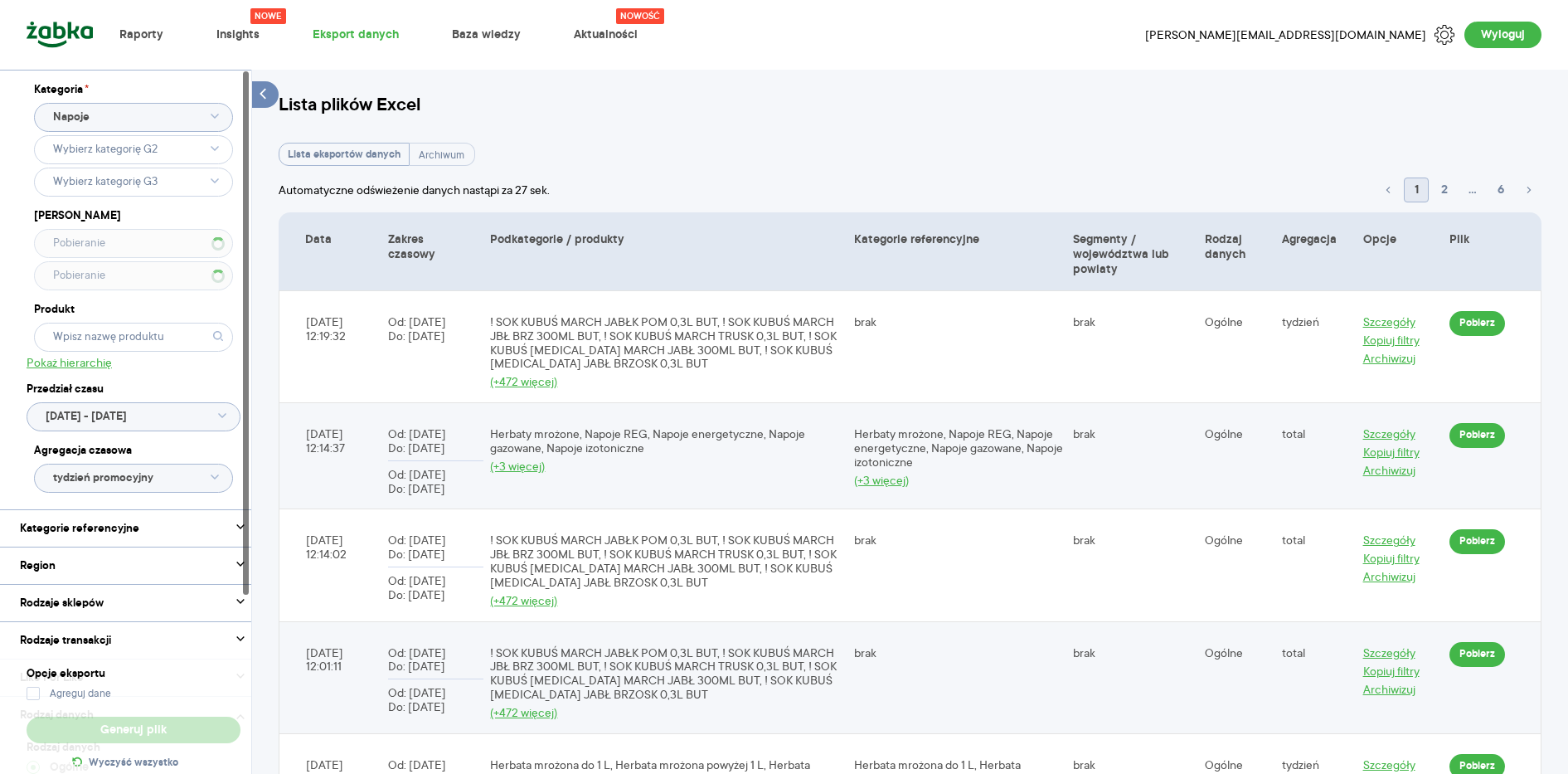 type 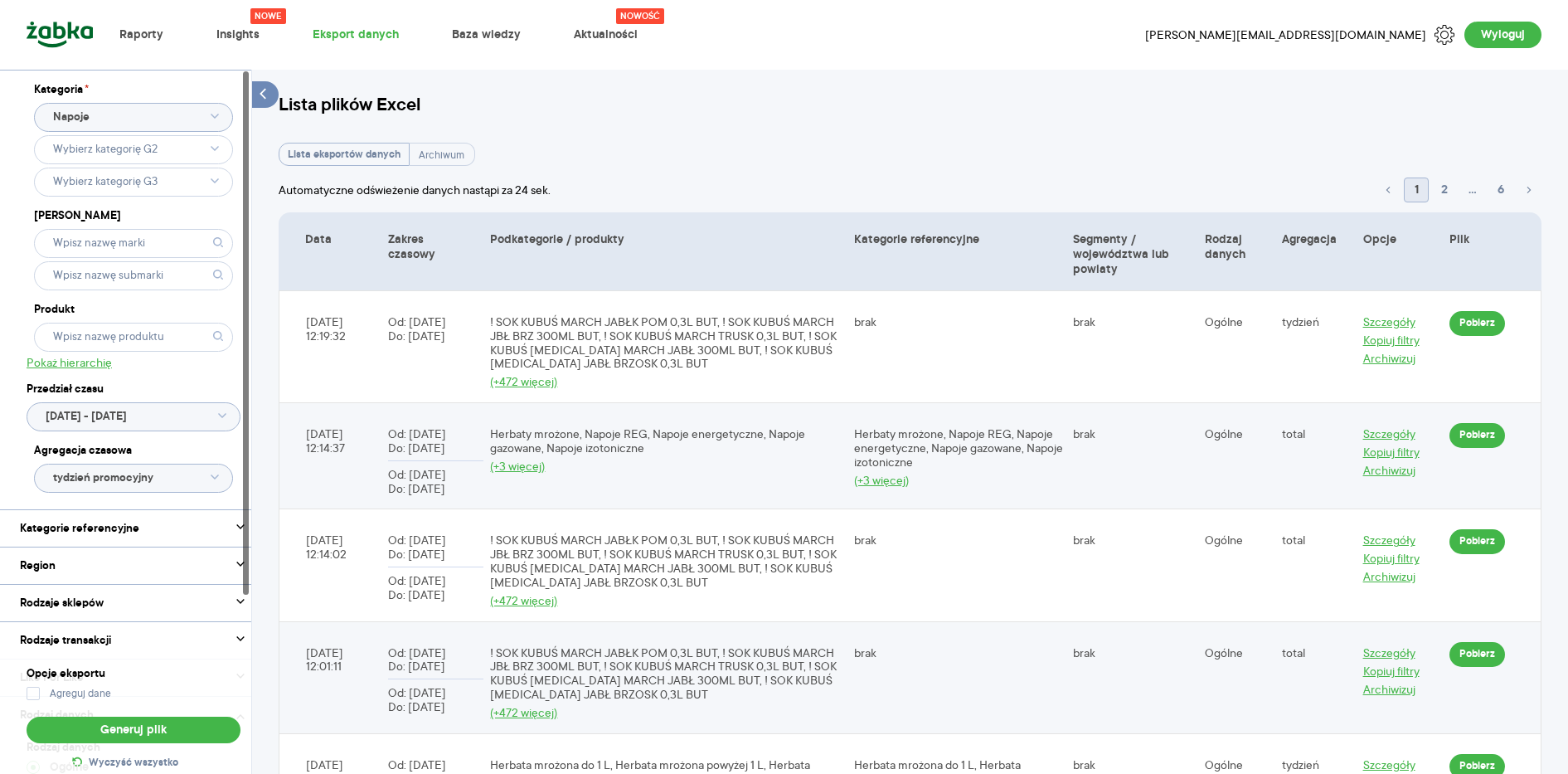 click 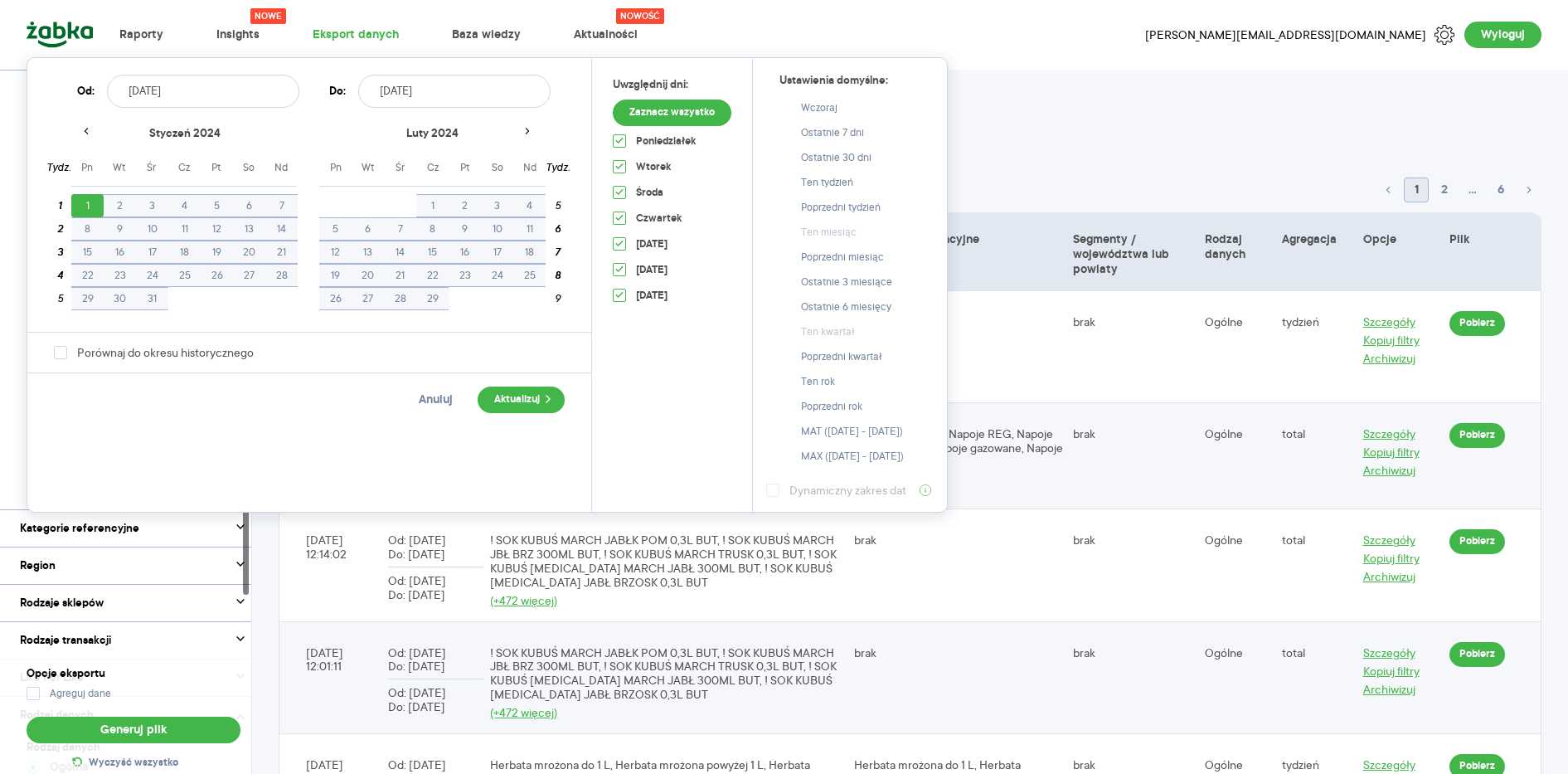 click 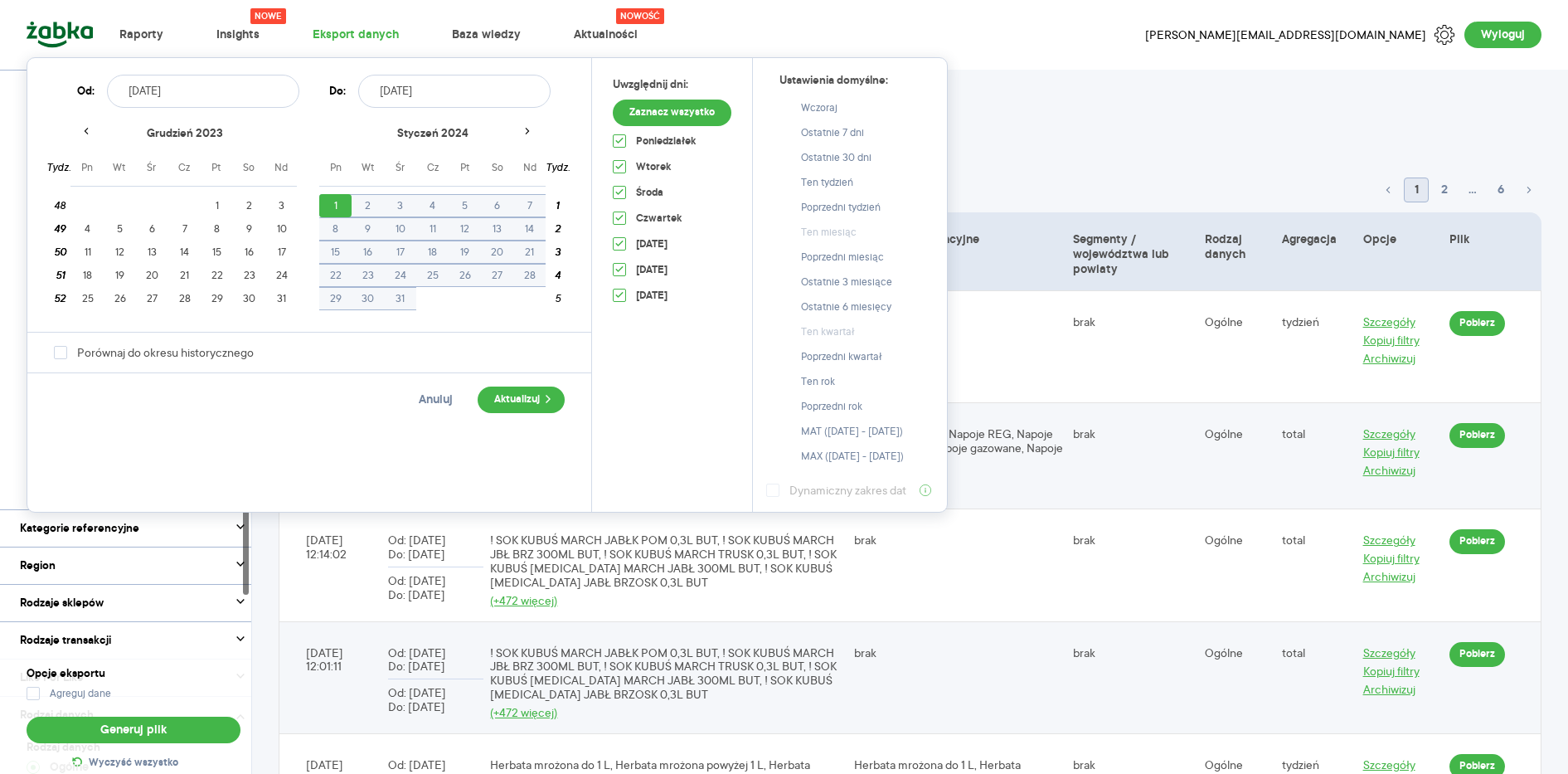 click 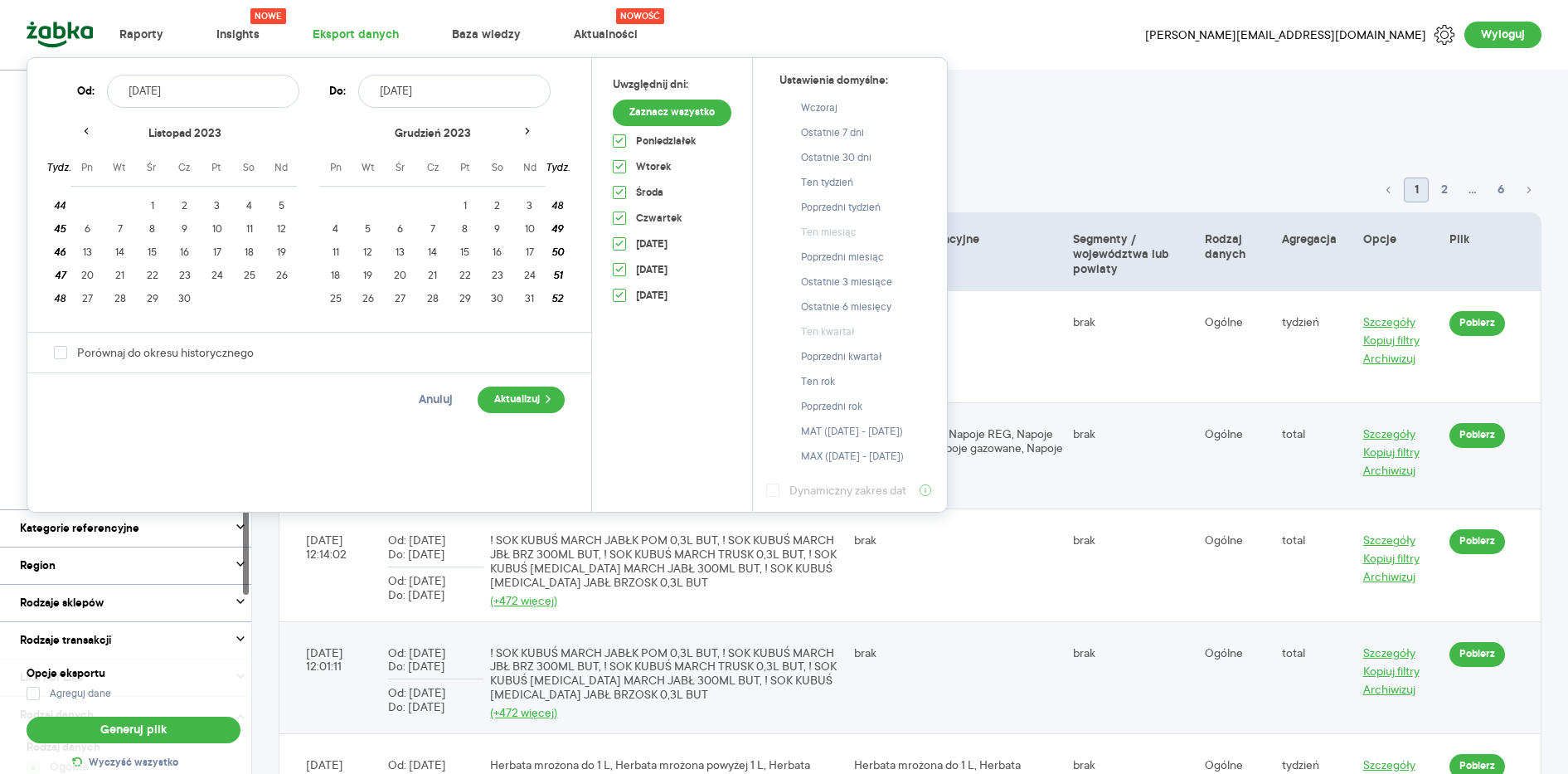 click 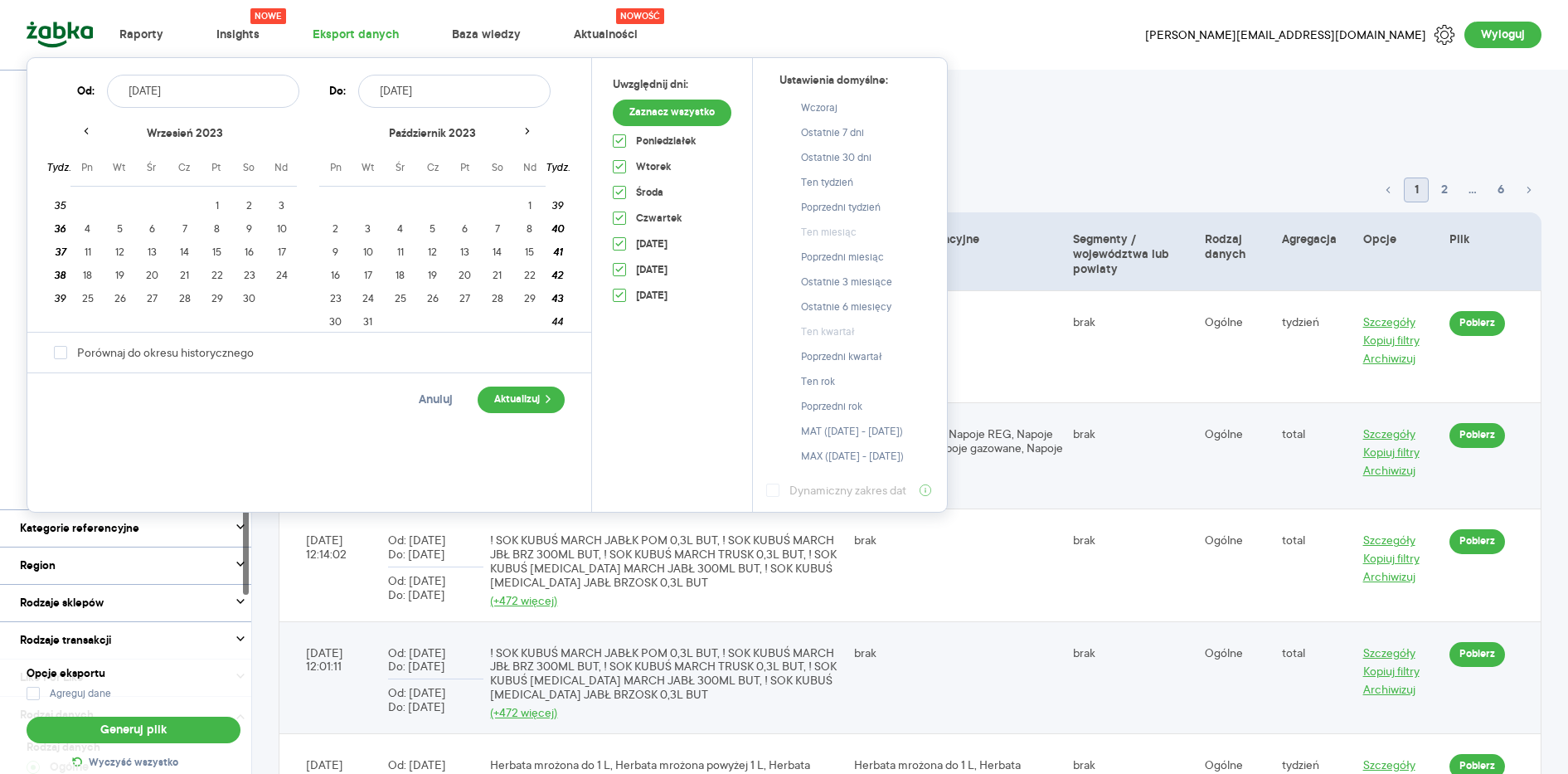 click 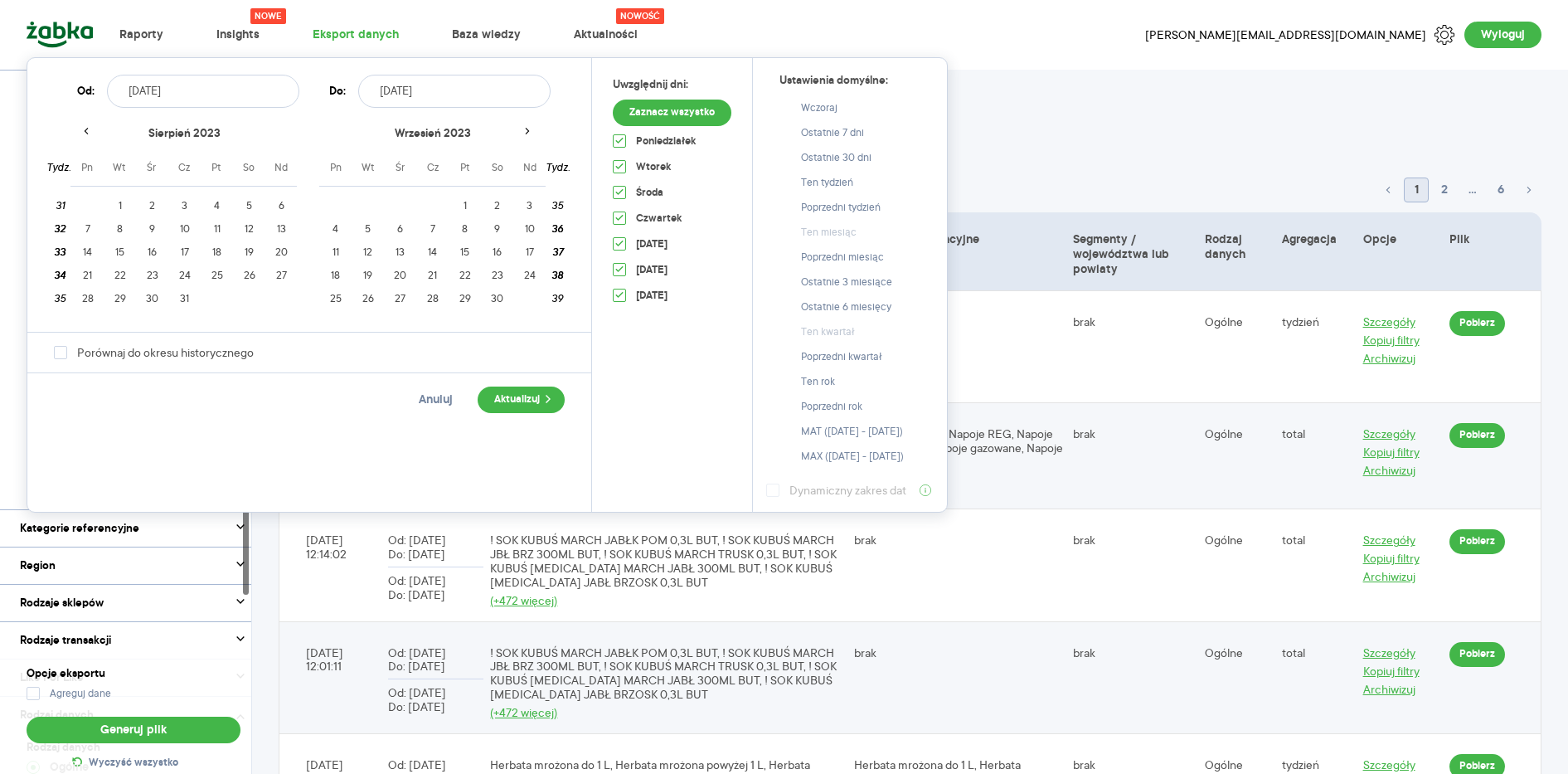 click 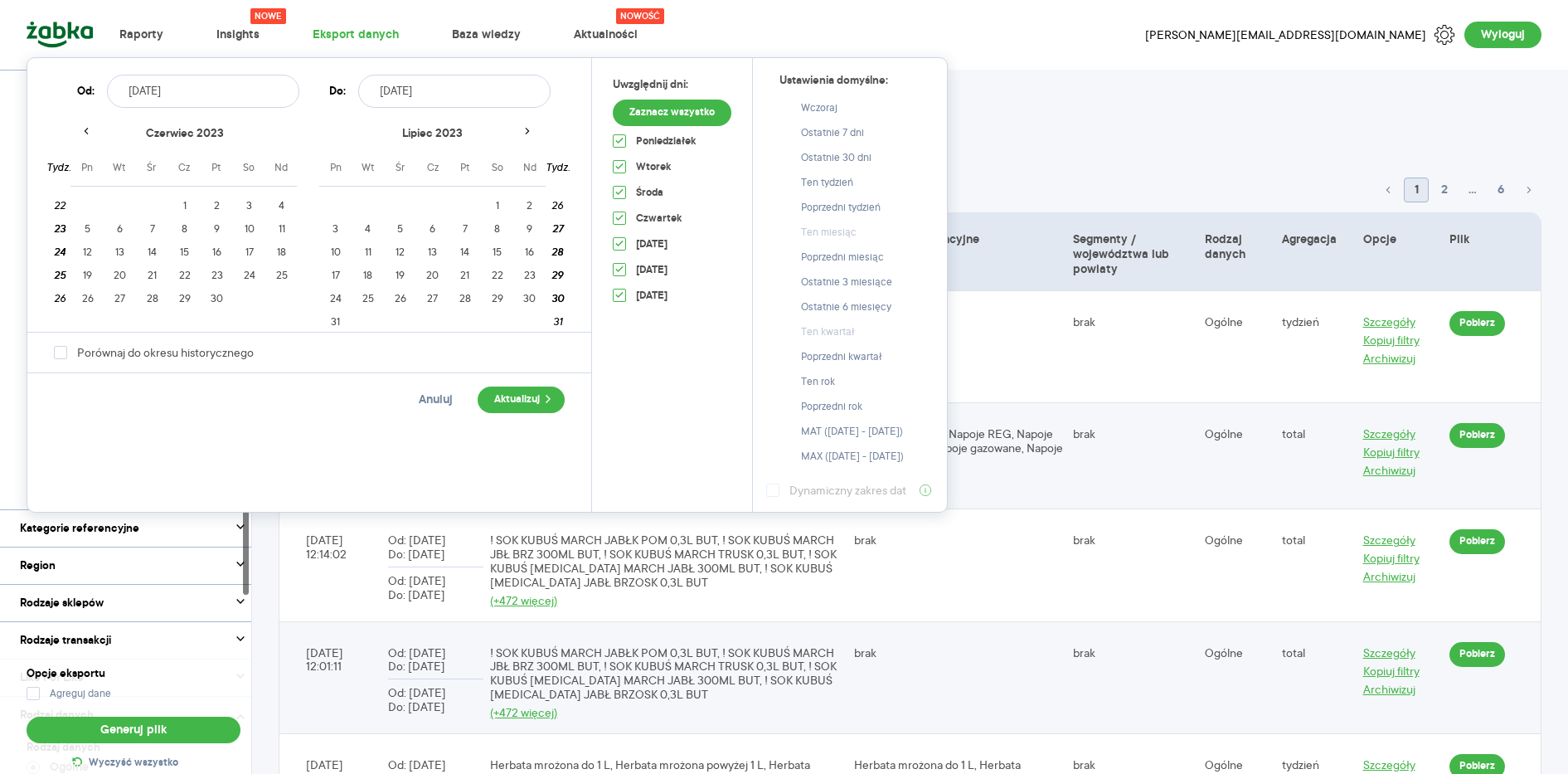 click 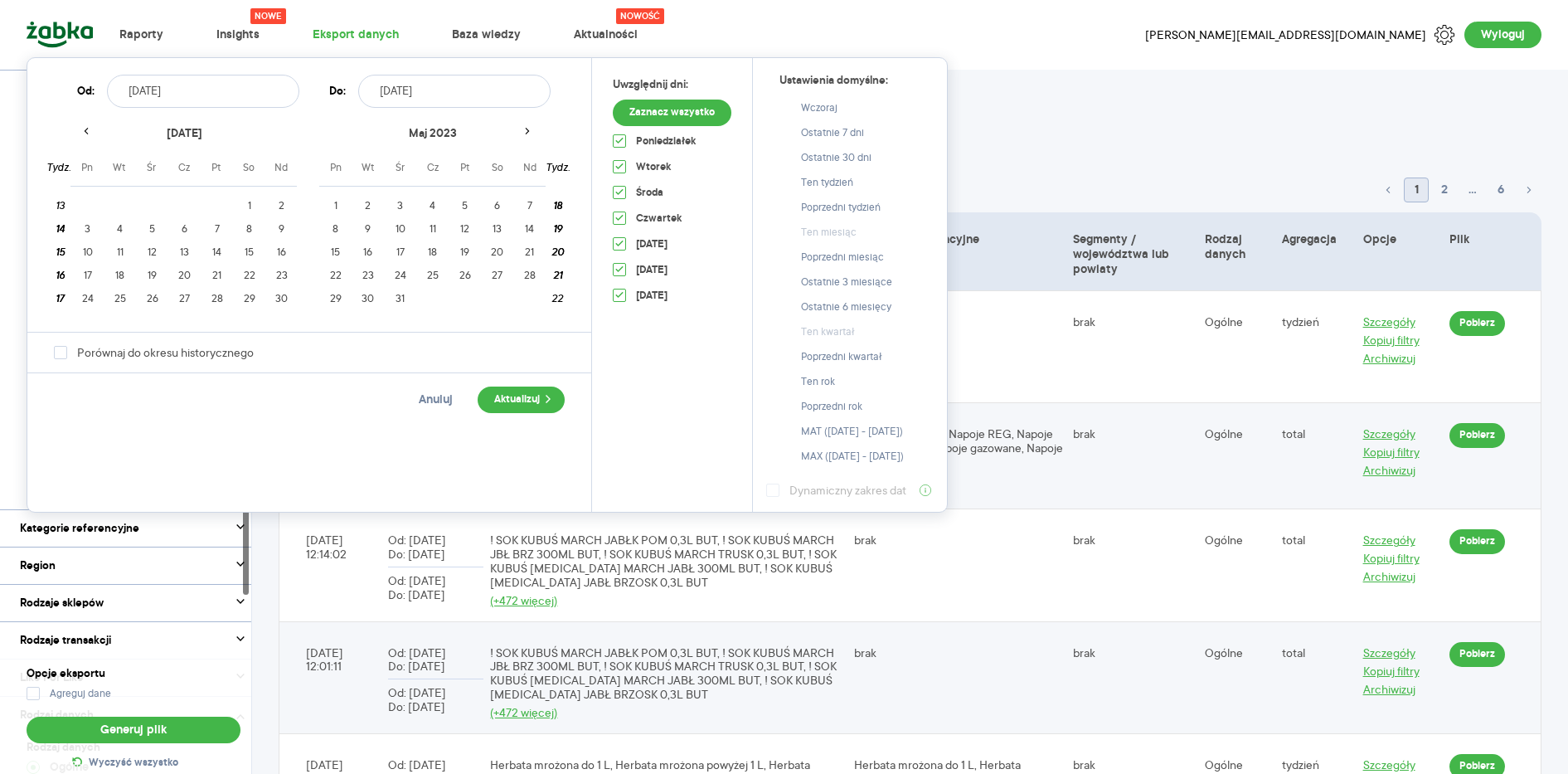 click 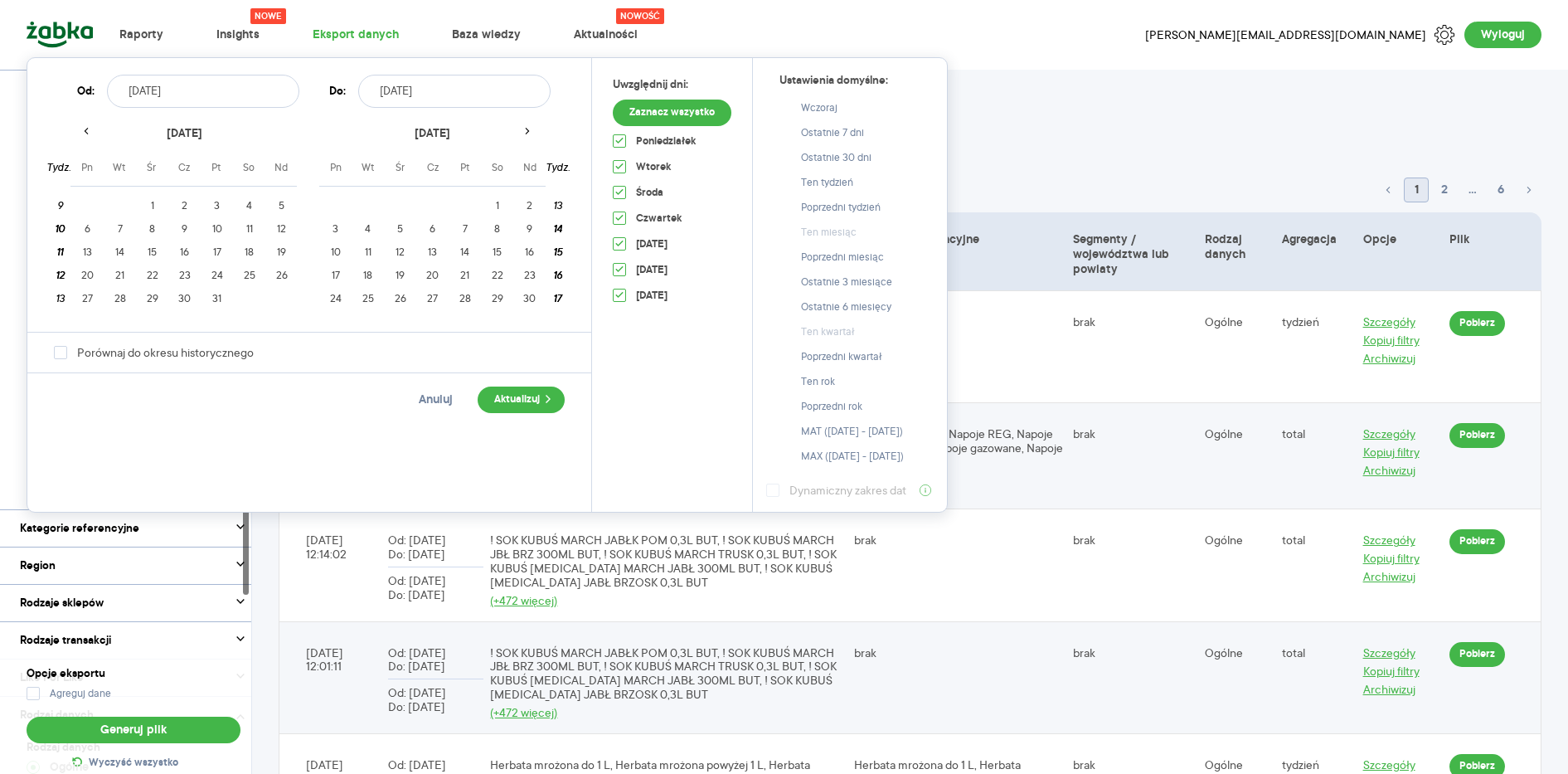click 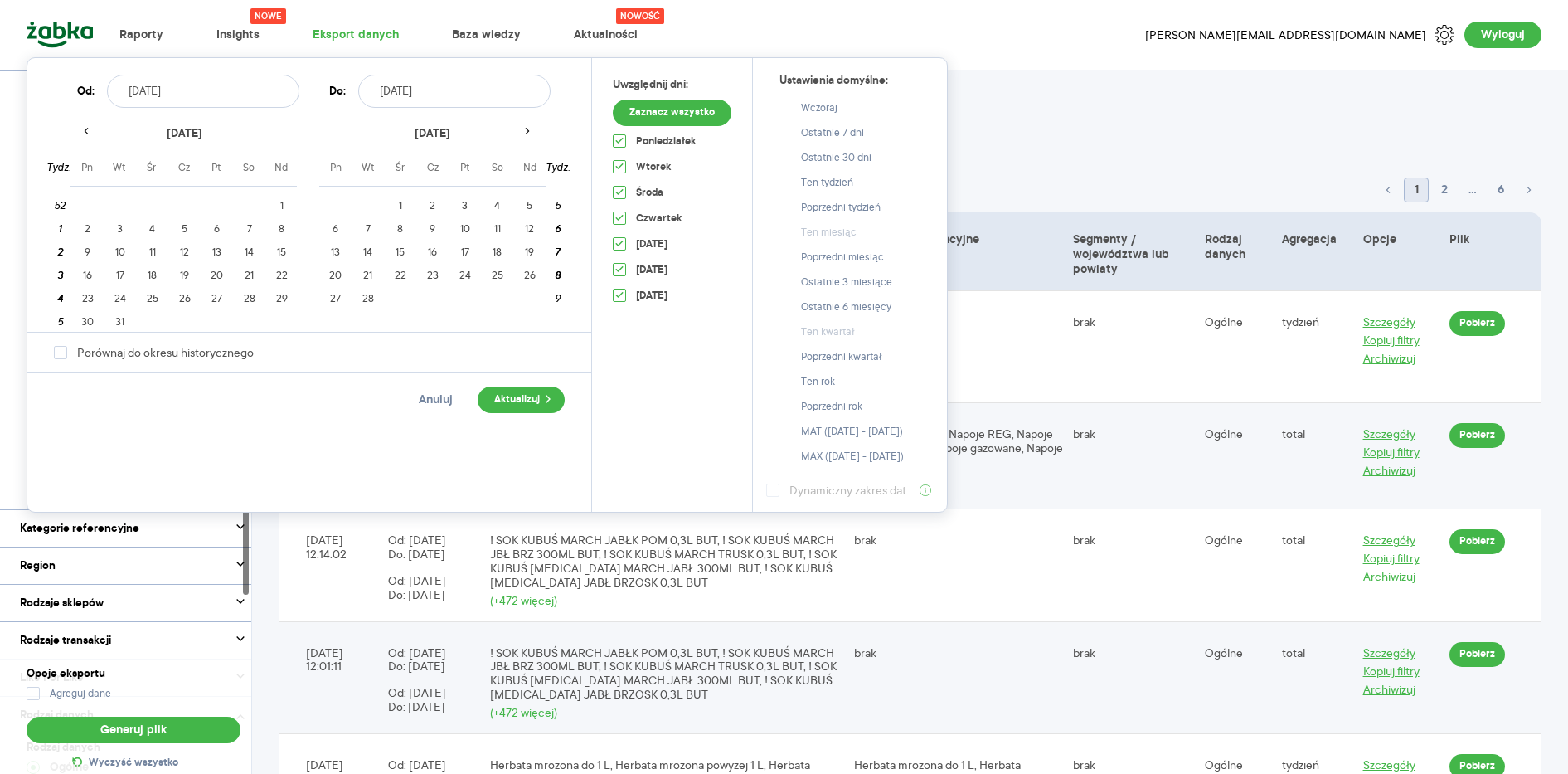 click 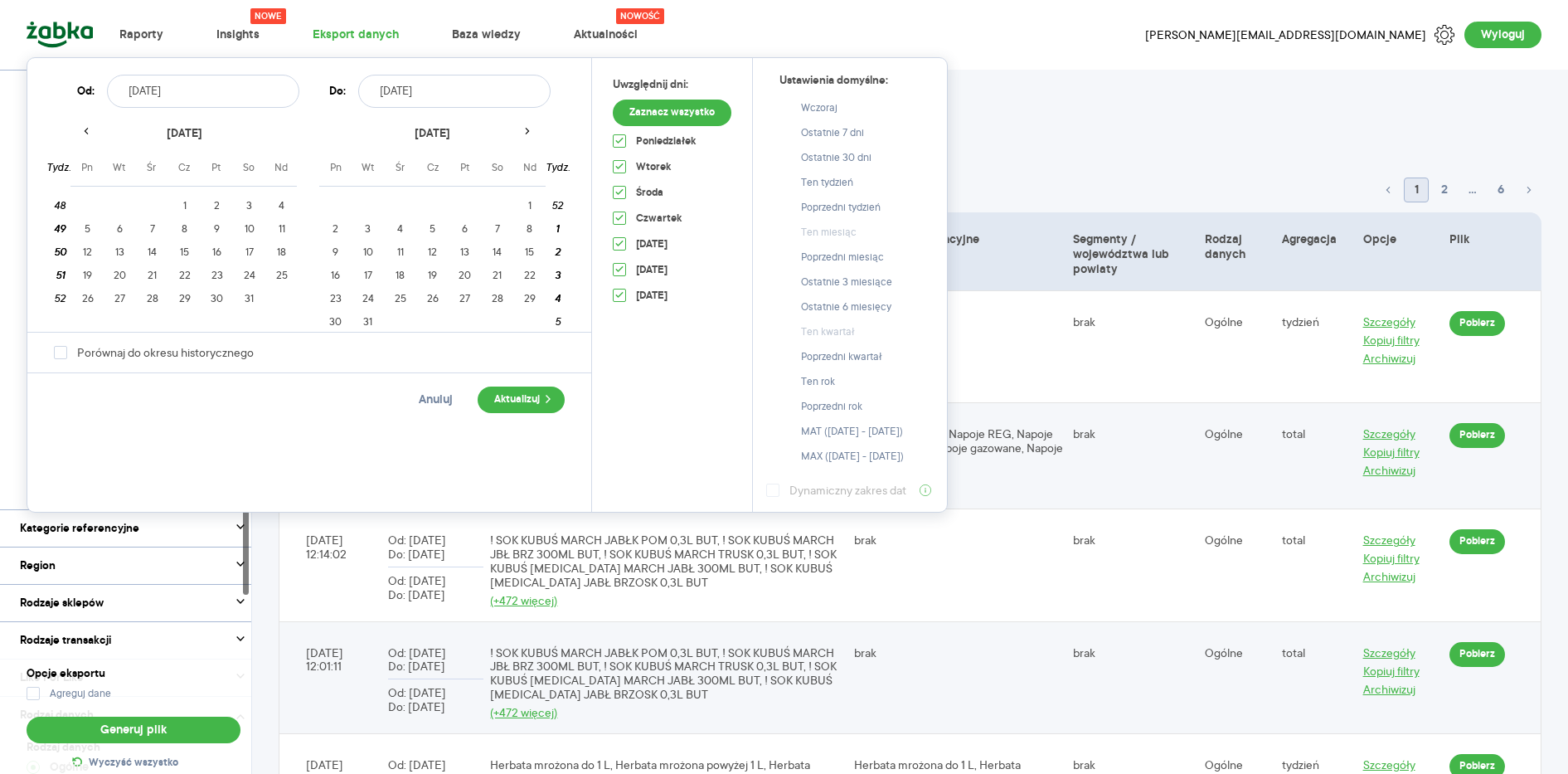 click 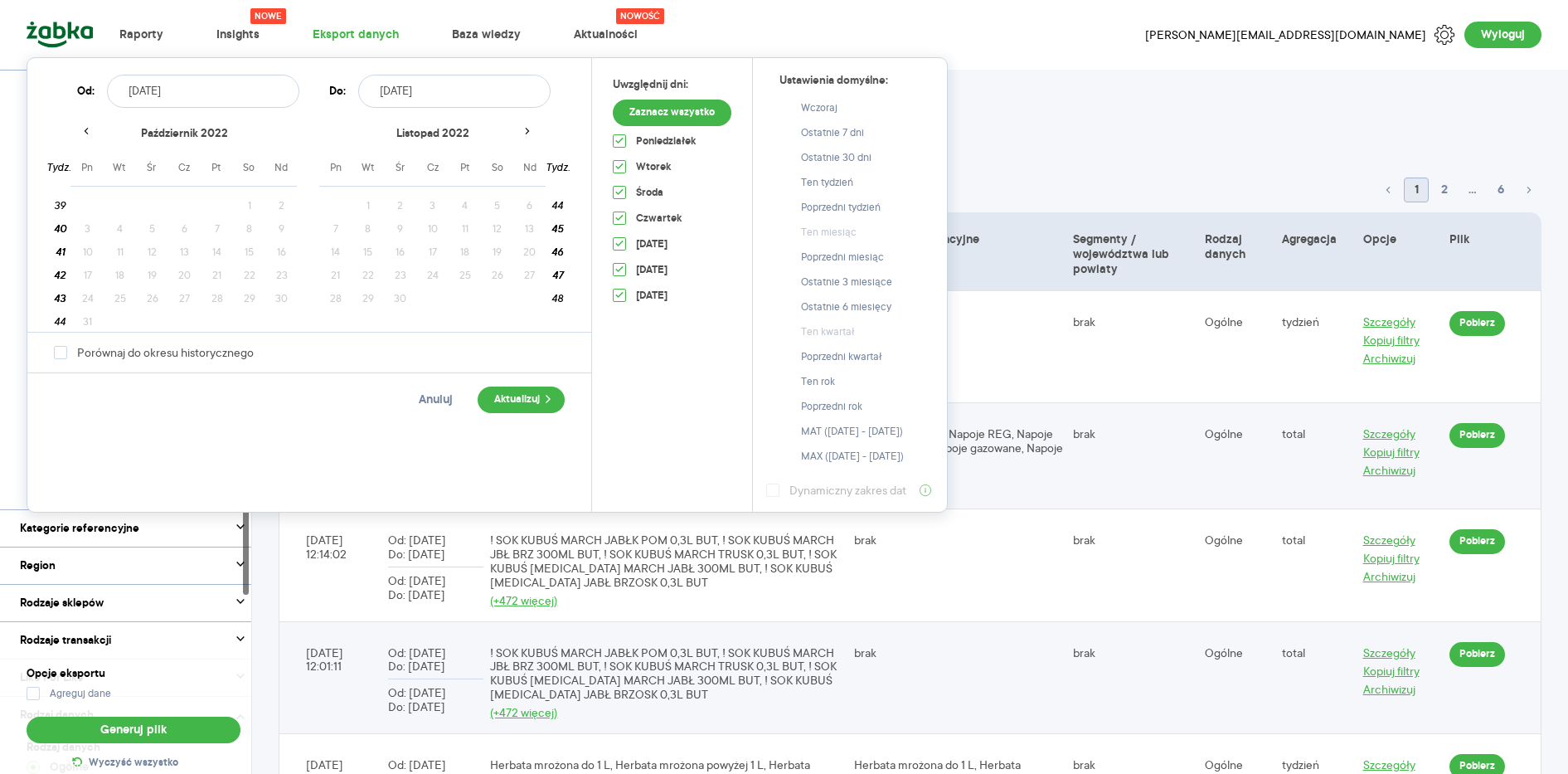 click 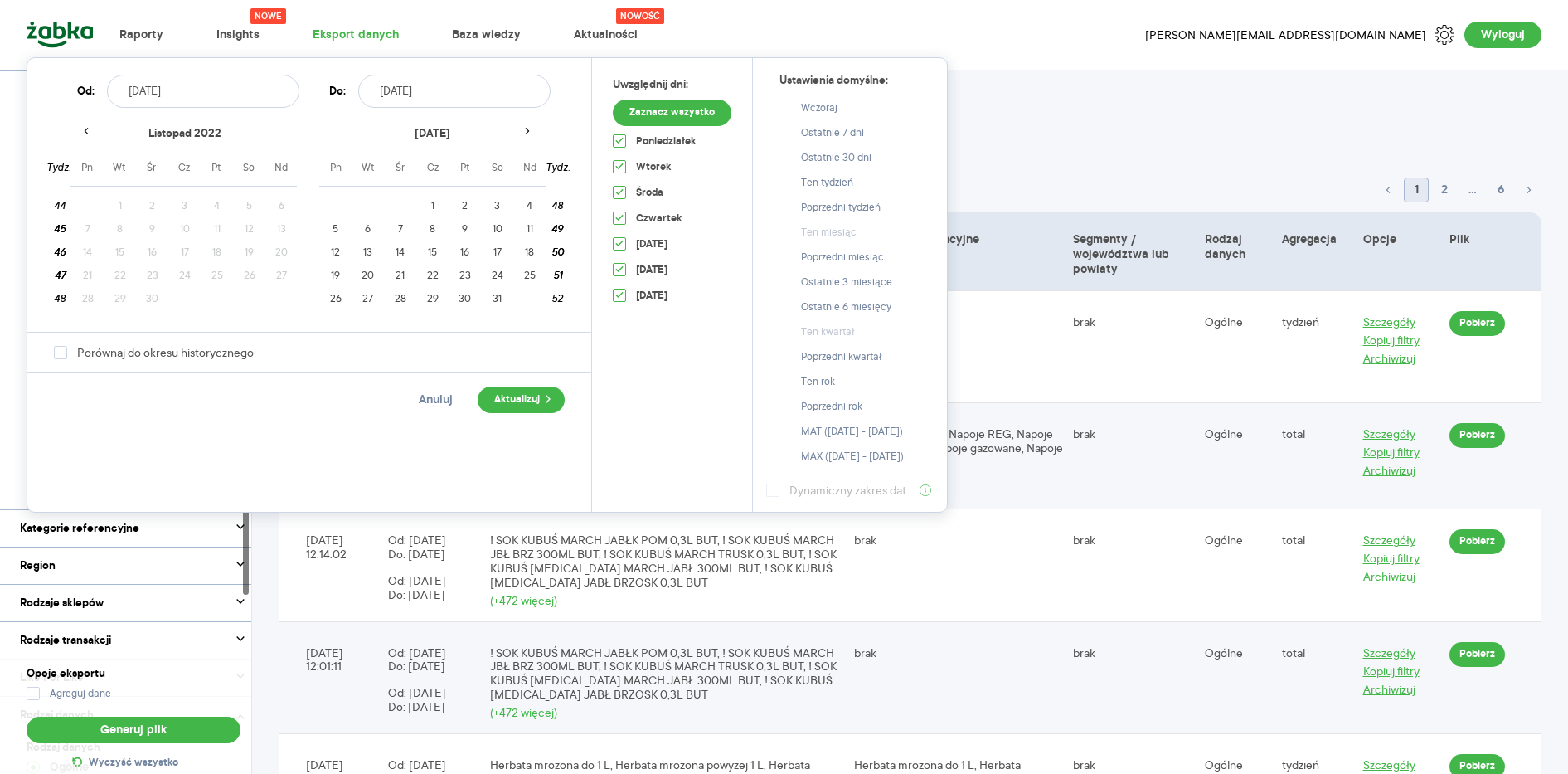 click 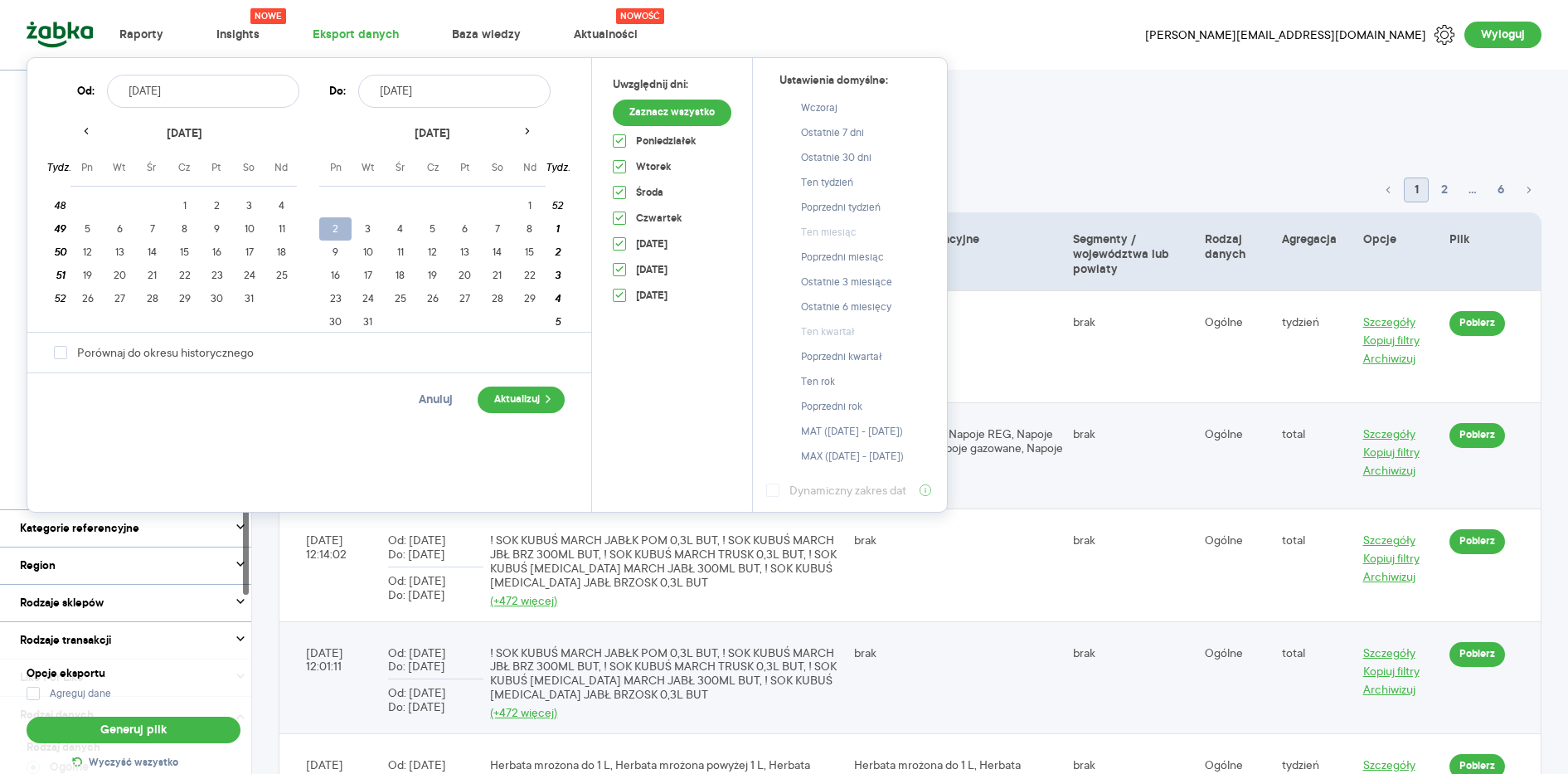 click on "2" at bounding box center [335, 229] 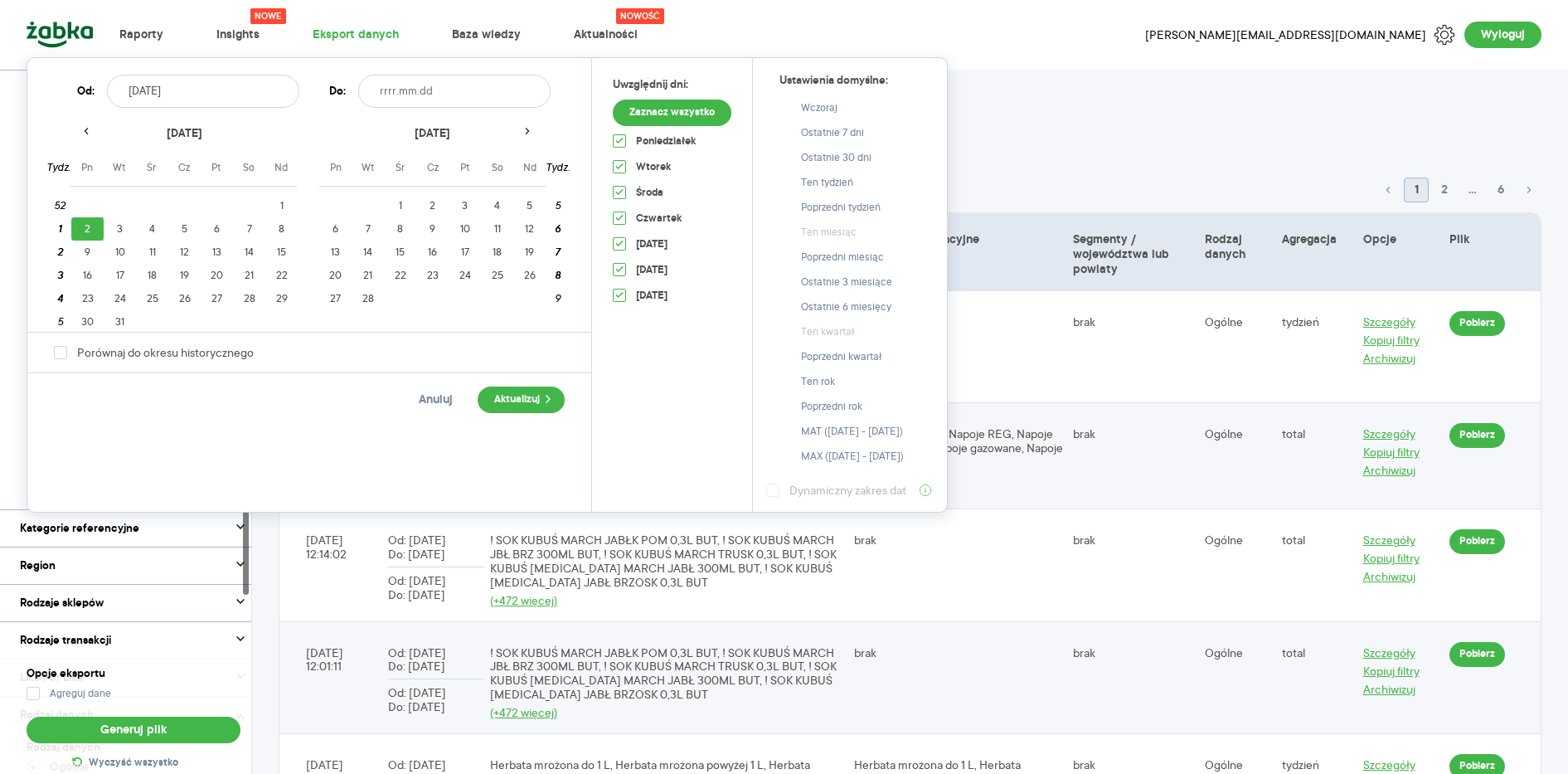 click 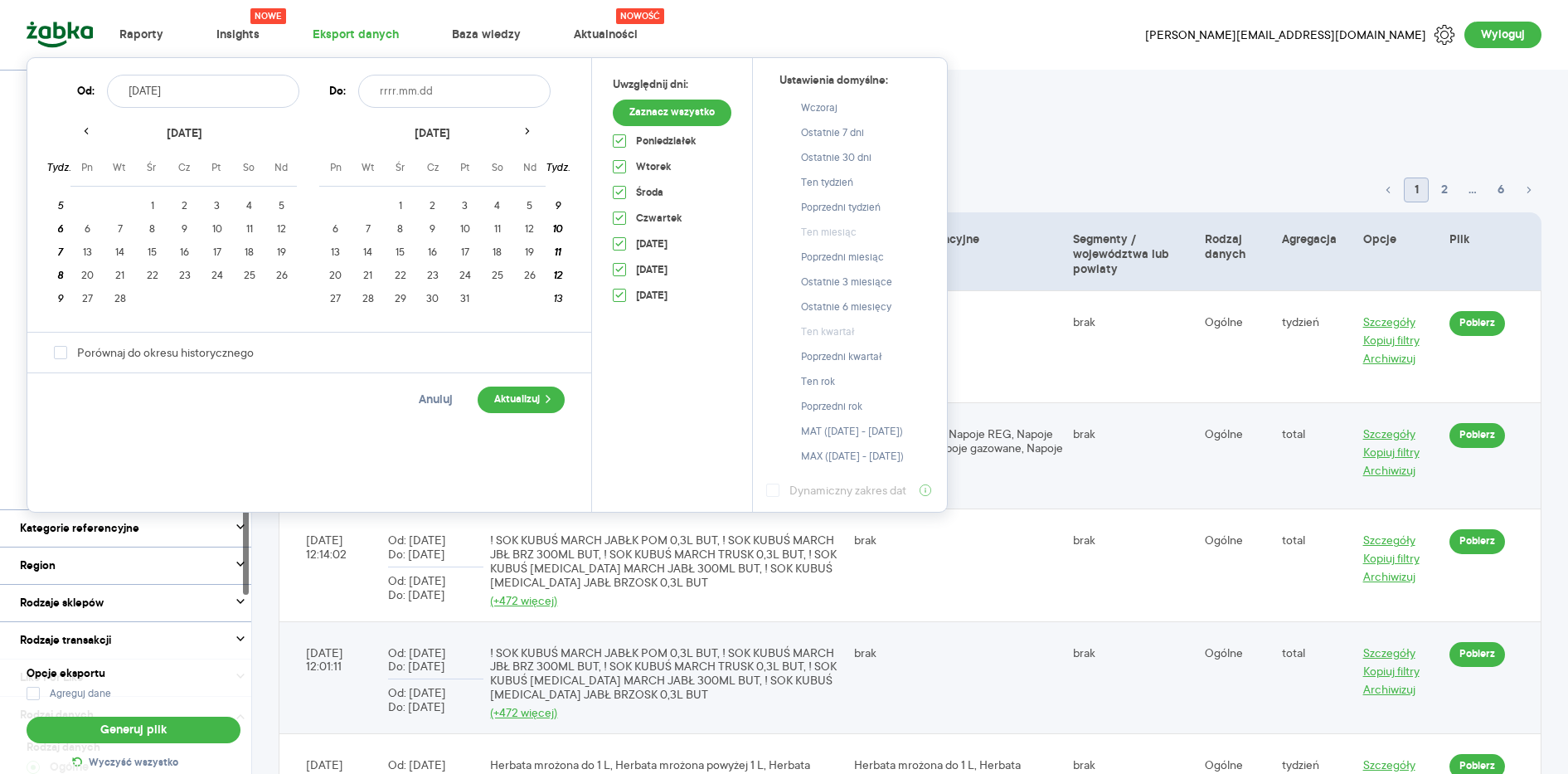 click 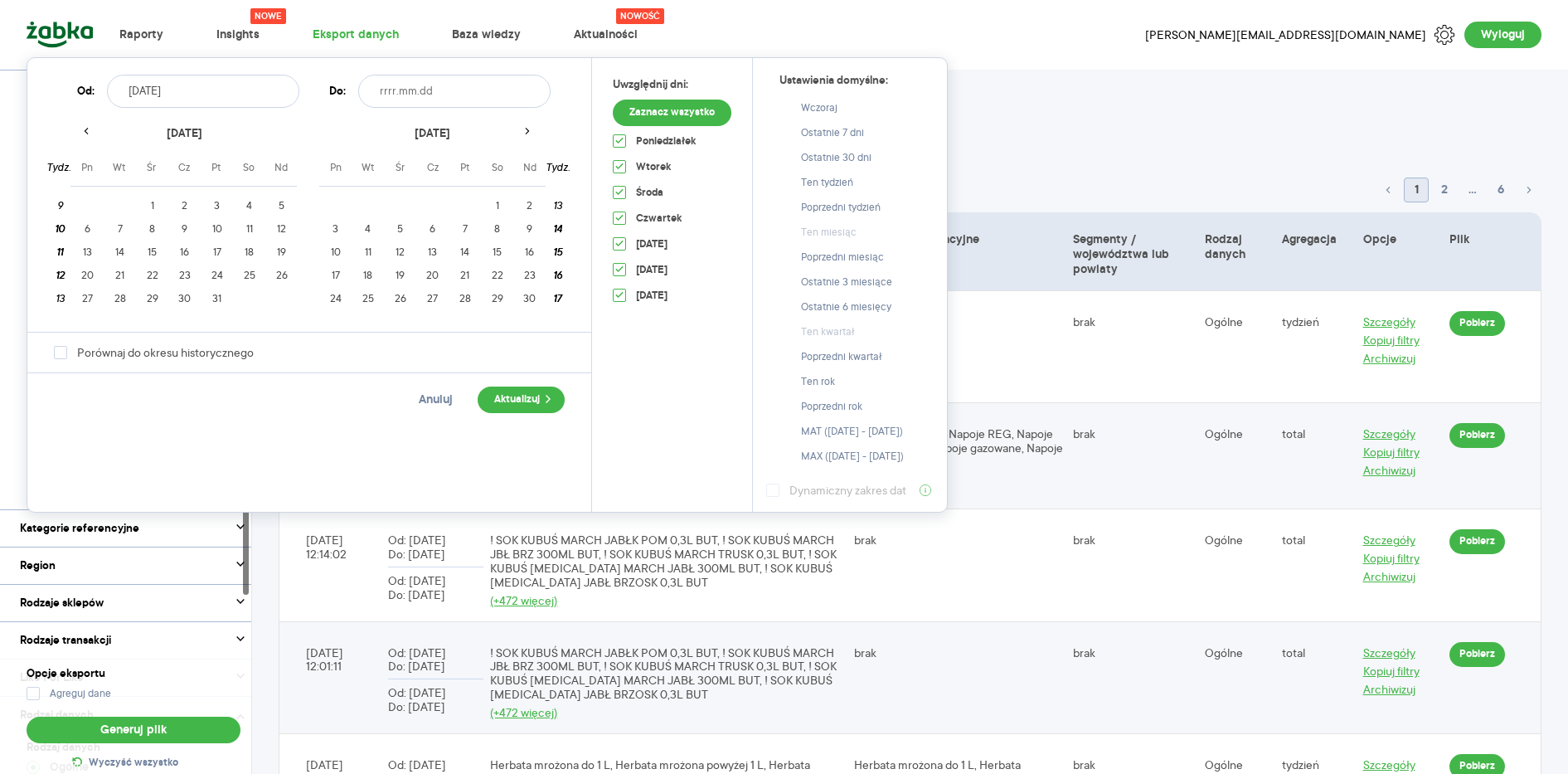 click 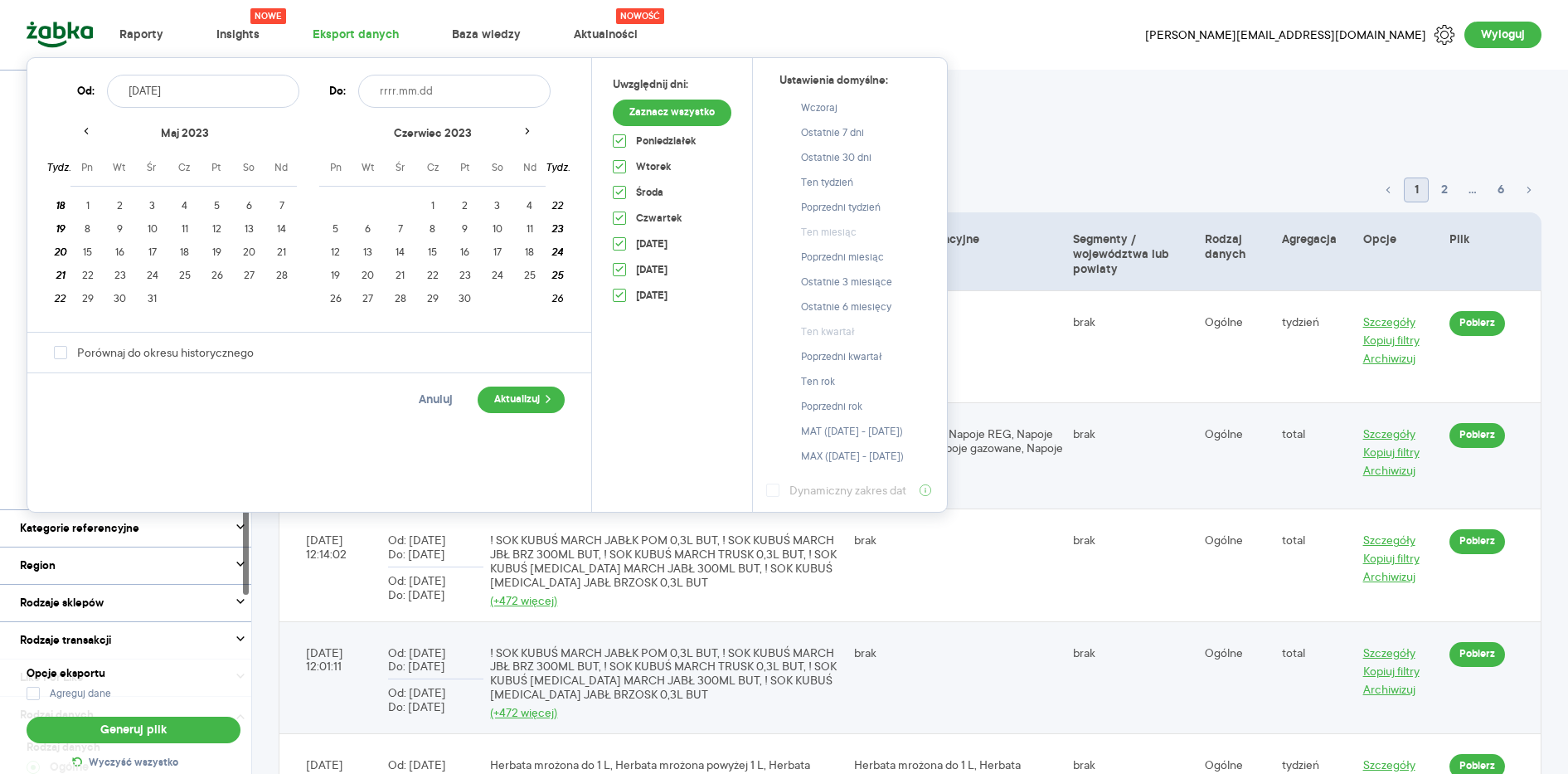 click 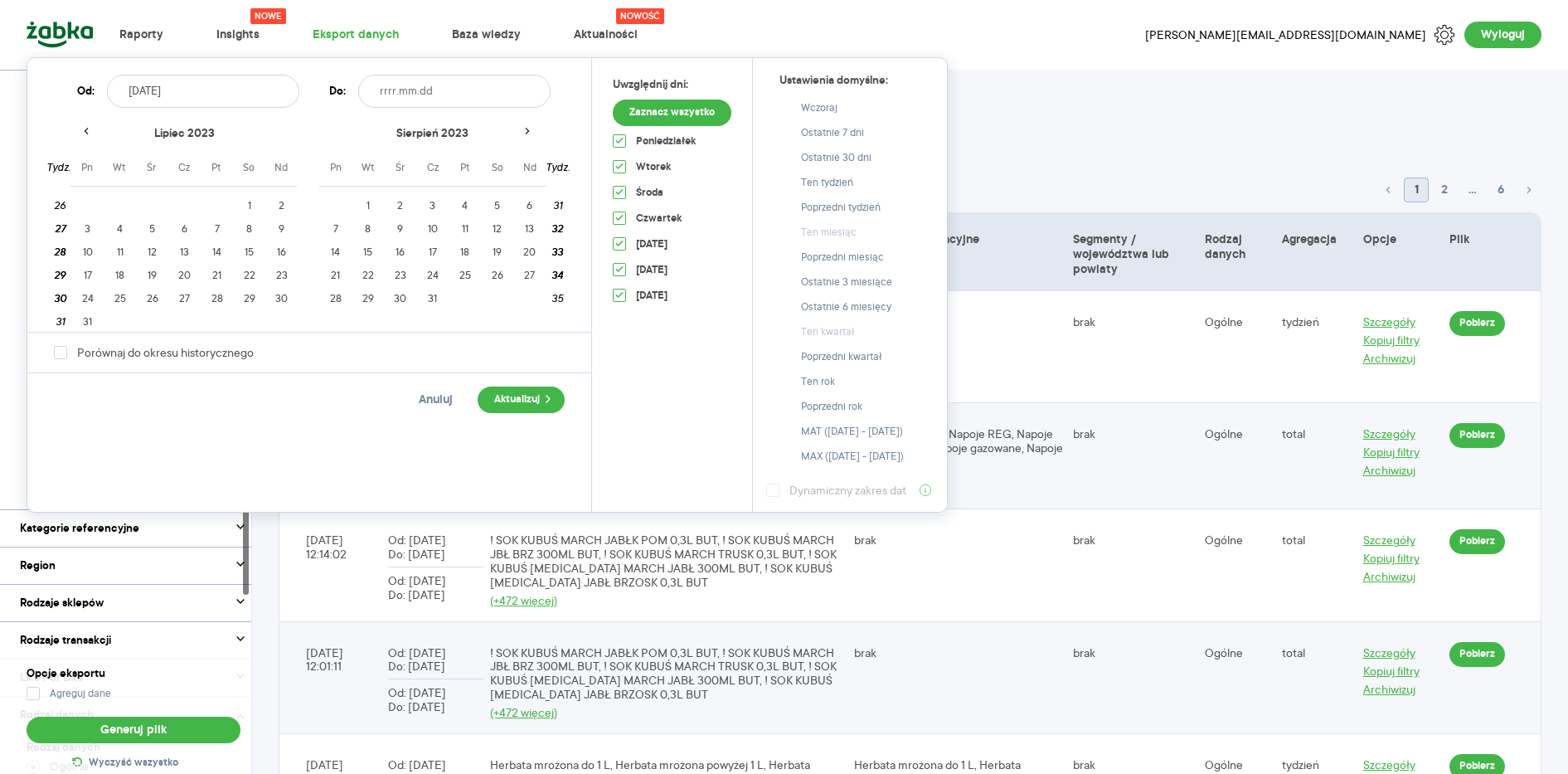 click 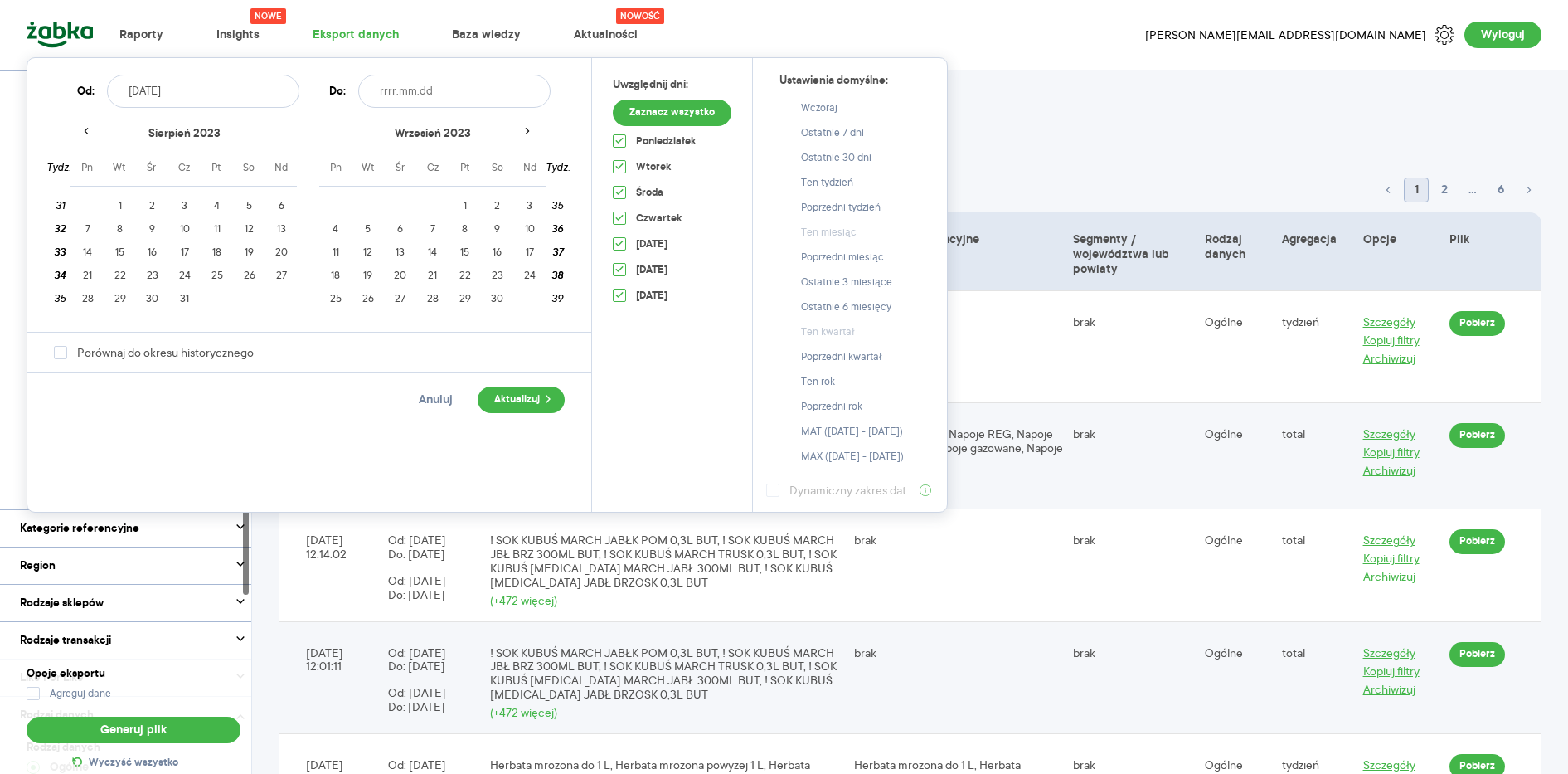 click 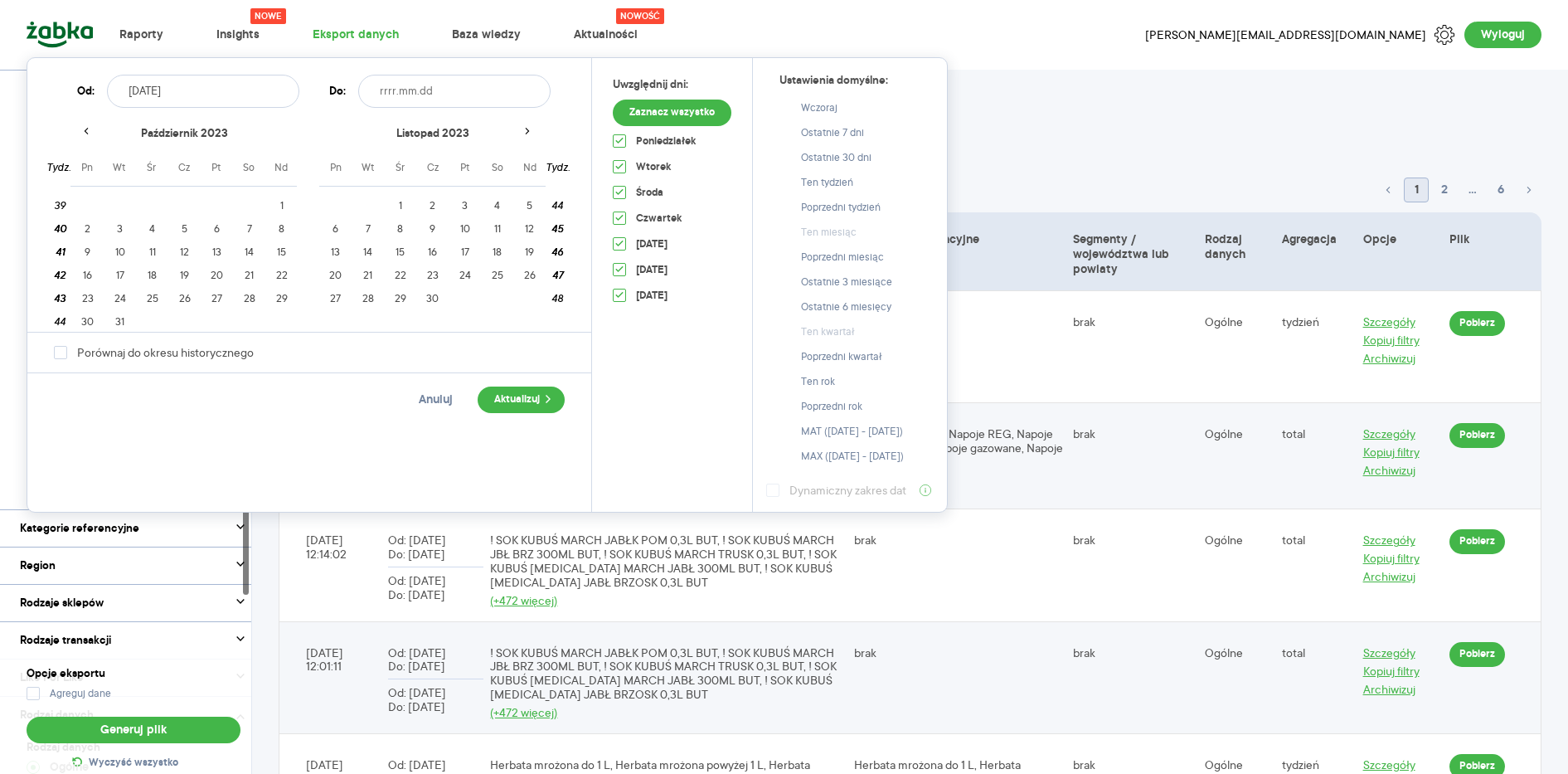 click 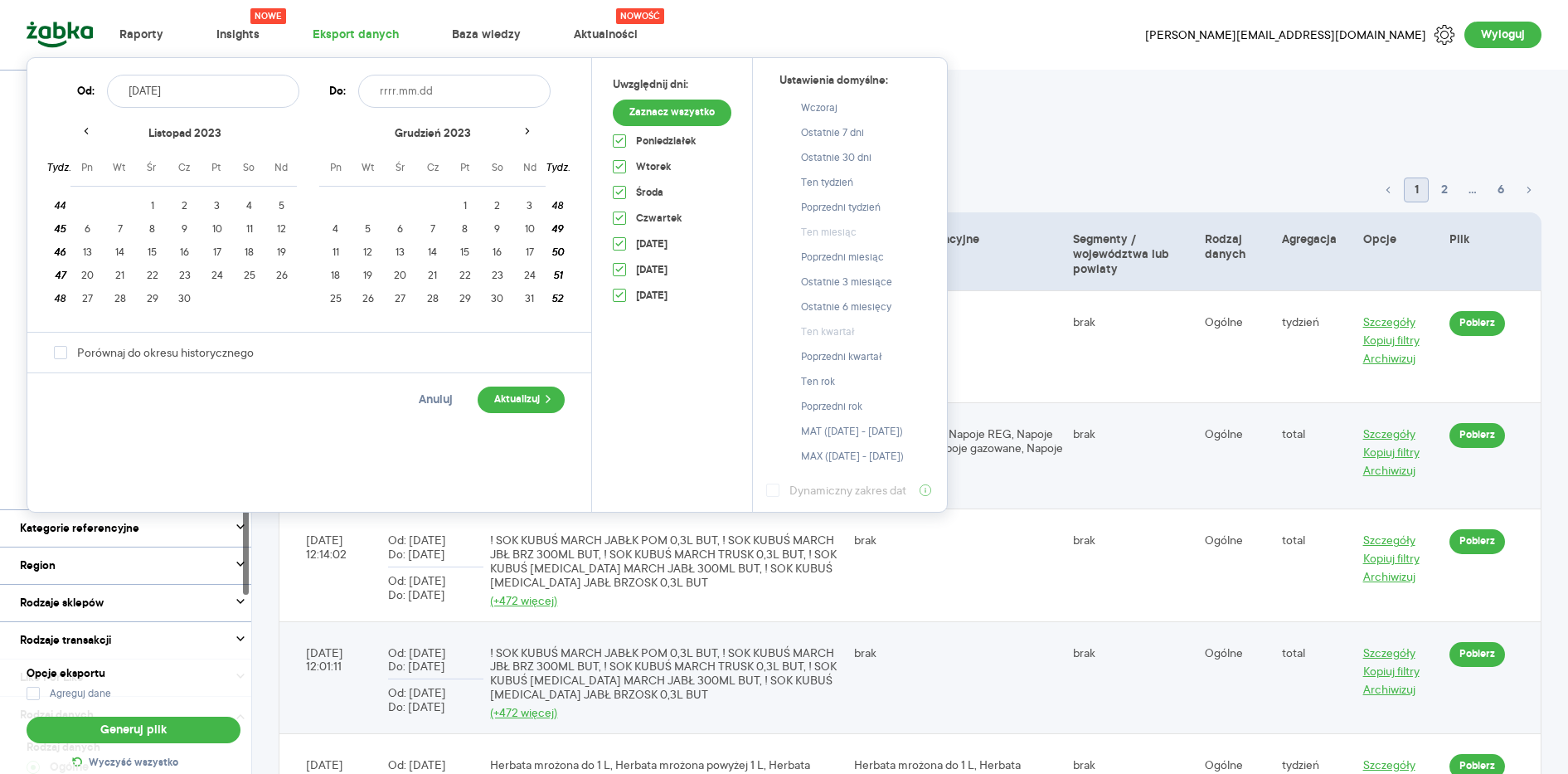 click 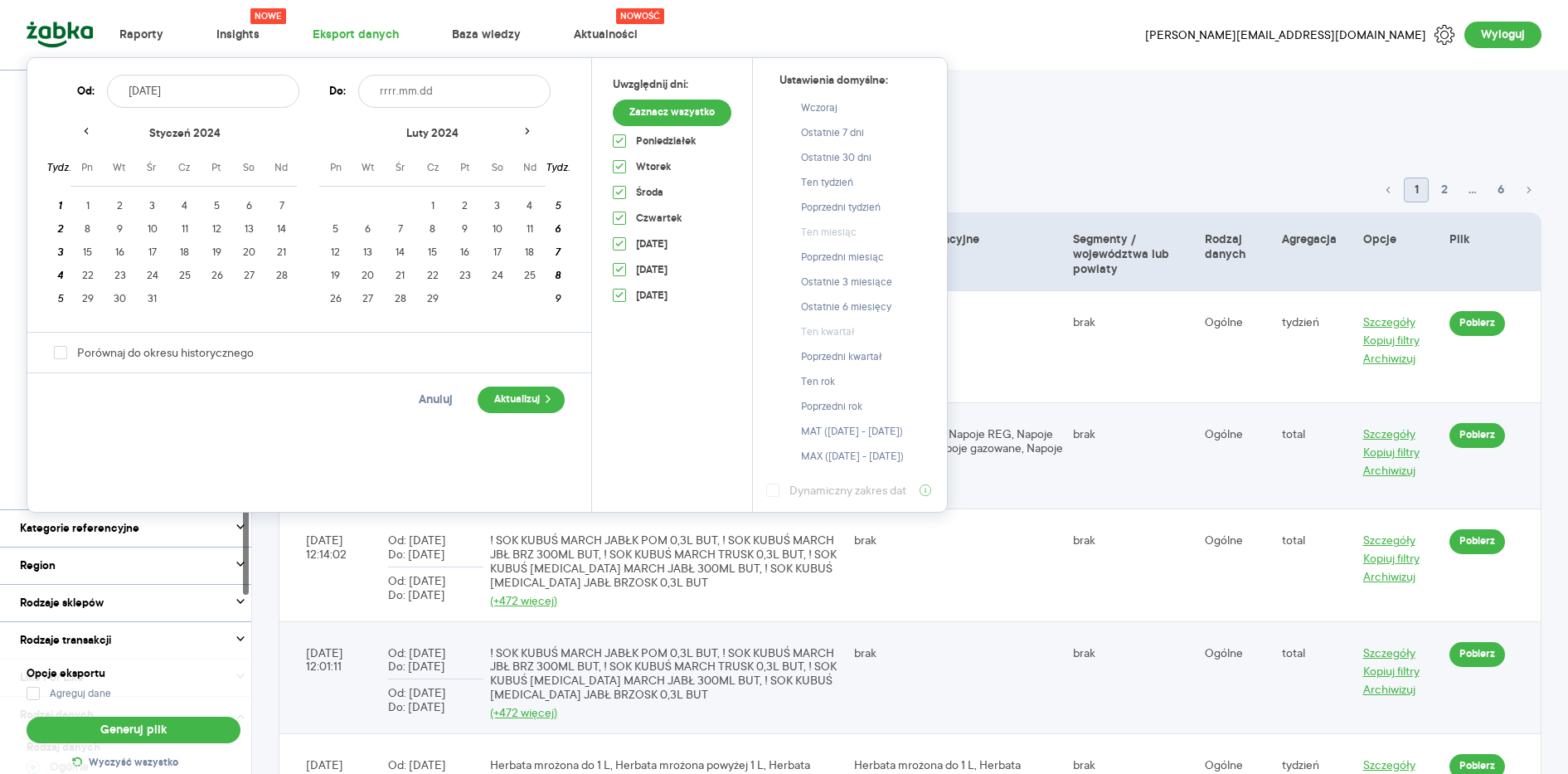 click 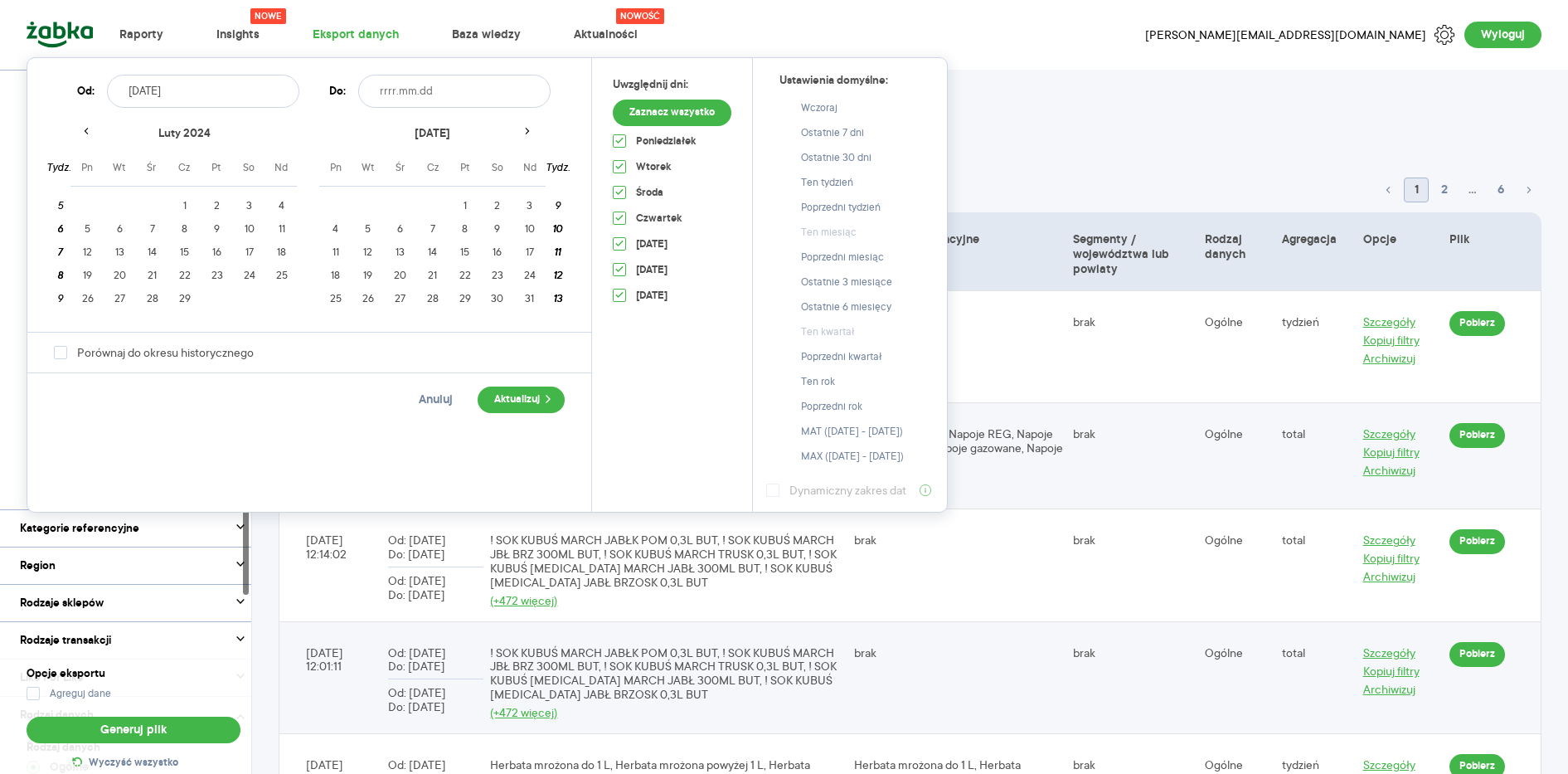 click 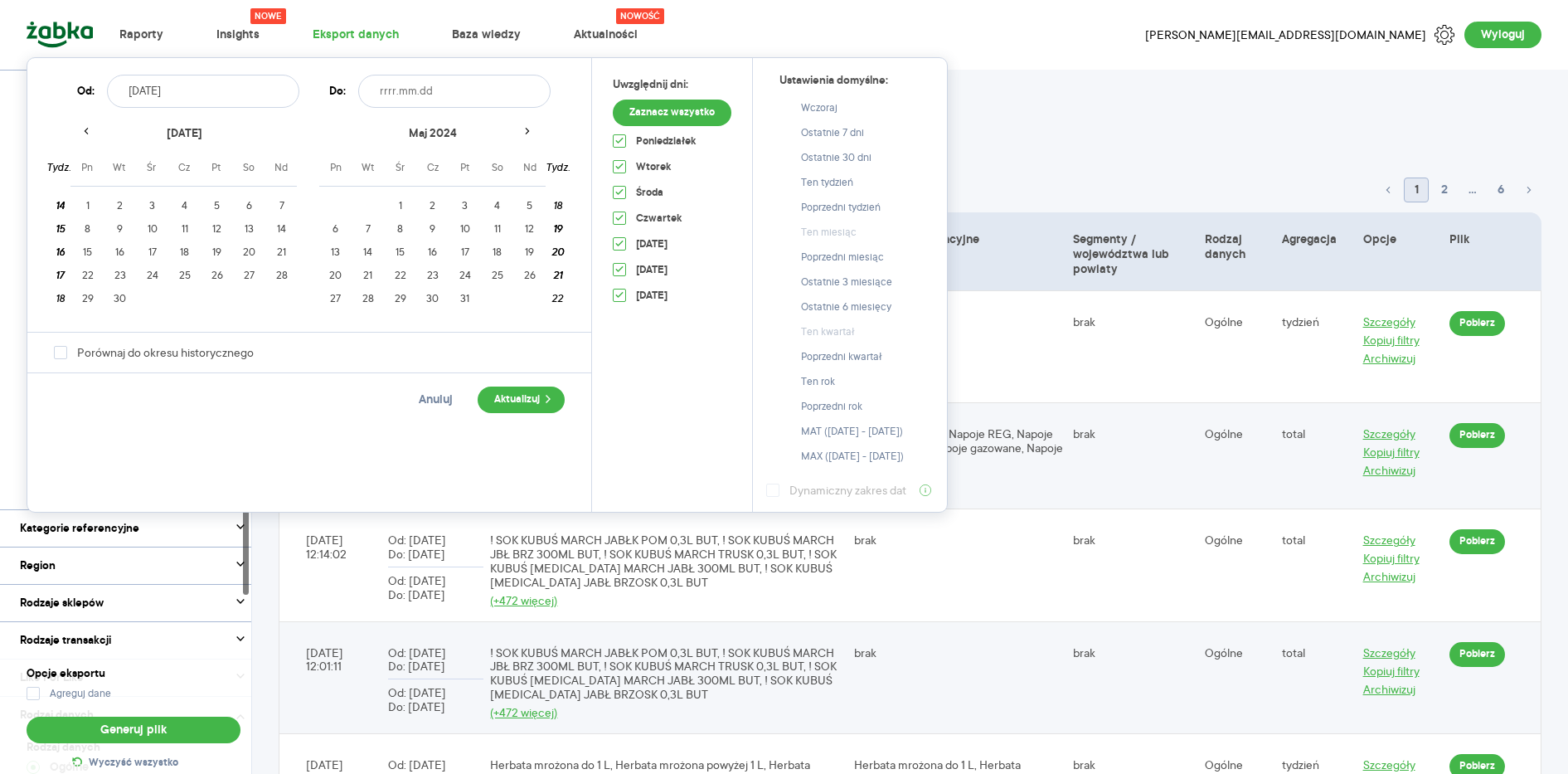 click 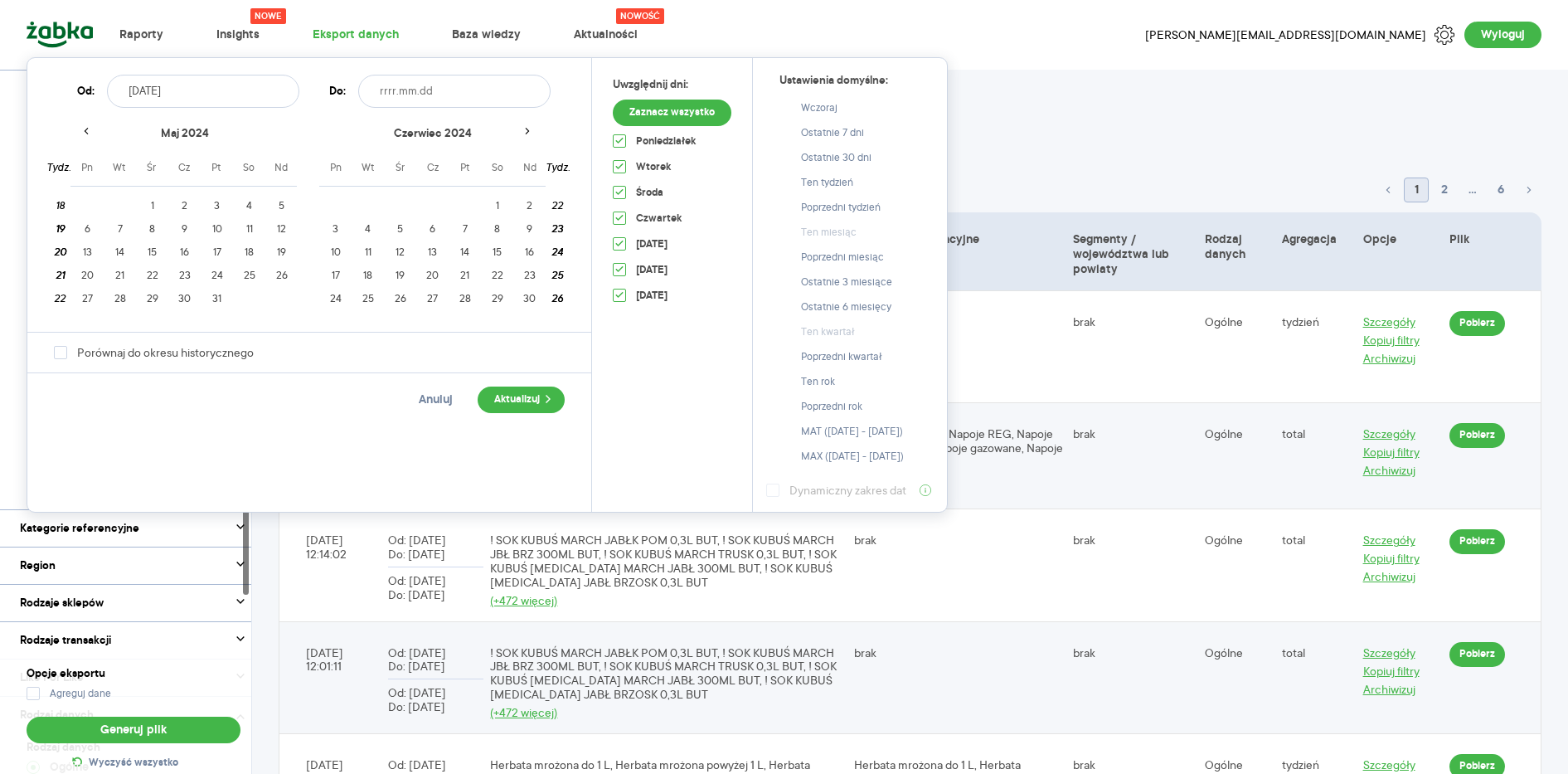 click 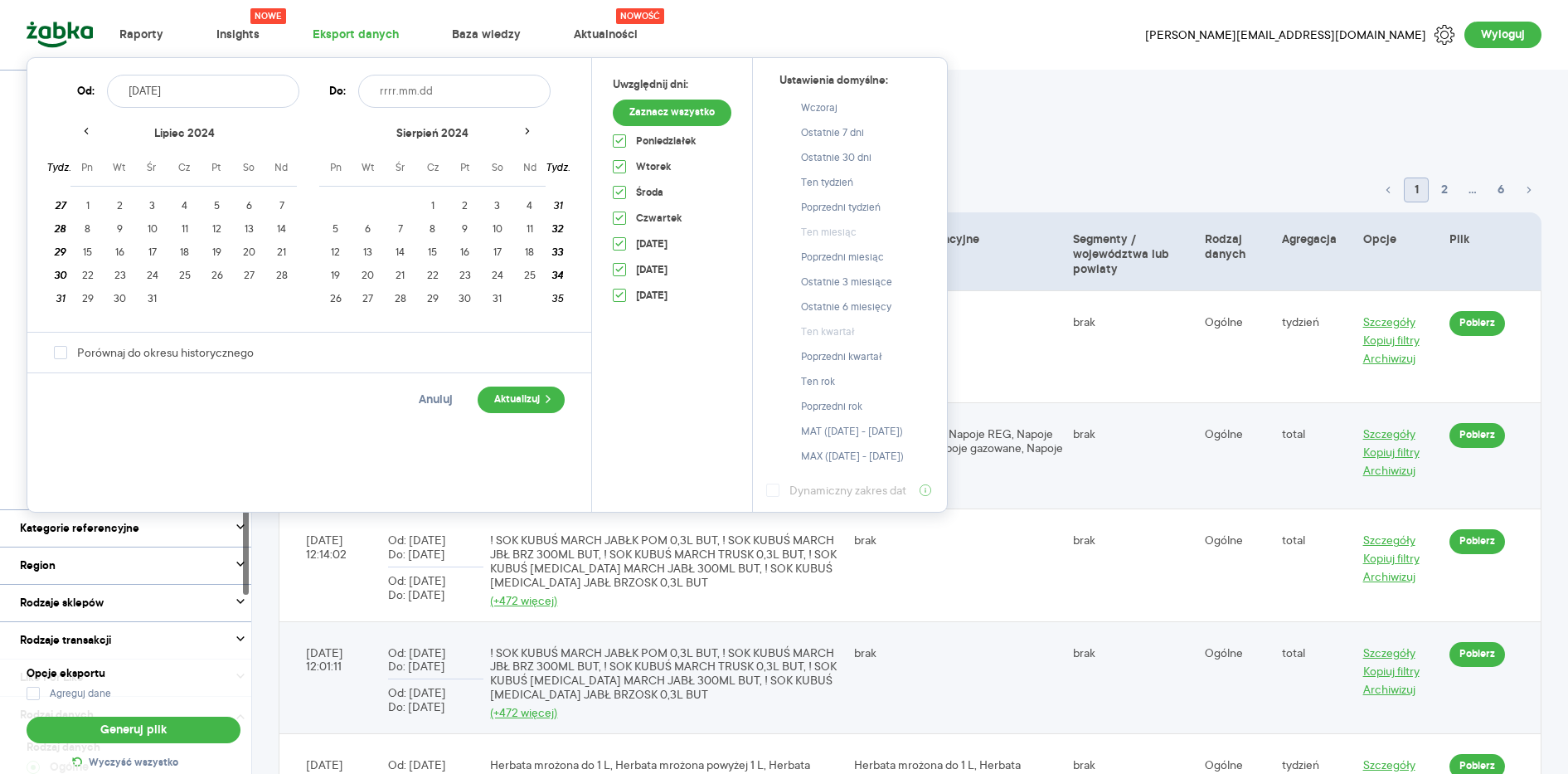 click 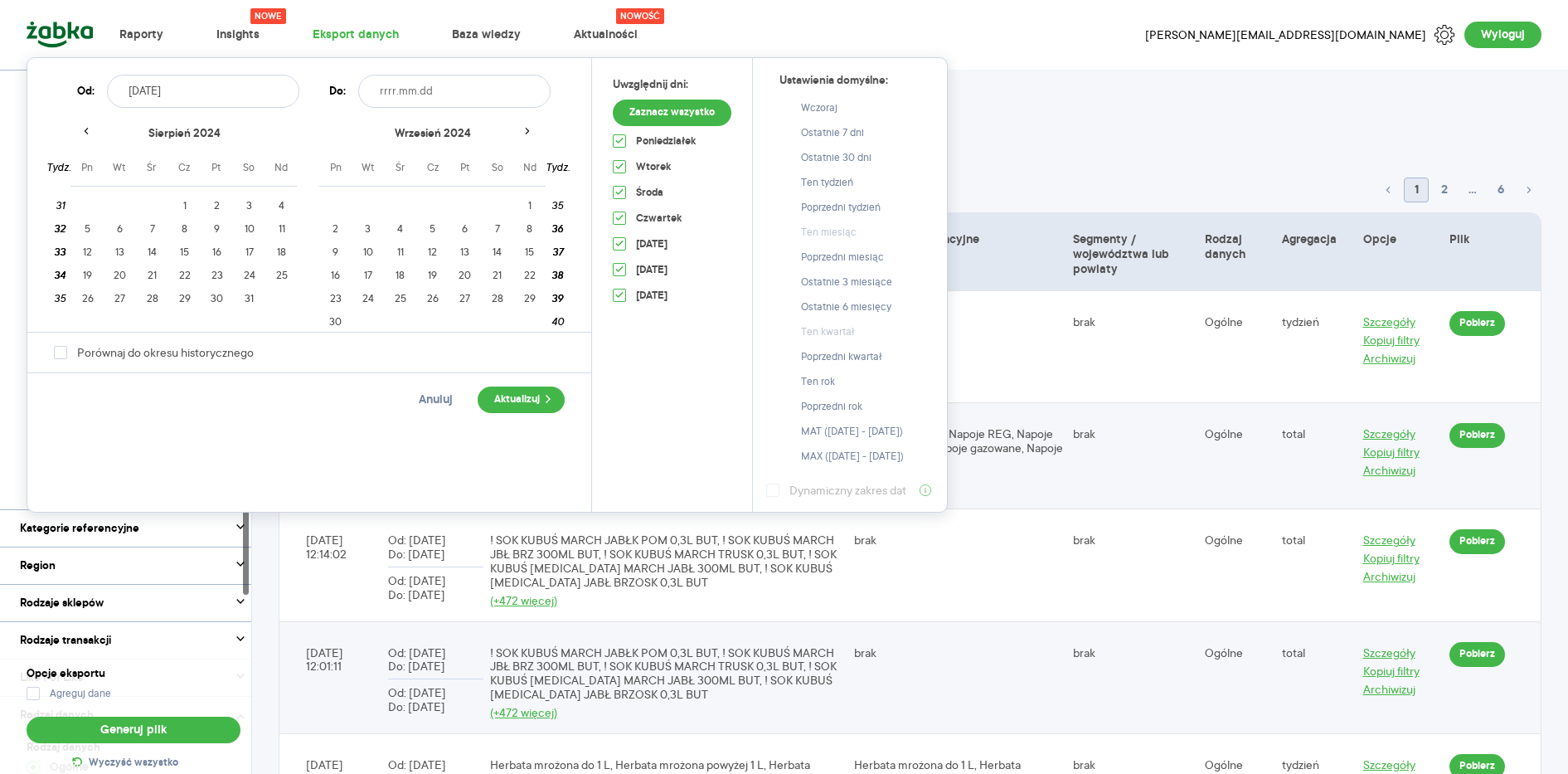 click 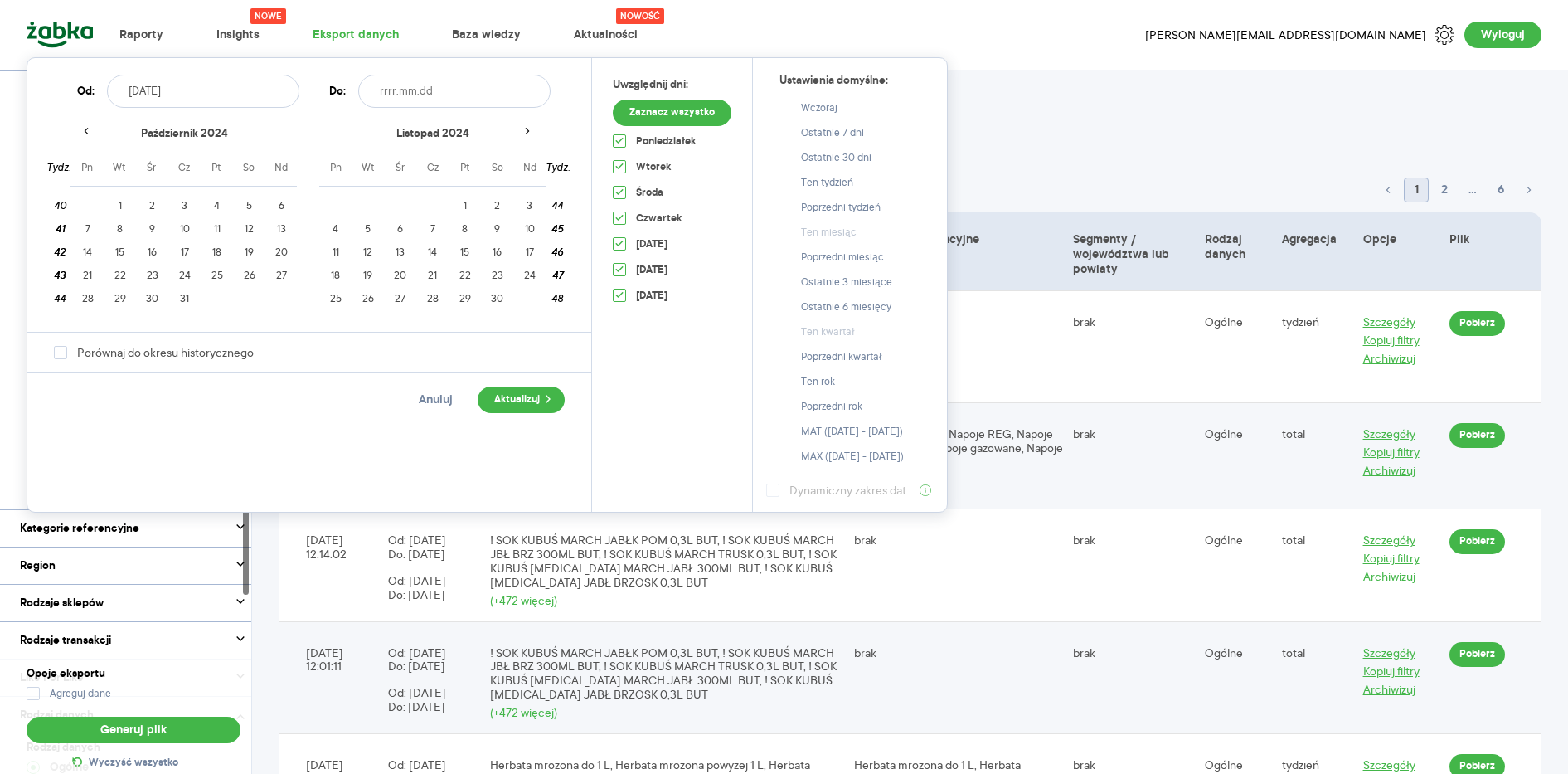 click 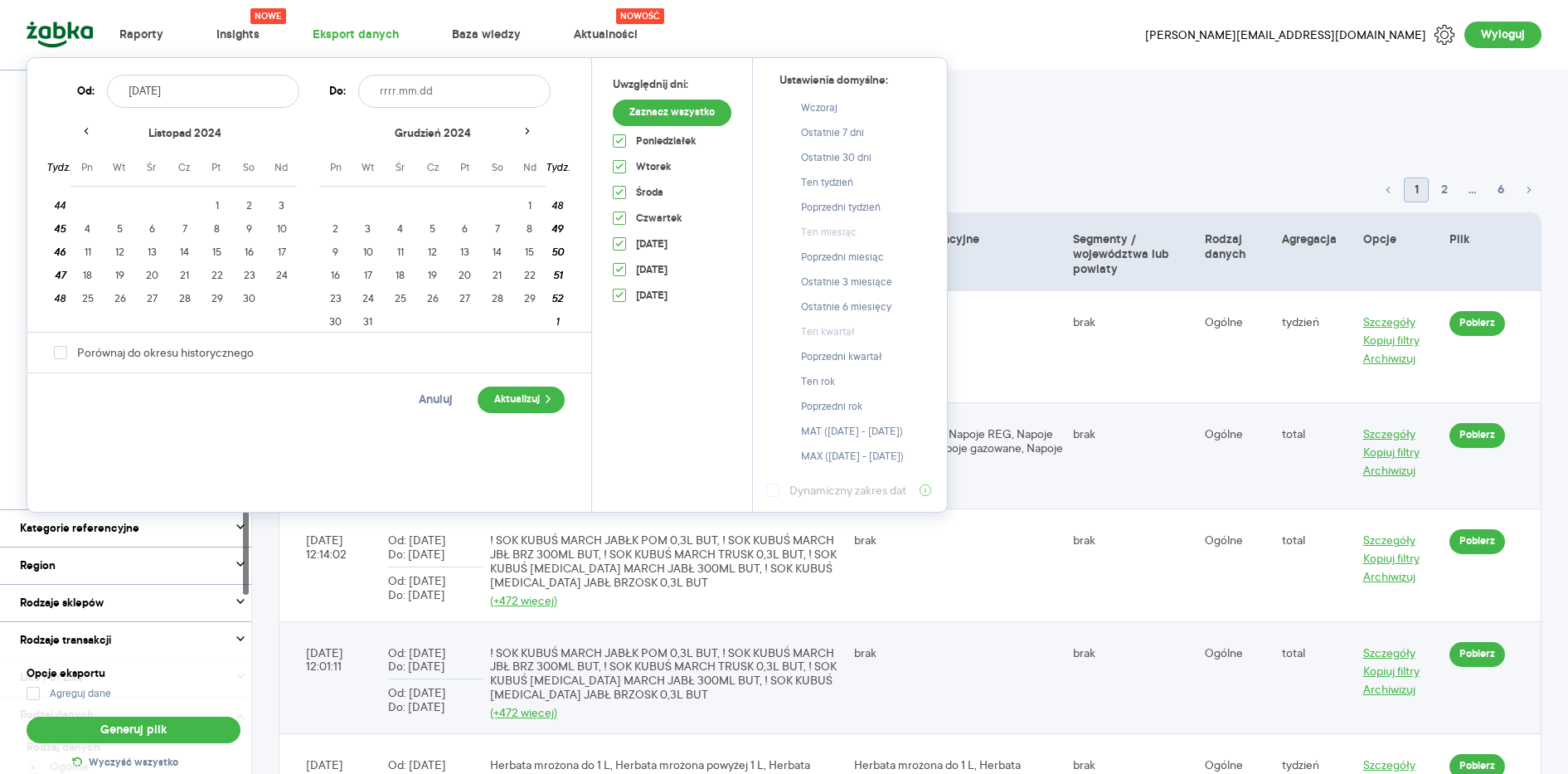 click 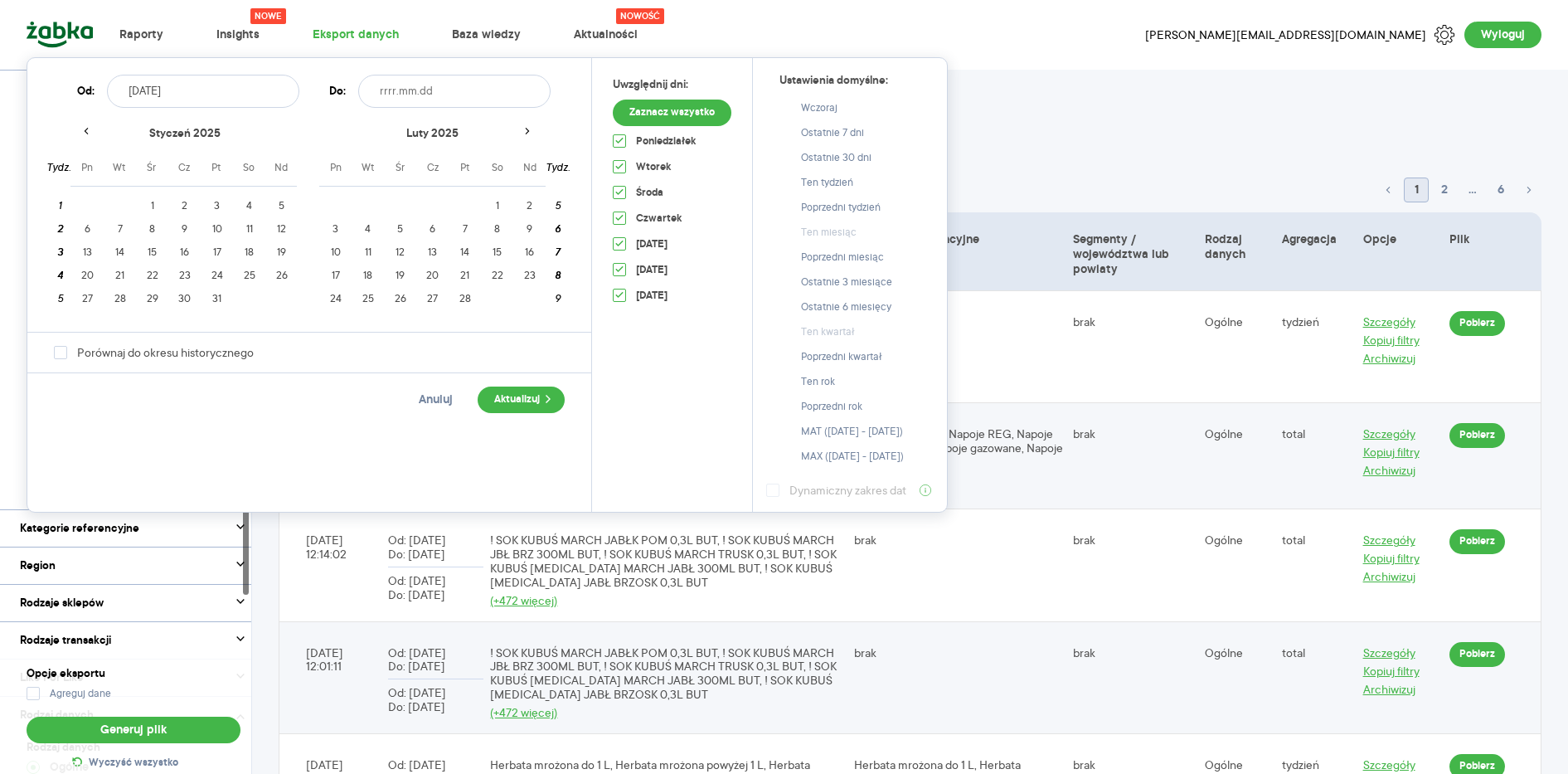 click 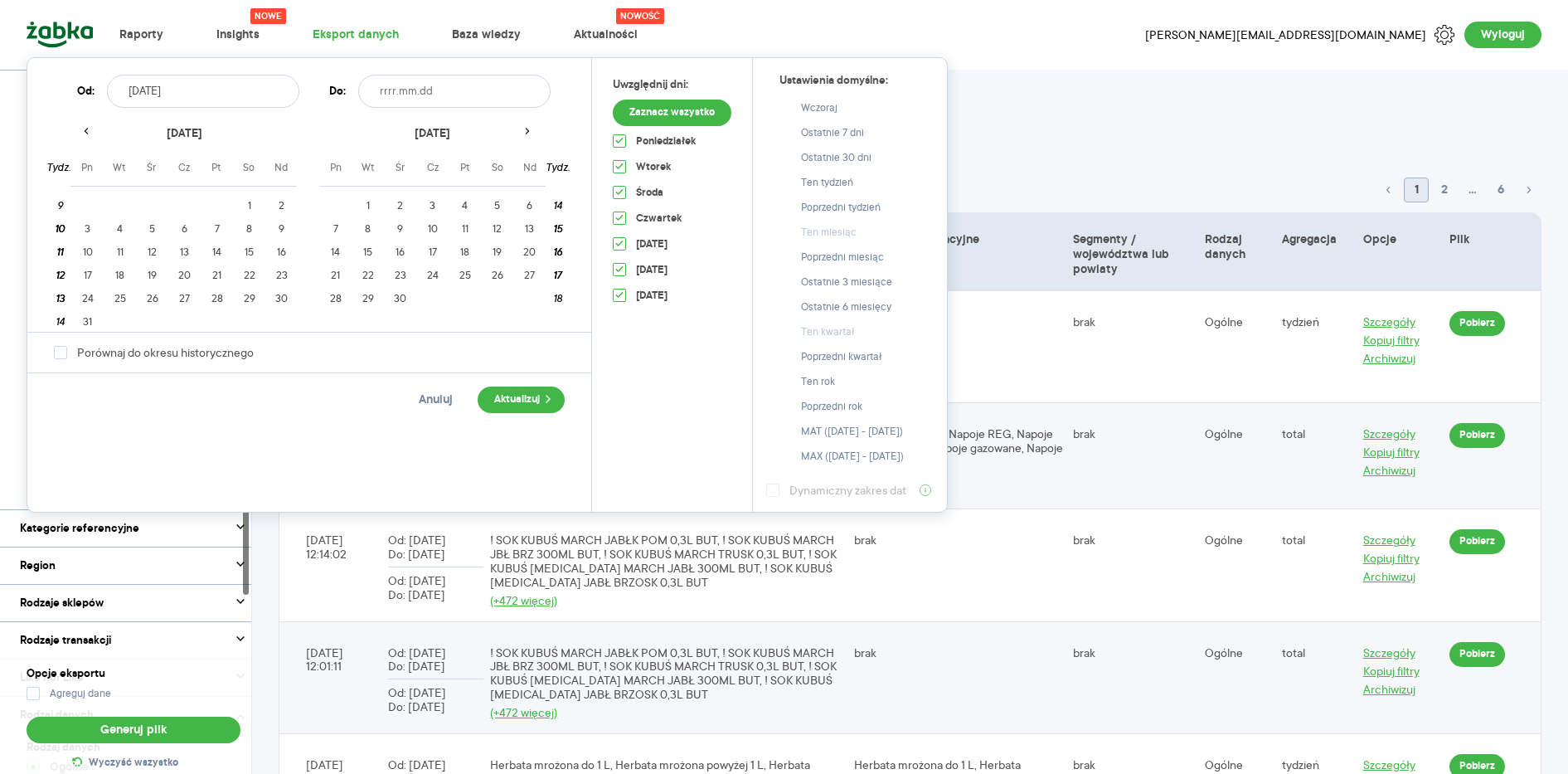 click 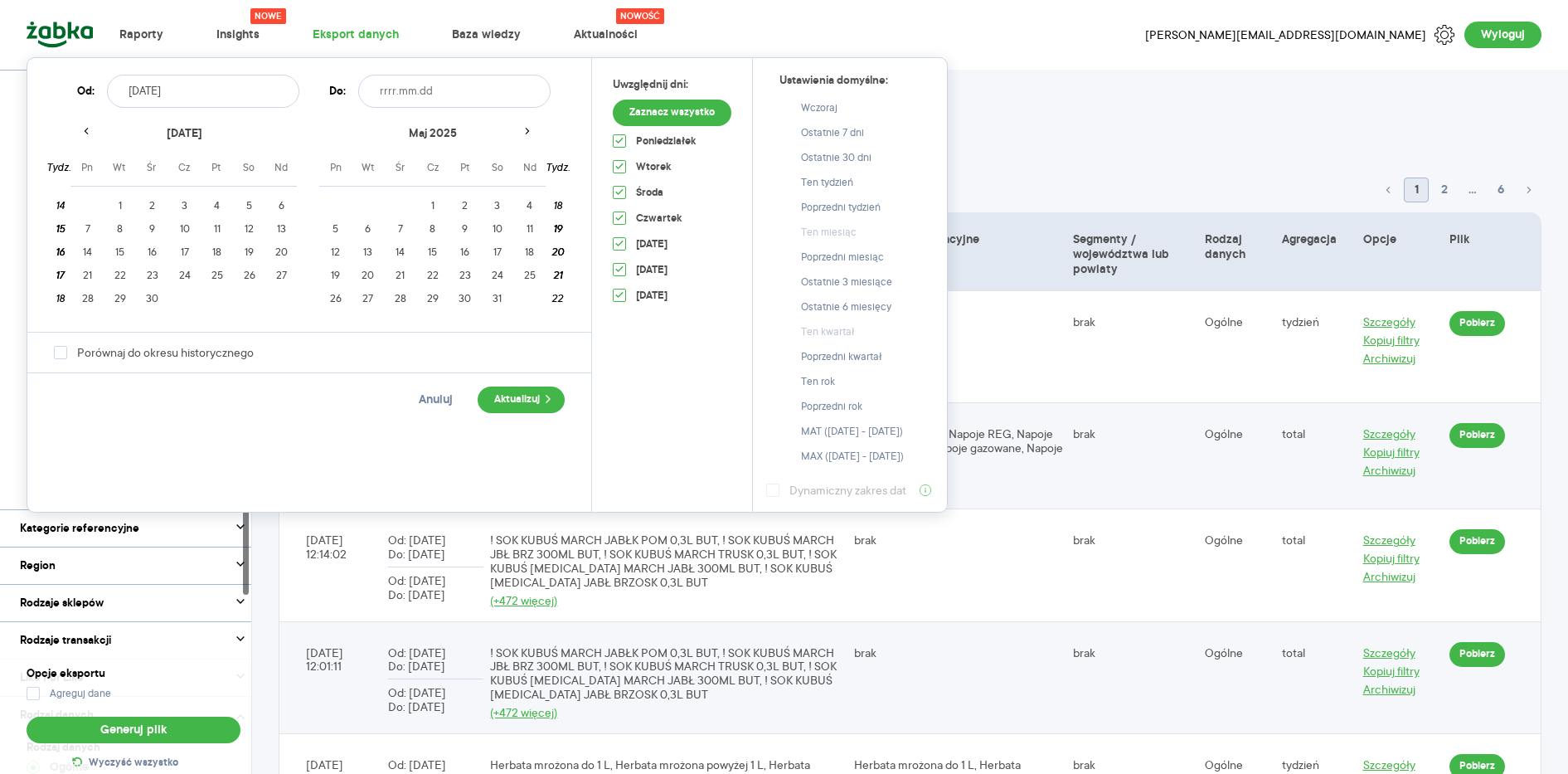 click 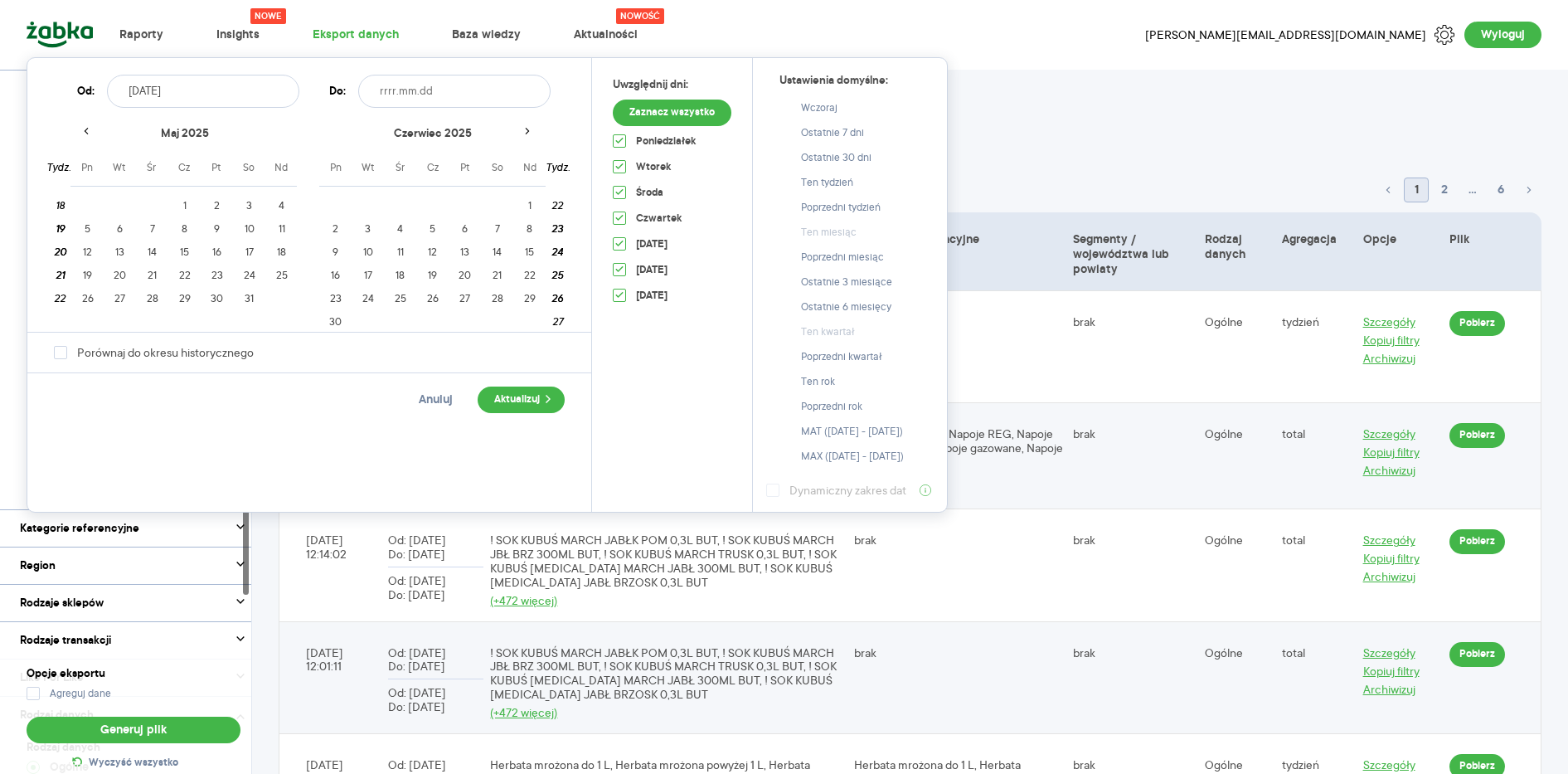 click 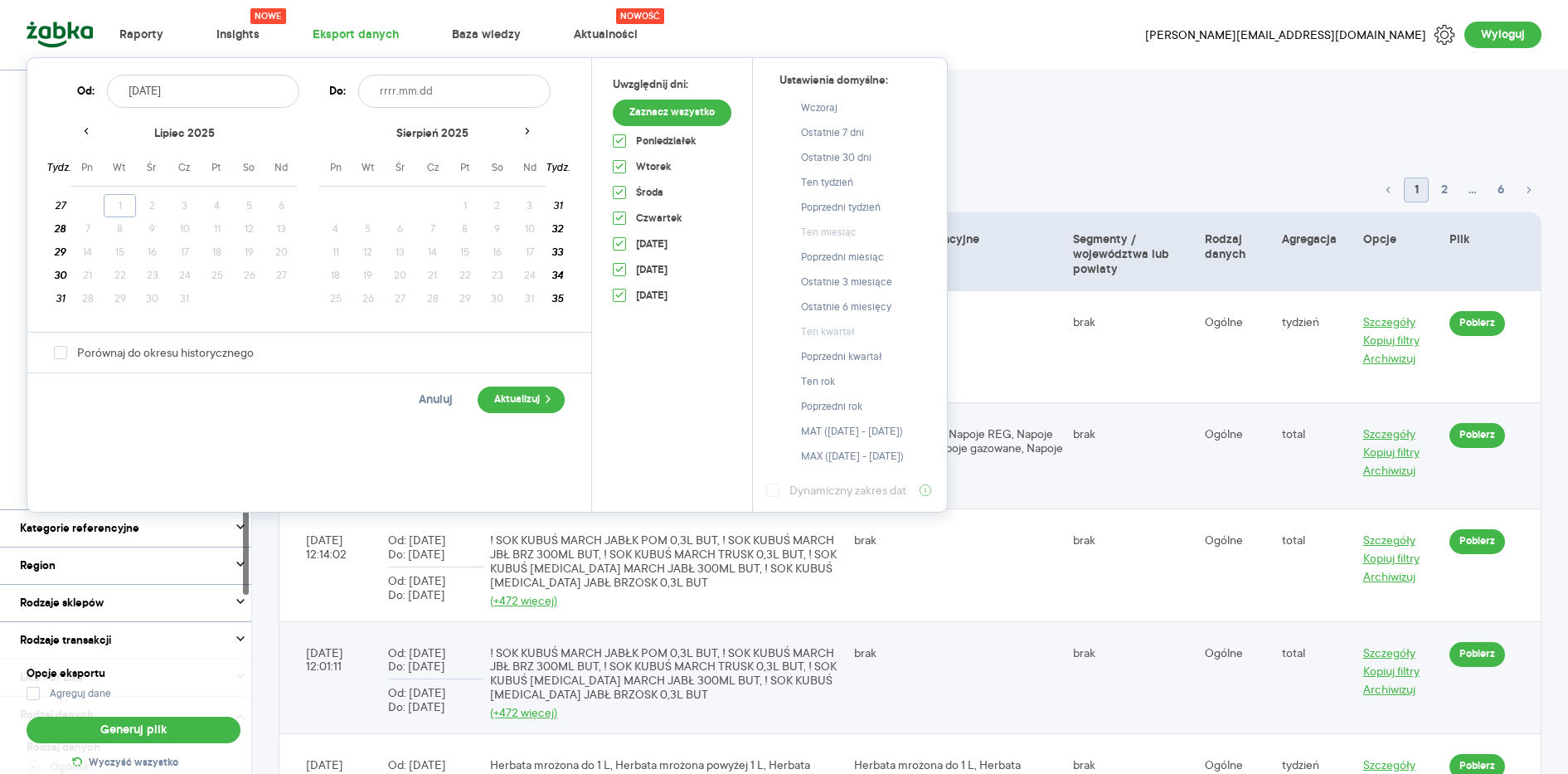 click 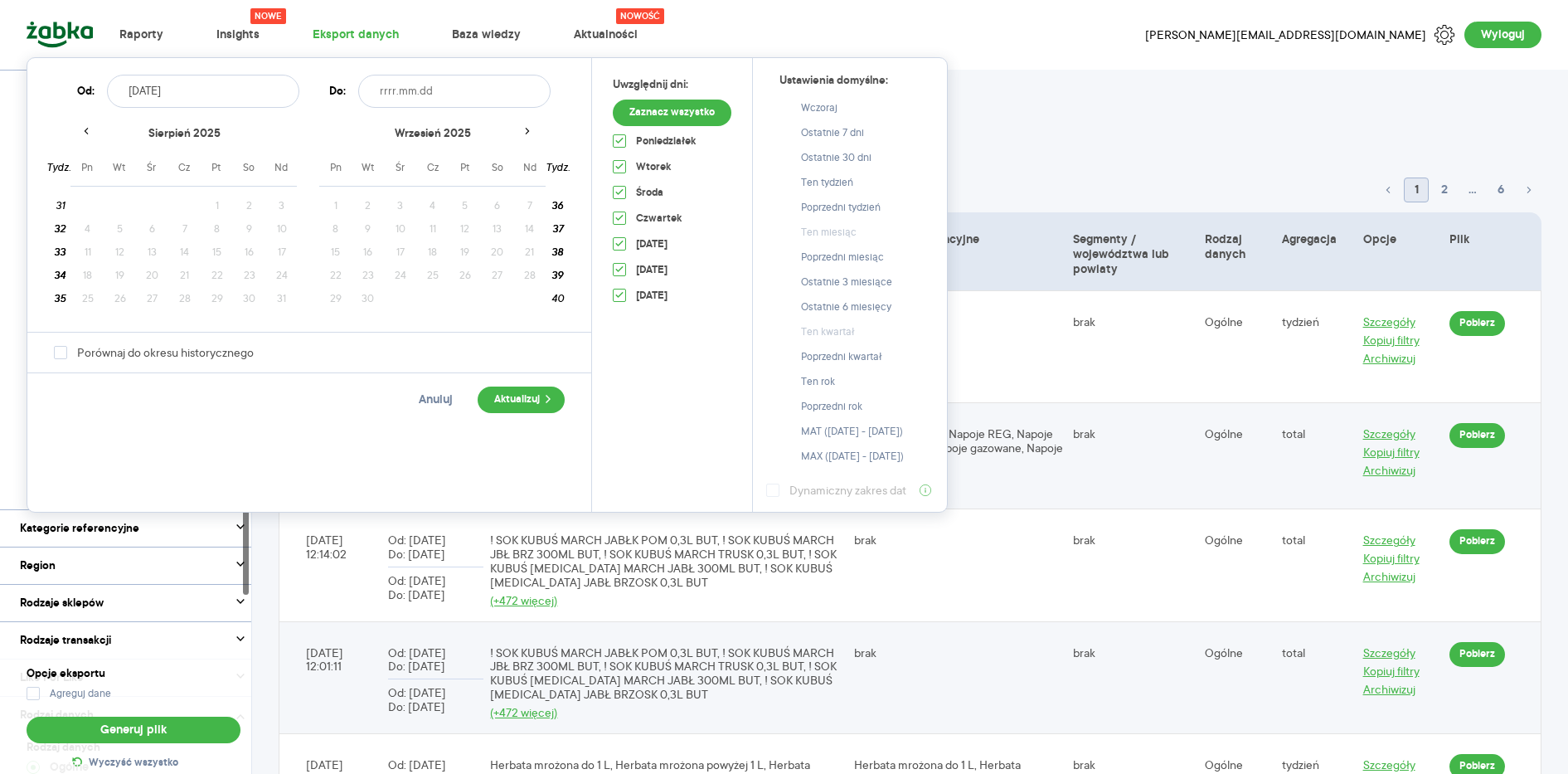 click 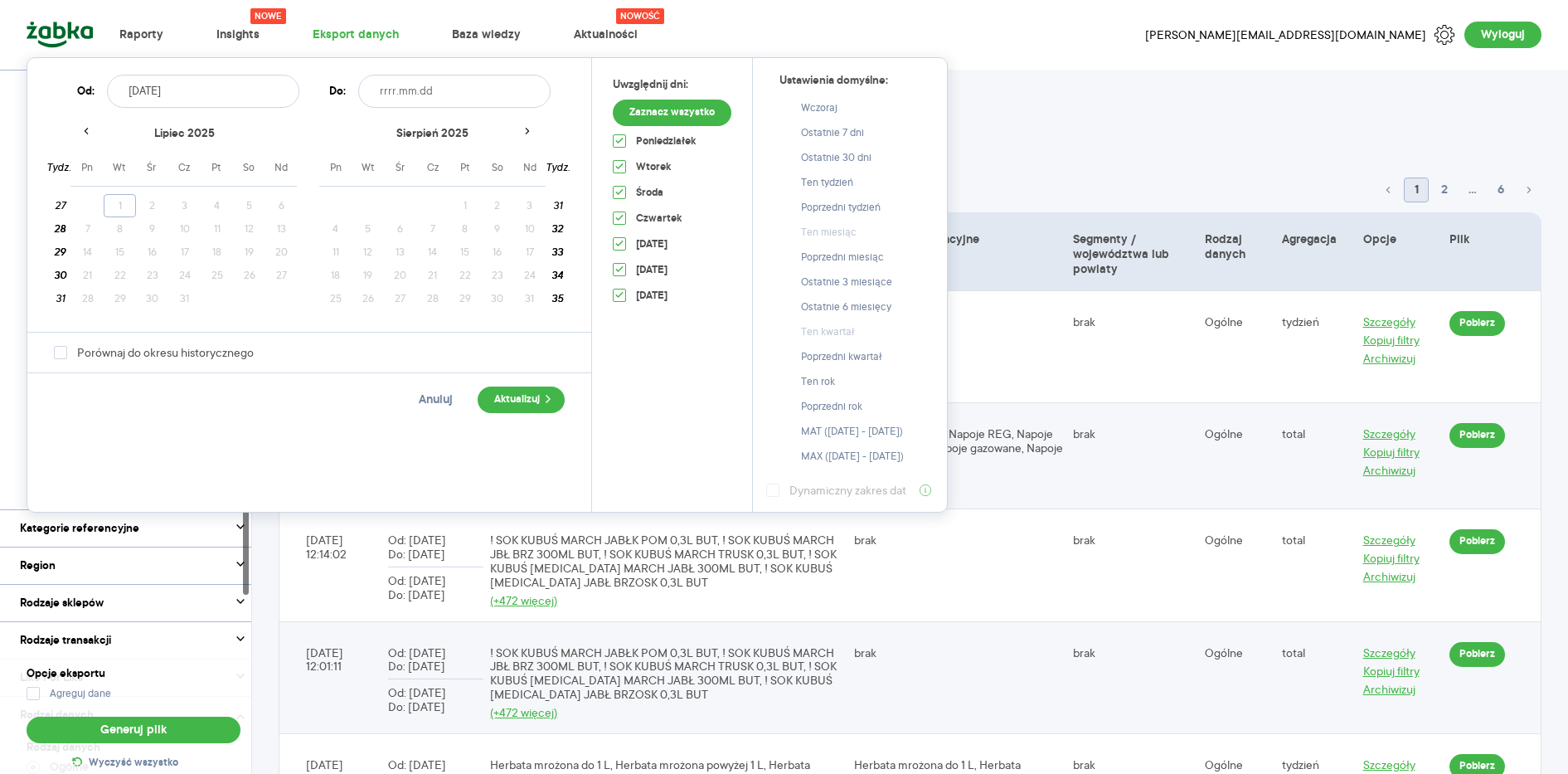 click 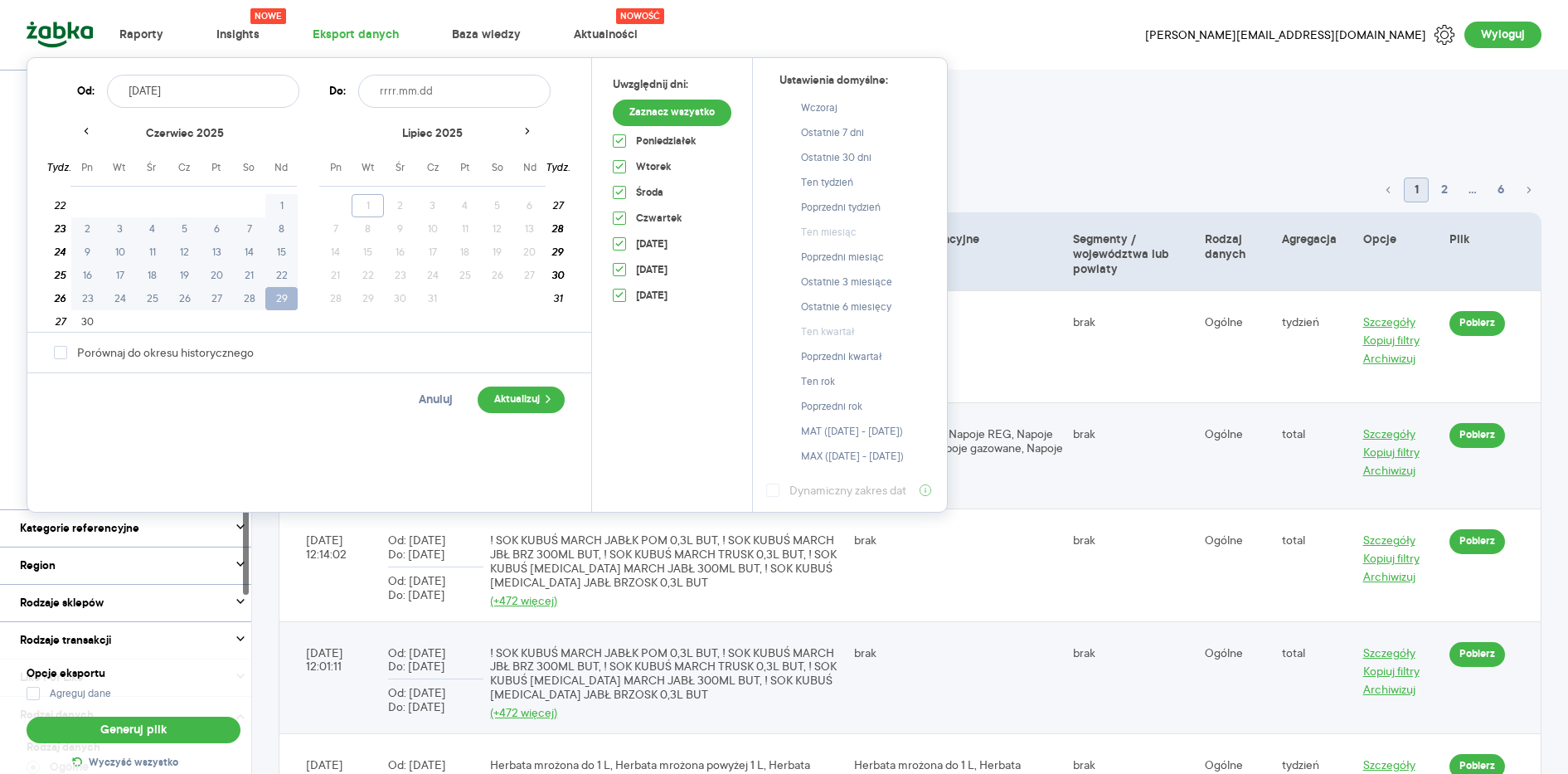 click on "29" at bounding box center (281, 299) 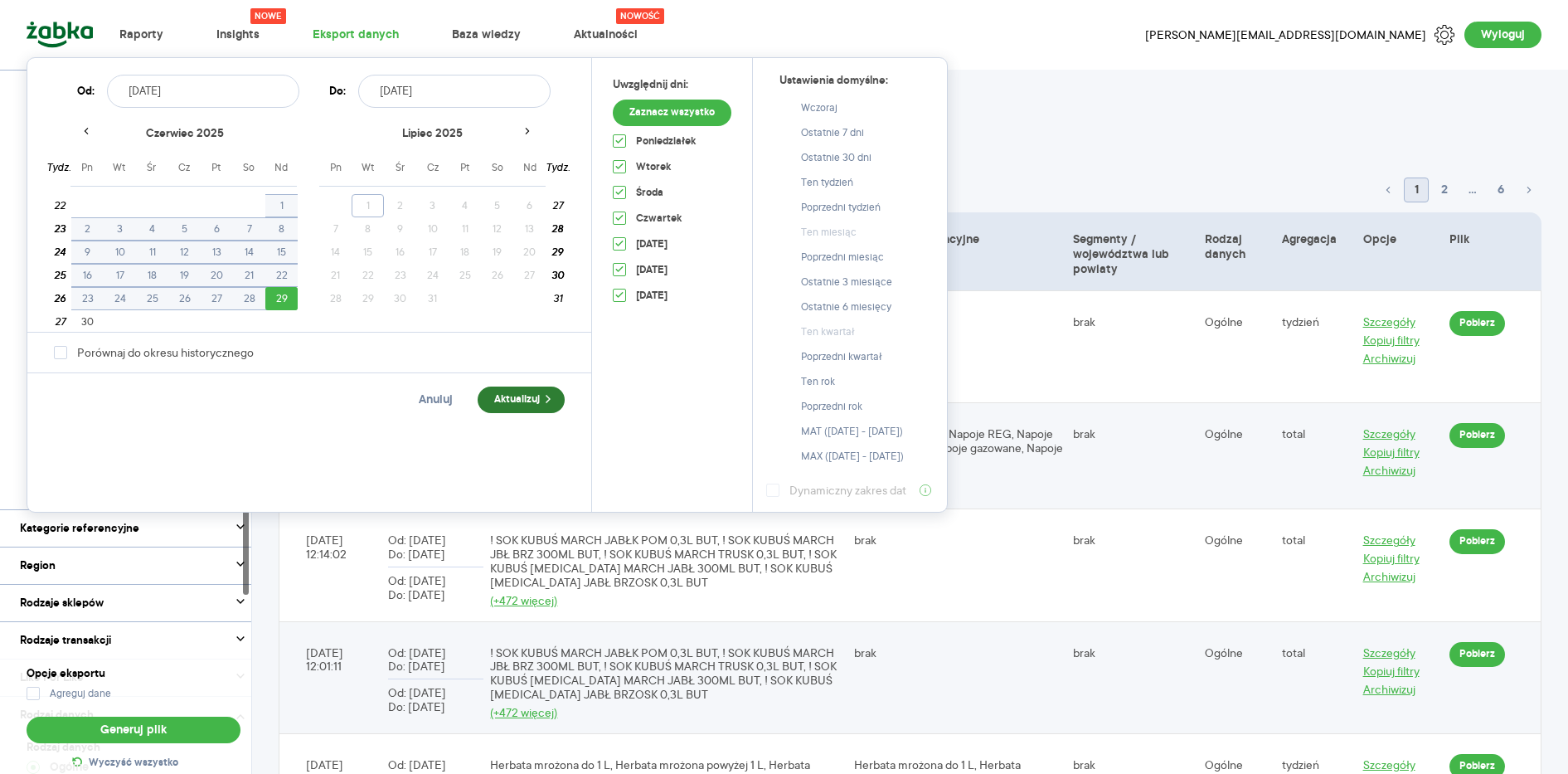 click on "Aktualizuj" at bounding box center [521, 400] 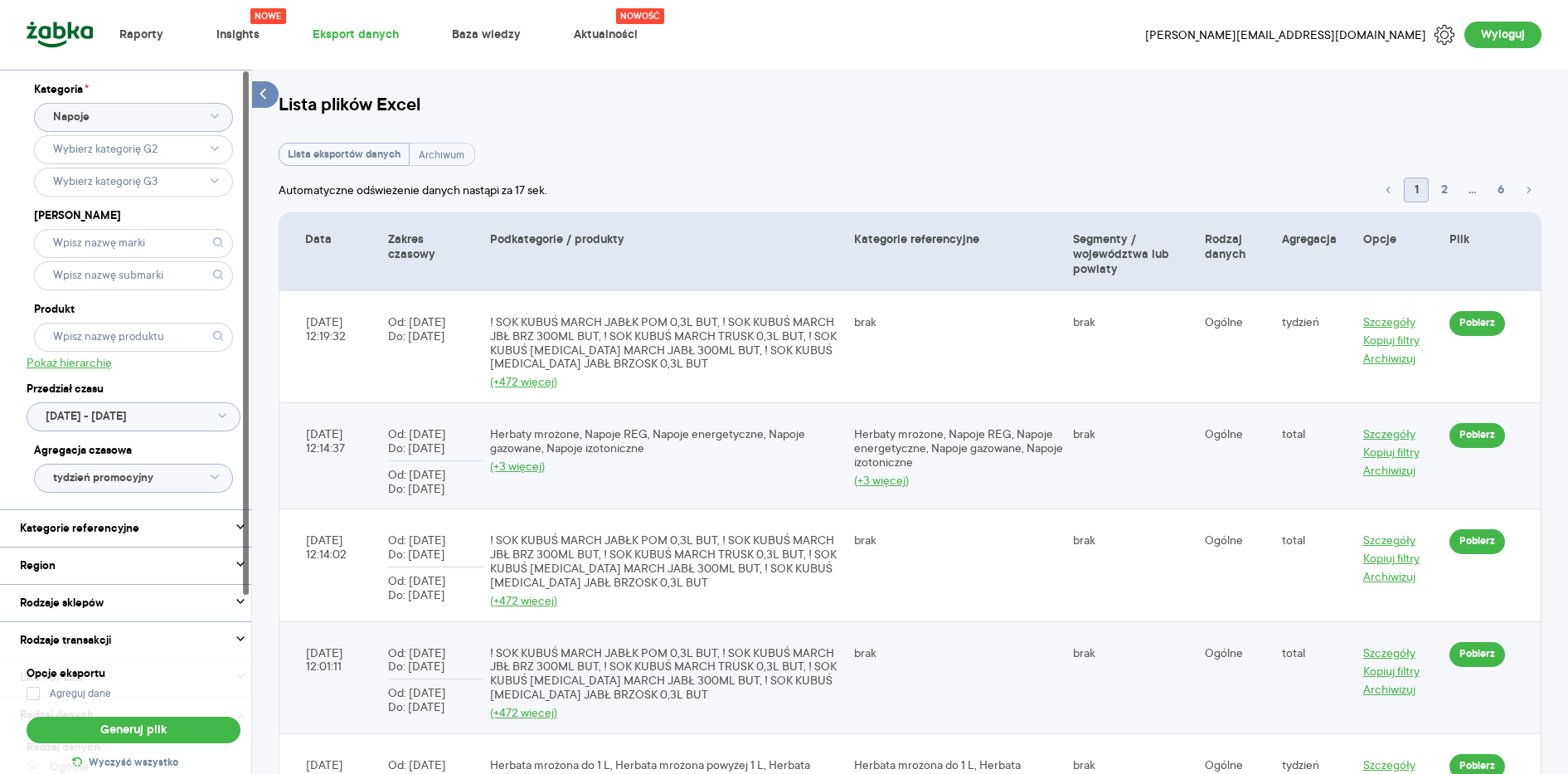 click 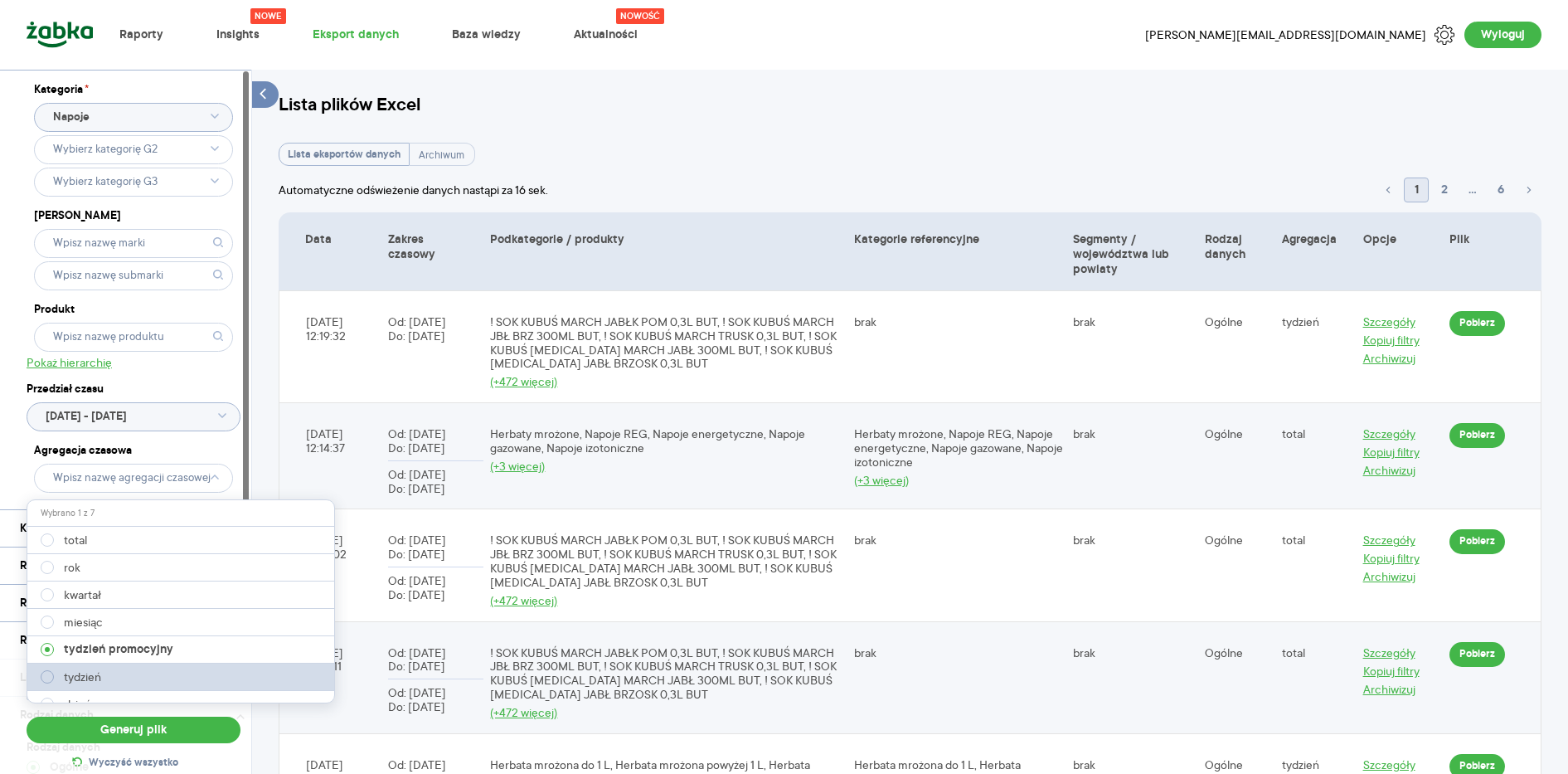 click on "tydzień" at bounding box center (82, 677) 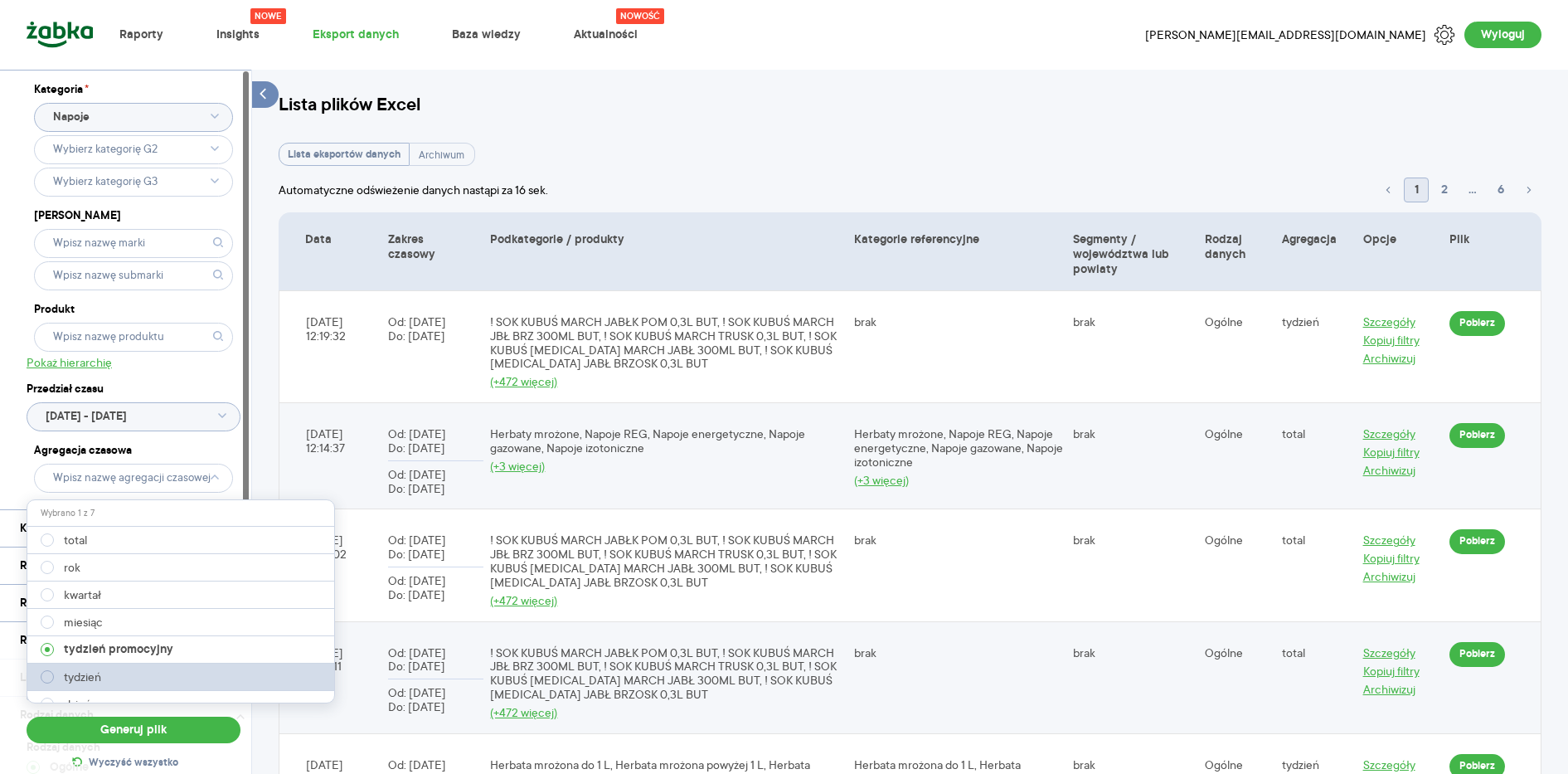 type on "tydzień" 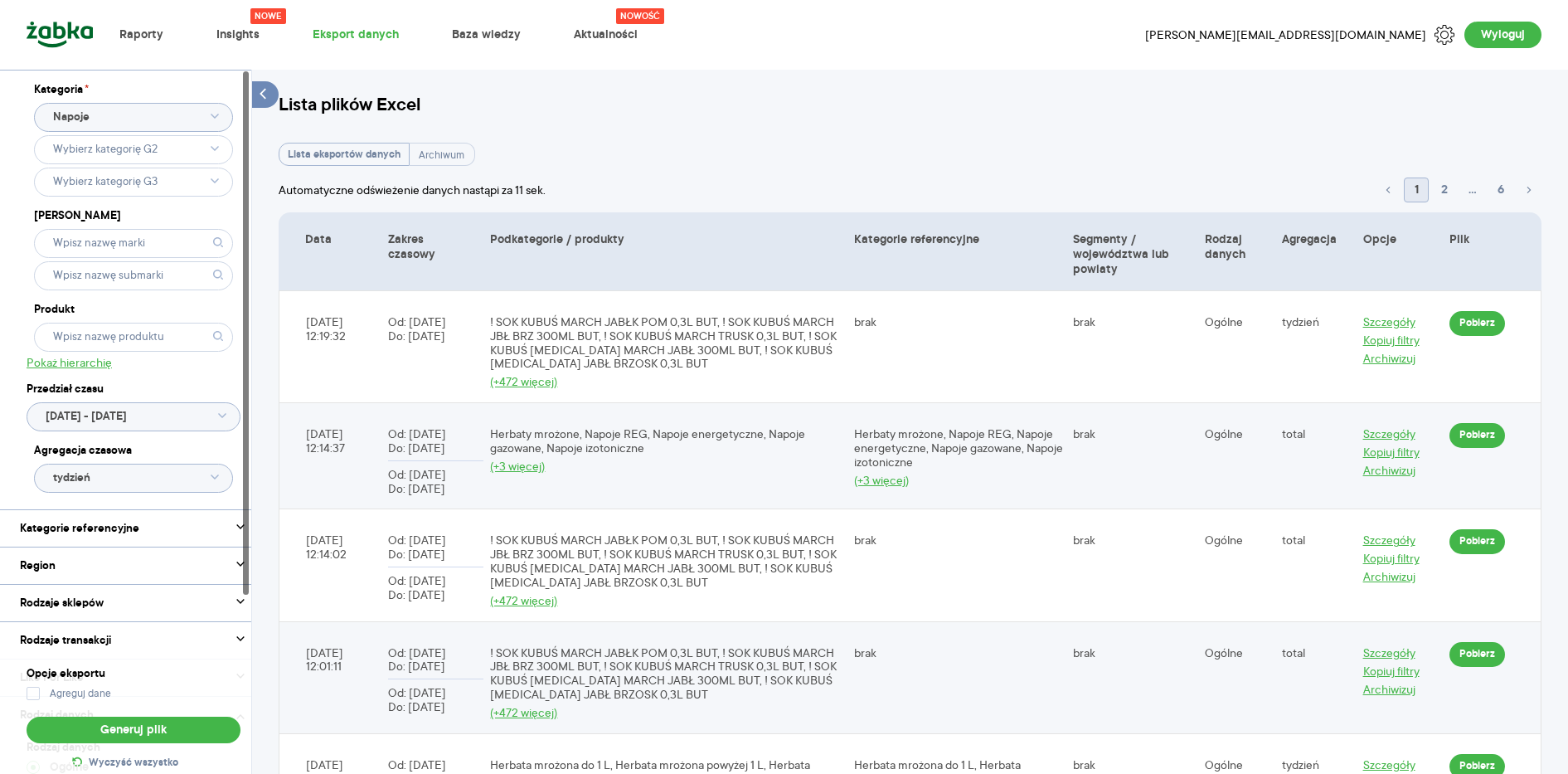 click 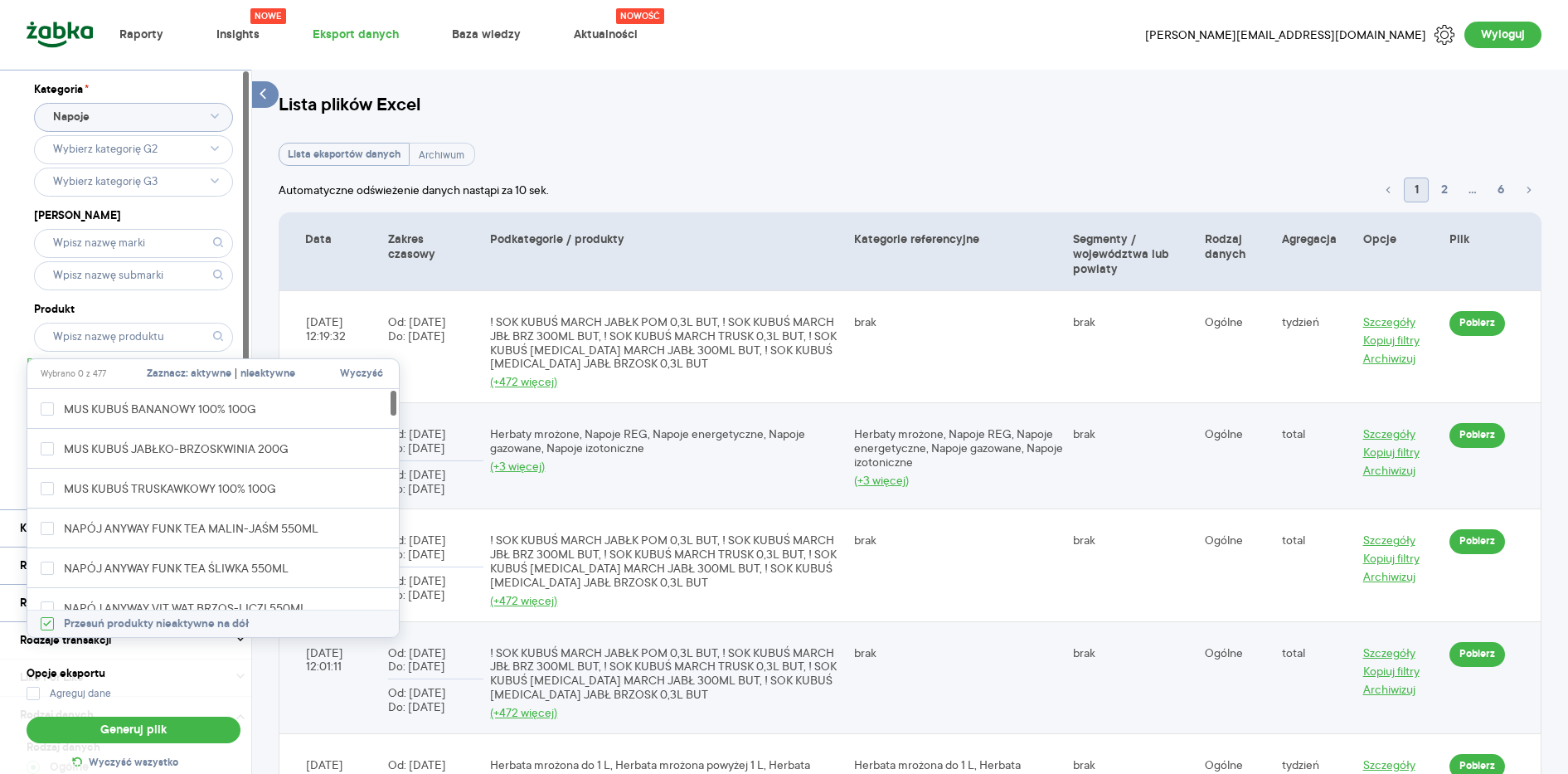 click on "Wybrano 0 z 477 Zaznacz: aktywne | nieaktywne Wyczyść" at bounding box center [213, 374] 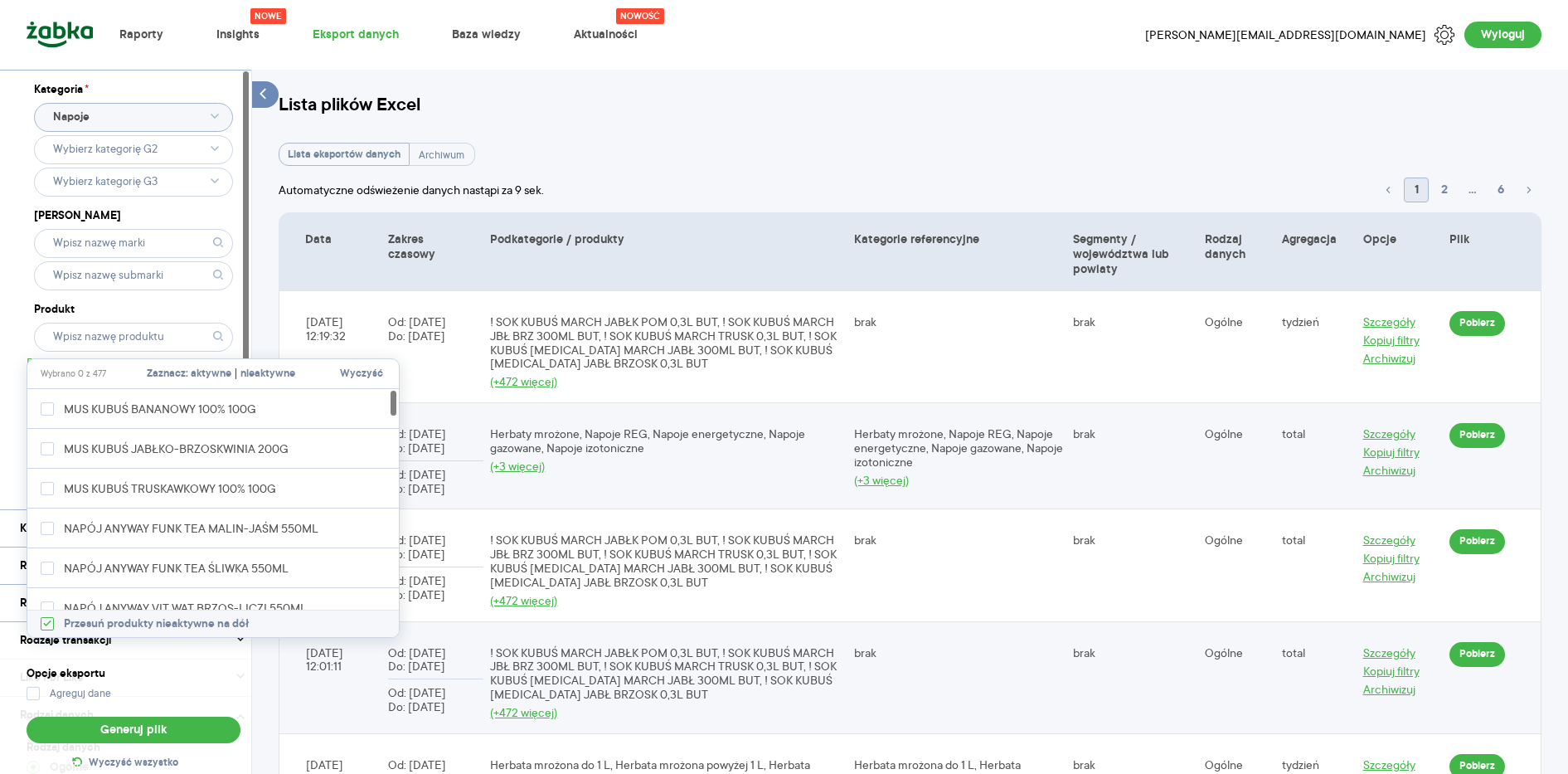 click on "aktywne" at bounding box center (211, 374) 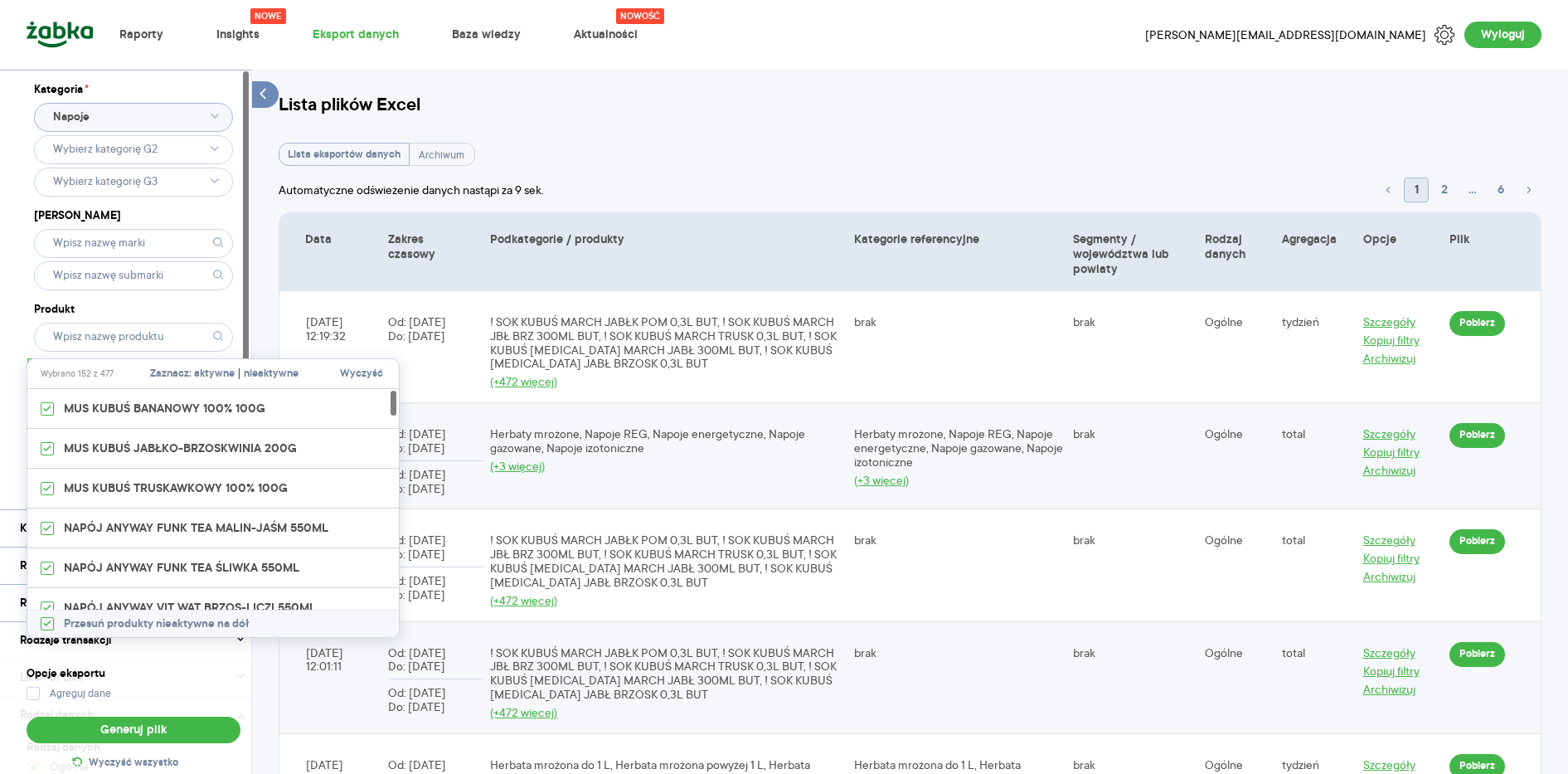 click on "nieaktywne" at bounding box center [271, 374] 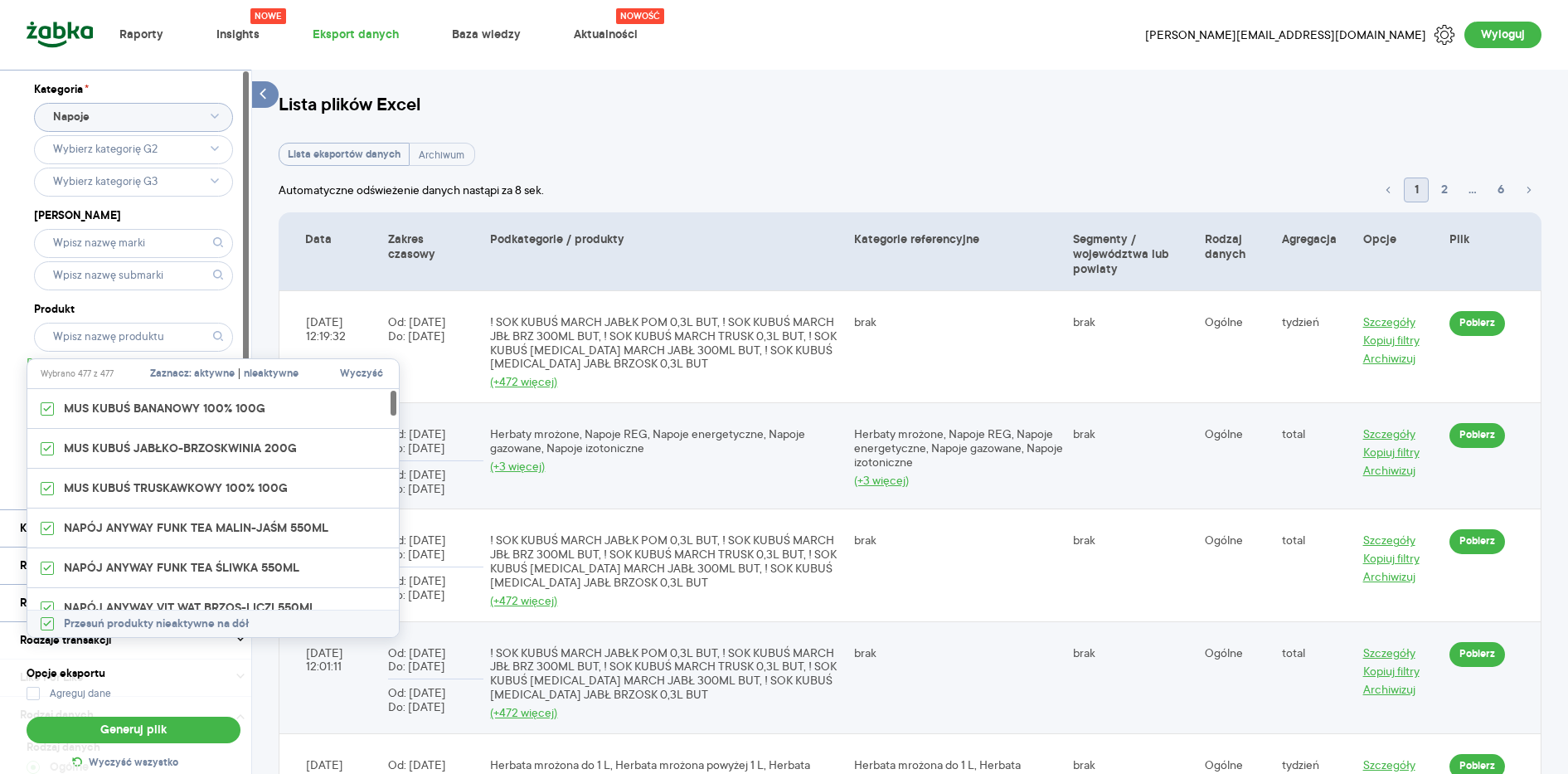 click on "Produkt" at bounding box center (133, 309) 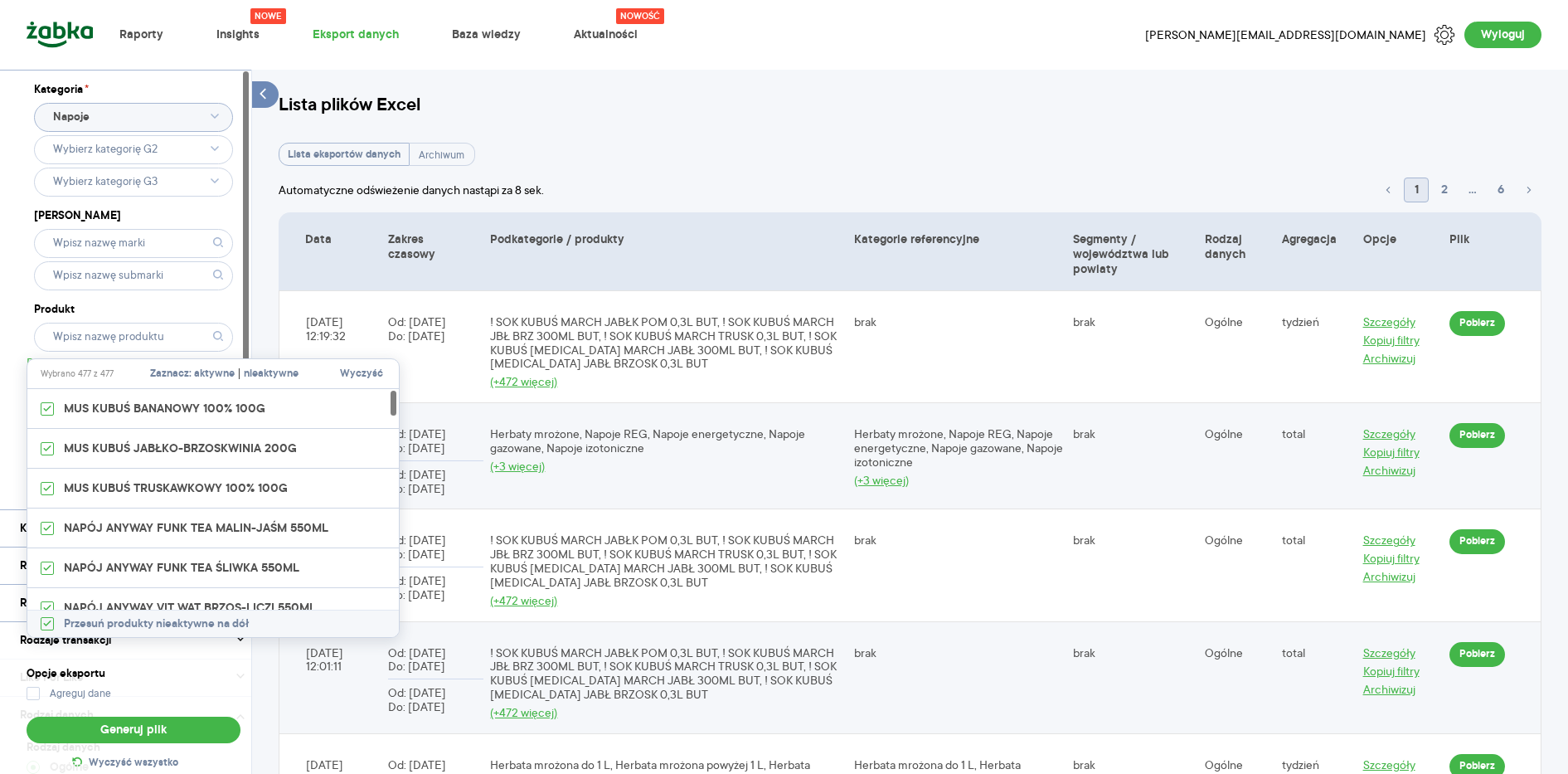 type on "Wybrano 477 z 477" 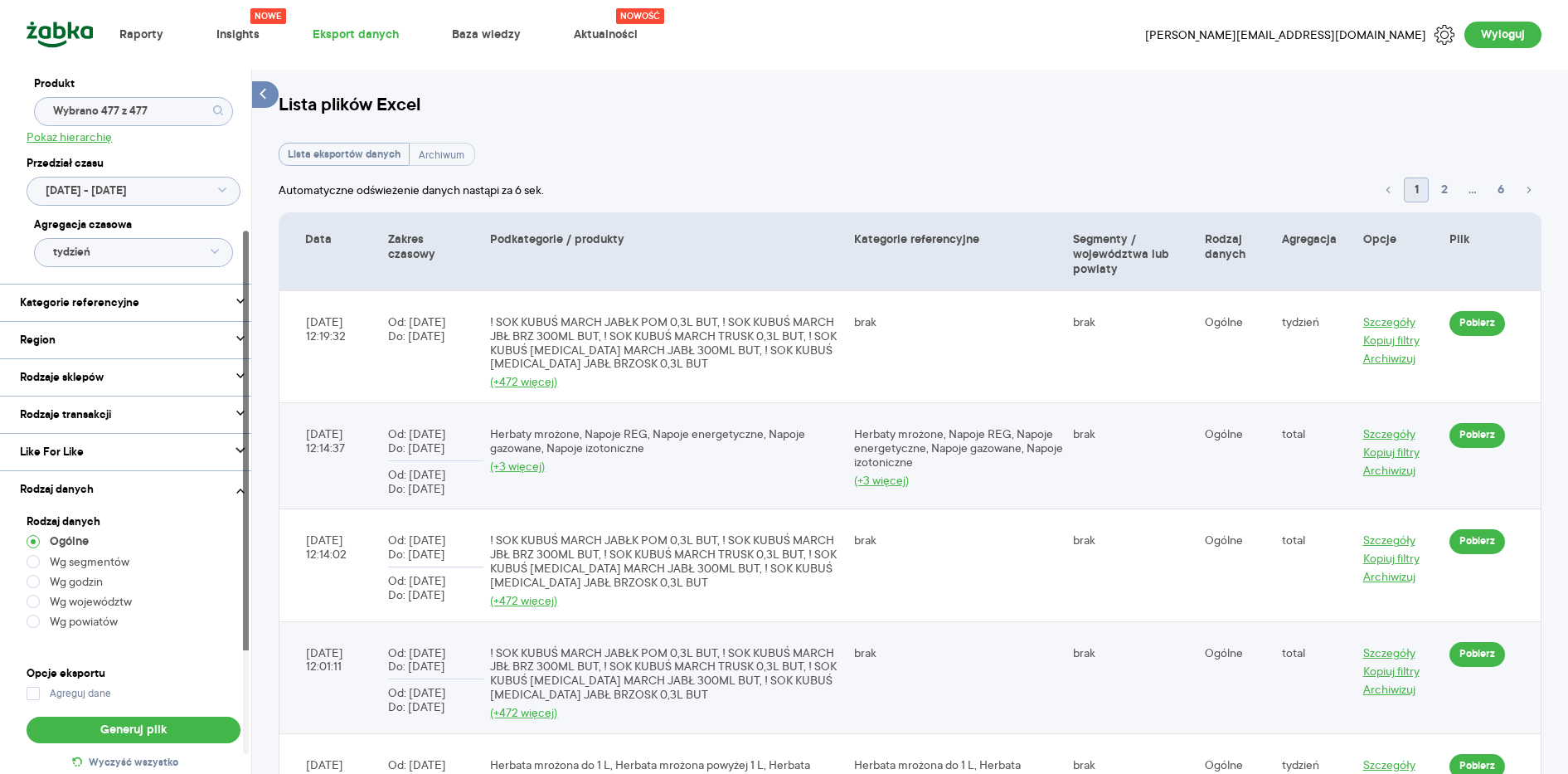 scroll, scrollTop: 242, scrollLeft: 0, axis: vertical 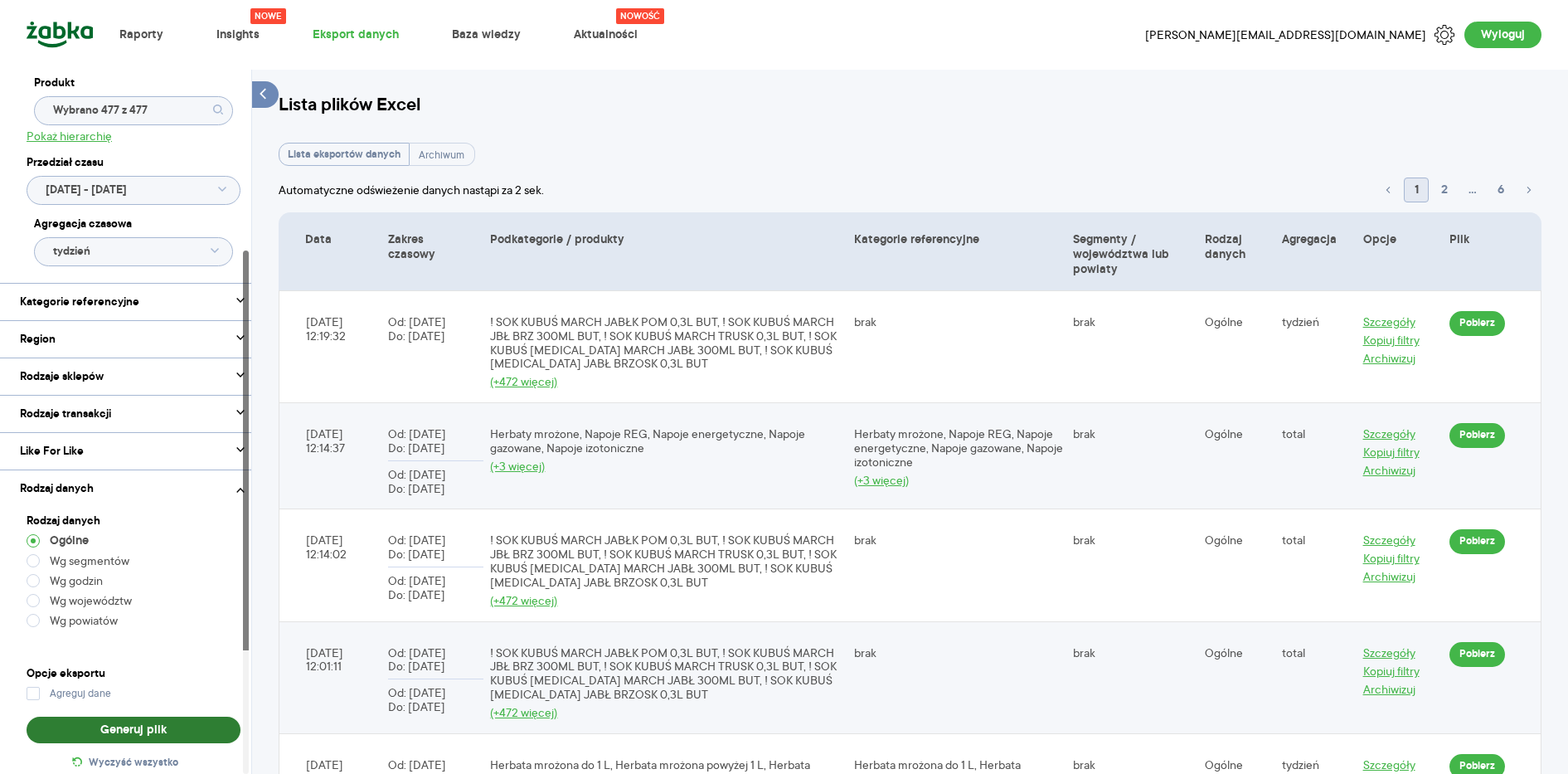 click on "Generuj plik" at bounding box center (133, 730) 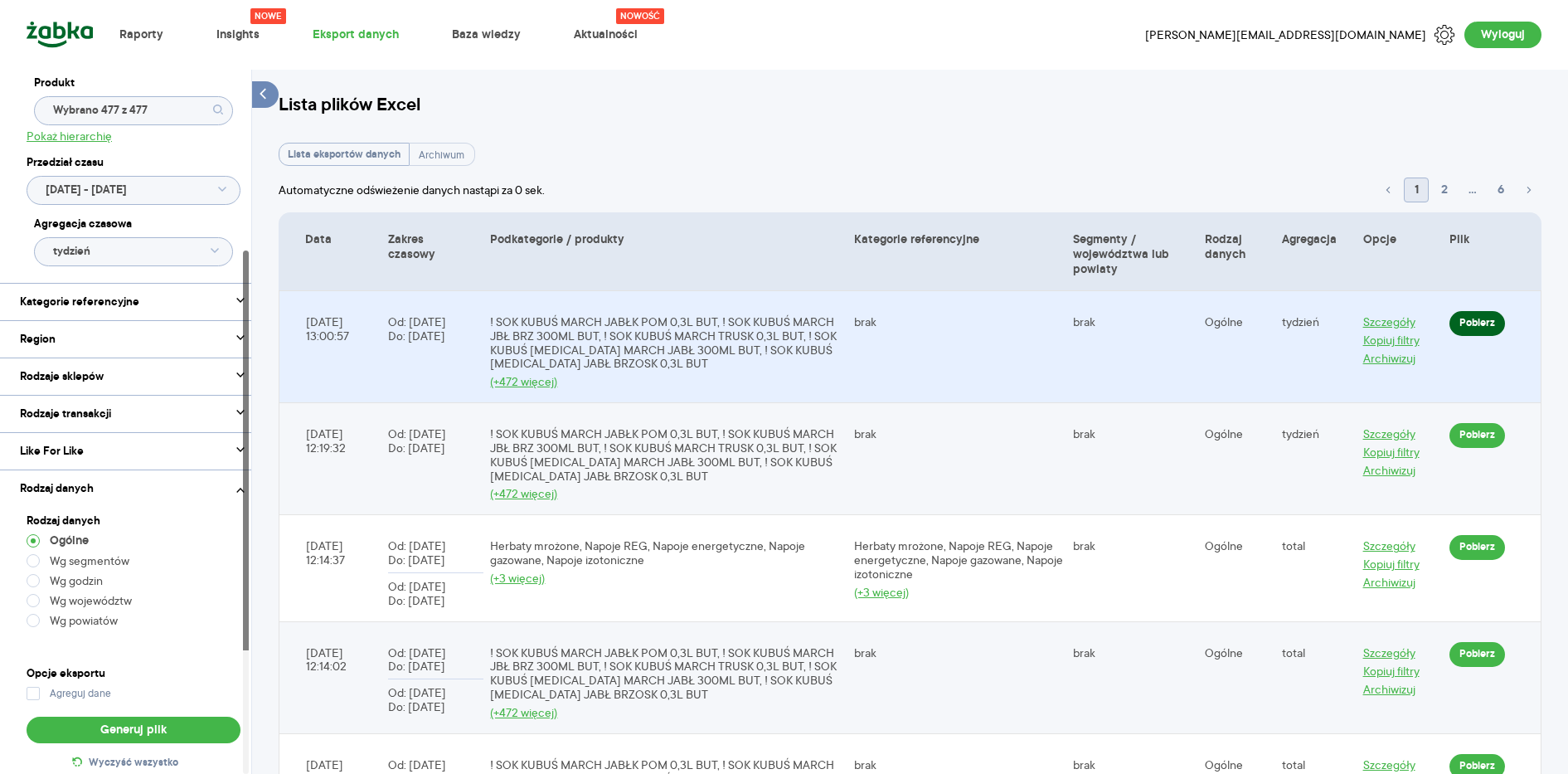 click on "Pobierz" at bounding box center [1477, 324] 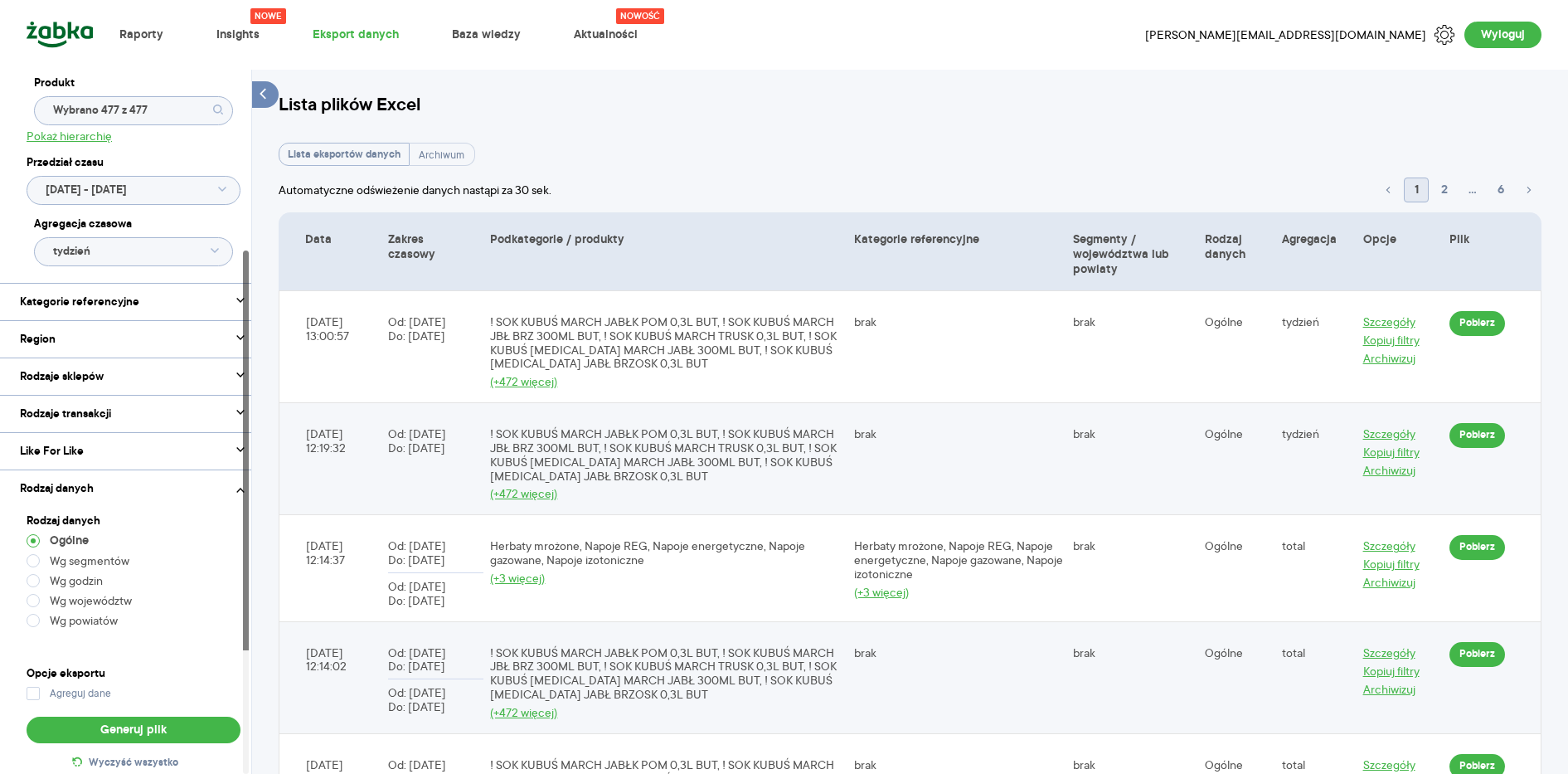 click on "tydzień" 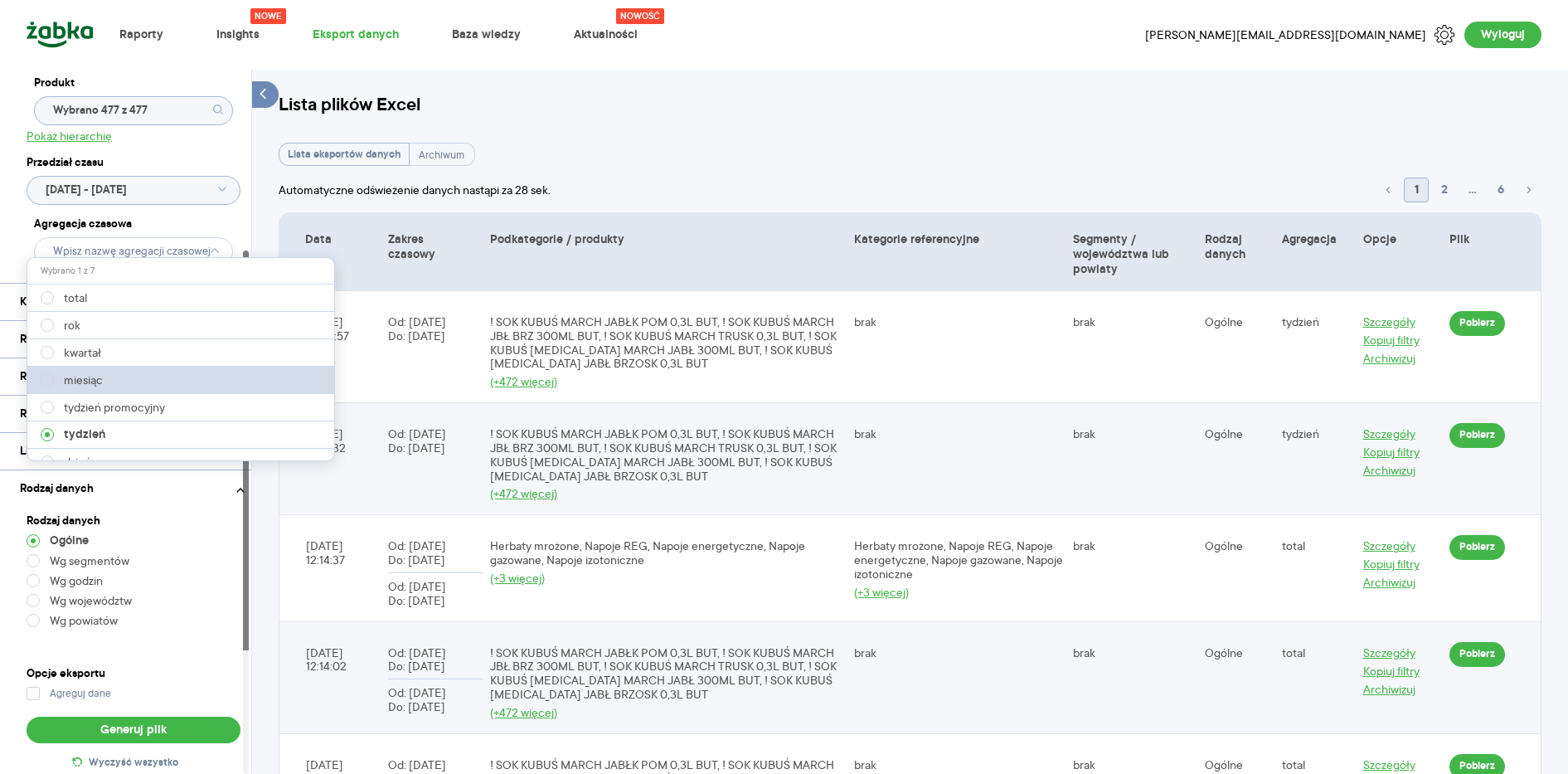 click on "miesiąc" at bounding box center (183, 380) 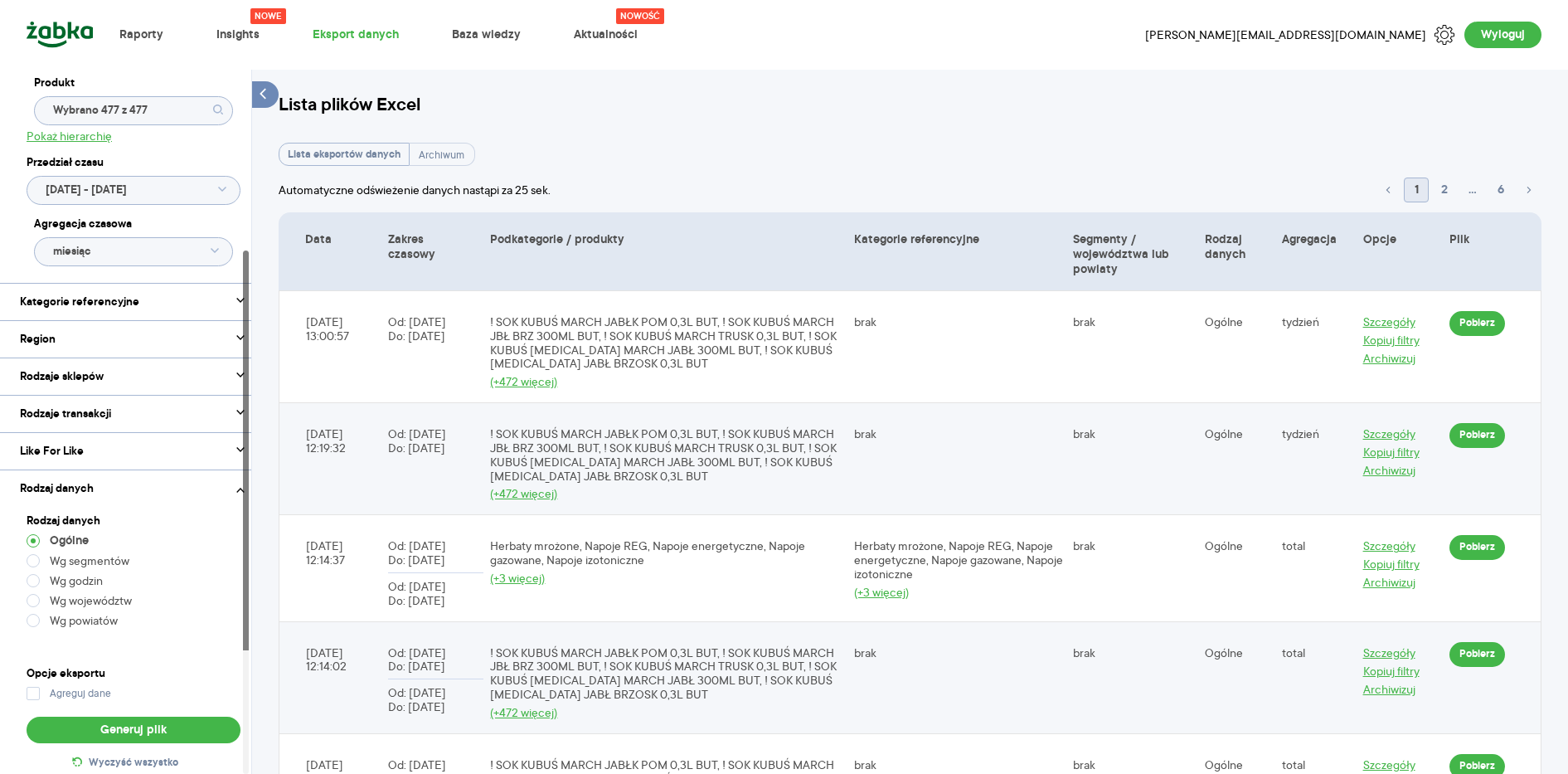 click on "[DATE] - [DATE]" 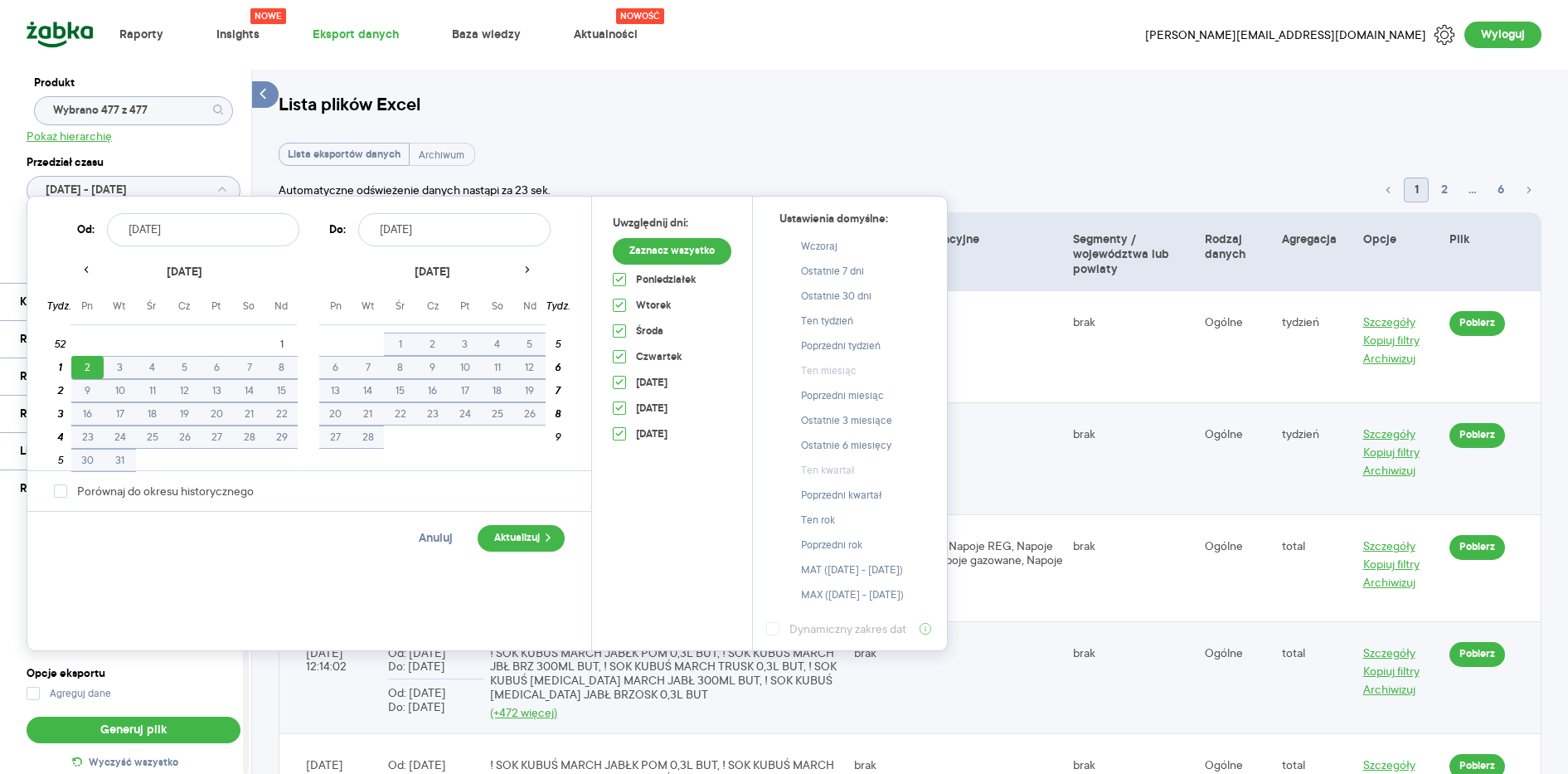click 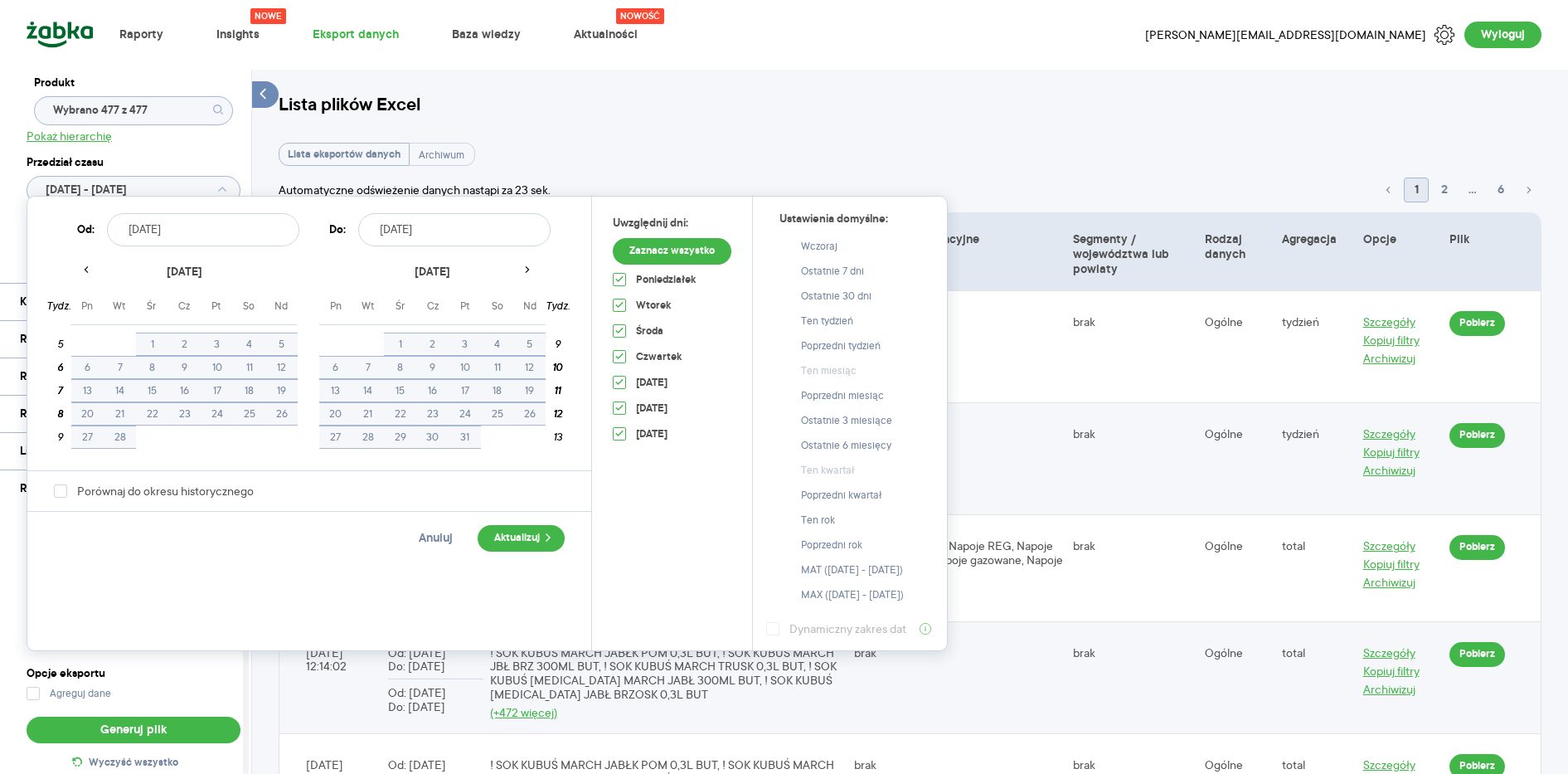click 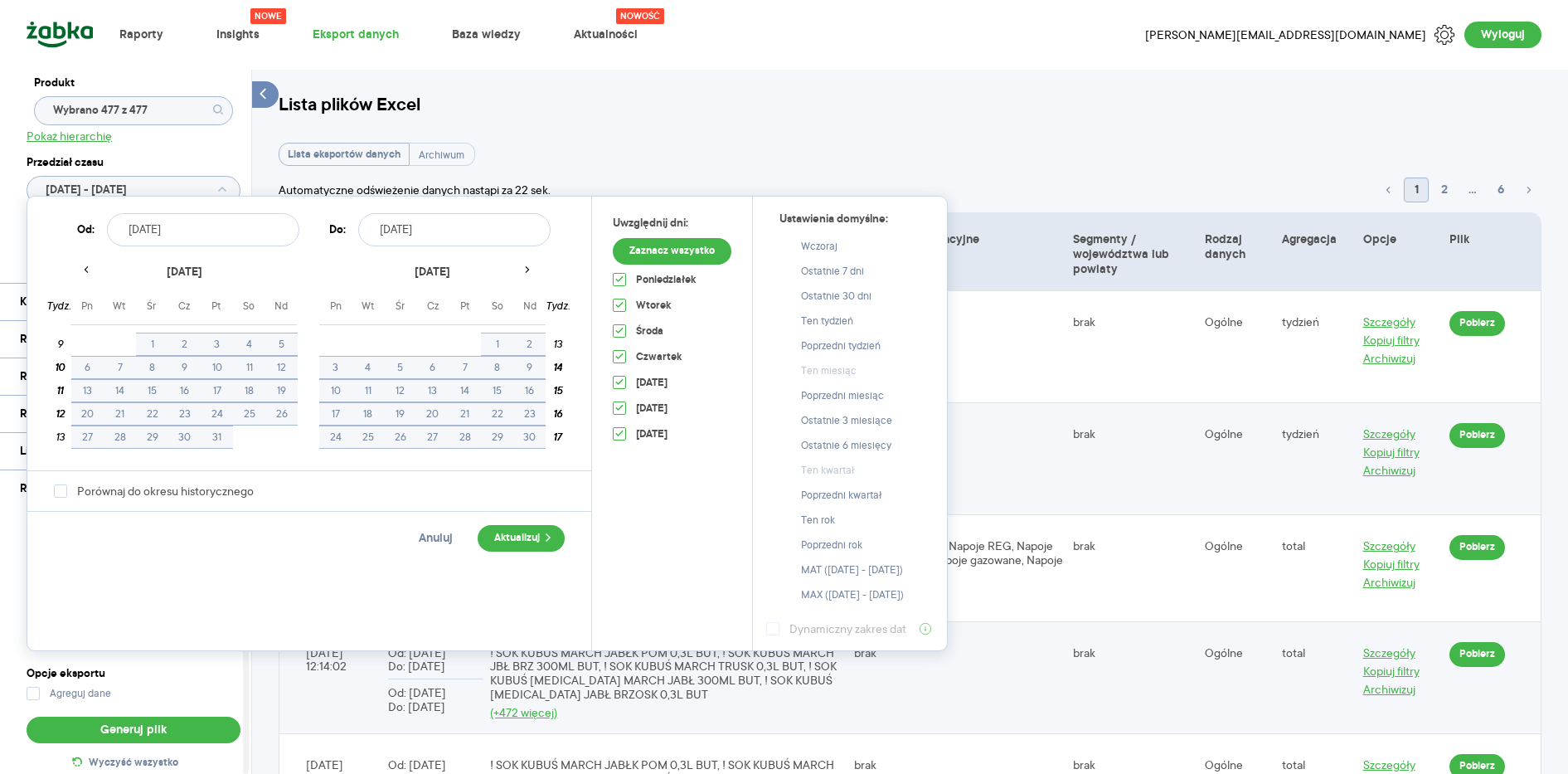 click 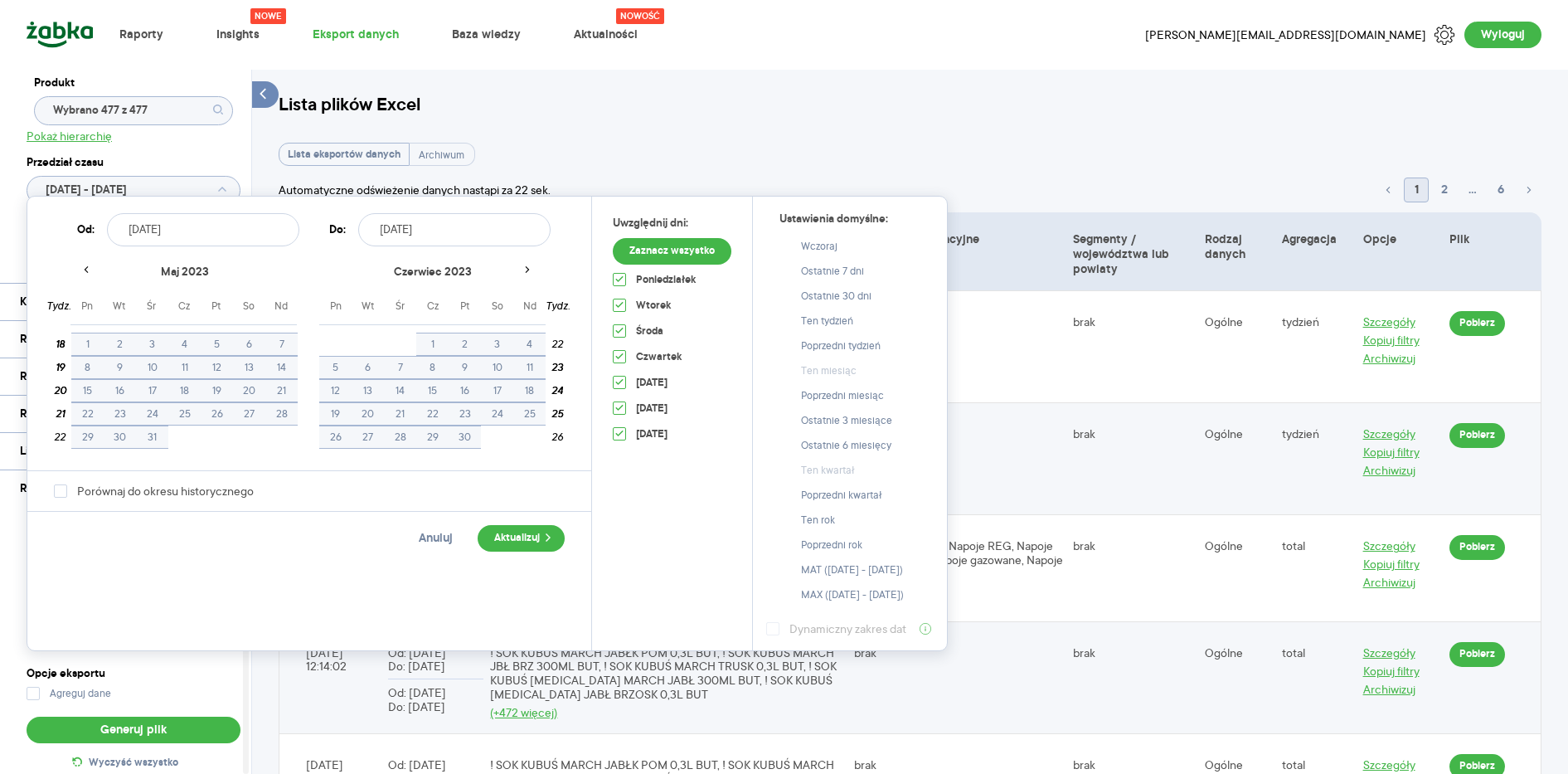 click 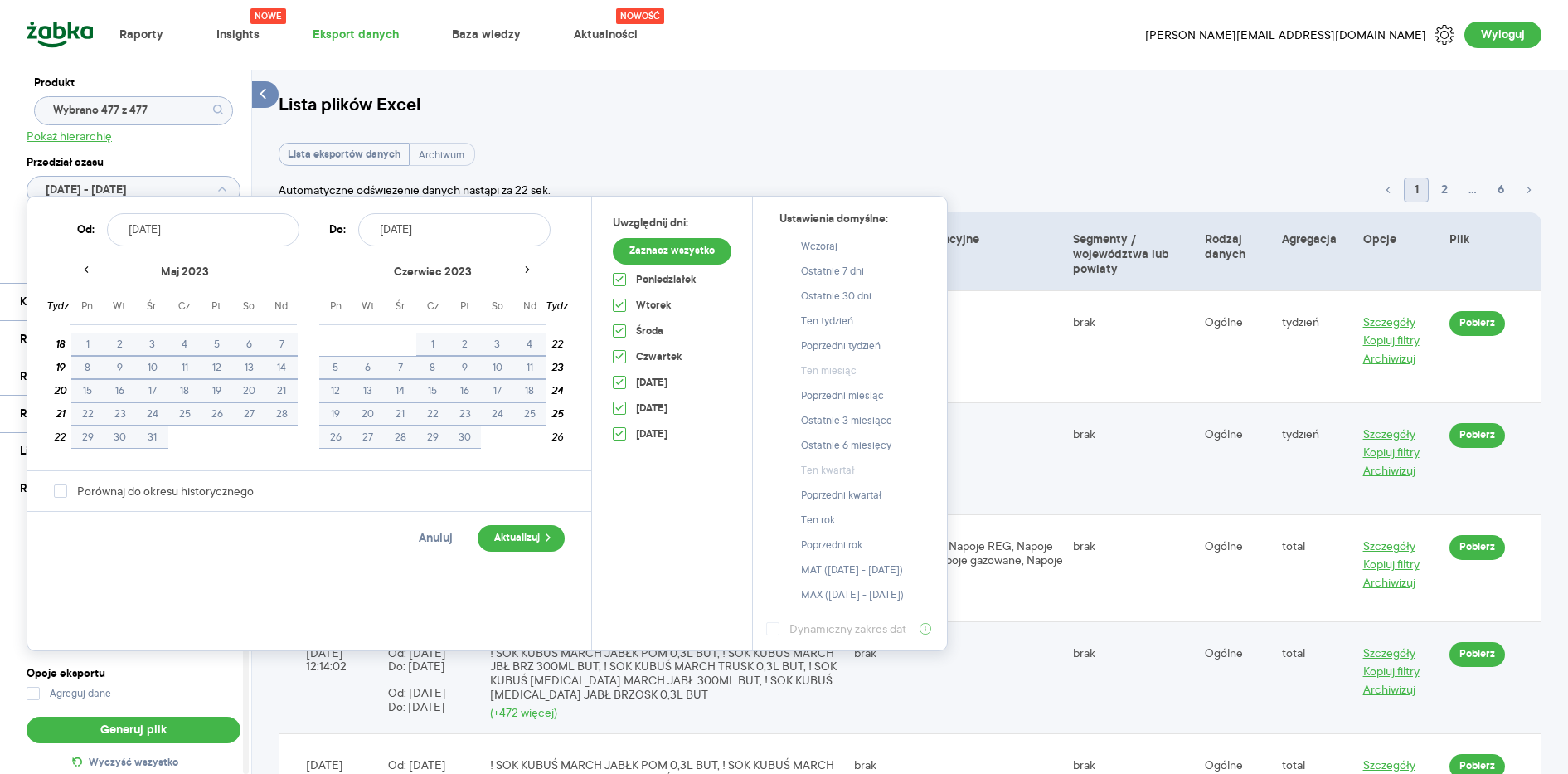 click 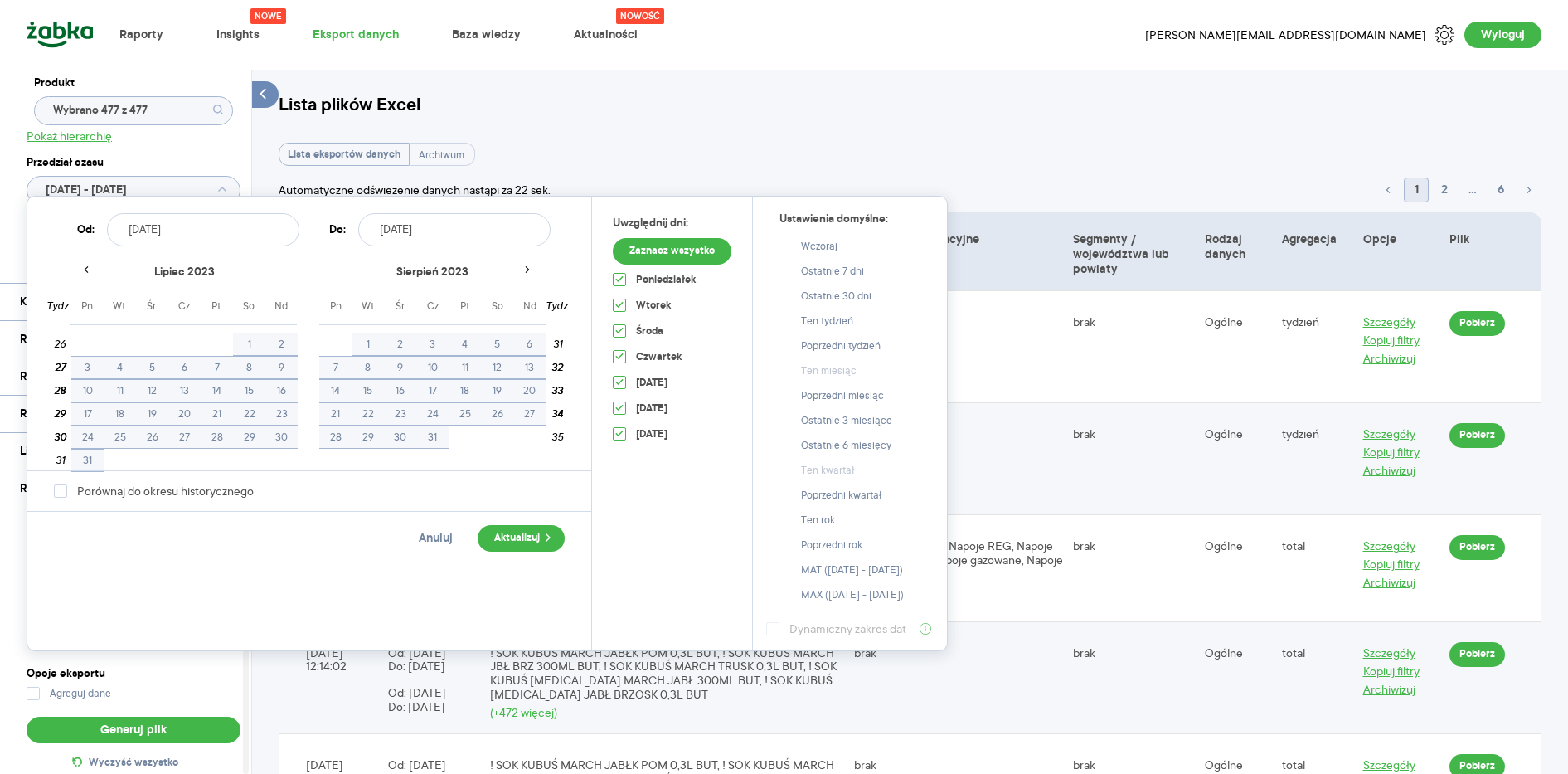 click 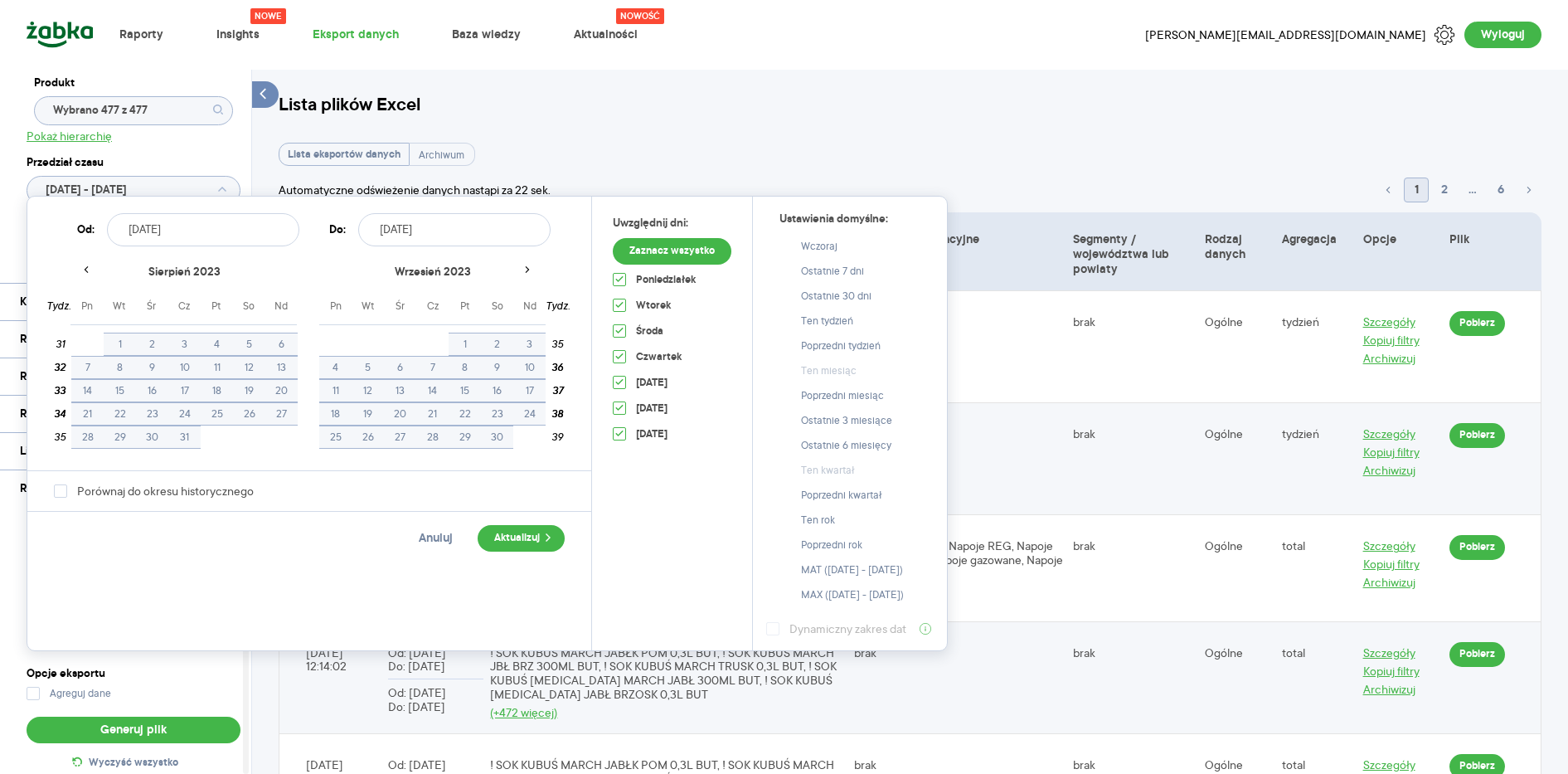 click 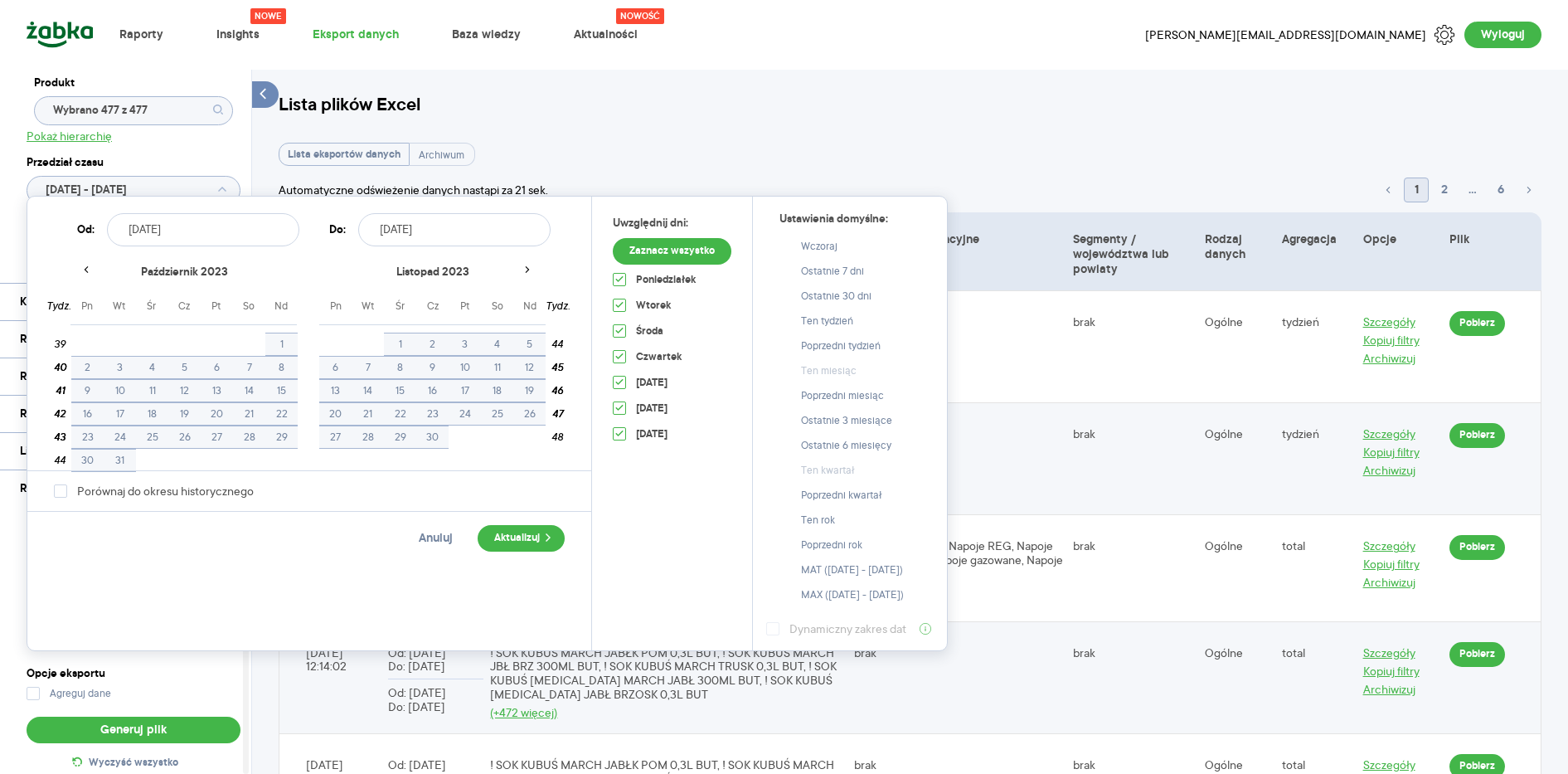 click 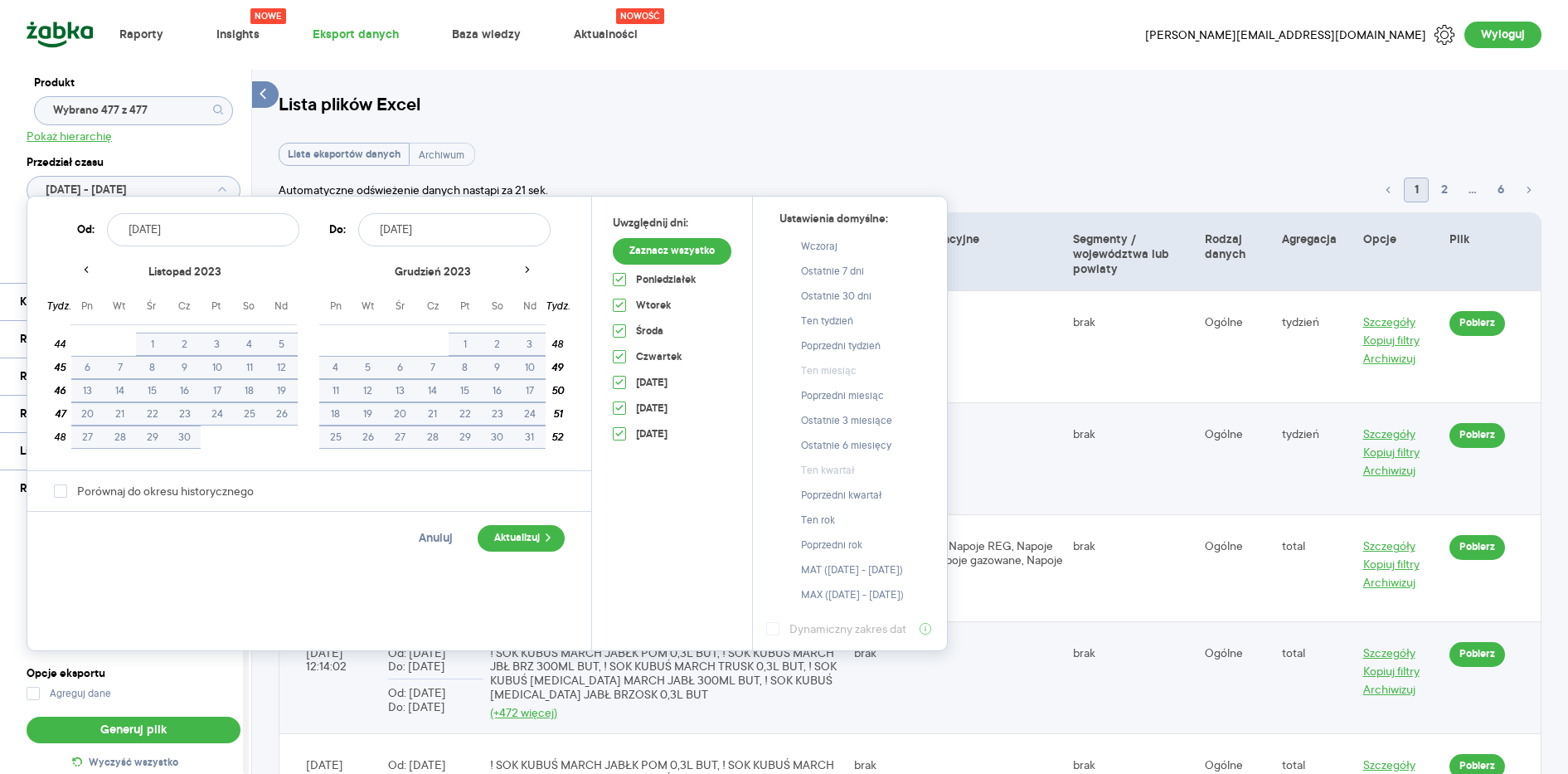 click 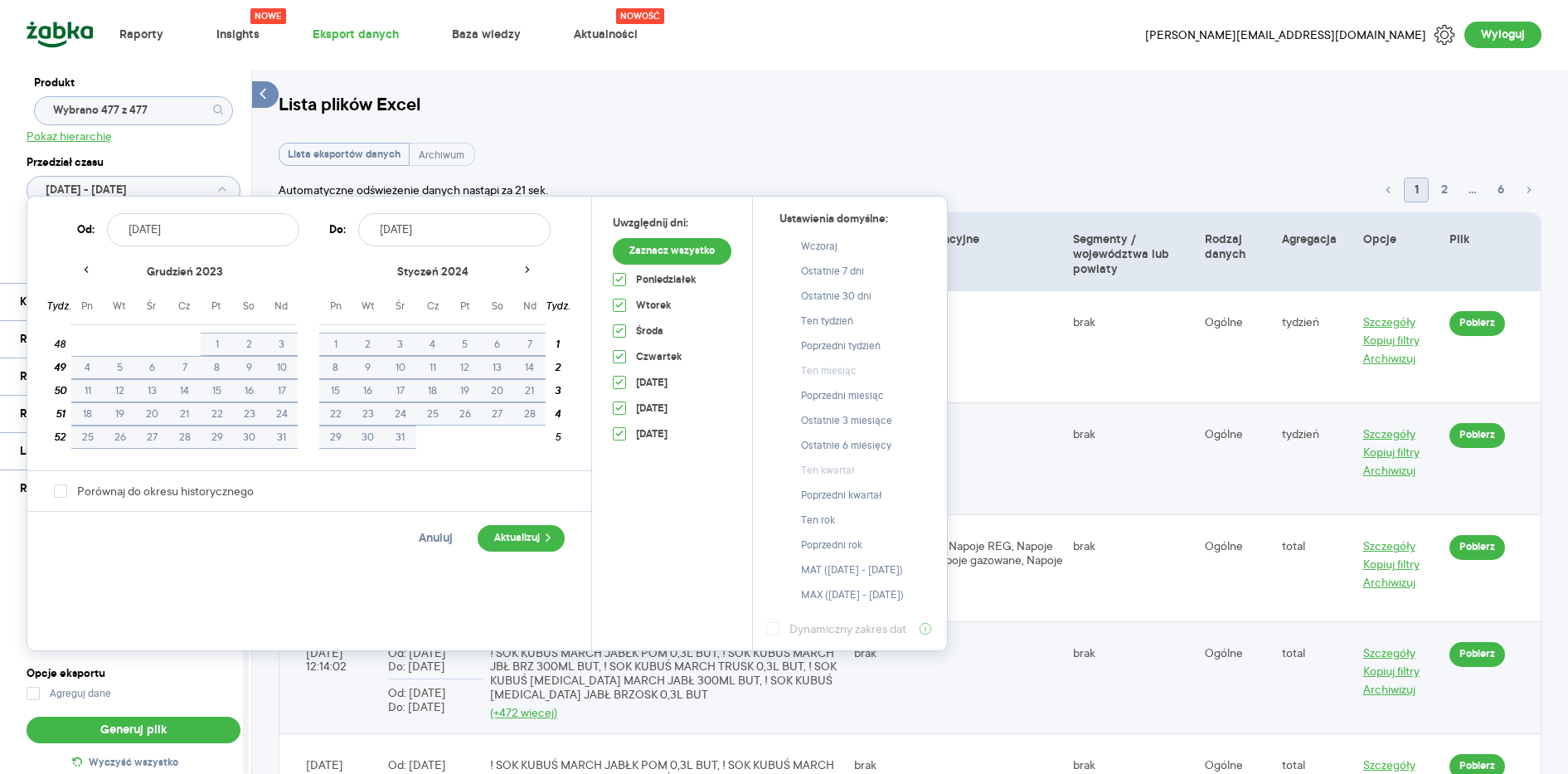 click 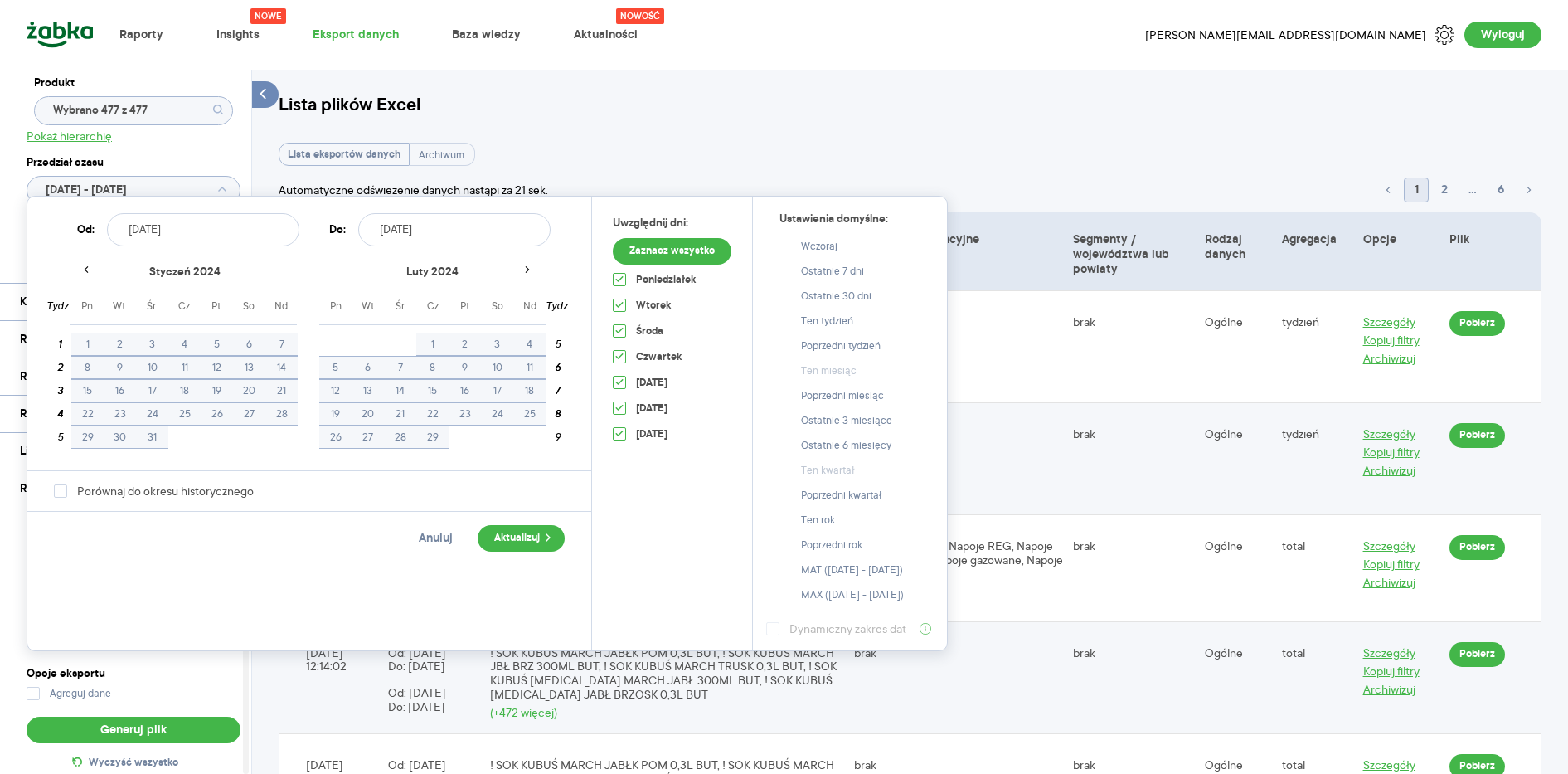 click 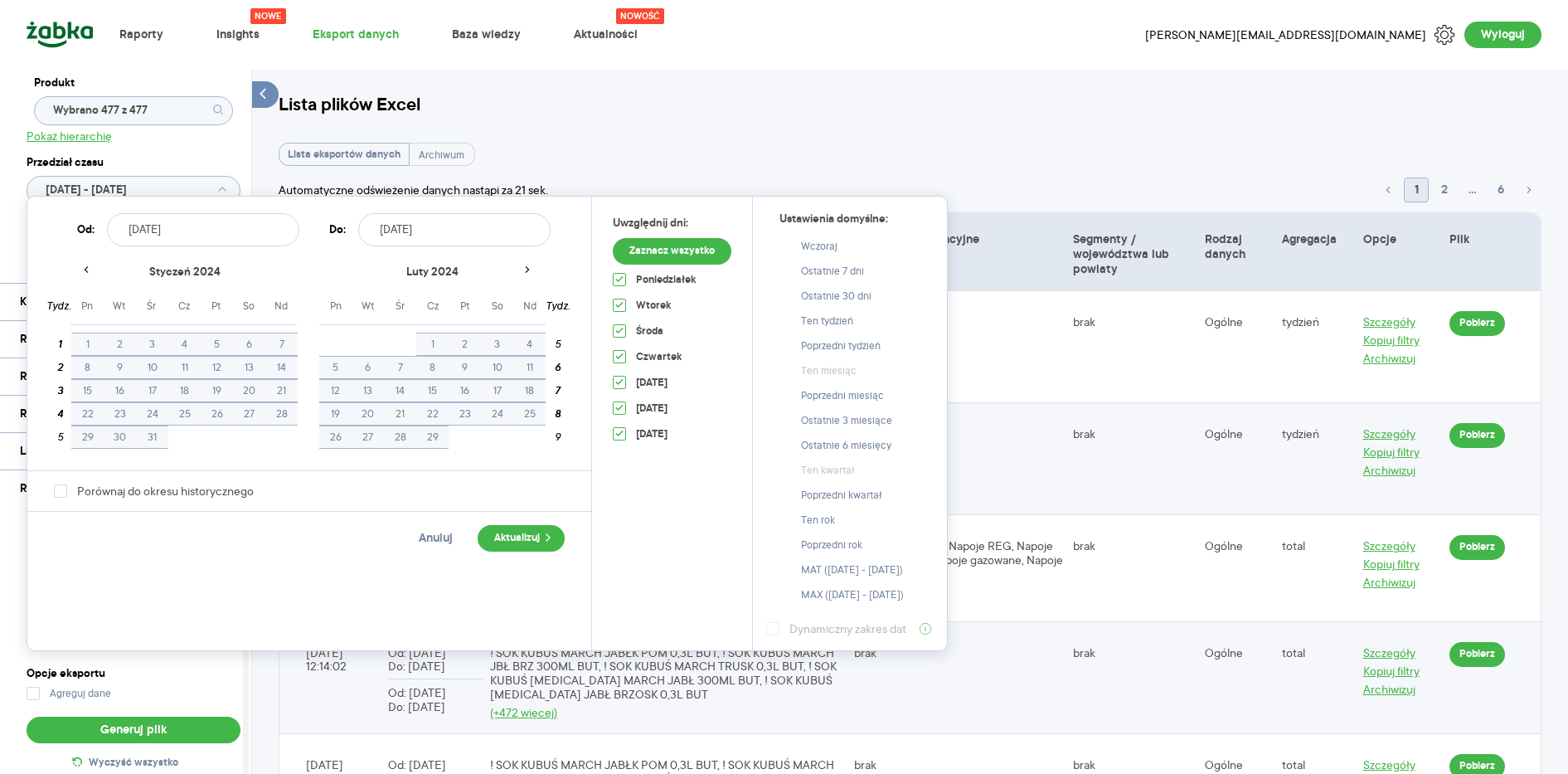 click 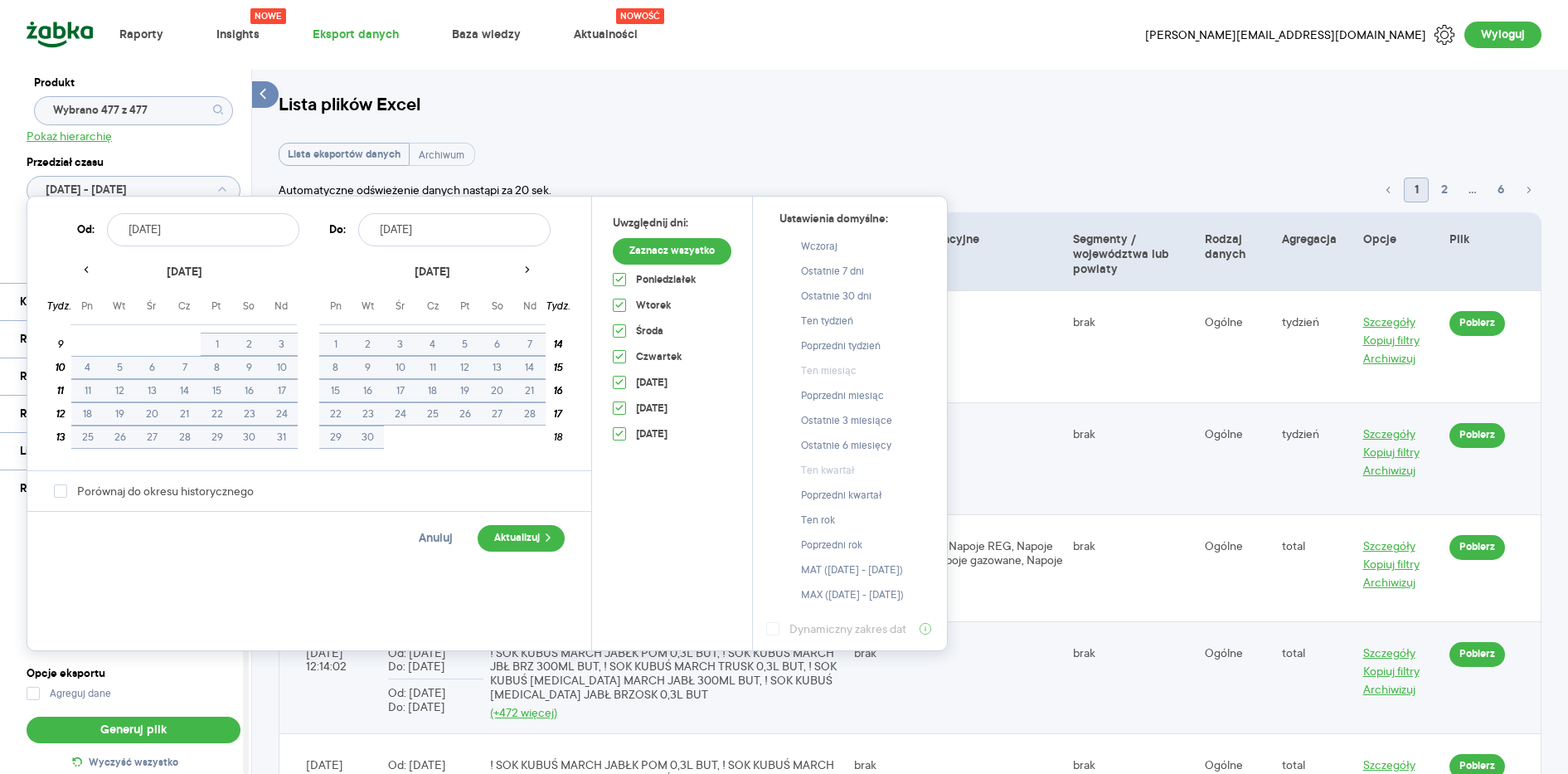 click 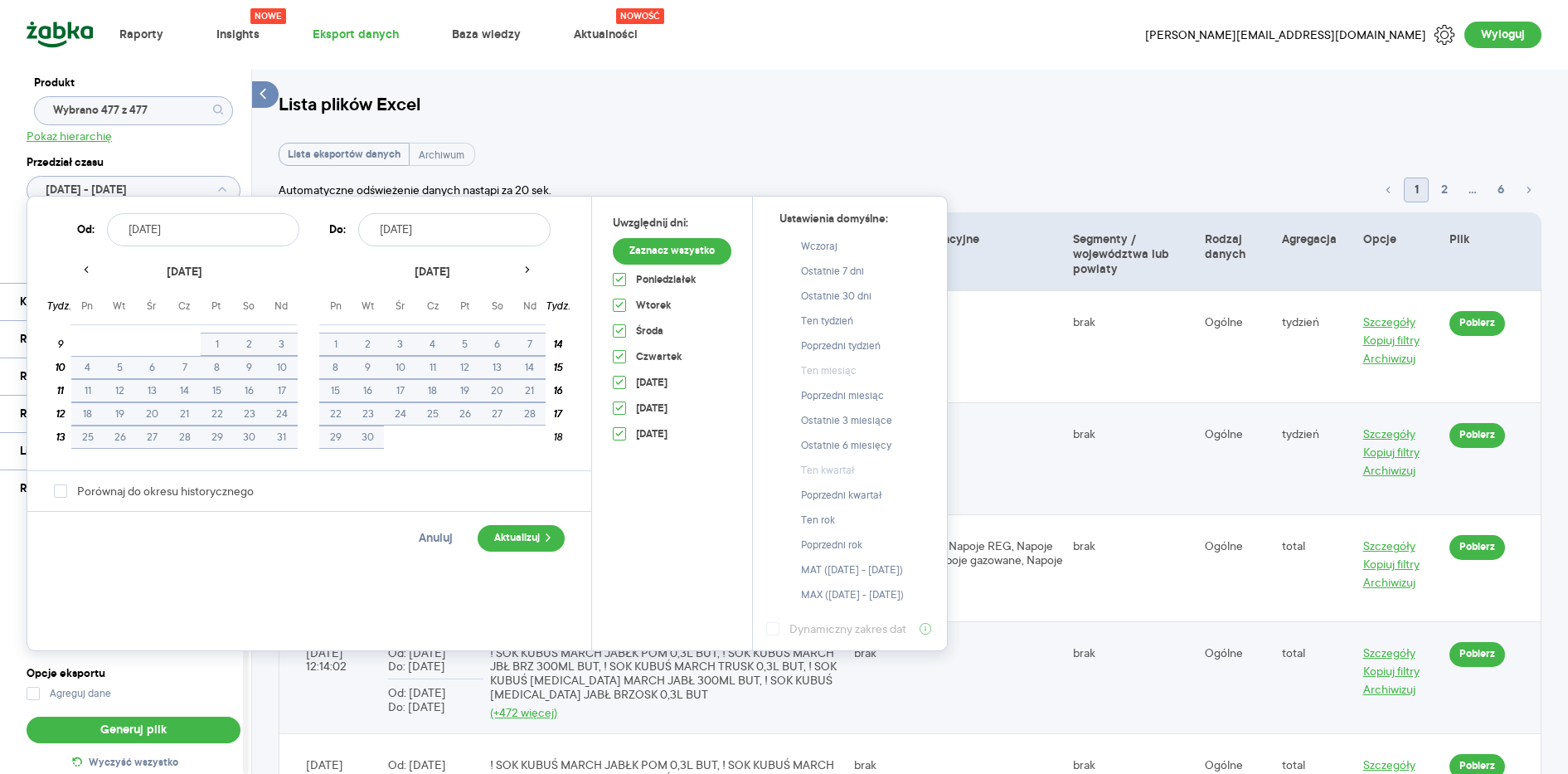 click 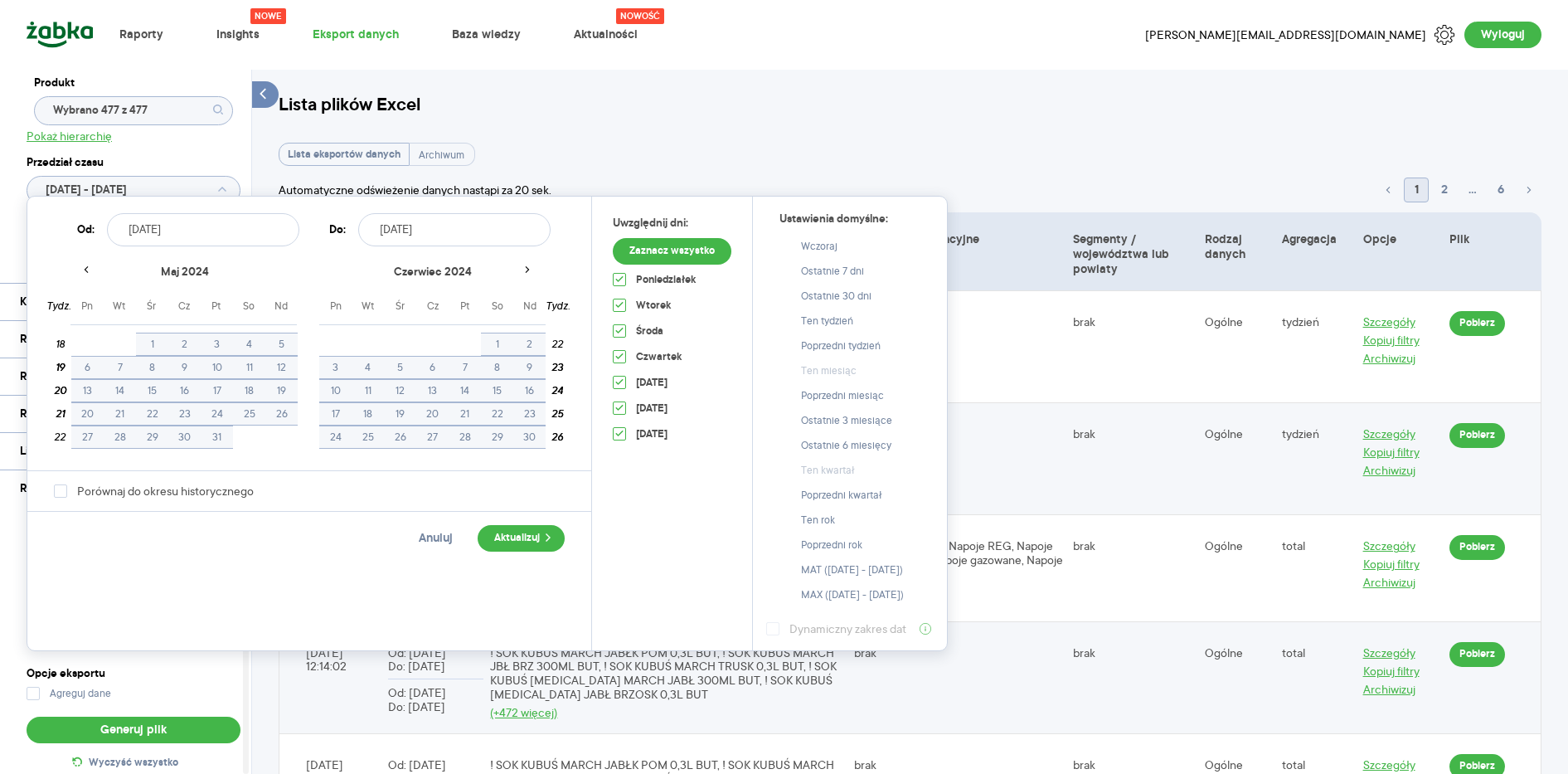 click 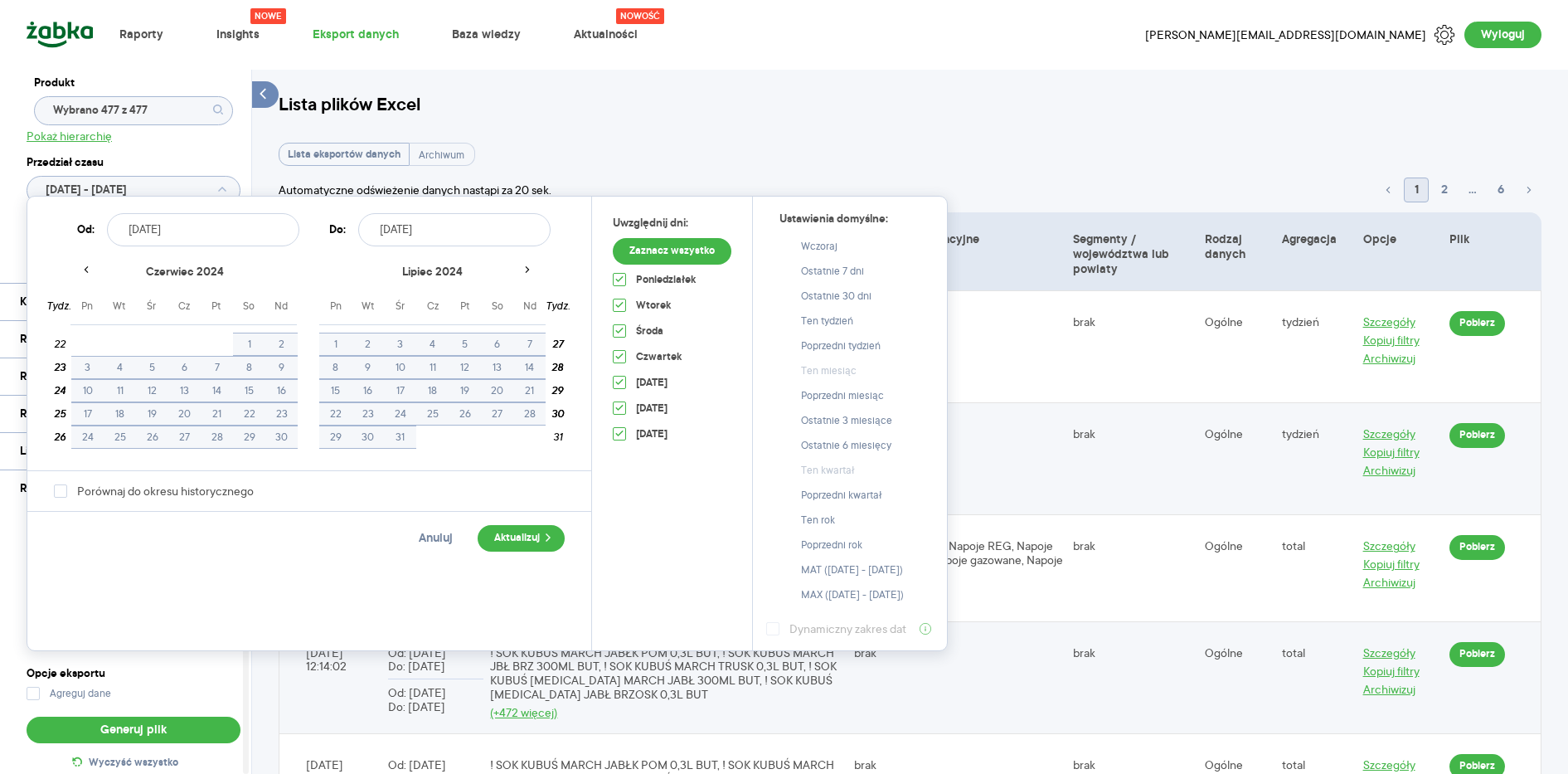 click 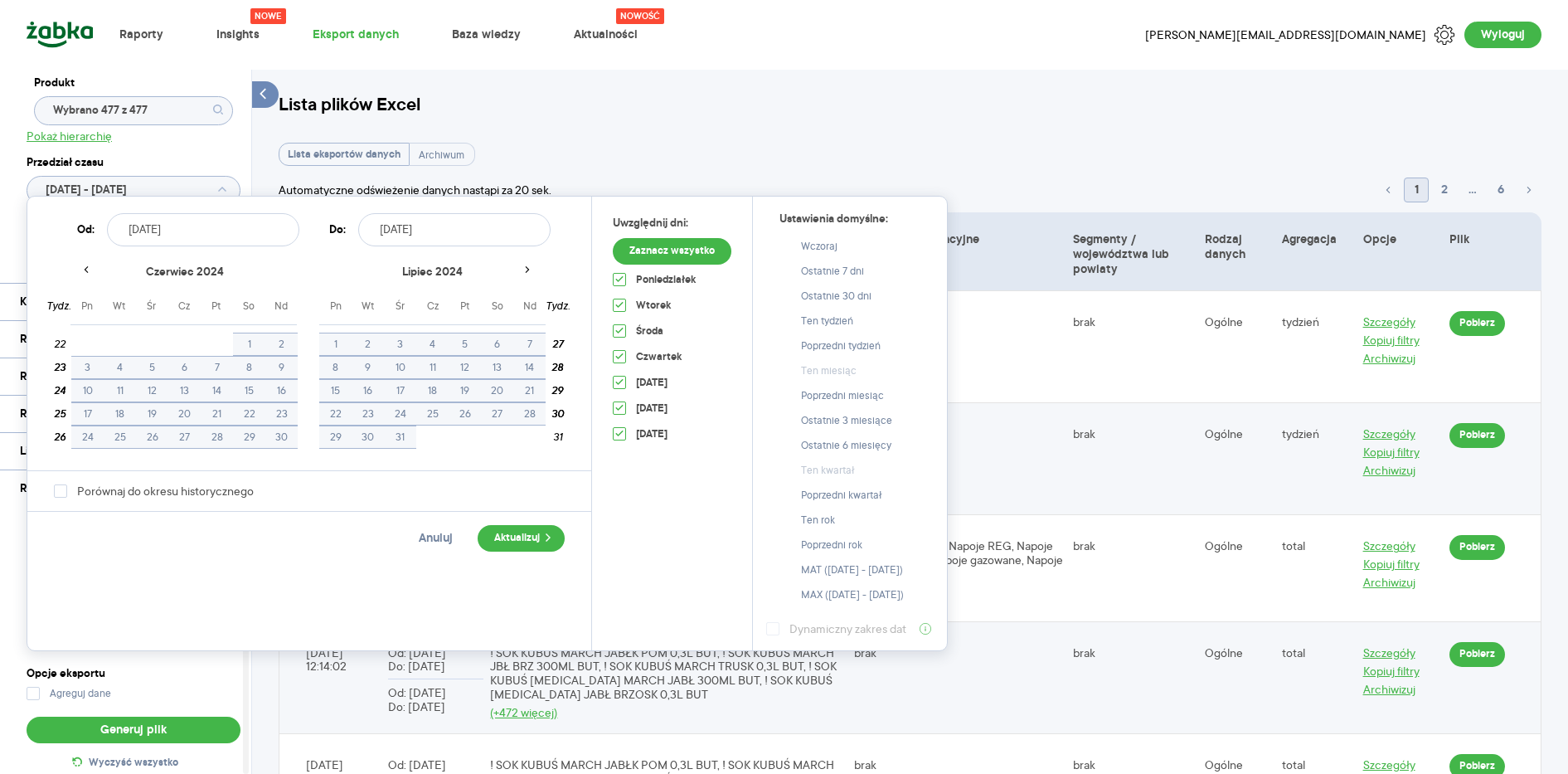 click 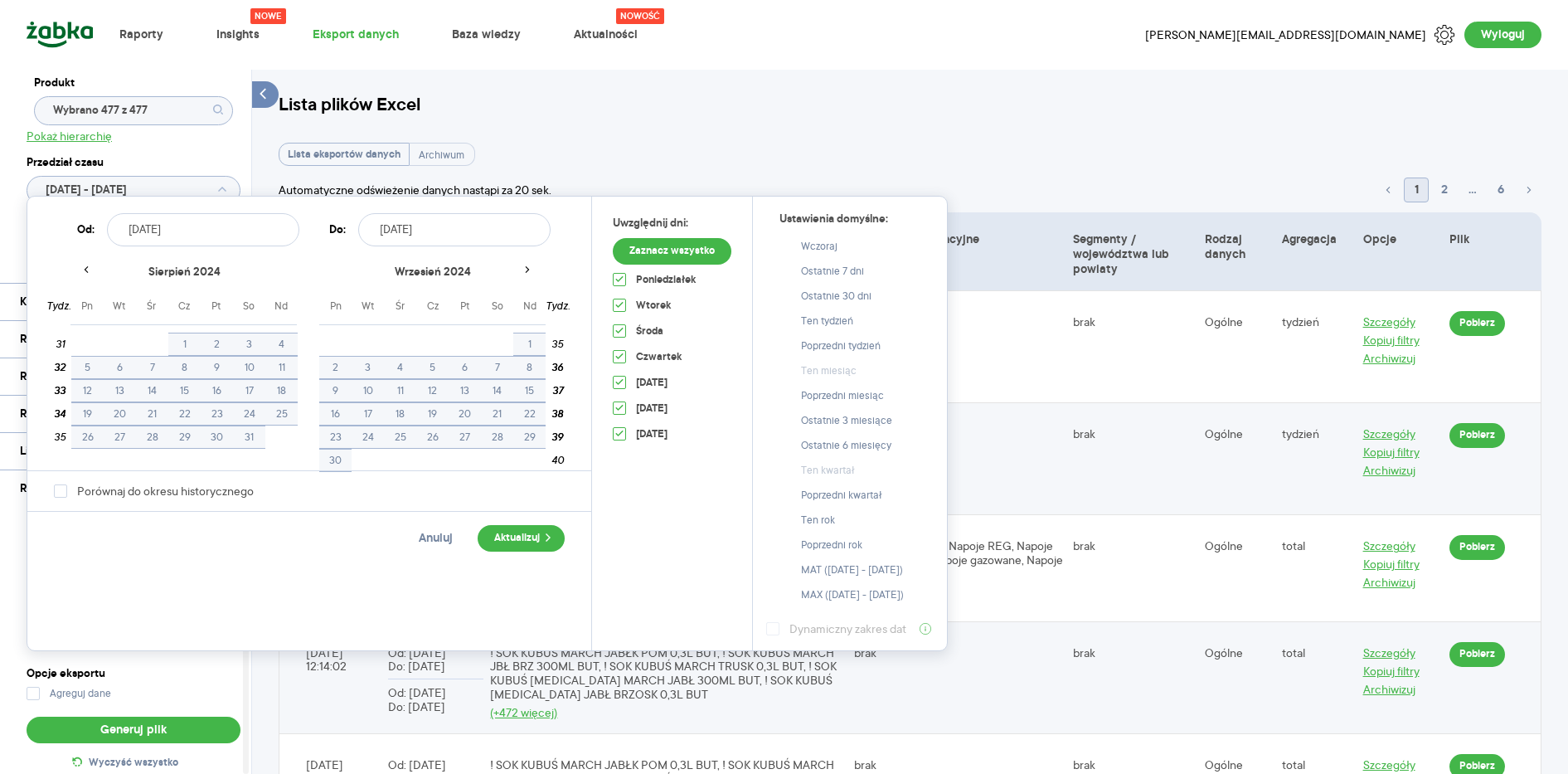 click 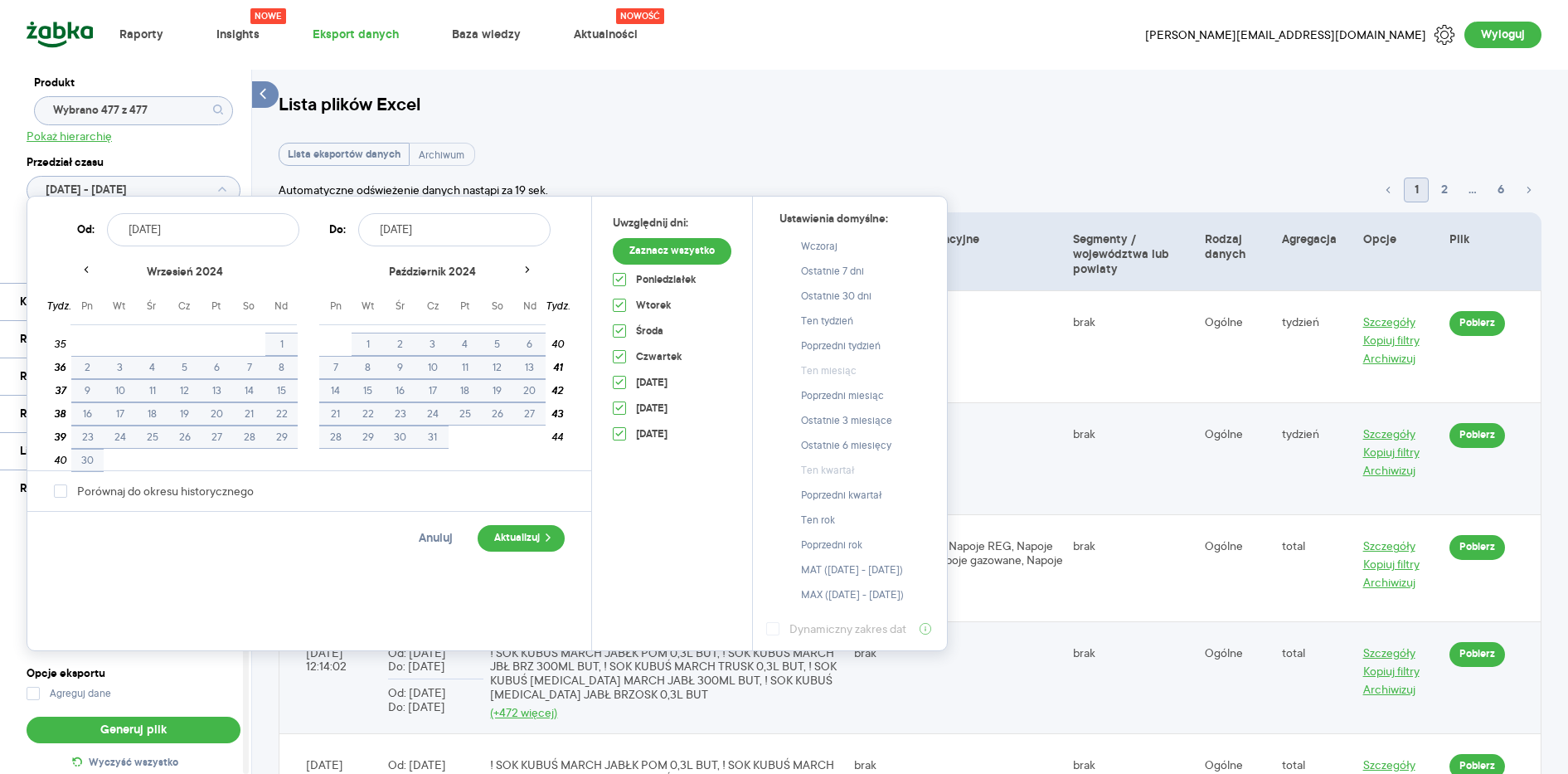 click 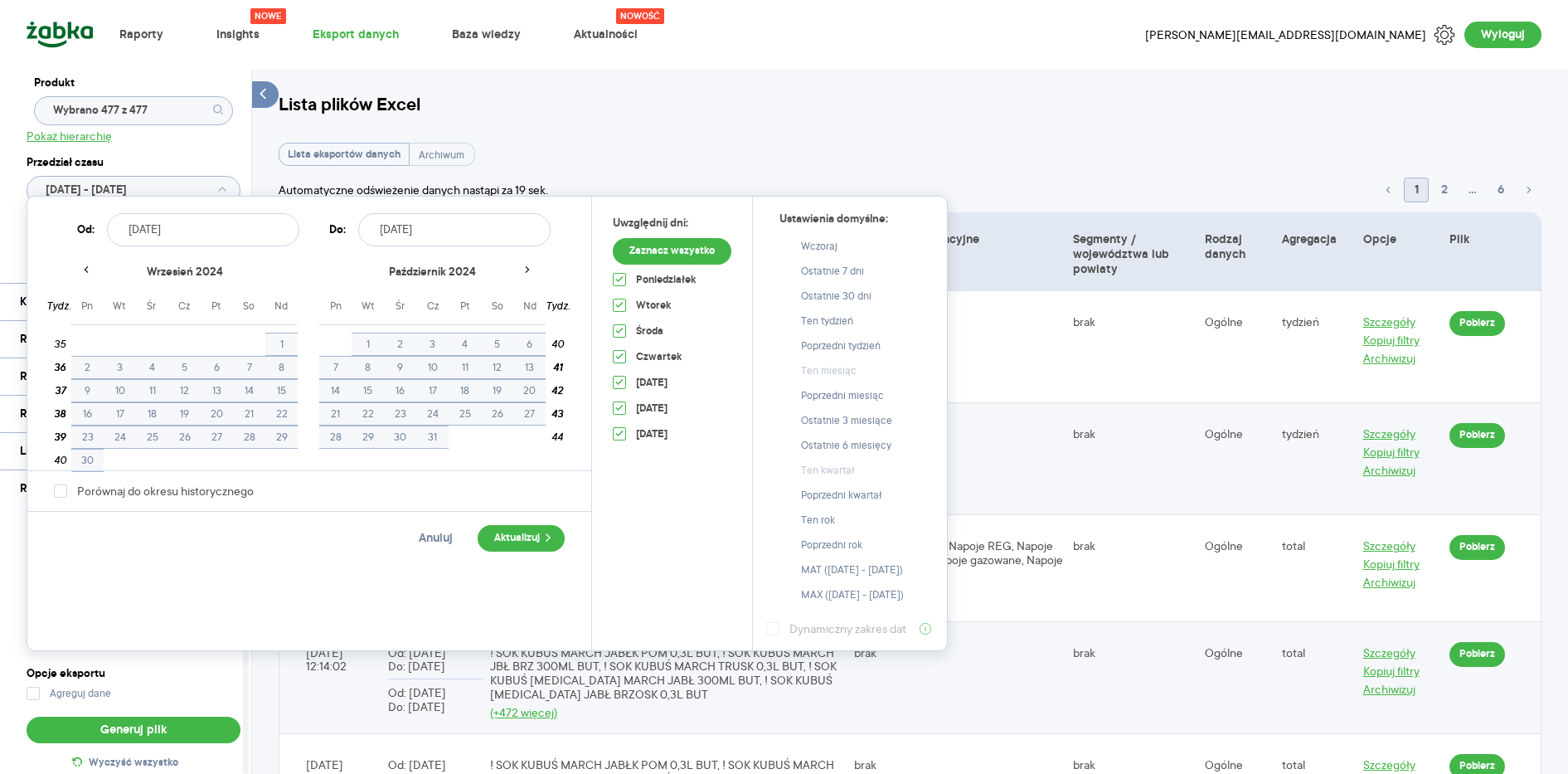 click 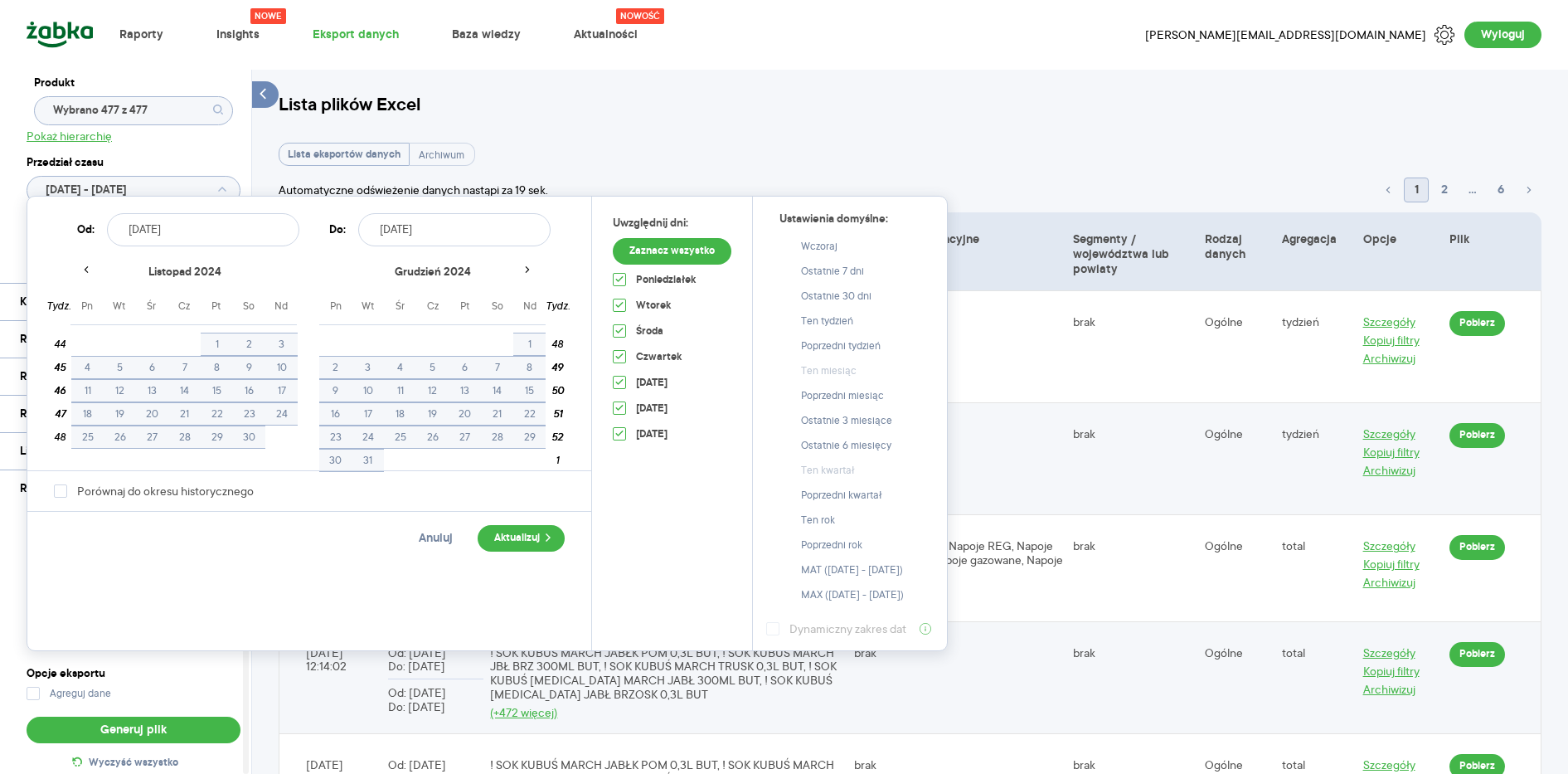 click 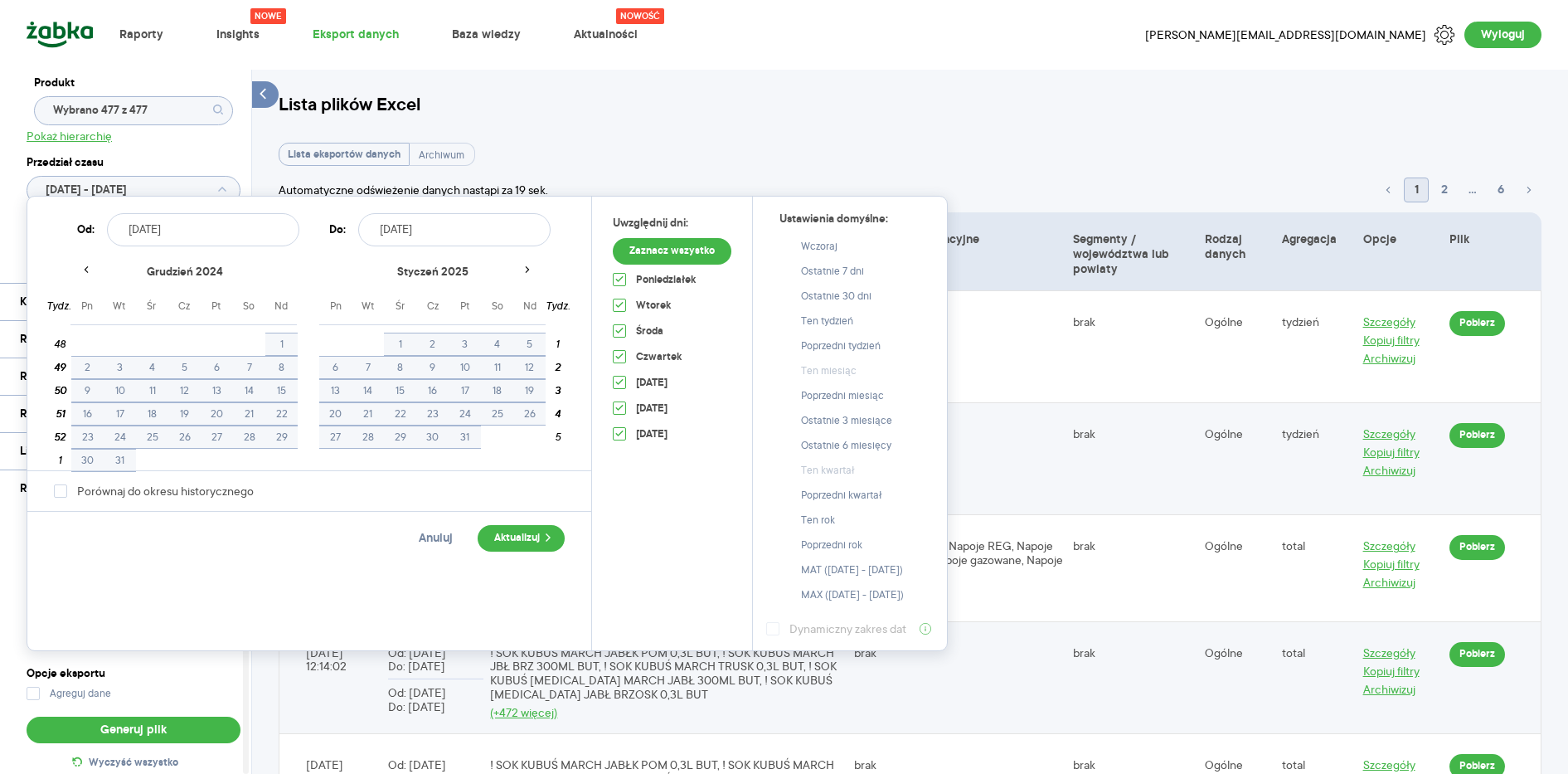 click 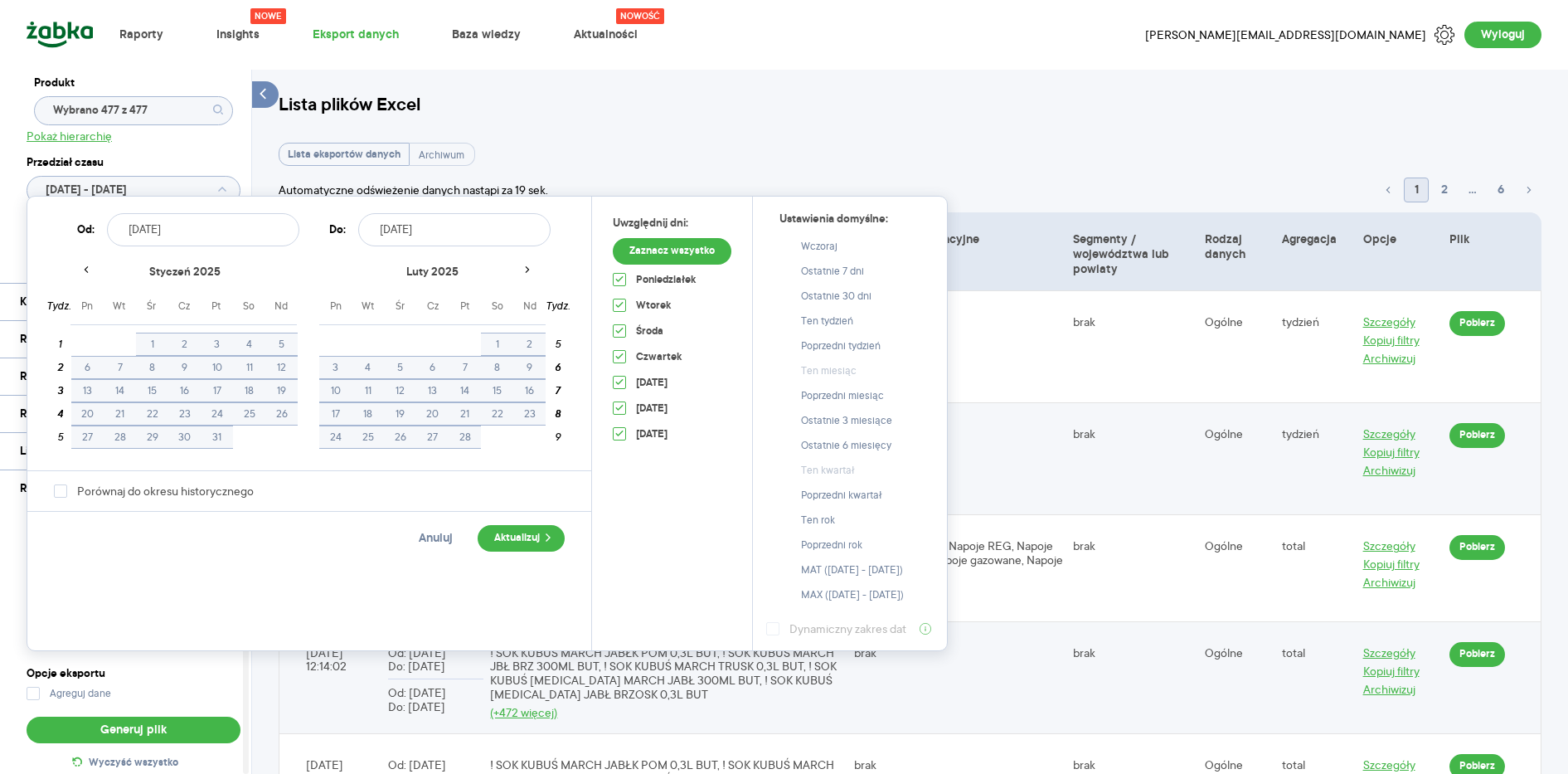 click 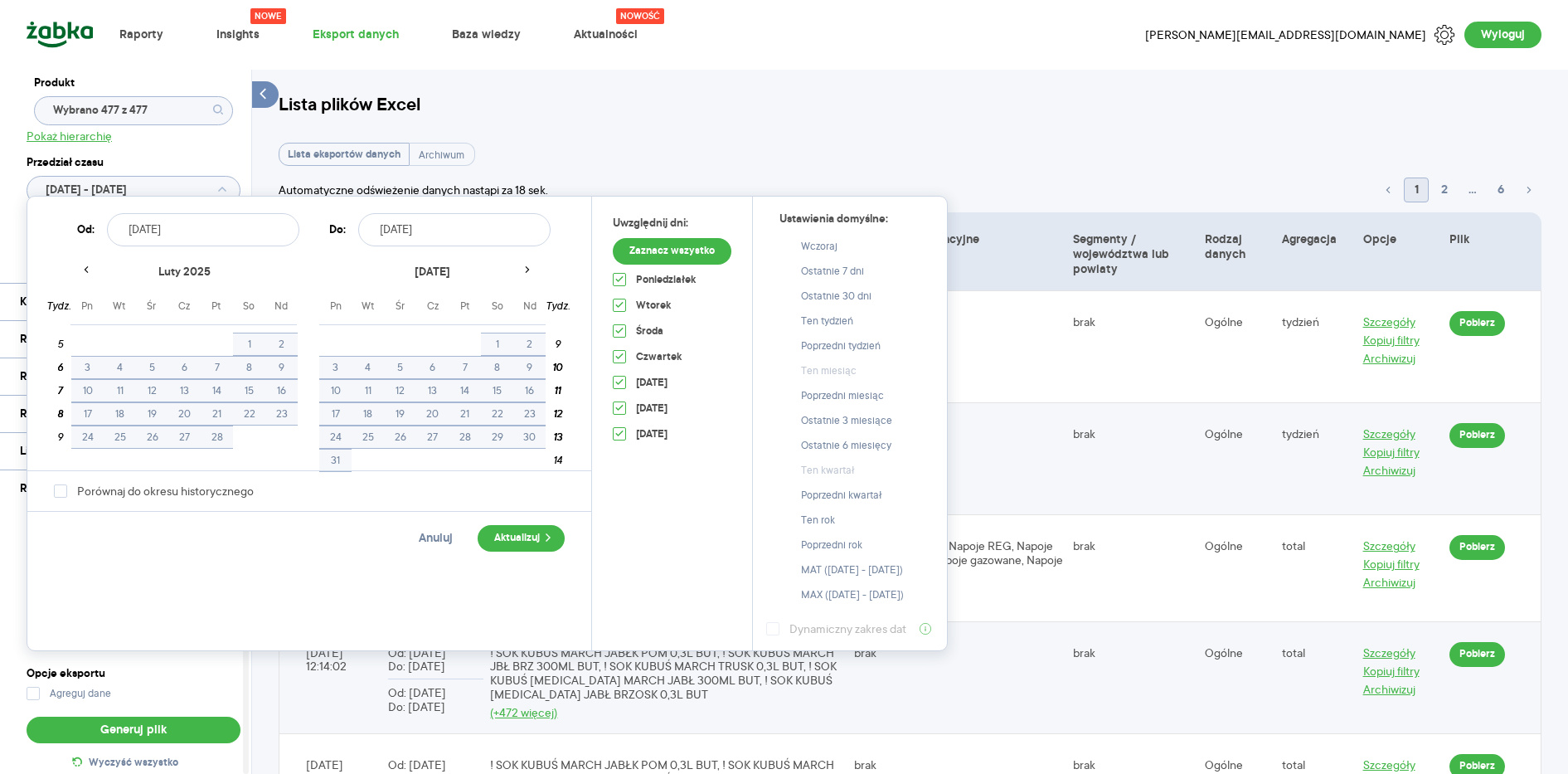 click 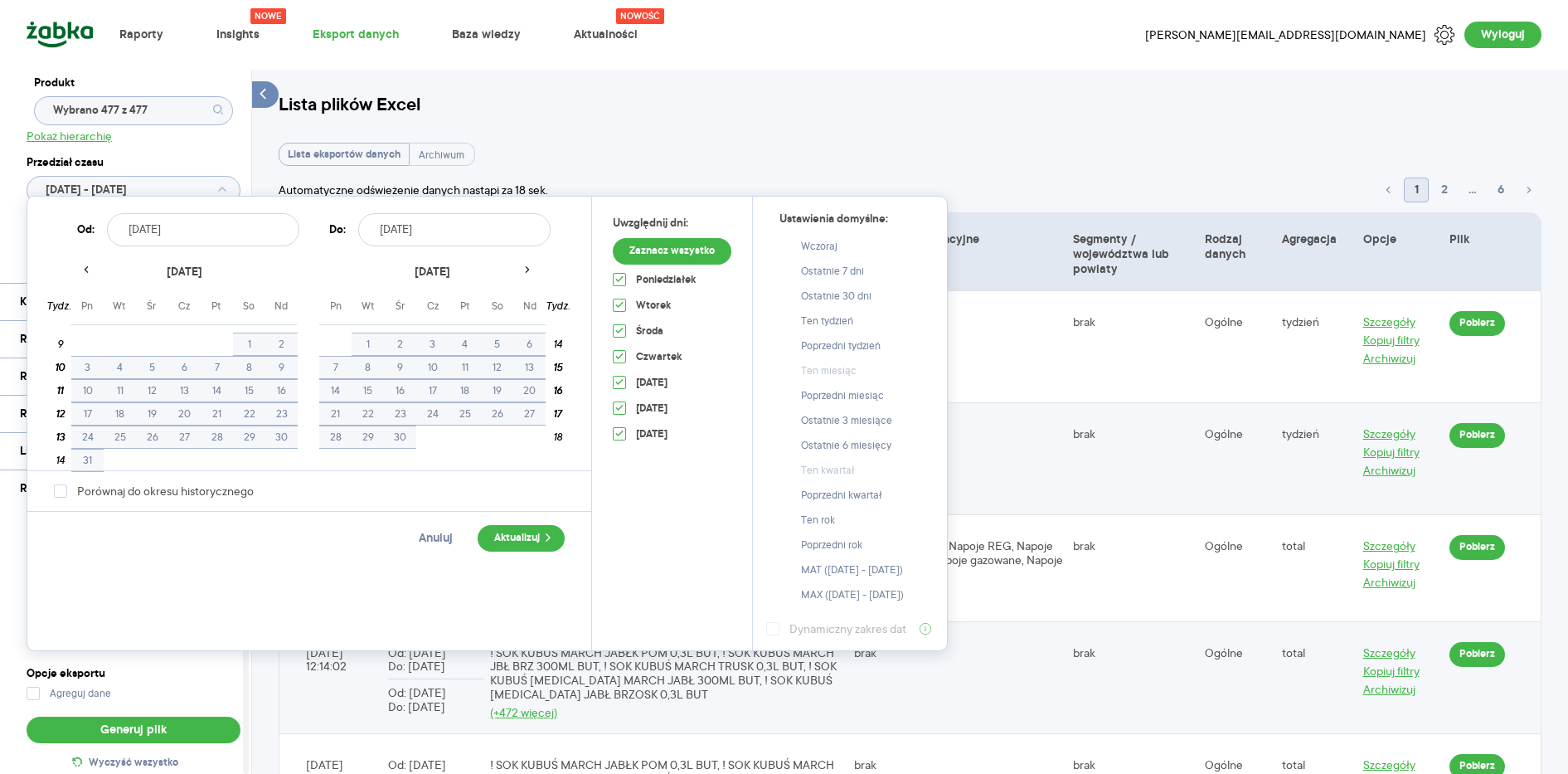 click 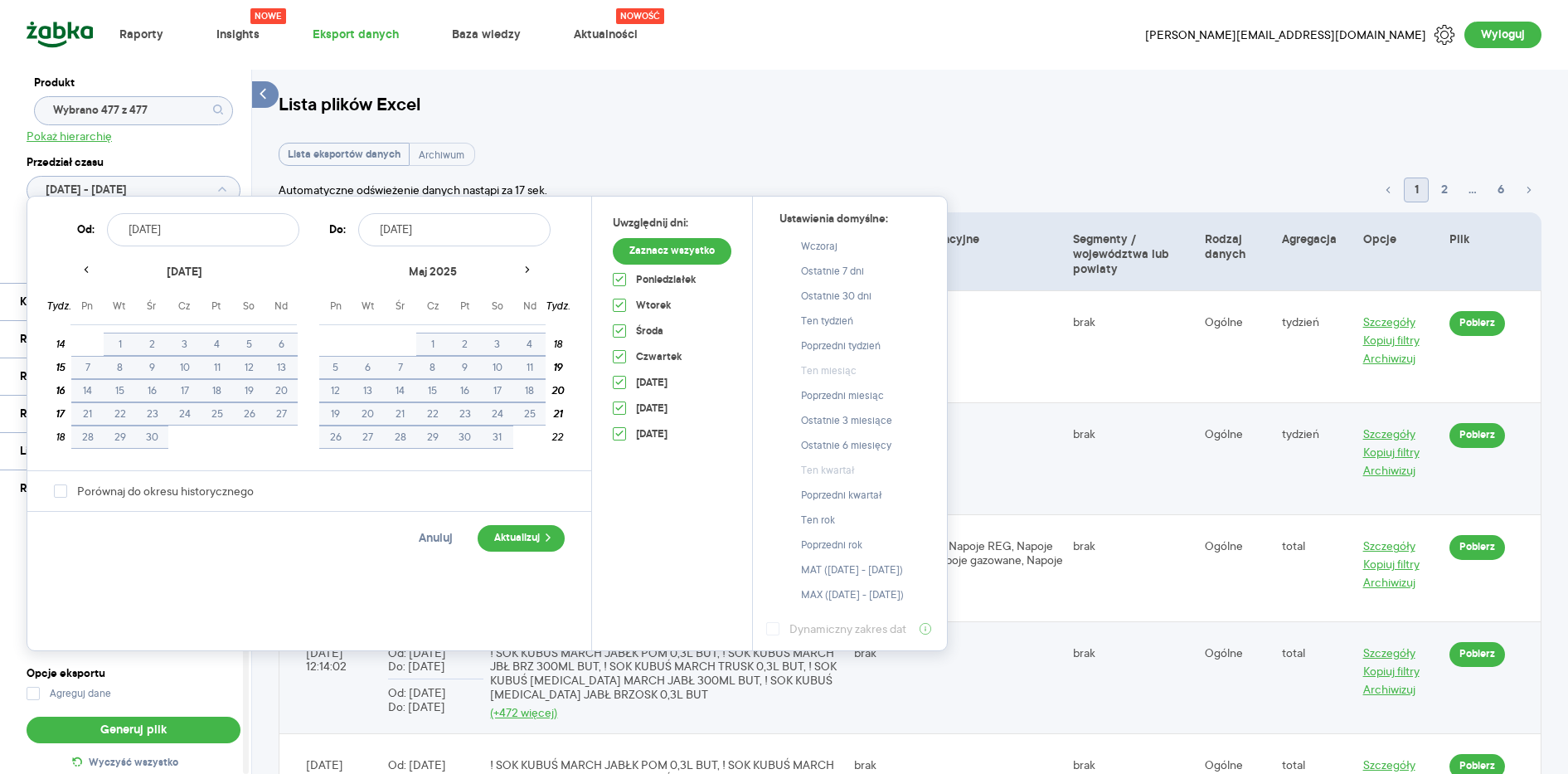 click 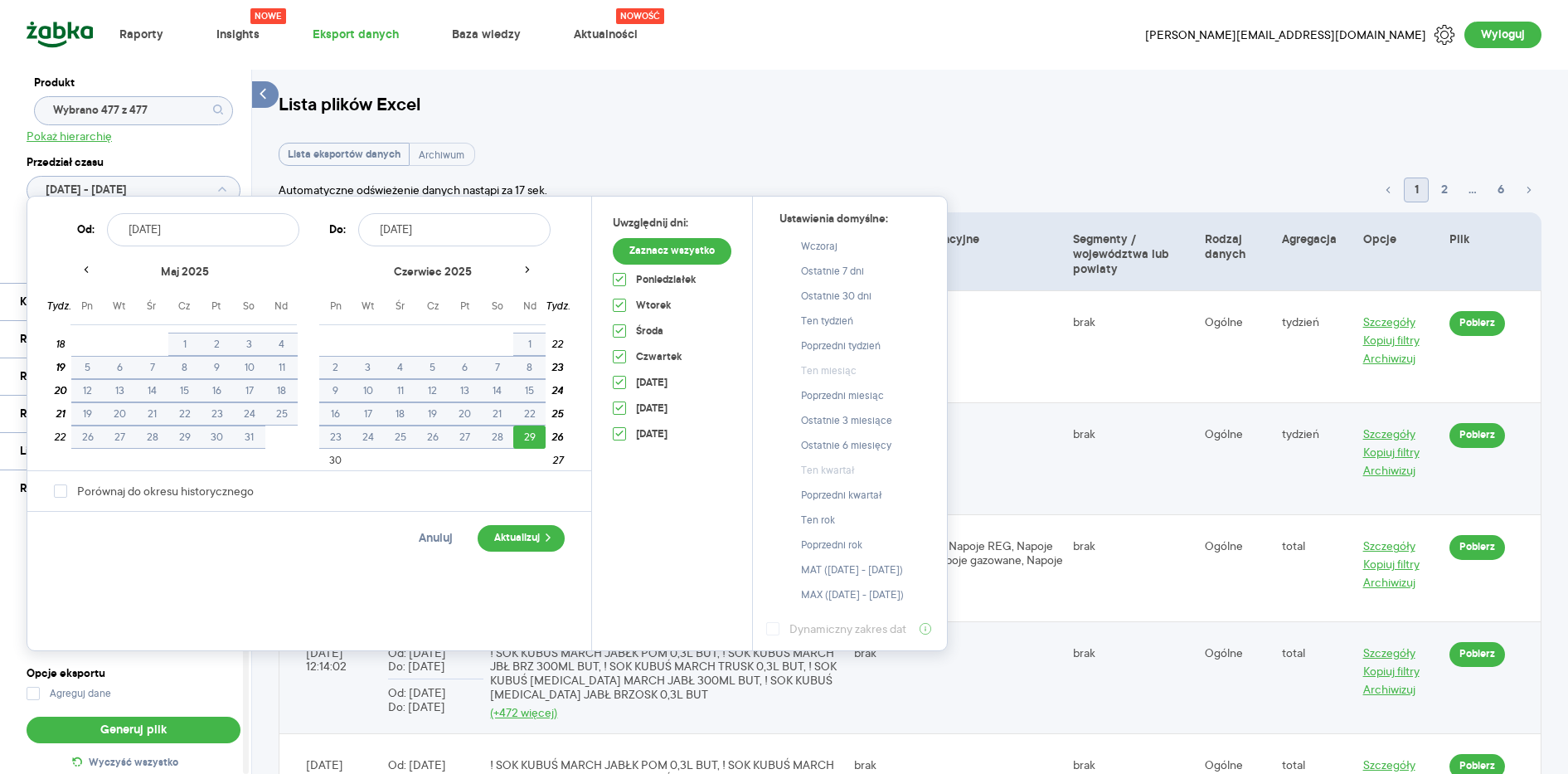 click 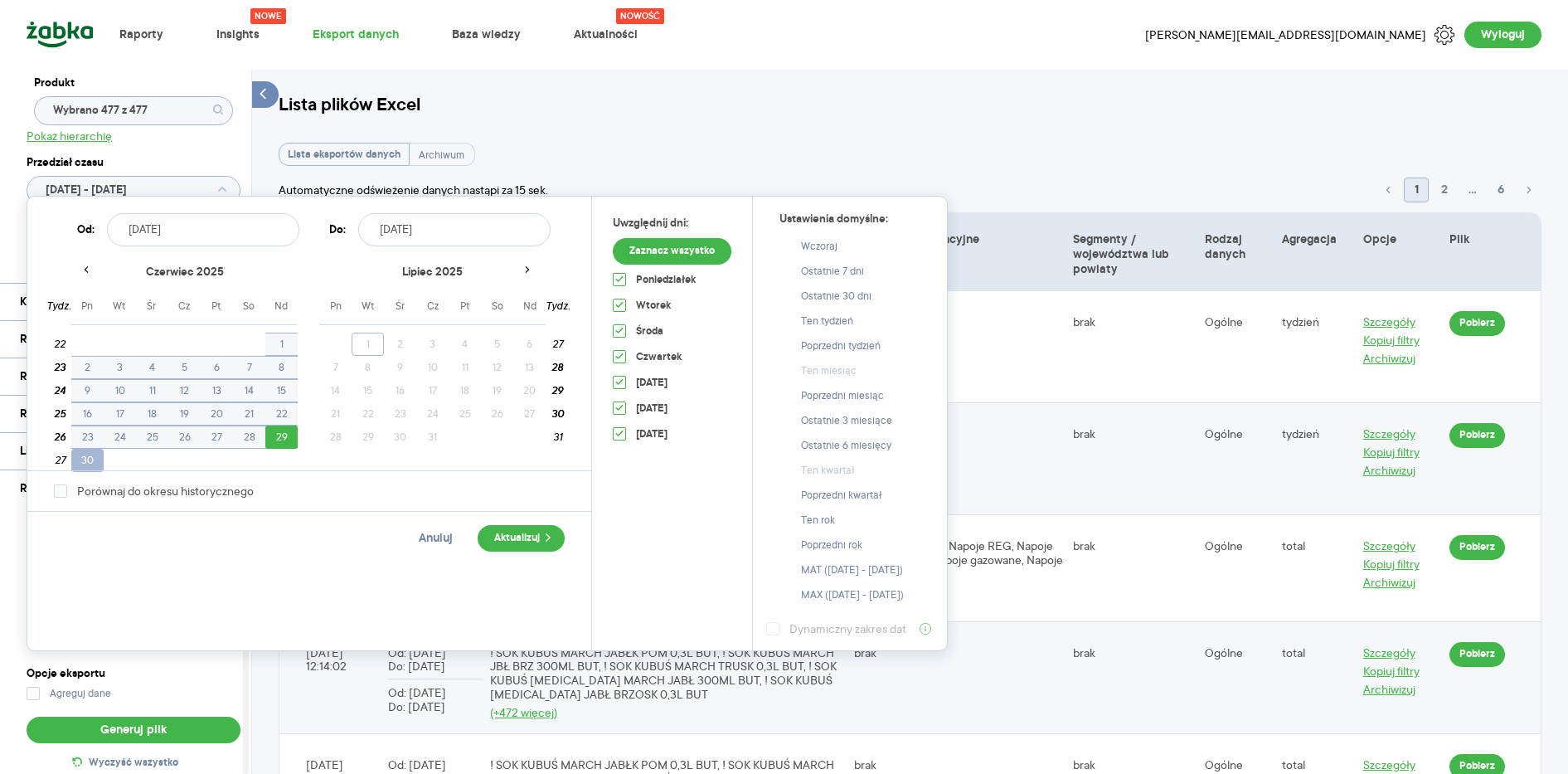 click on "30" at bounding box center (87, 460) 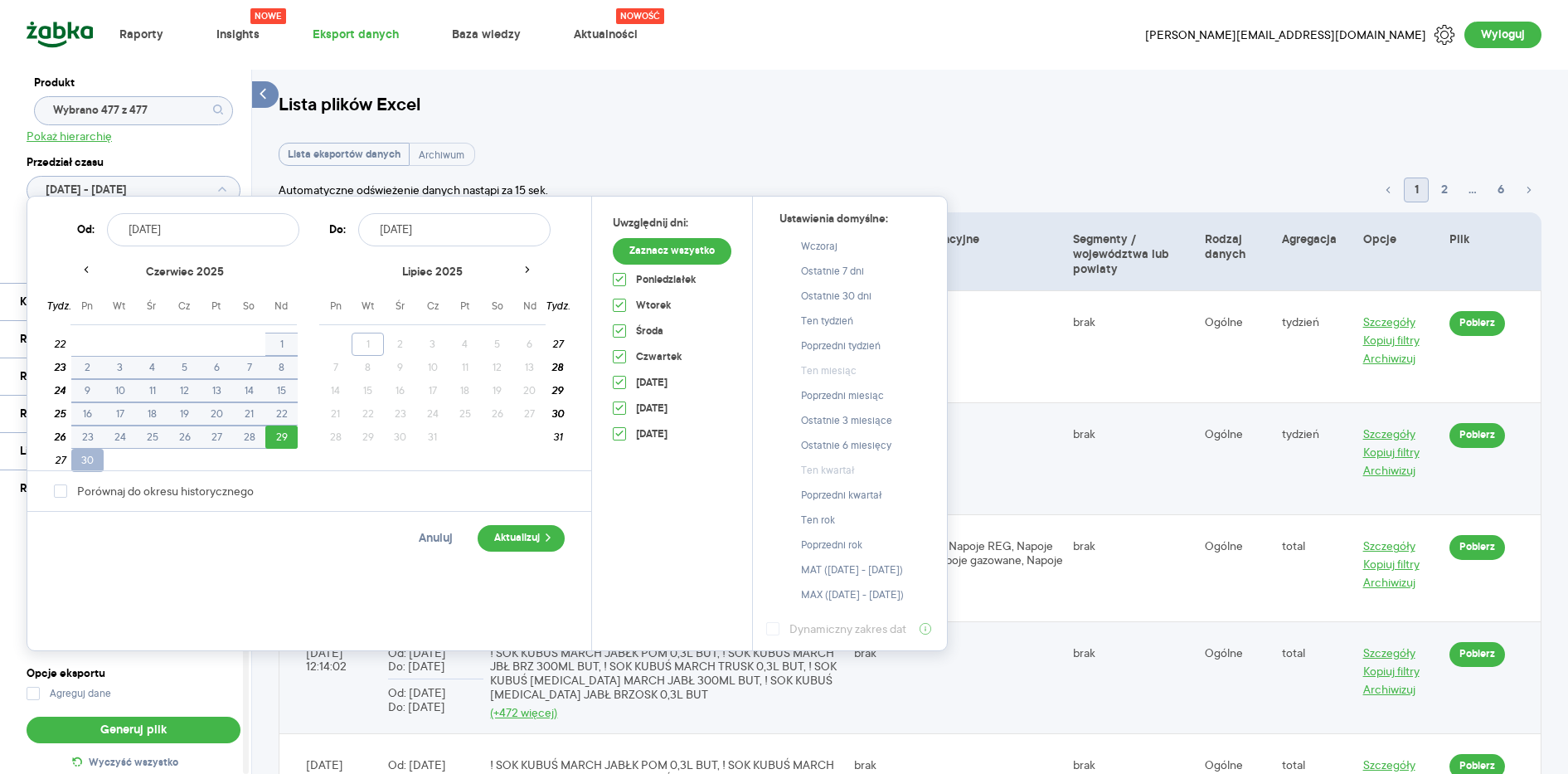 type on "2025.06.30" 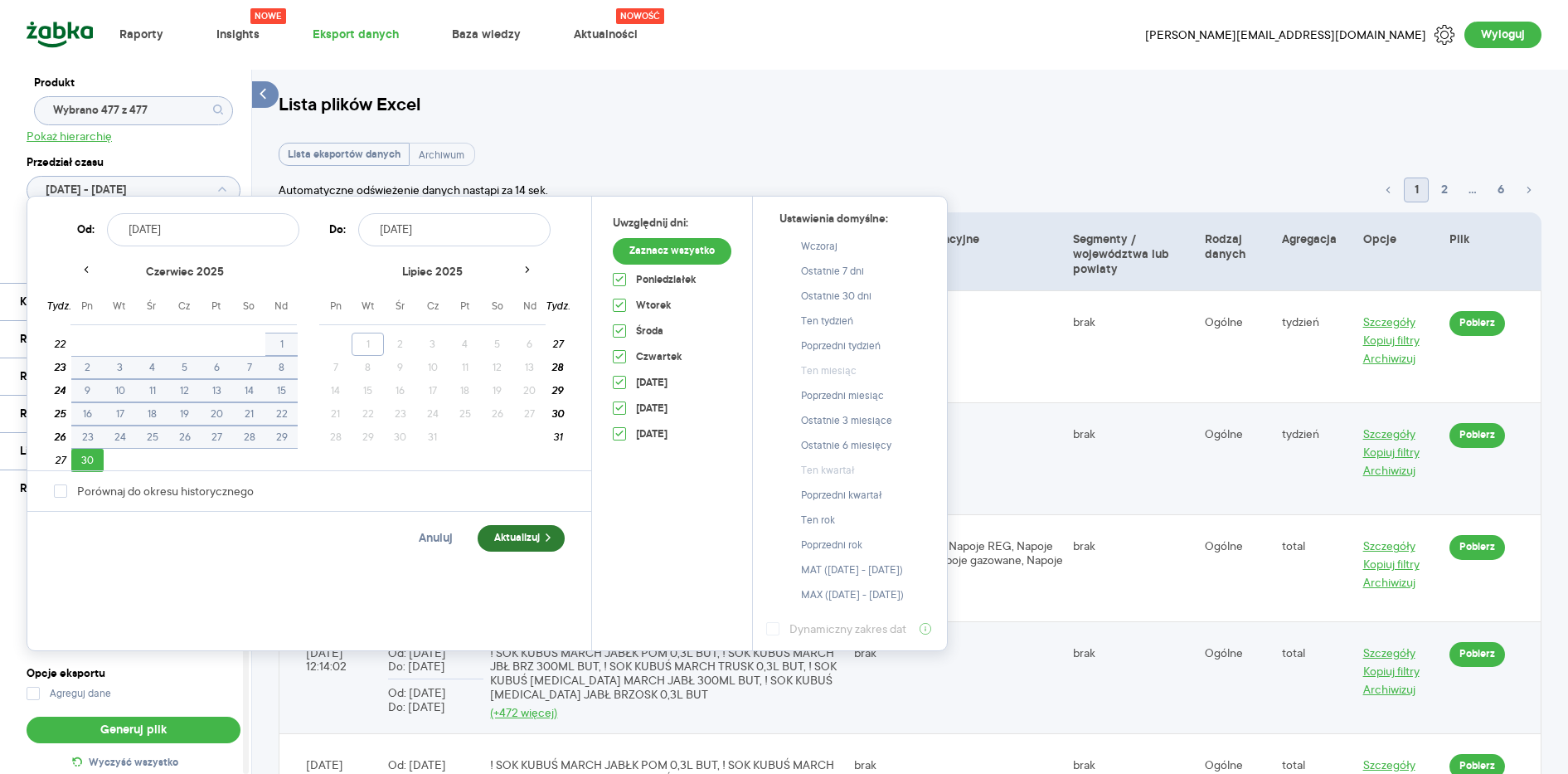click on "Aktualizuj" at bounding box center [521, 538] 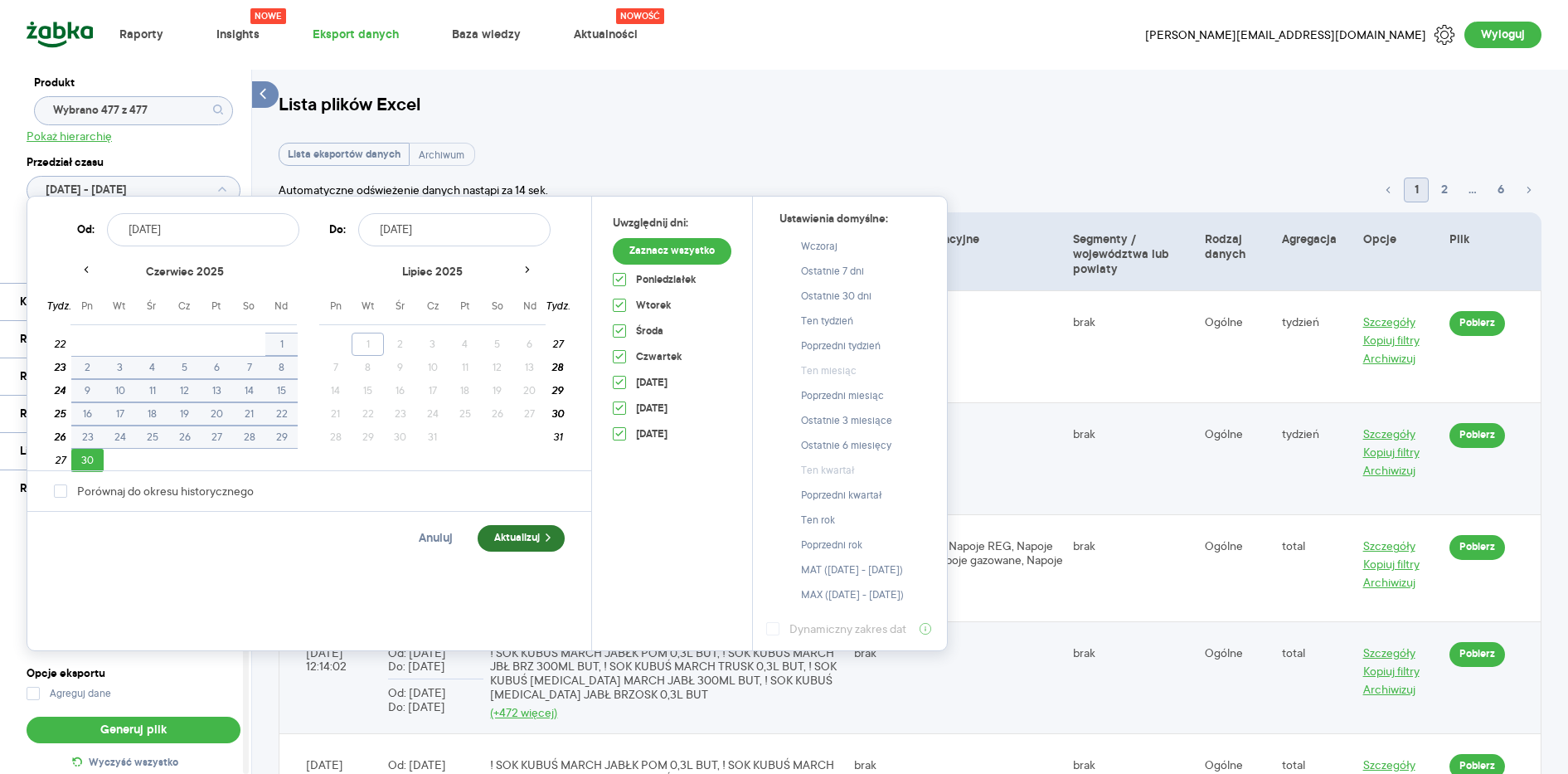 type on "2023.01.02 - 2025.06.30" 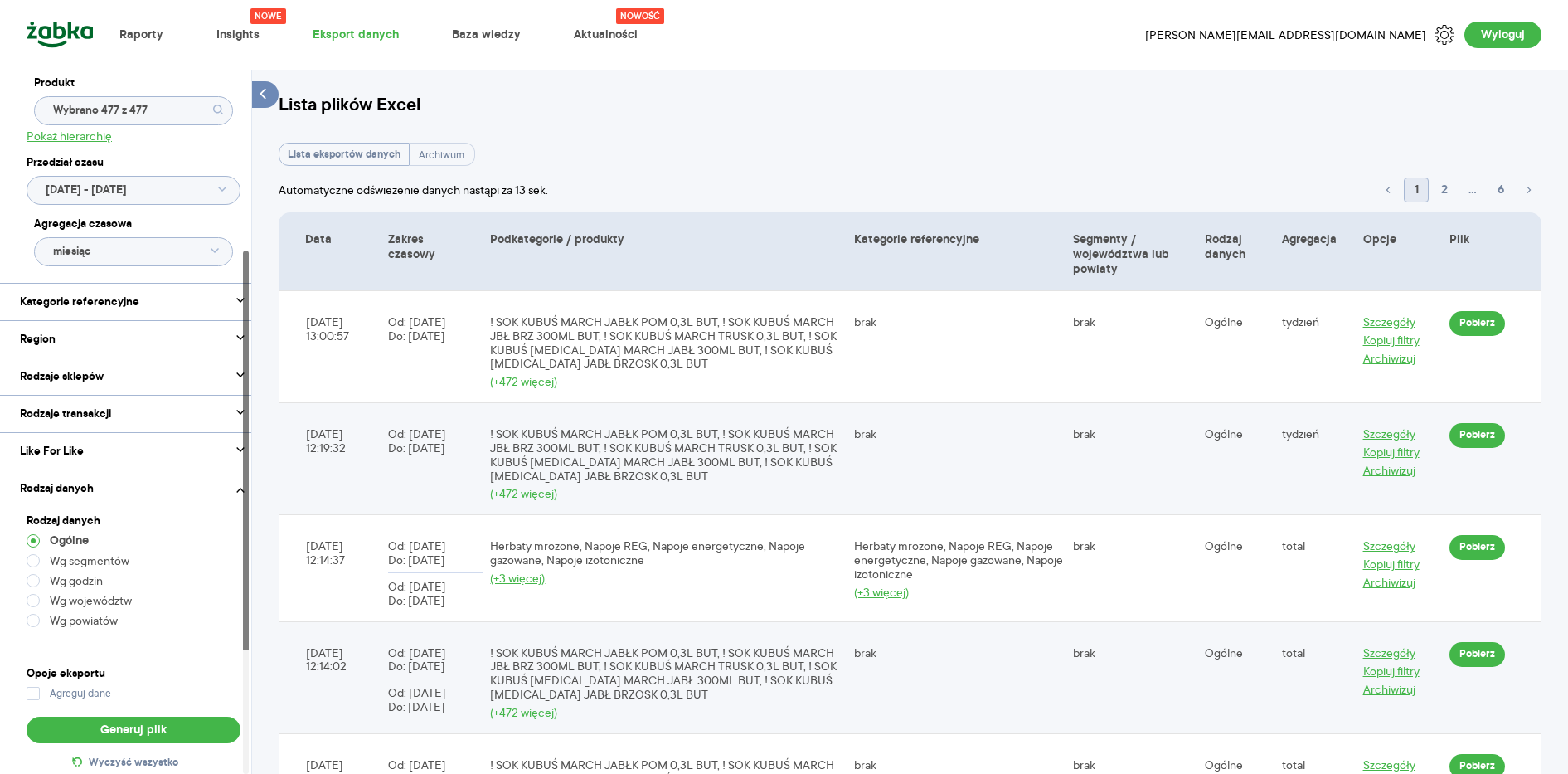 click 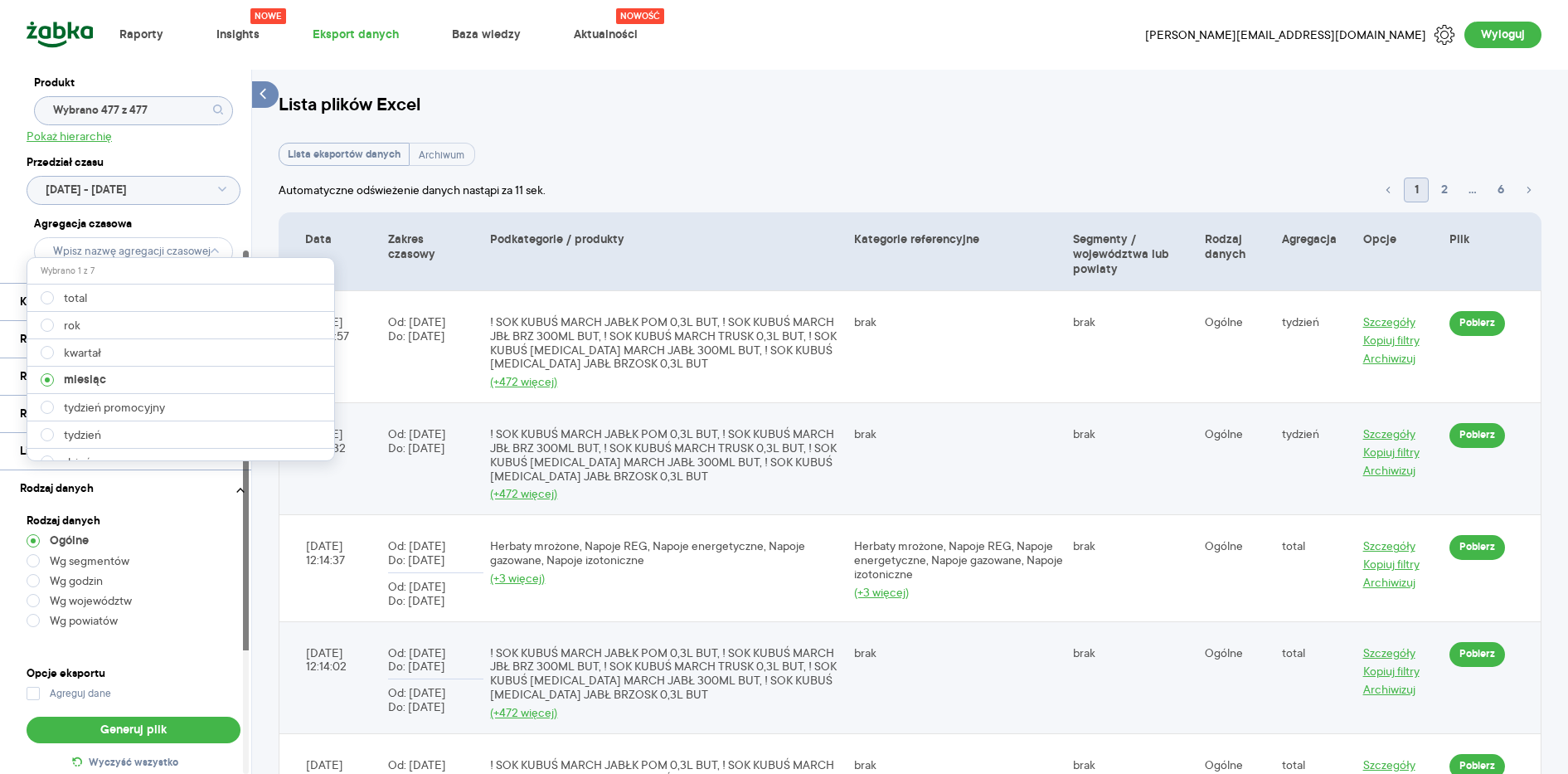 click on "2023.01.02 - 2025.06.30" 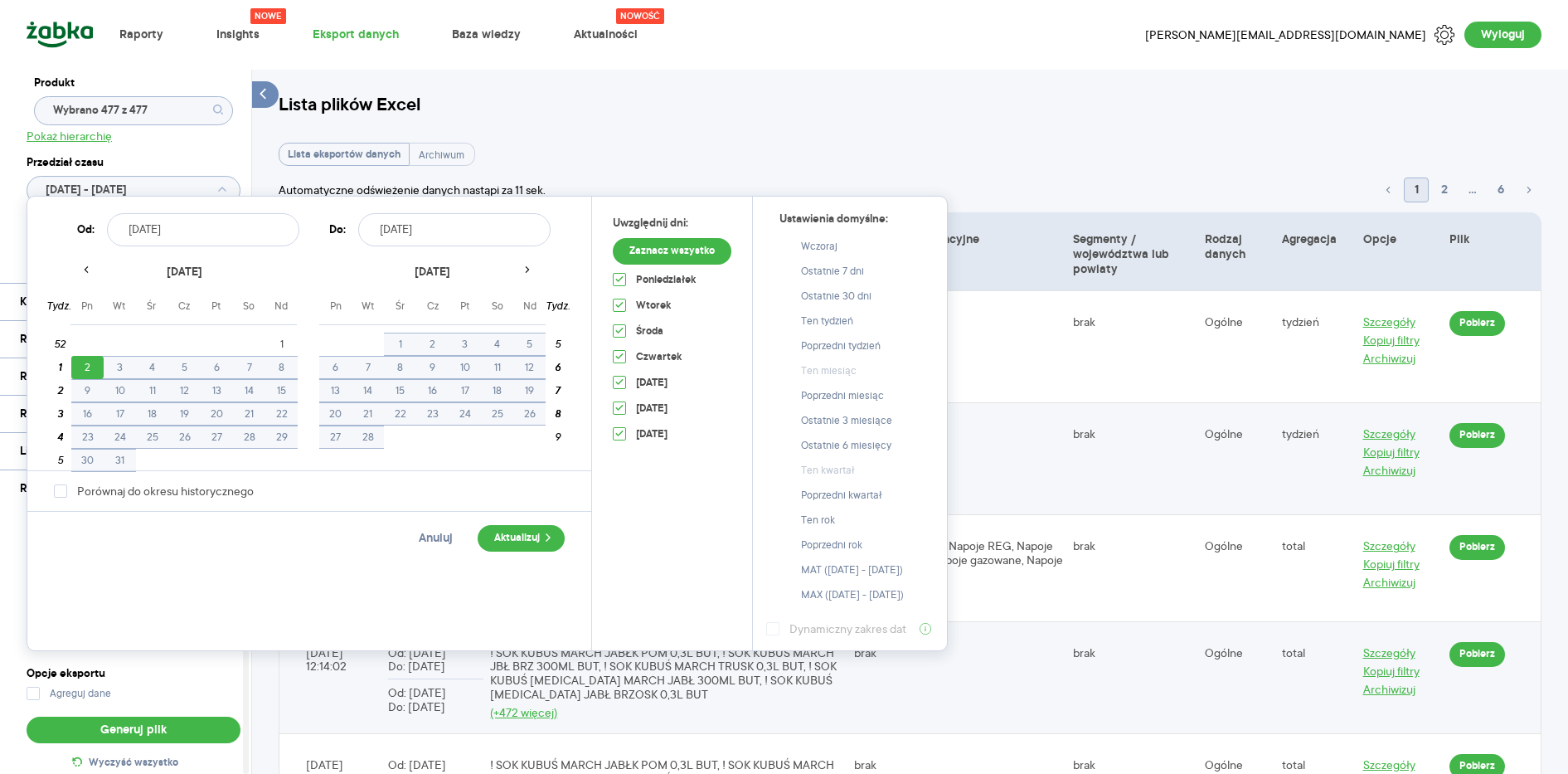 type on "miesiąc" 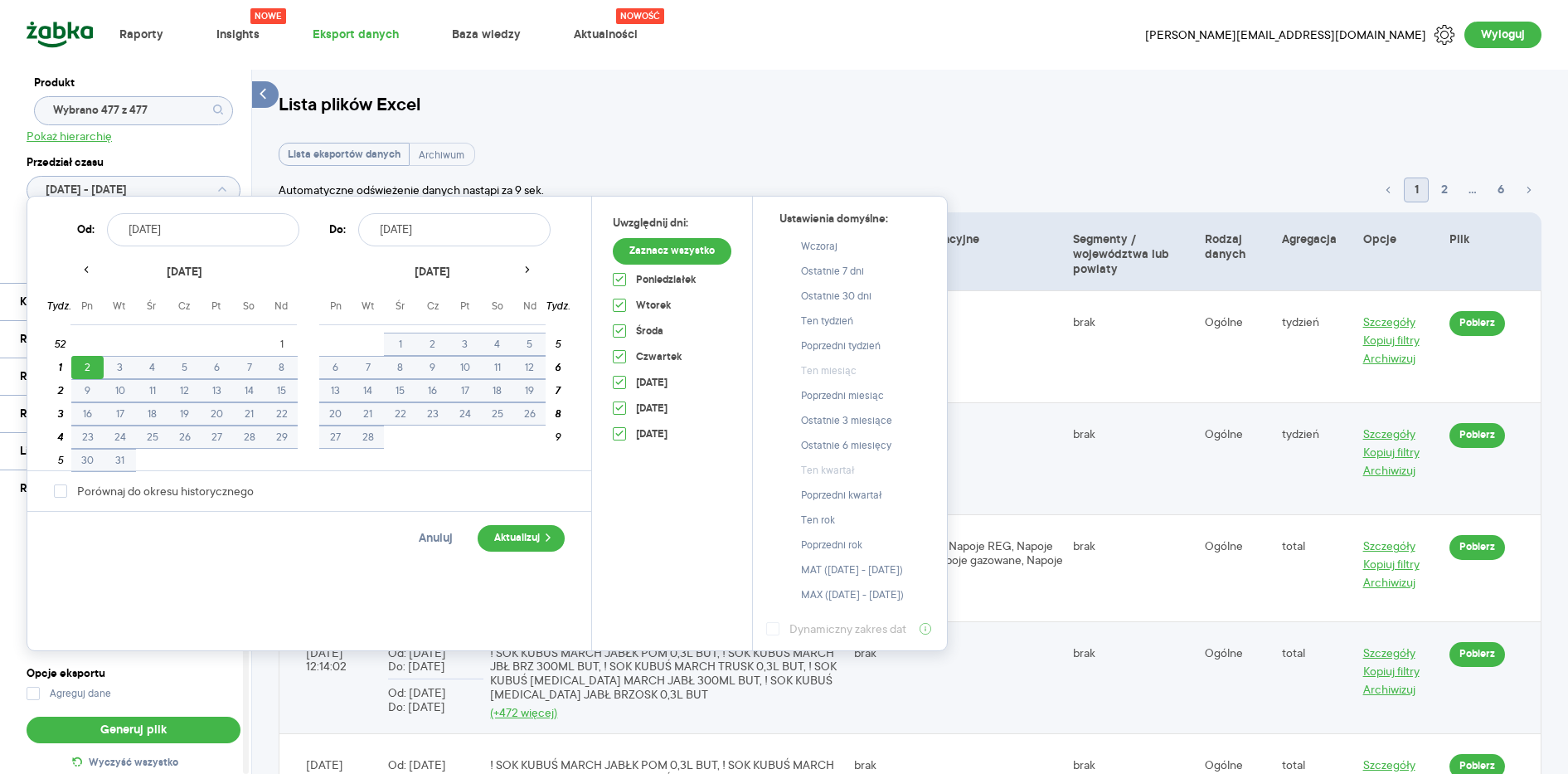 click on "2023.01.02" at bounding box center (203, 230) 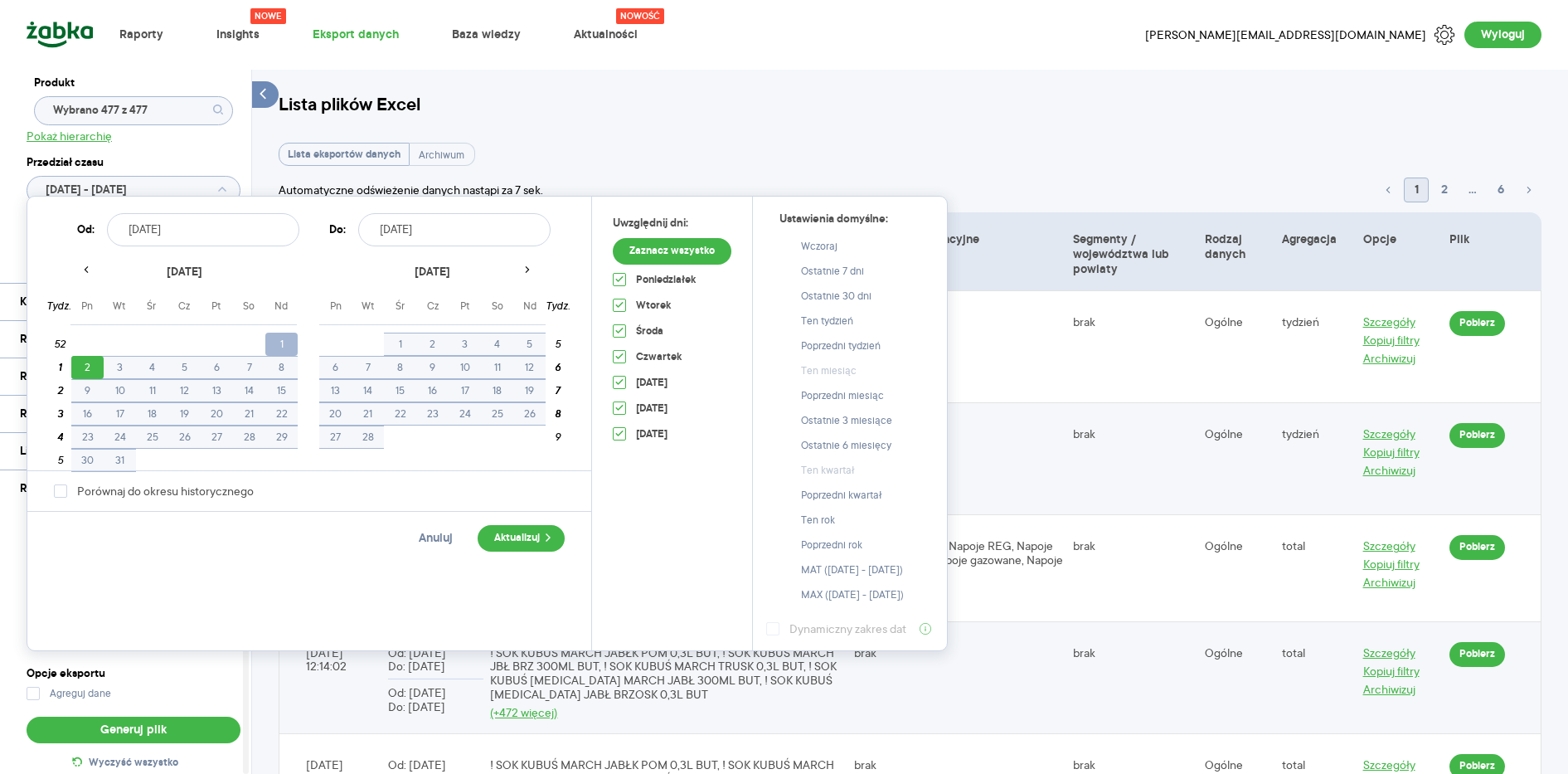 click on "1" at bounding box center [281, 344] 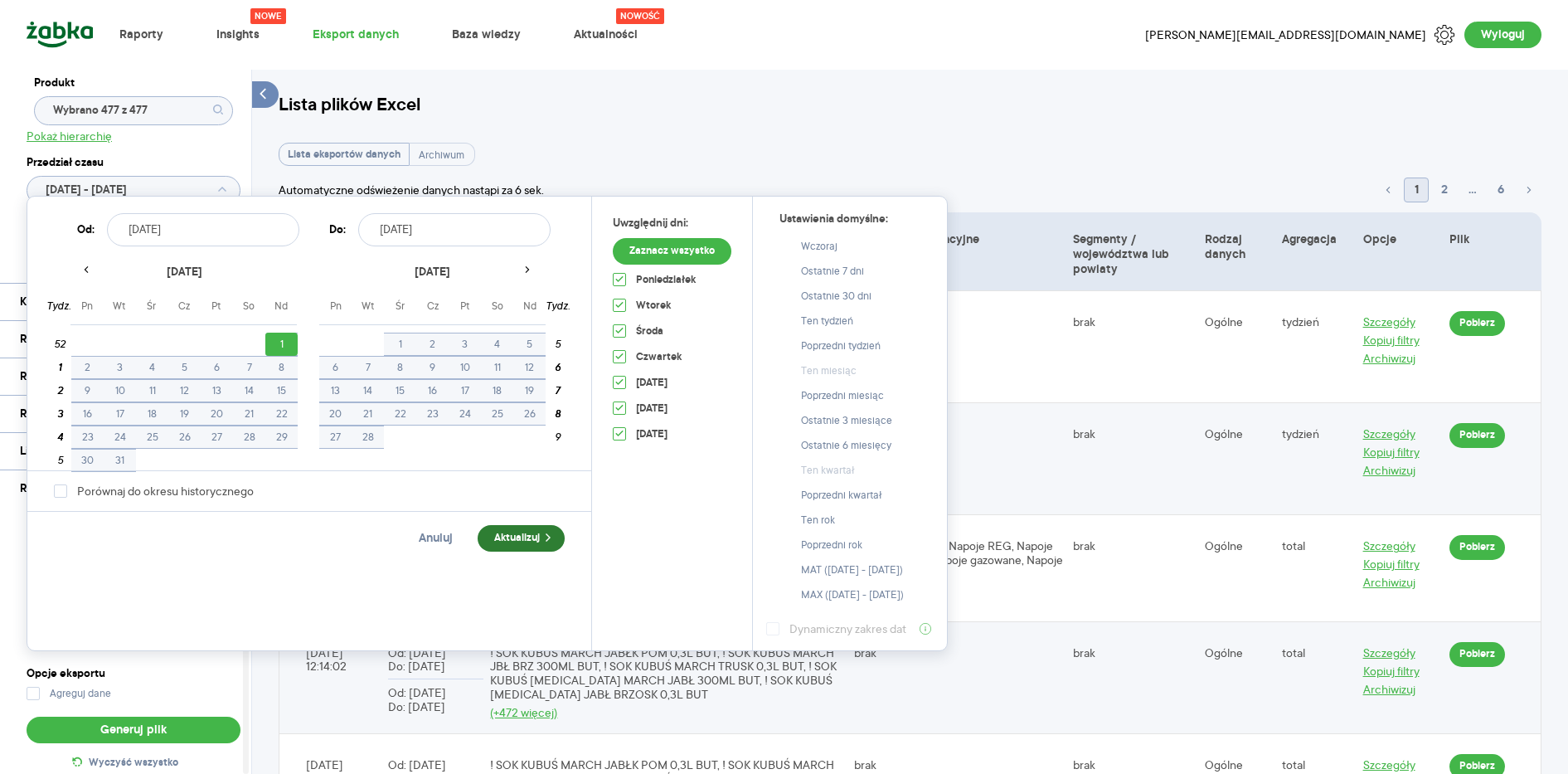 click on "Aktualizuj" at bounding box center (521, 538) 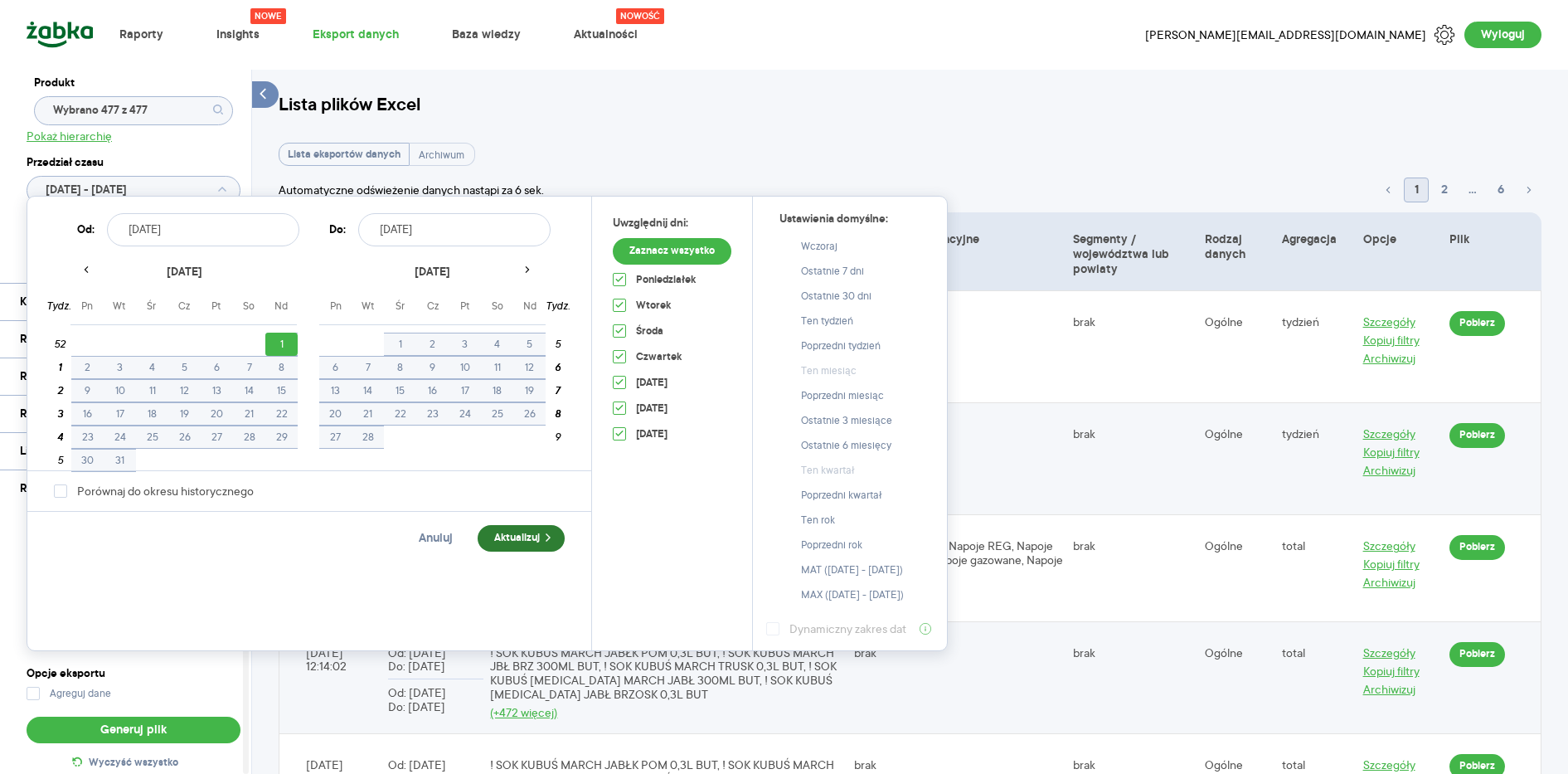 type on "2023.01.01 - 2025.06.30" 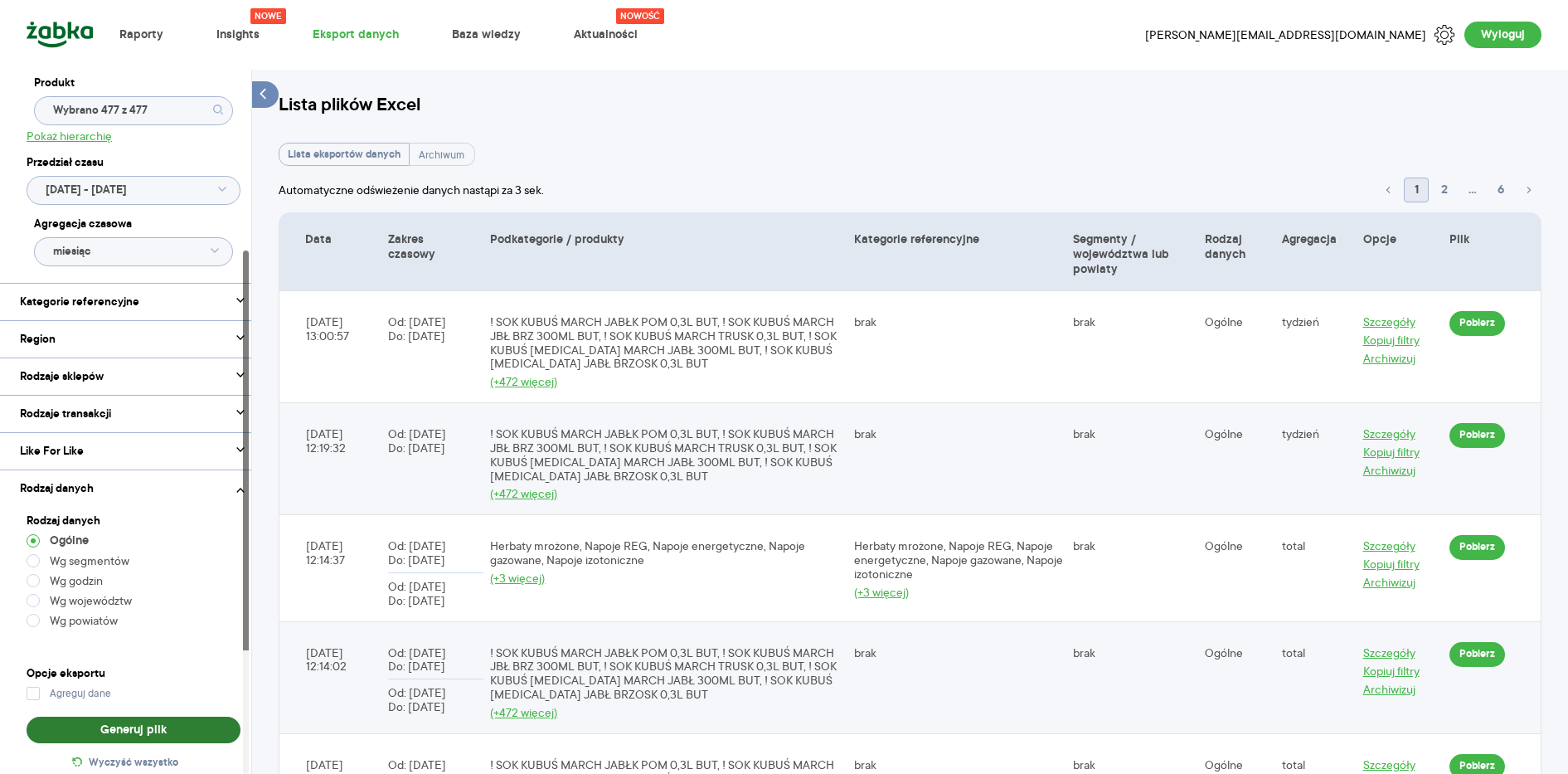 click on "Generuj plik" at bounding box center [133, 730] 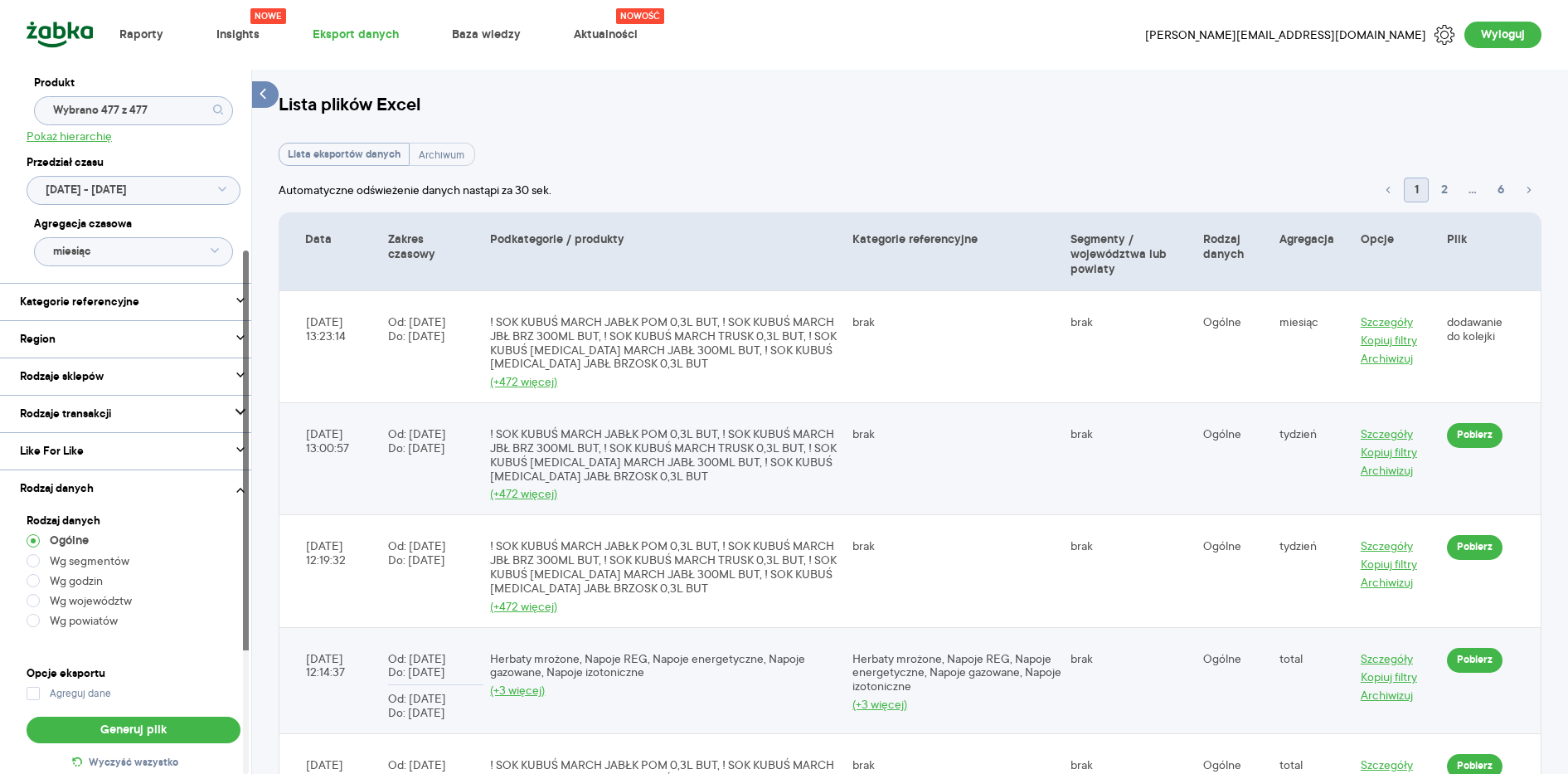 scroll, scrollTop: 139, scrollLeft: 0, axis: vertical 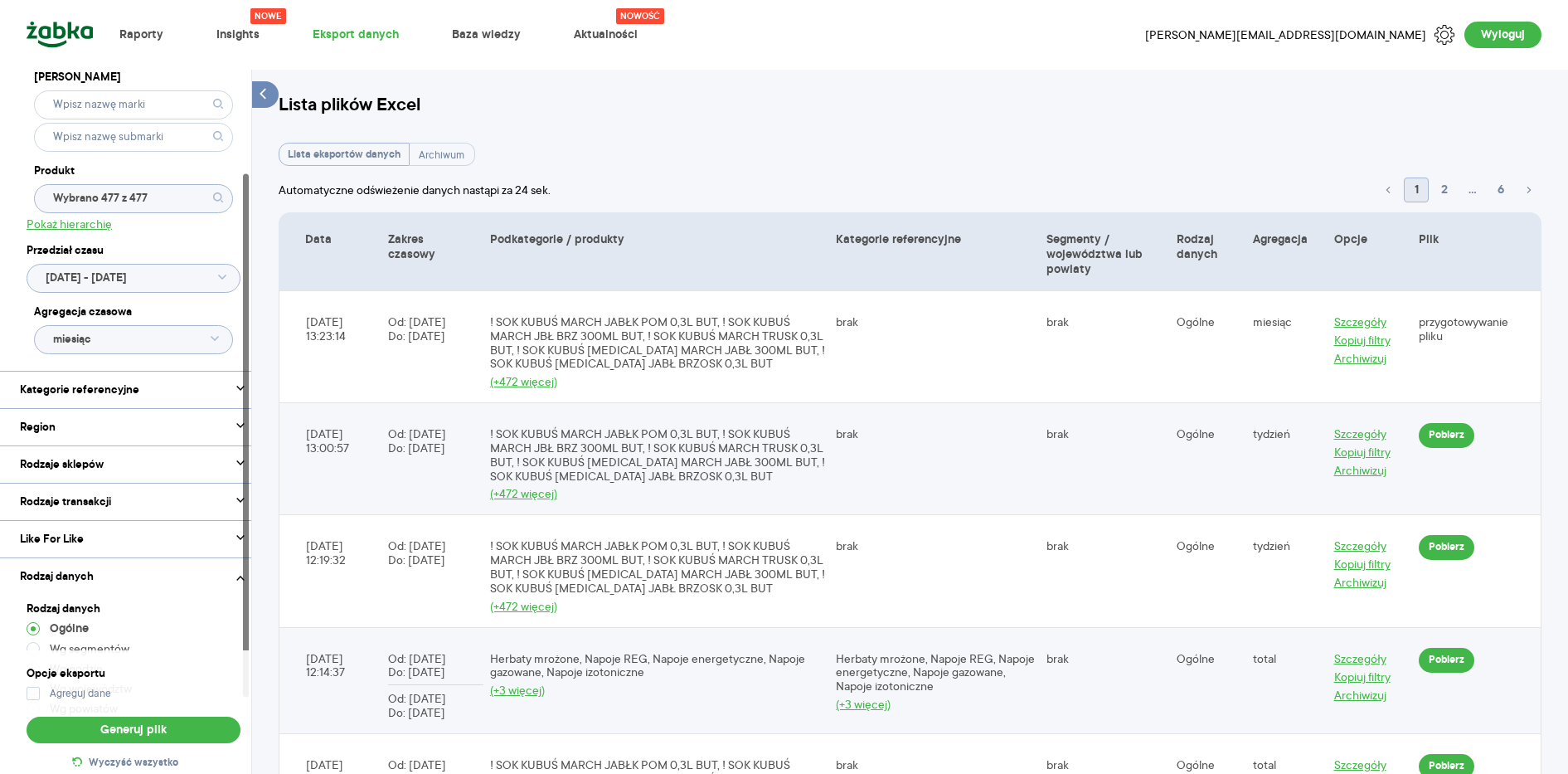 click 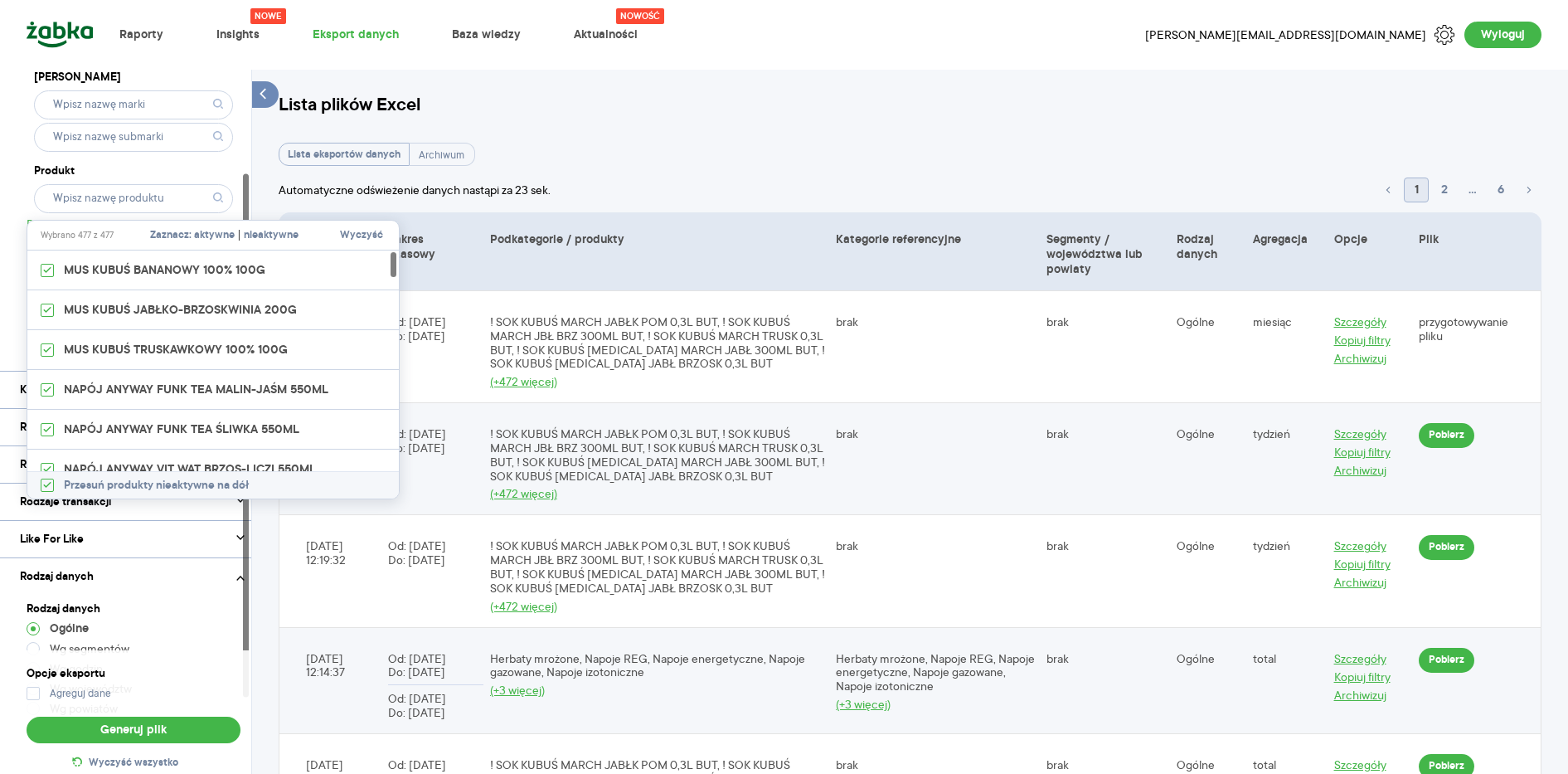 click on "Wyczyść" at bounding box center [362, 236] 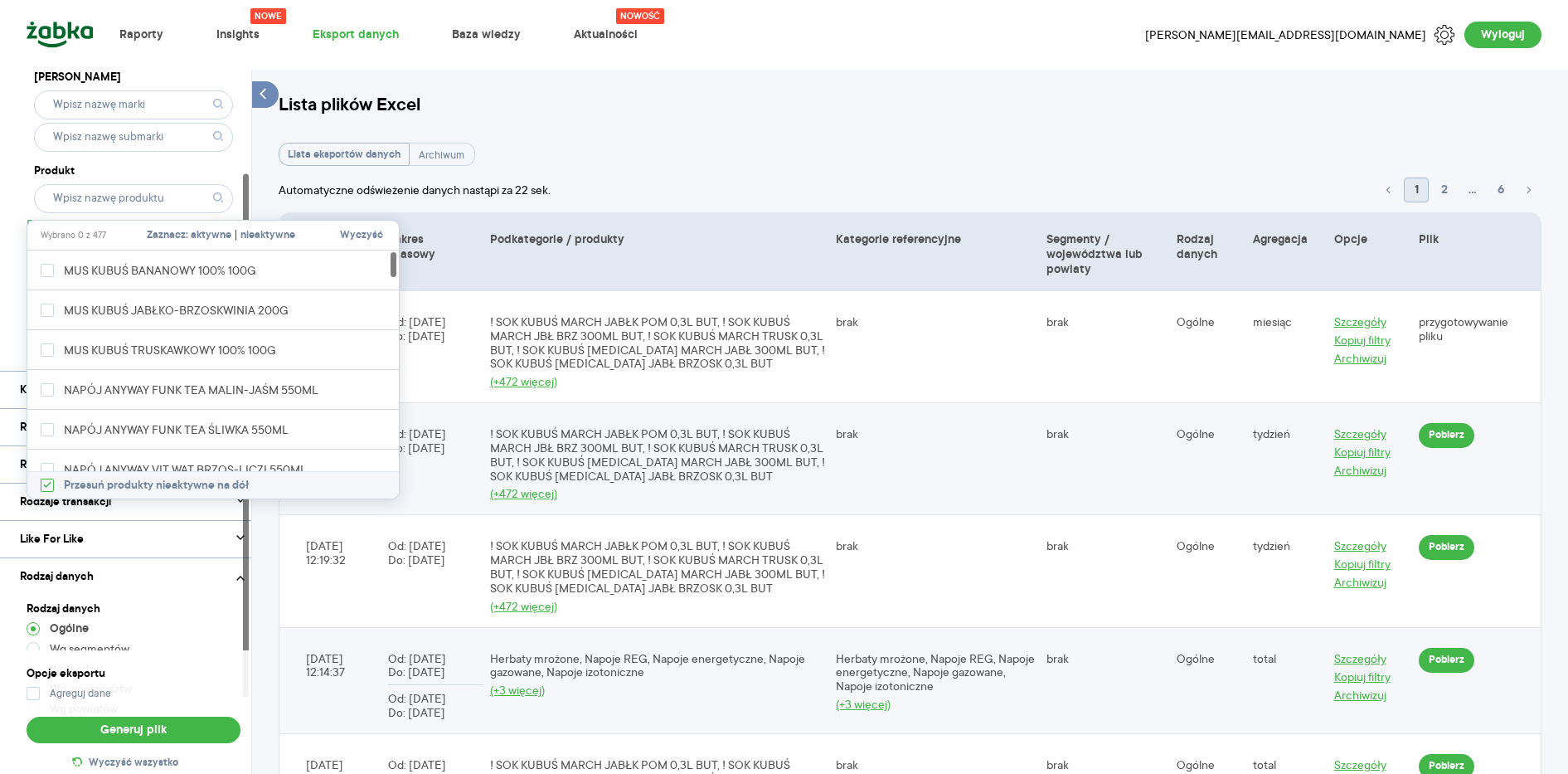 click on "Produkt" at bounding box center (133, 171) 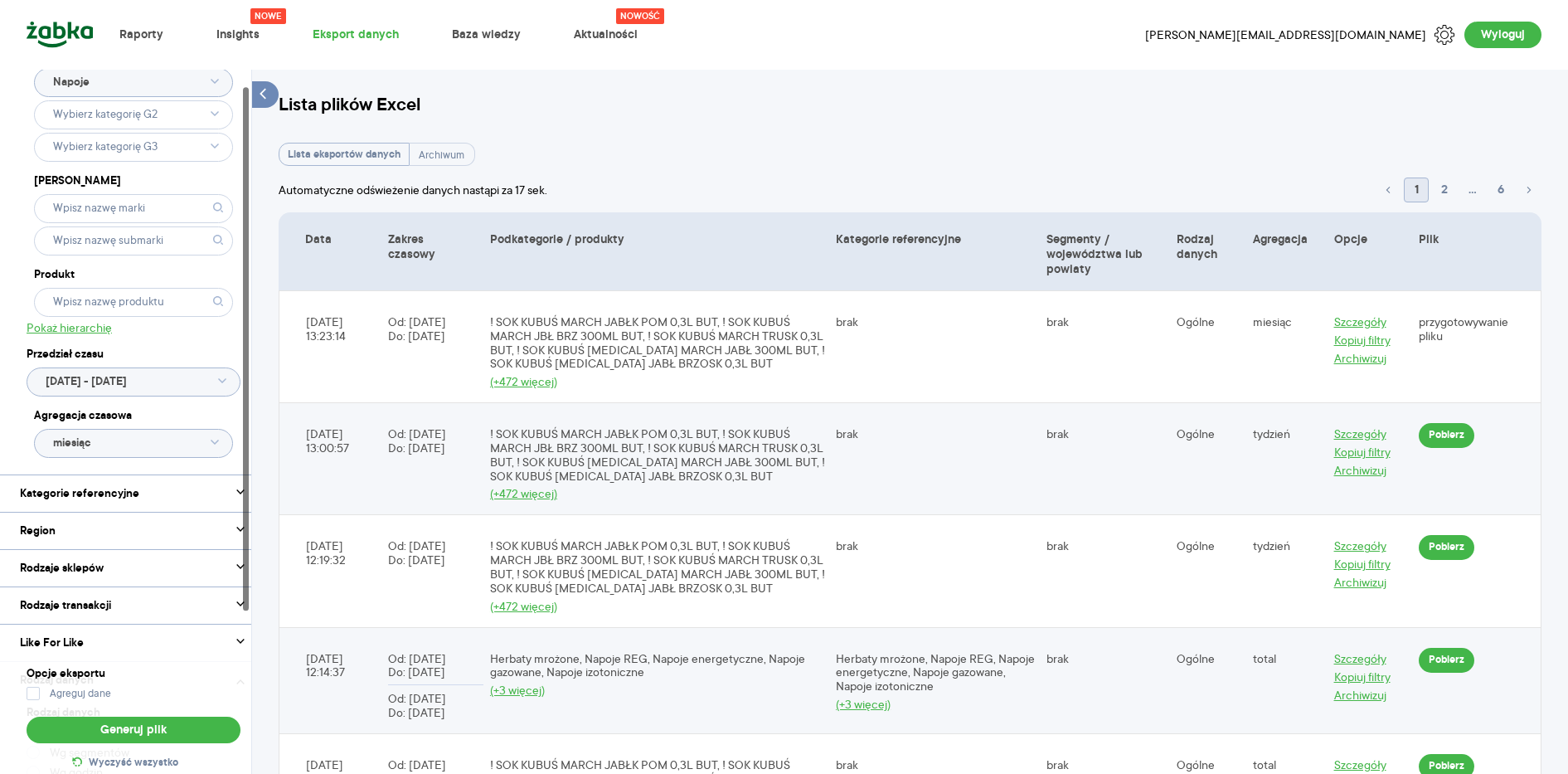 scroll, scrollTop: 0, scrollLeft: 0, axis: both 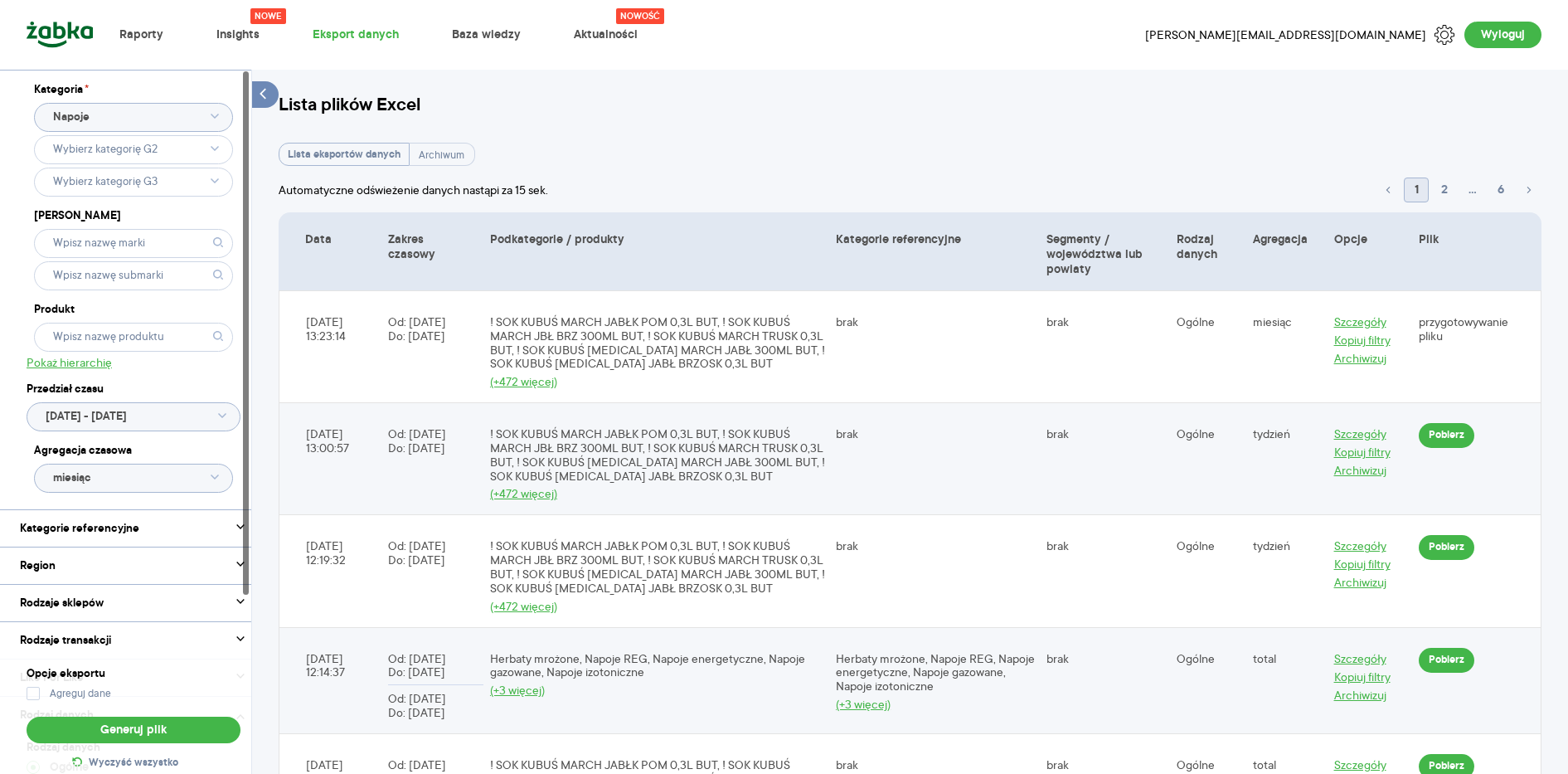 click 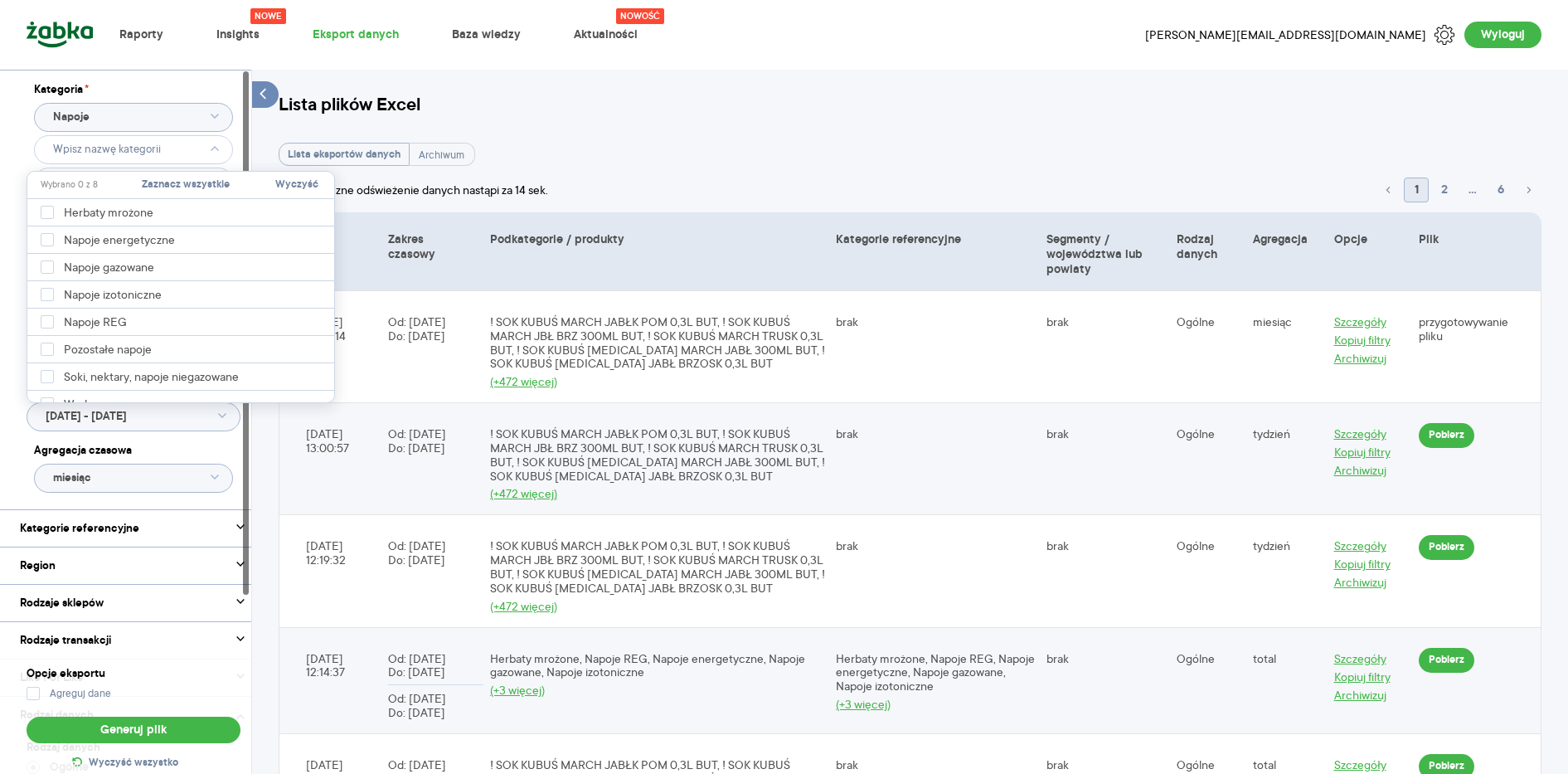 click on "Zaznacz wszystkie" at bounding box center [186, 185] 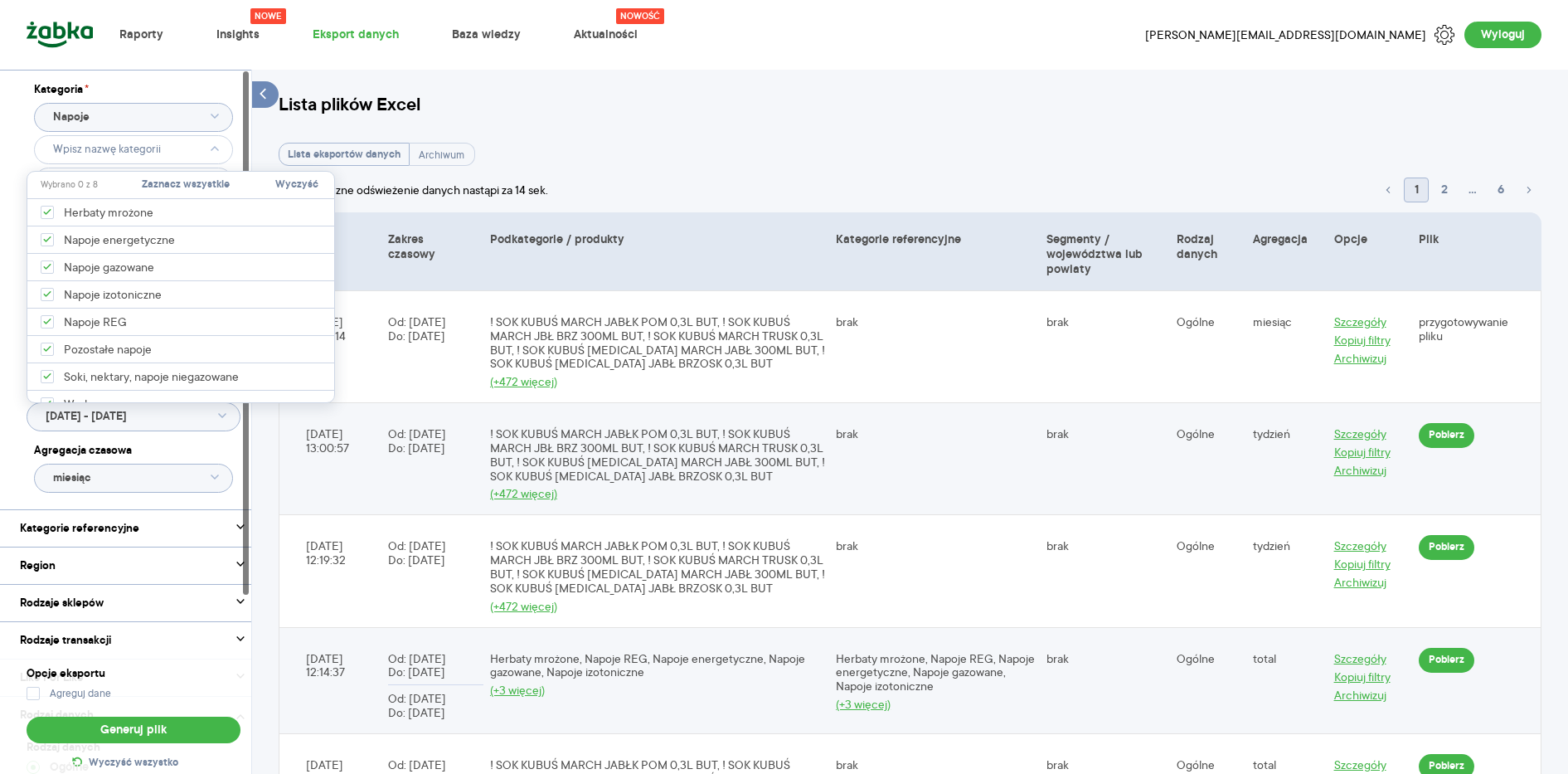 checkbox on "true" 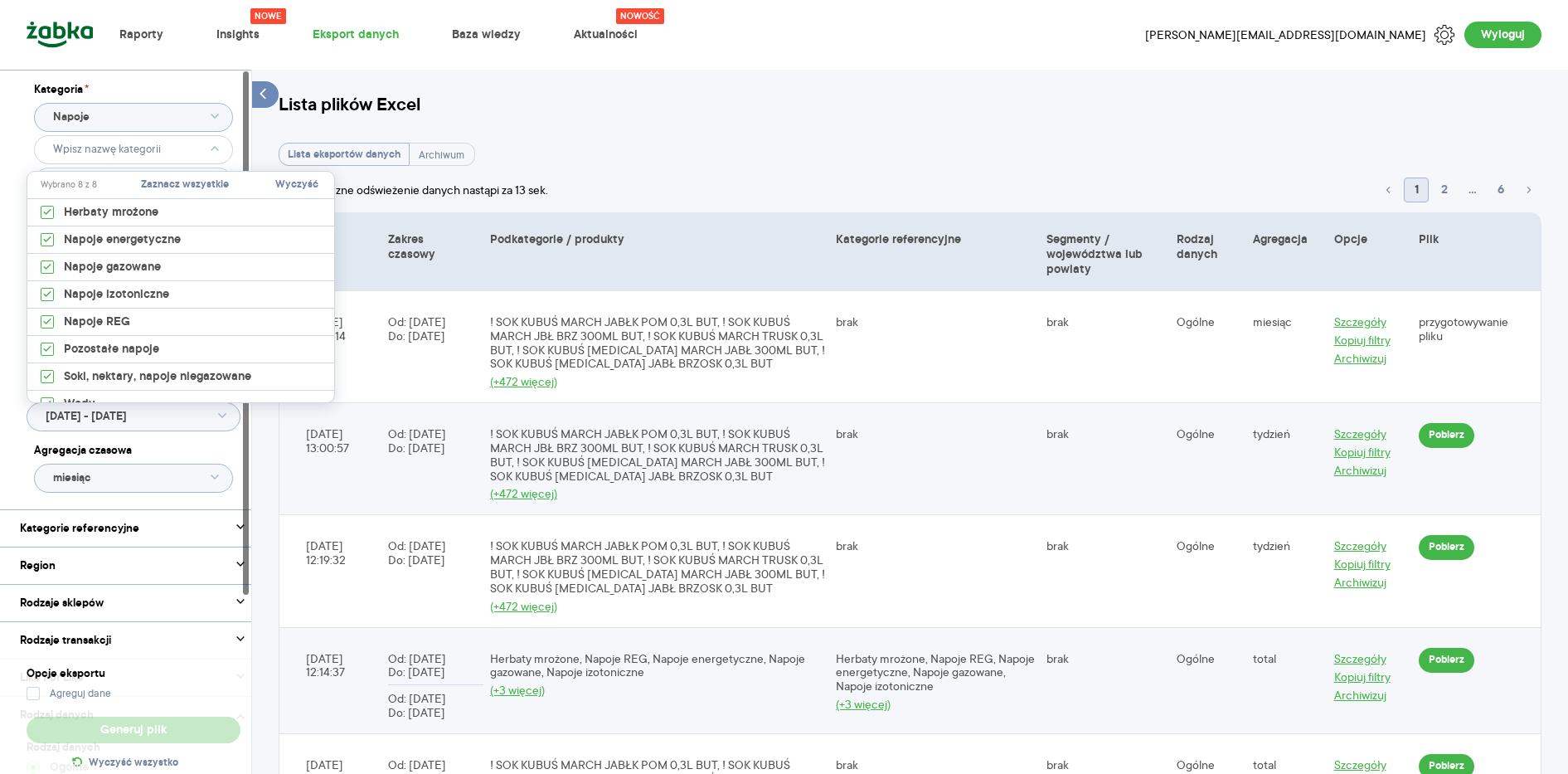 click on "Kategoria * Napoje Marka Produkt Pokaż hierarchię Przedział czasu 2023.01.01 - 2025.06.30 Agregacja czasowa miesiąc" at bounding box center [133, 290] 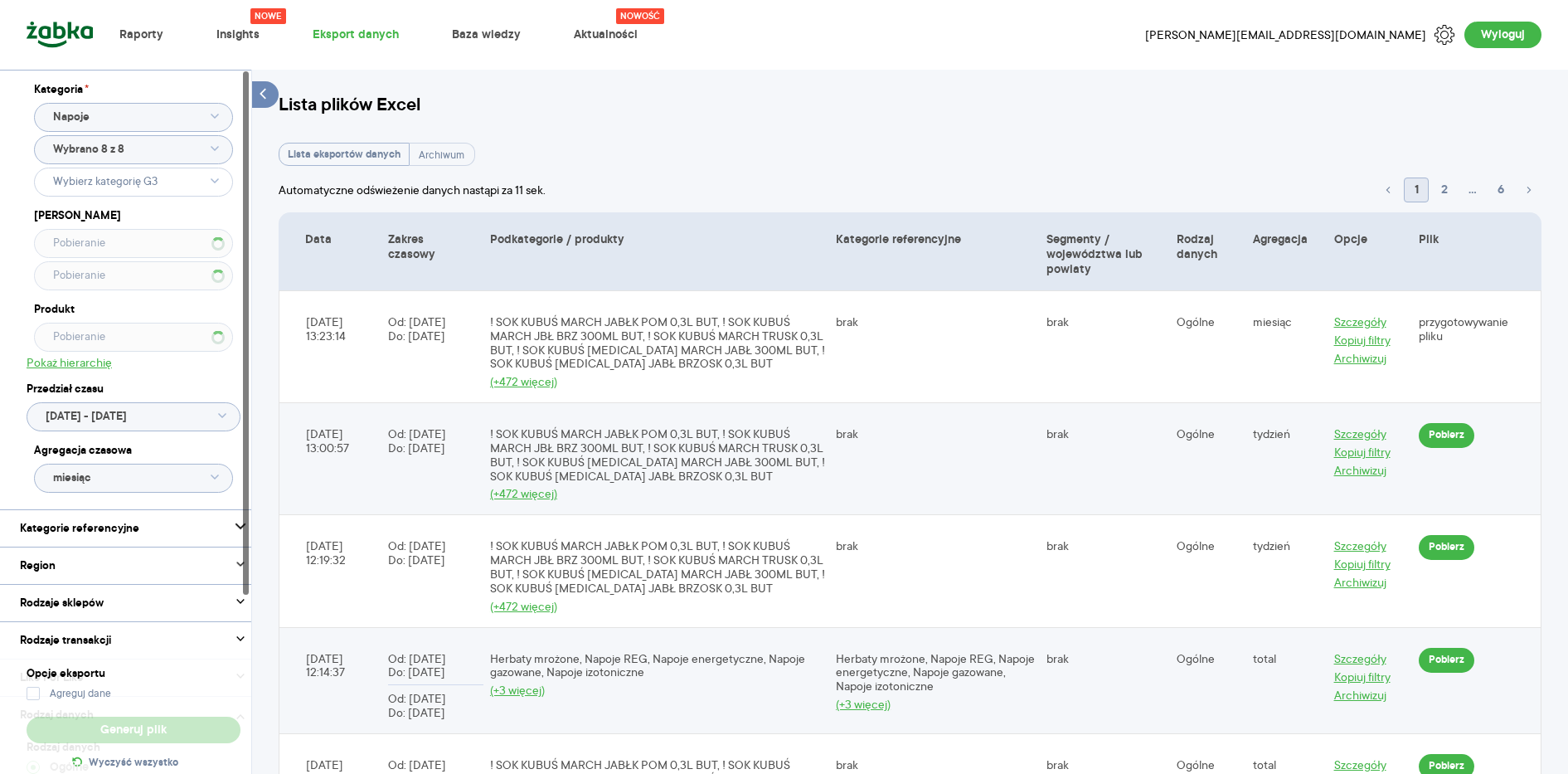 click on "Kategorie referencyjne" at bounding box center (133, 528) 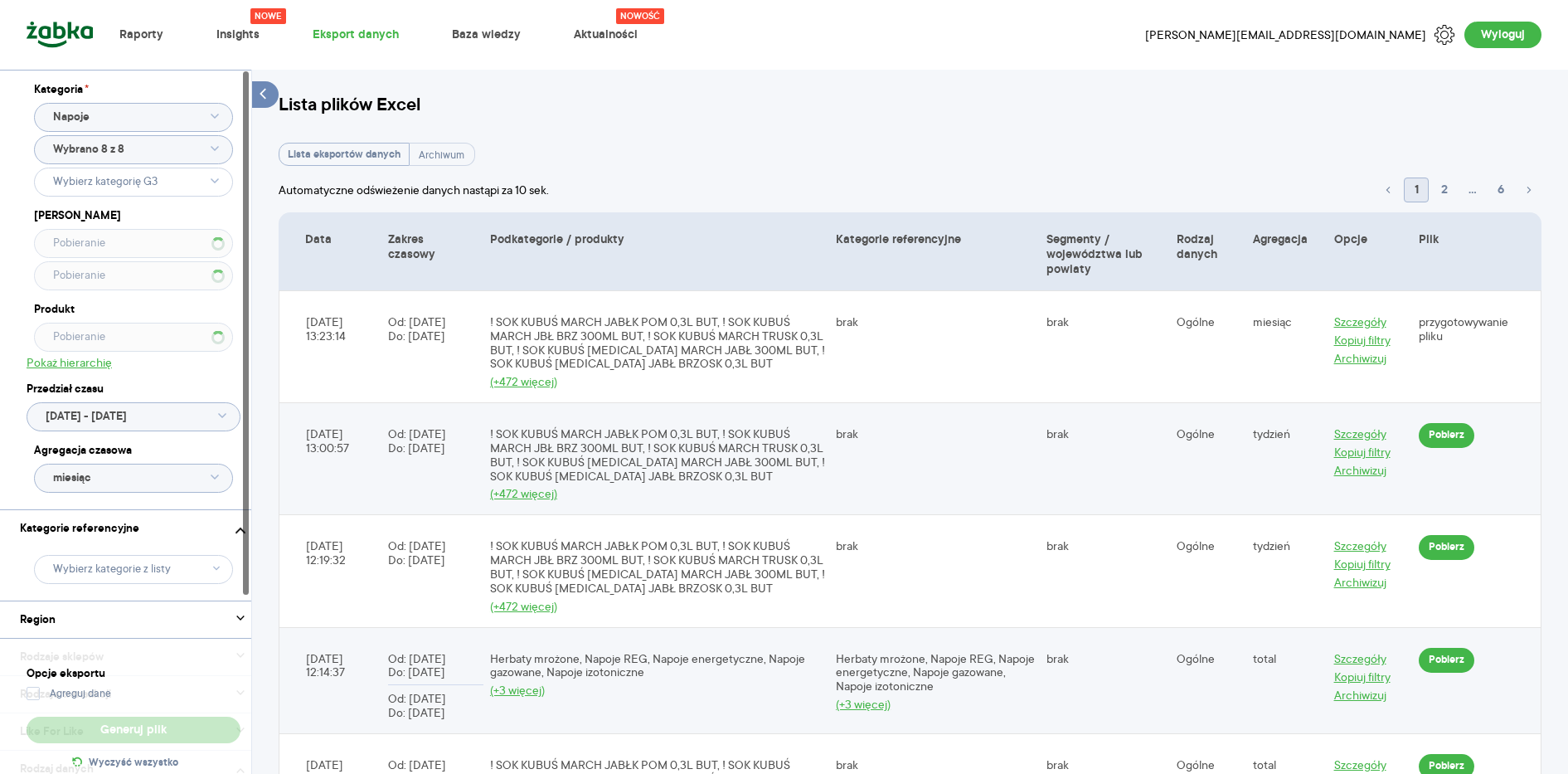 click 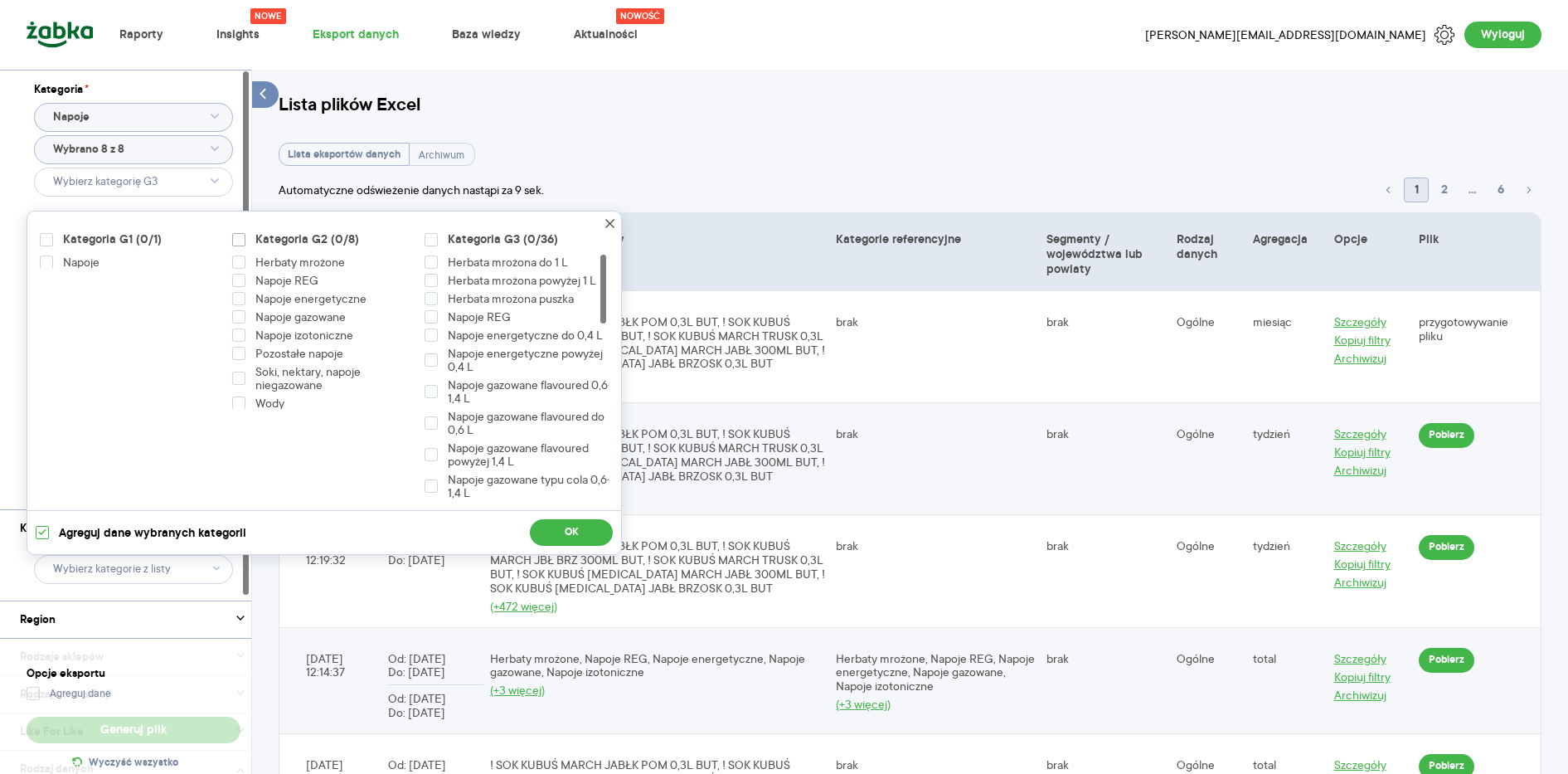 click 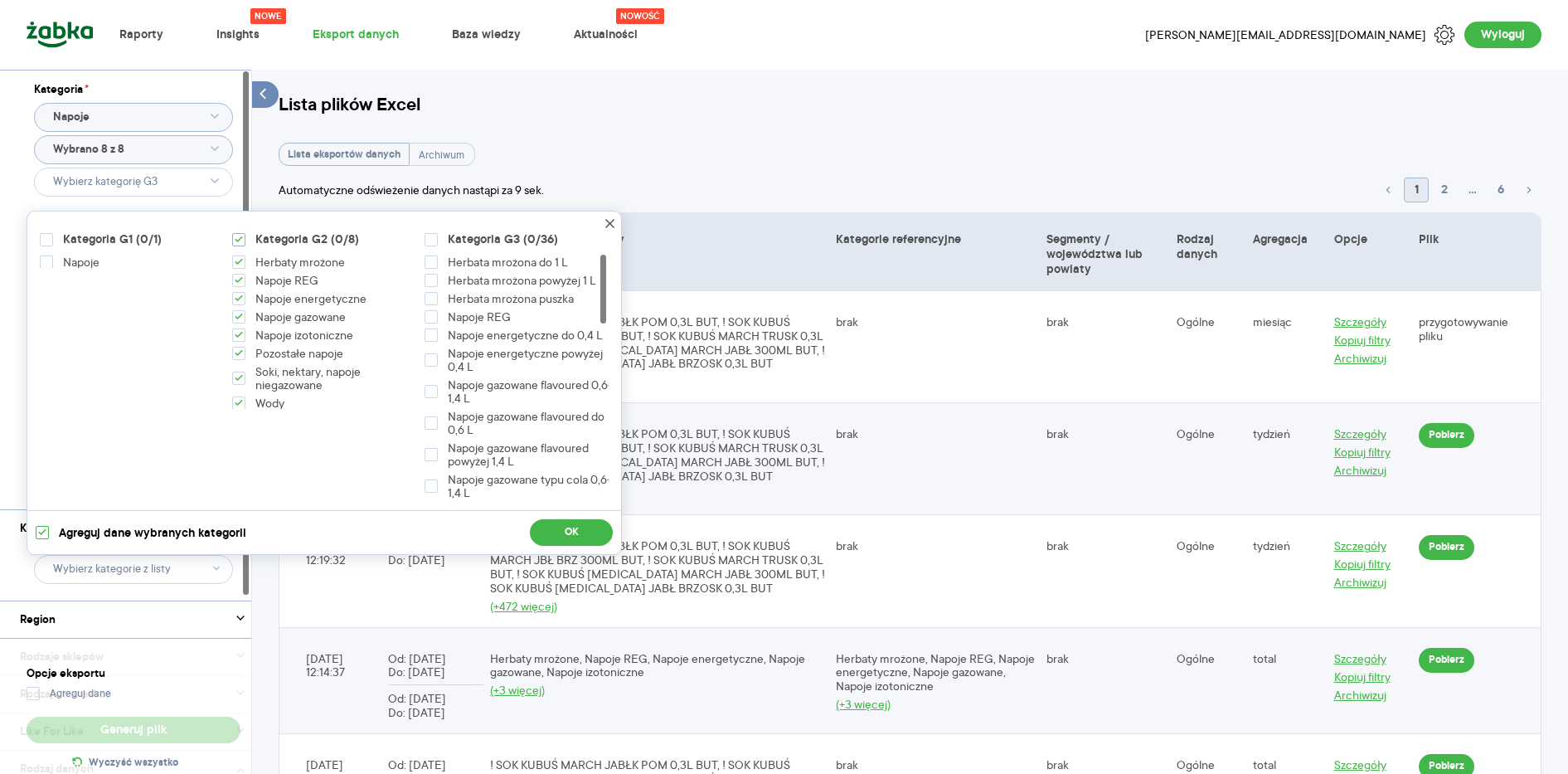 checkbox on "true" 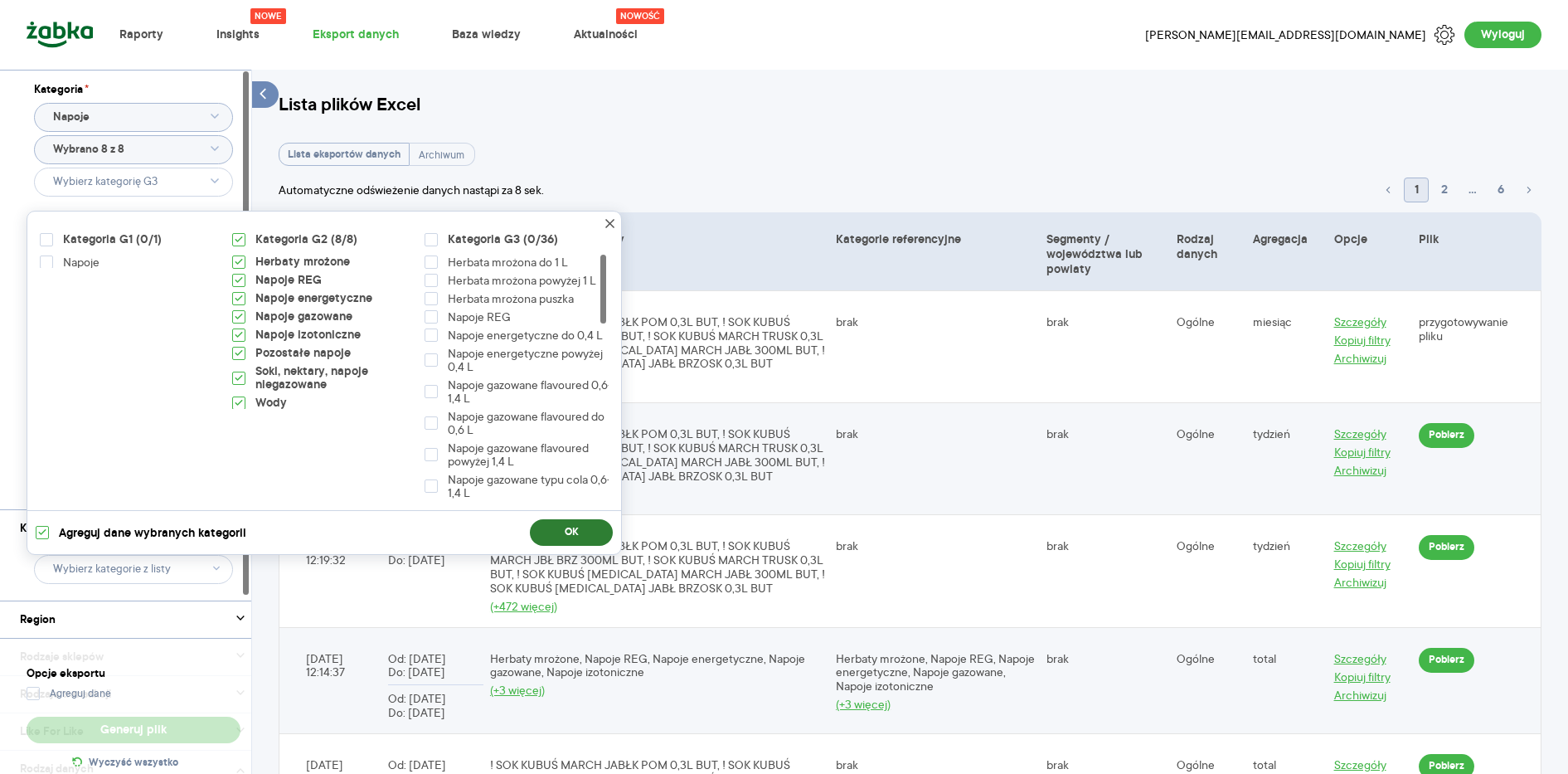 click on "OK" at bounding box center [571, 533] 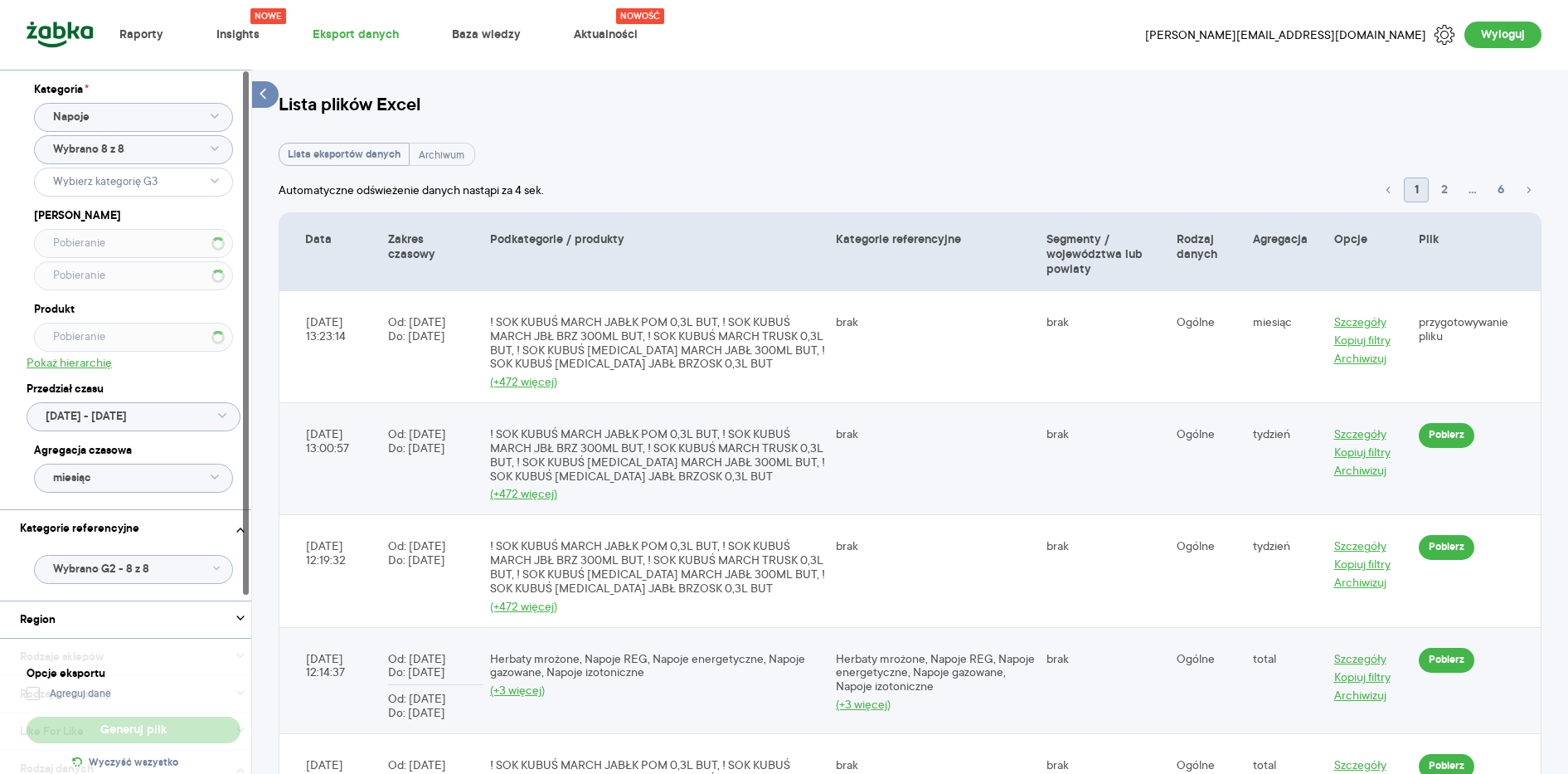 click on "miesiąc" 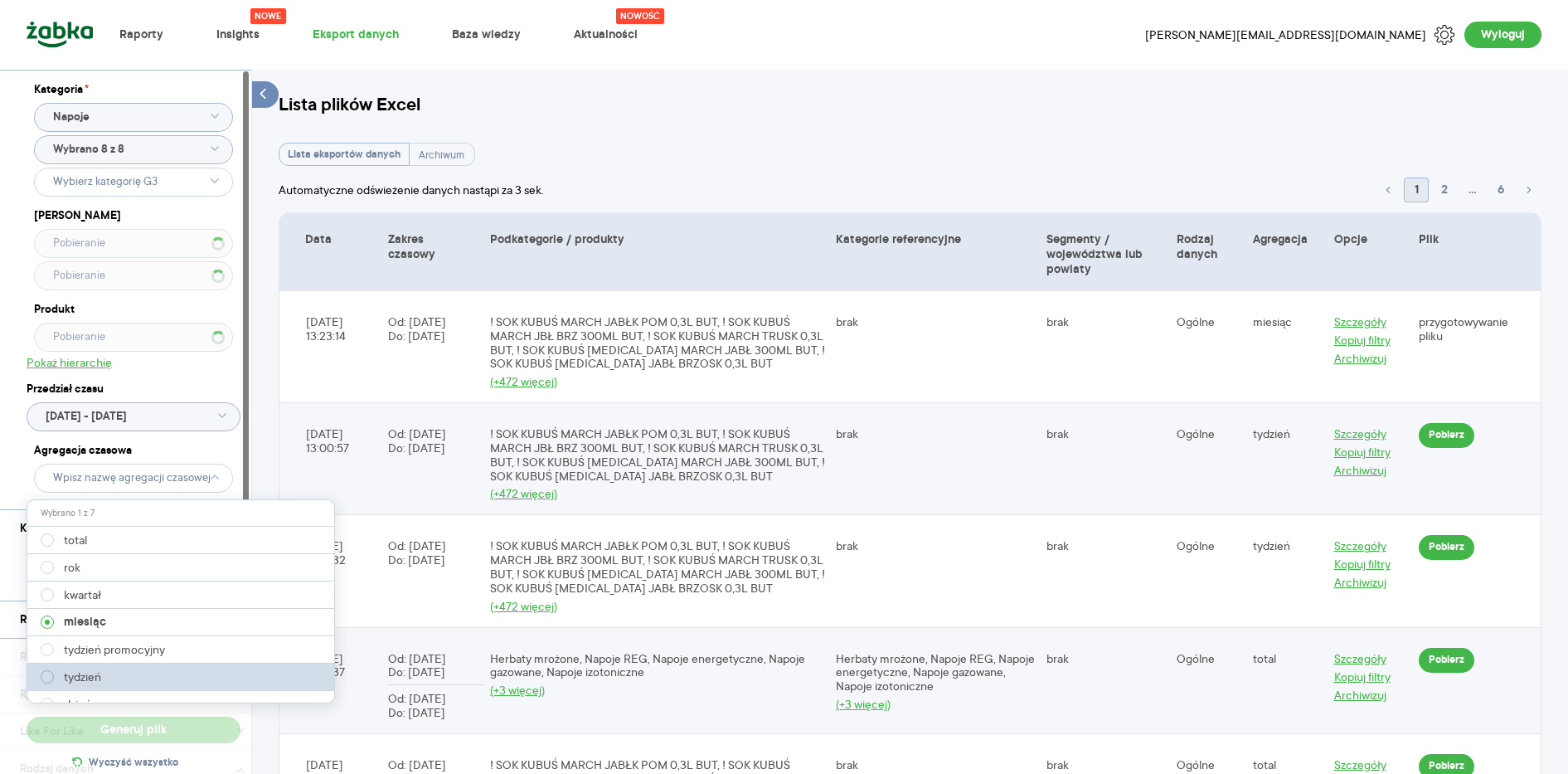 click on "tydzień" at bounding box center (82, 677) 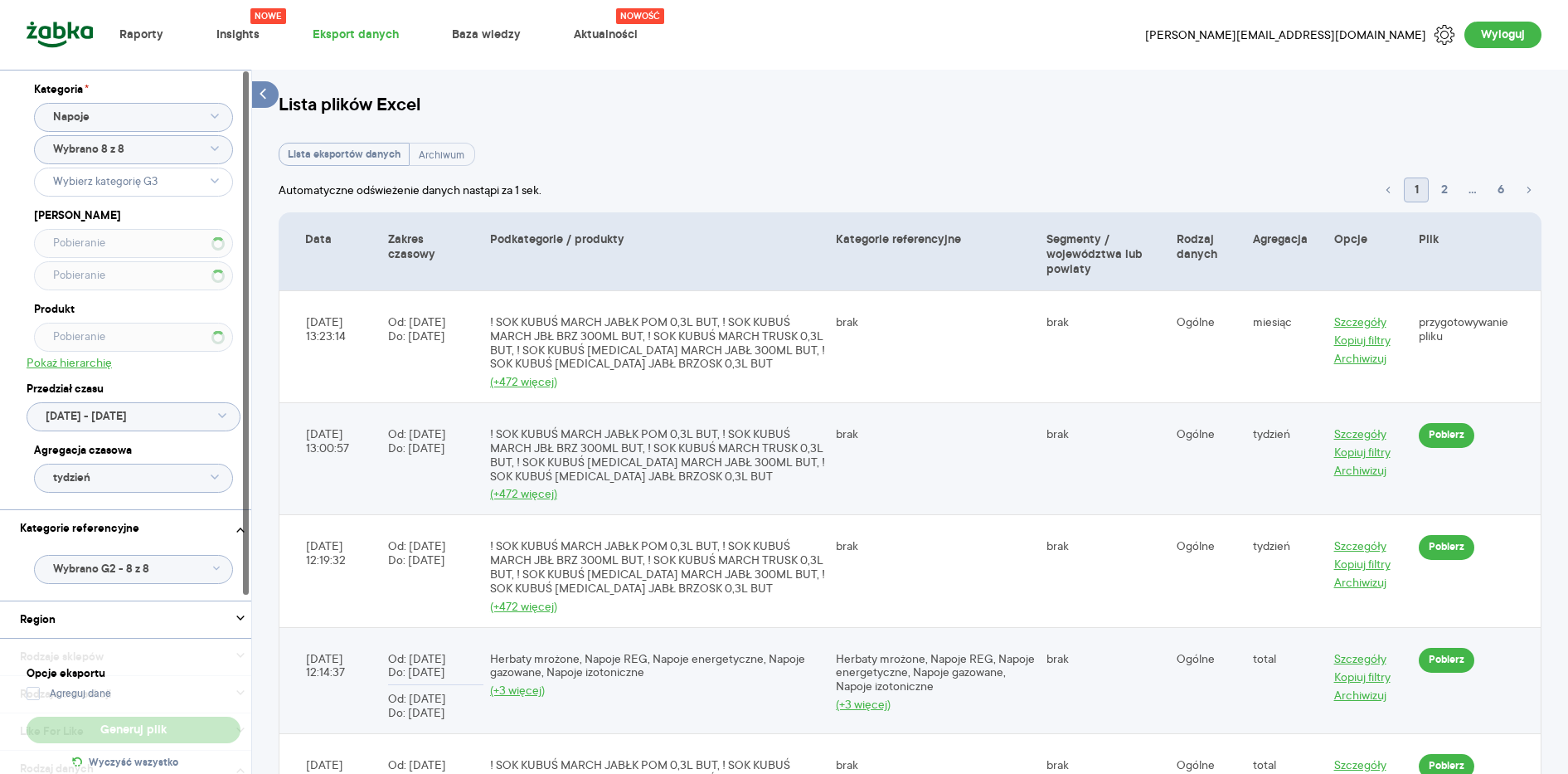 click 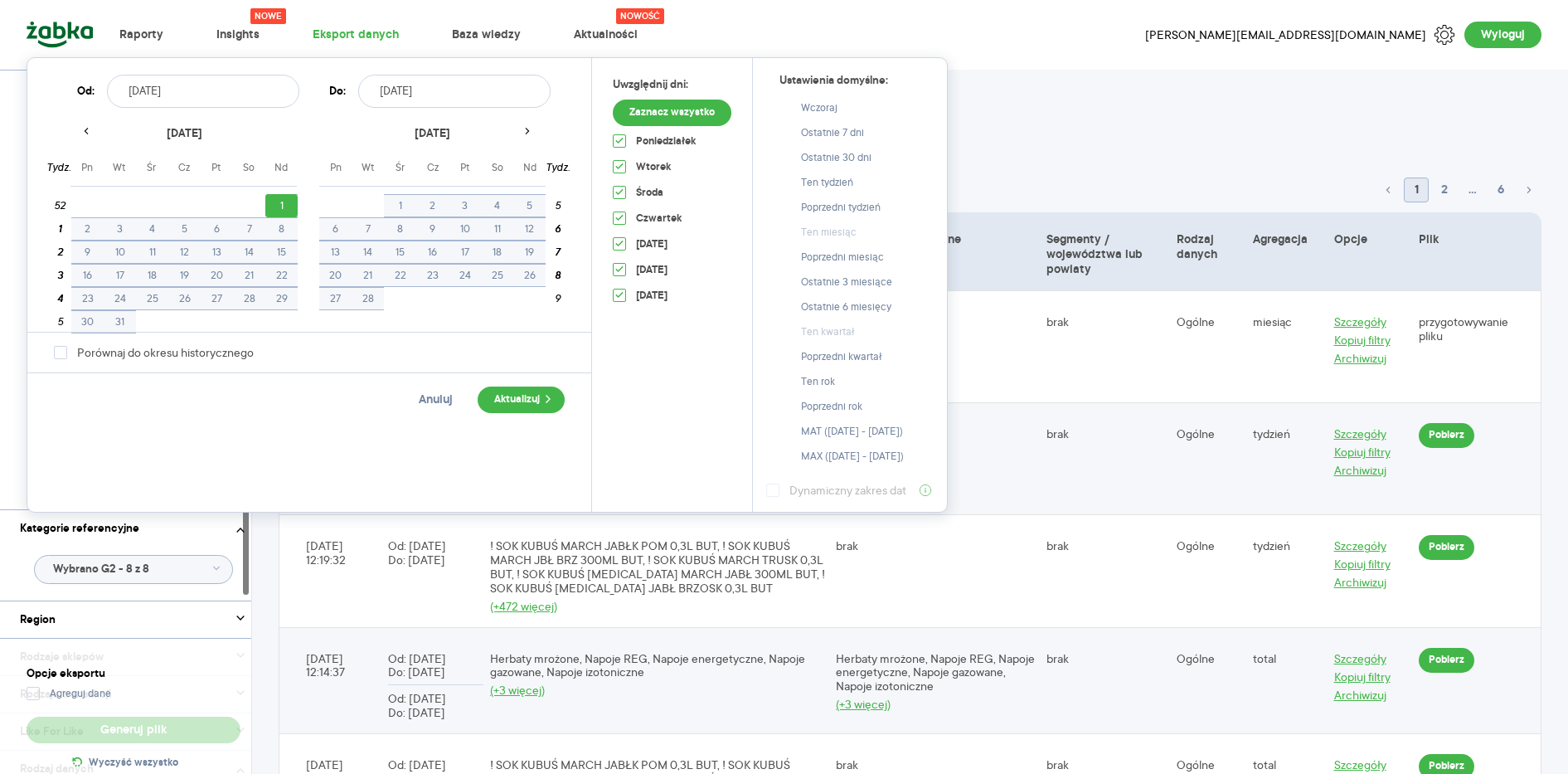 click on "2023.01.01" at bounding box center [203, 91] 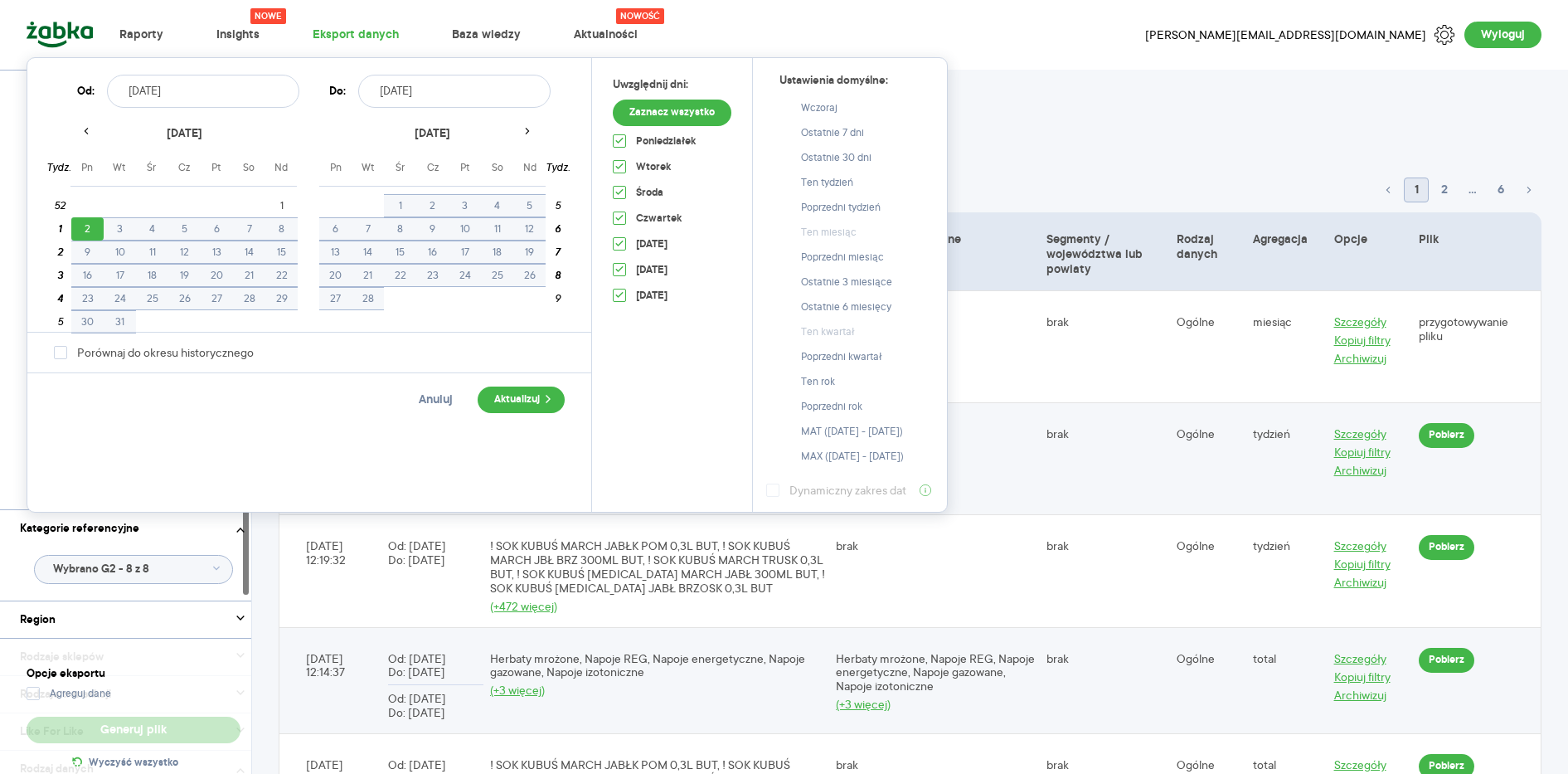 click 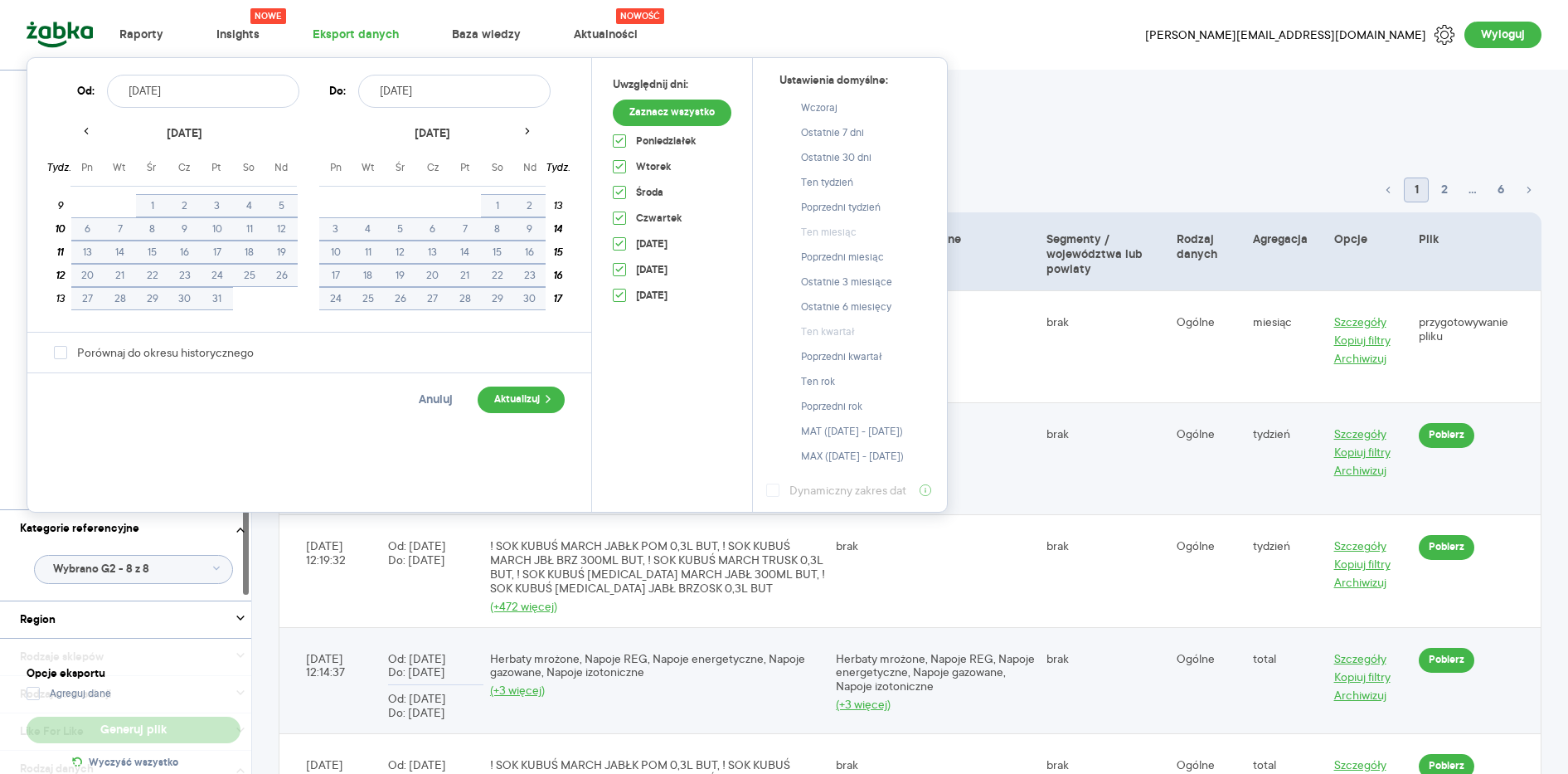 click 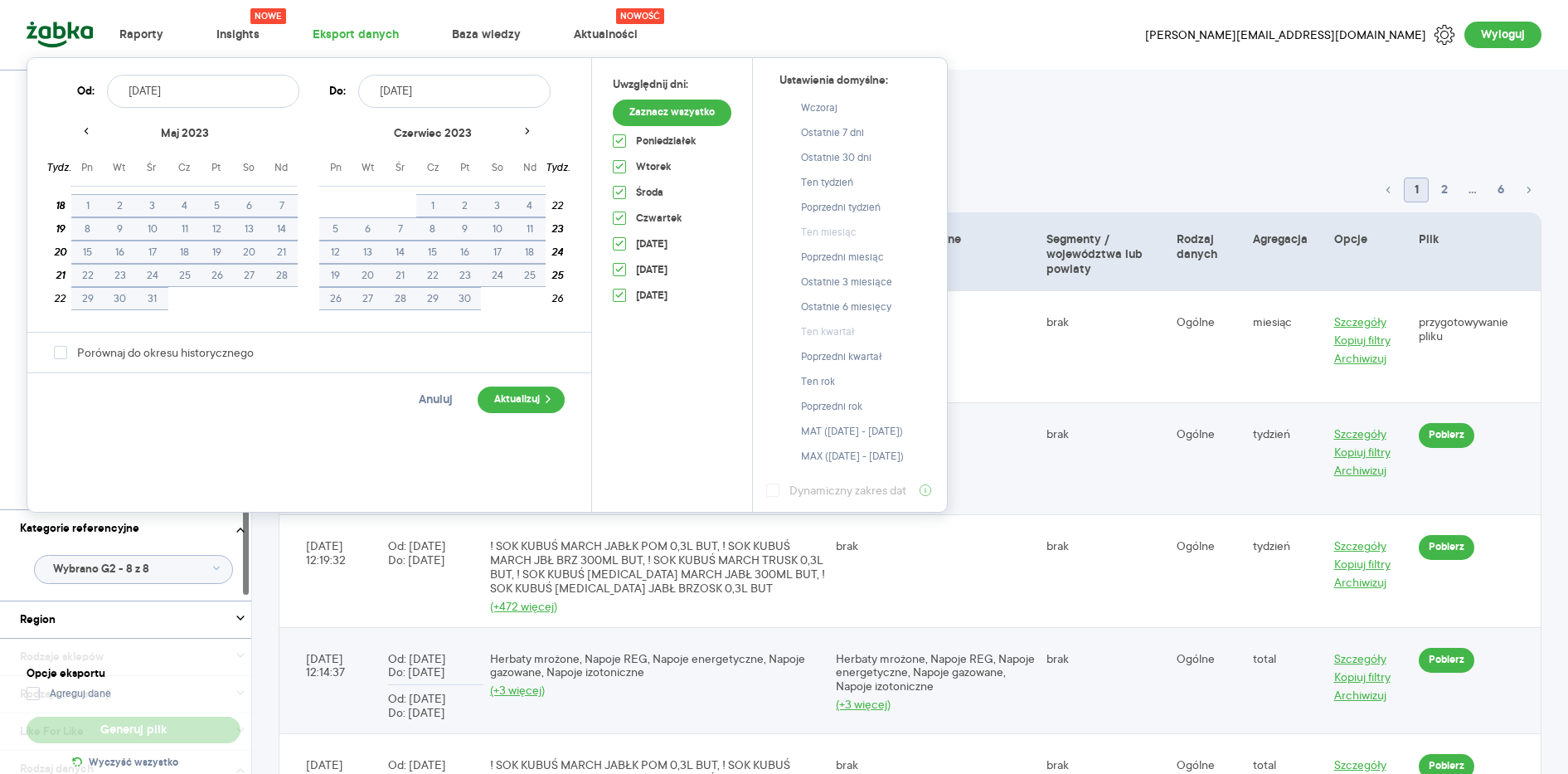 click 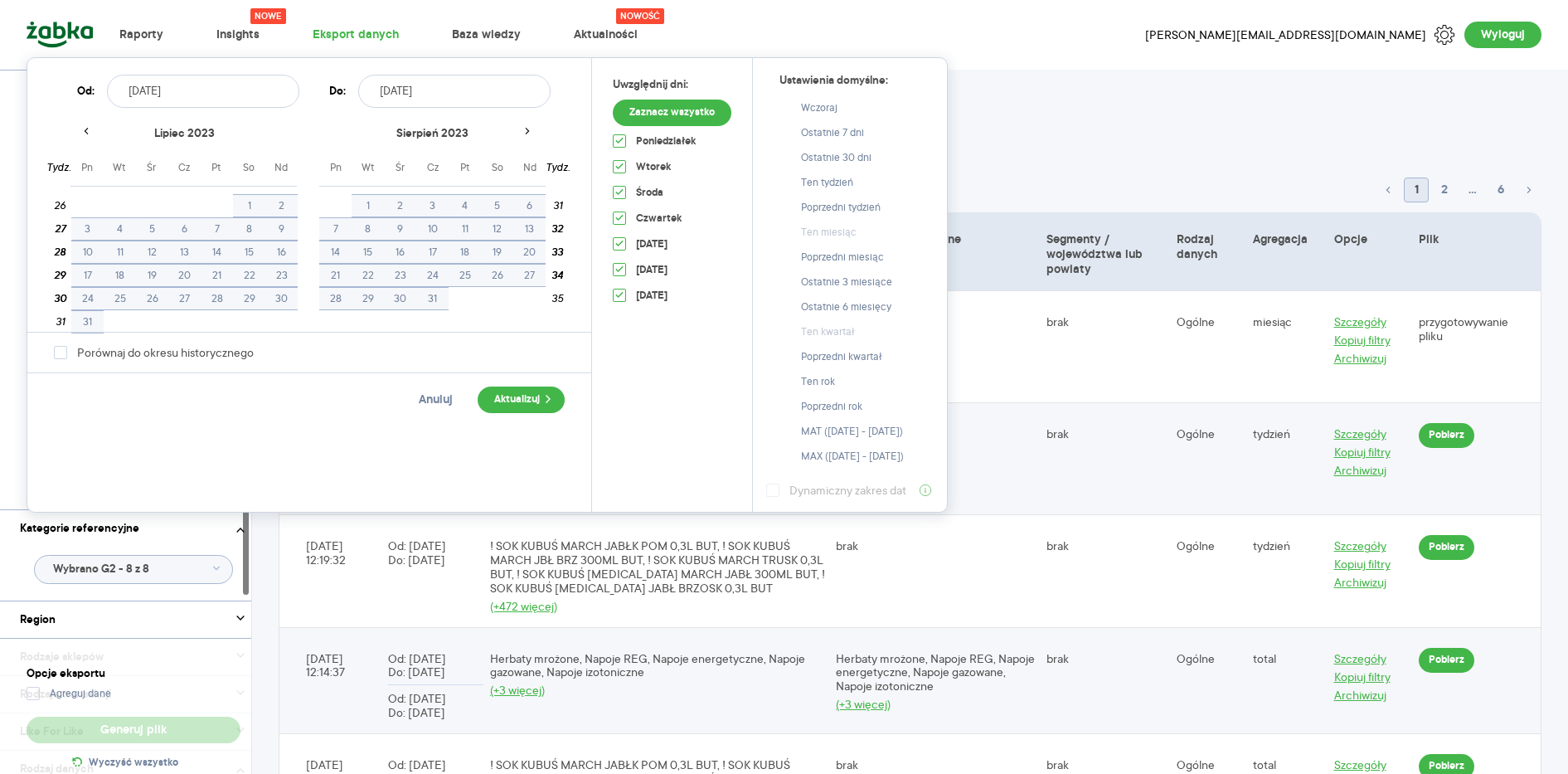 click 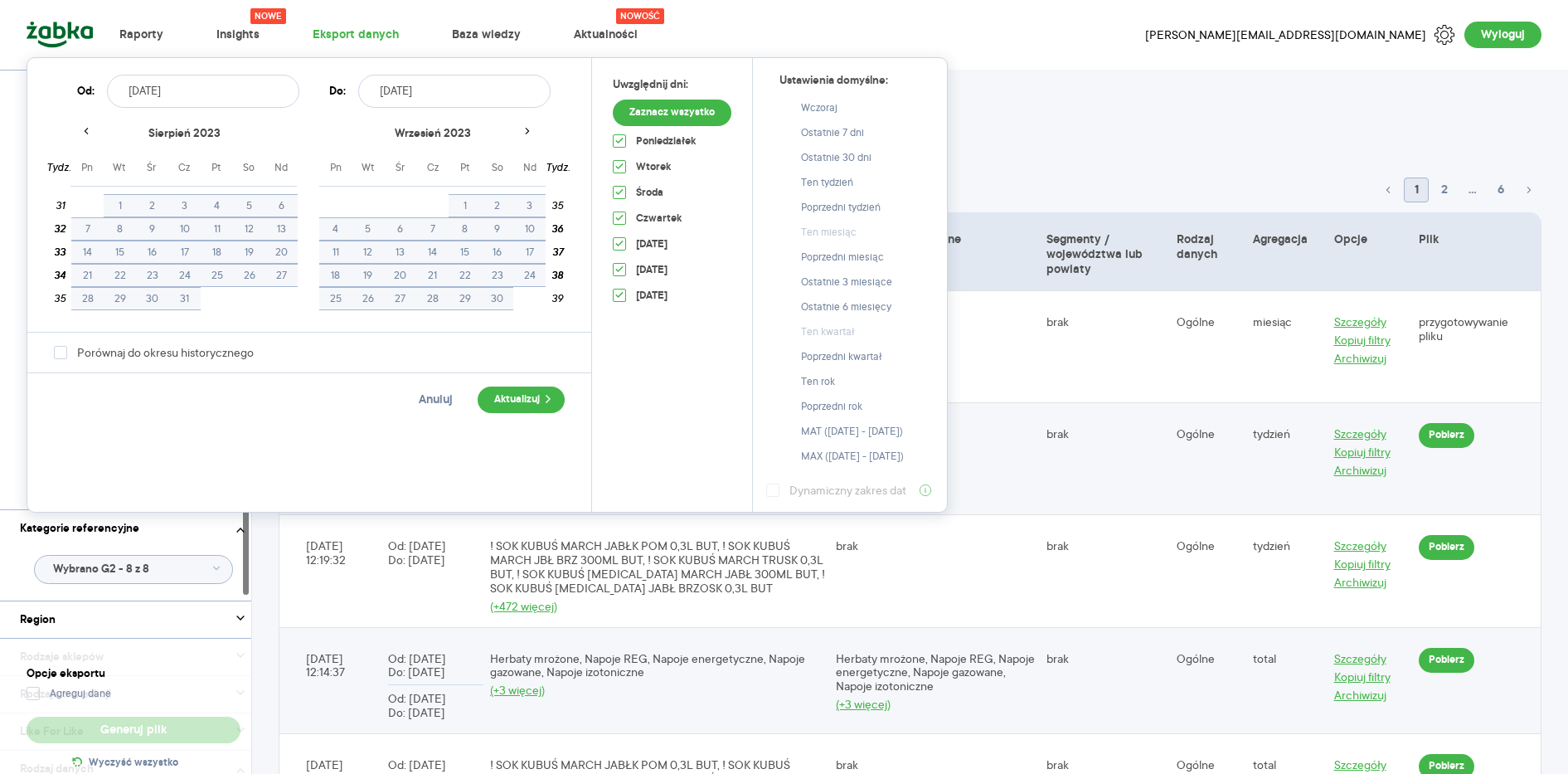 click 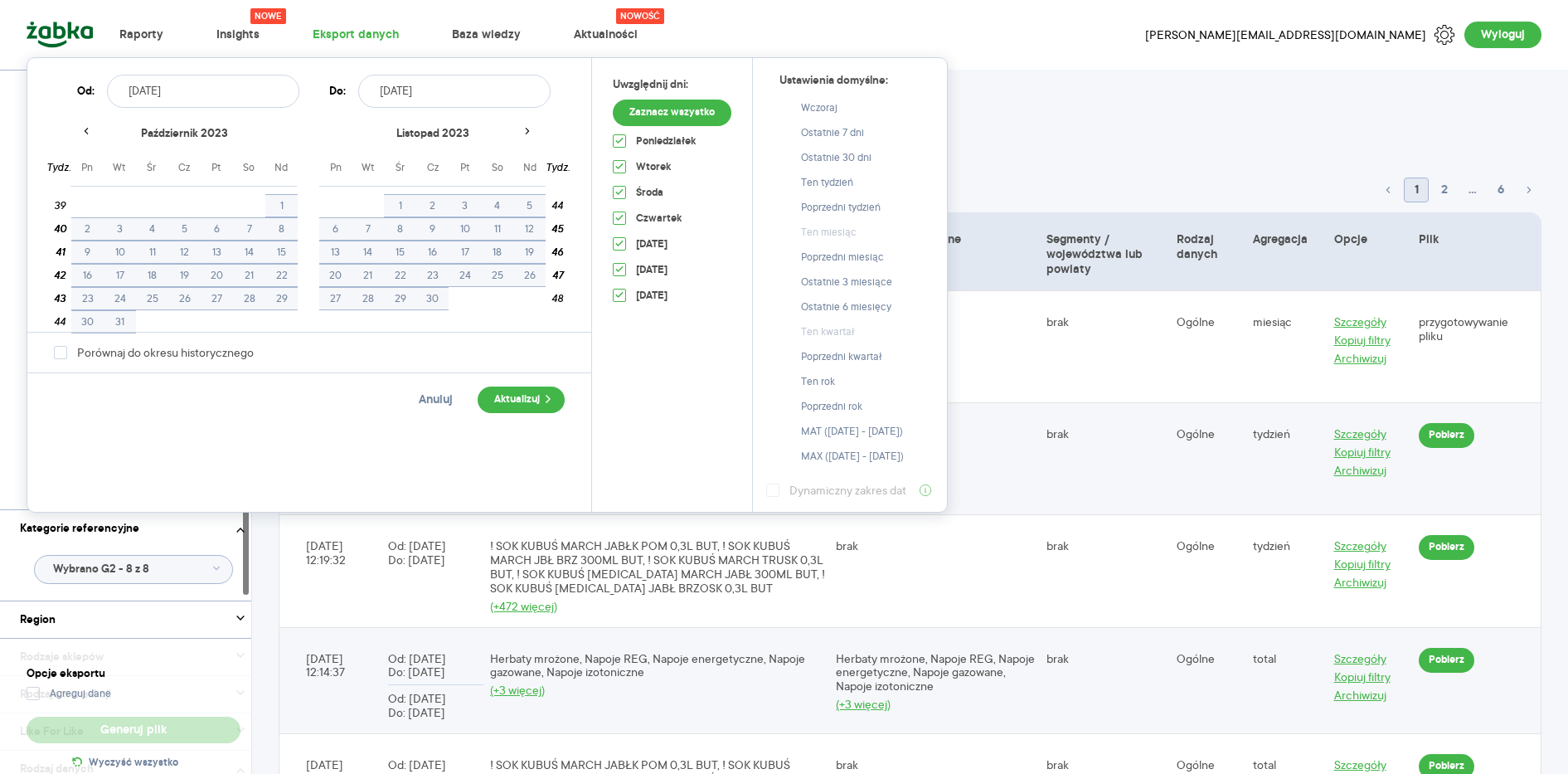click 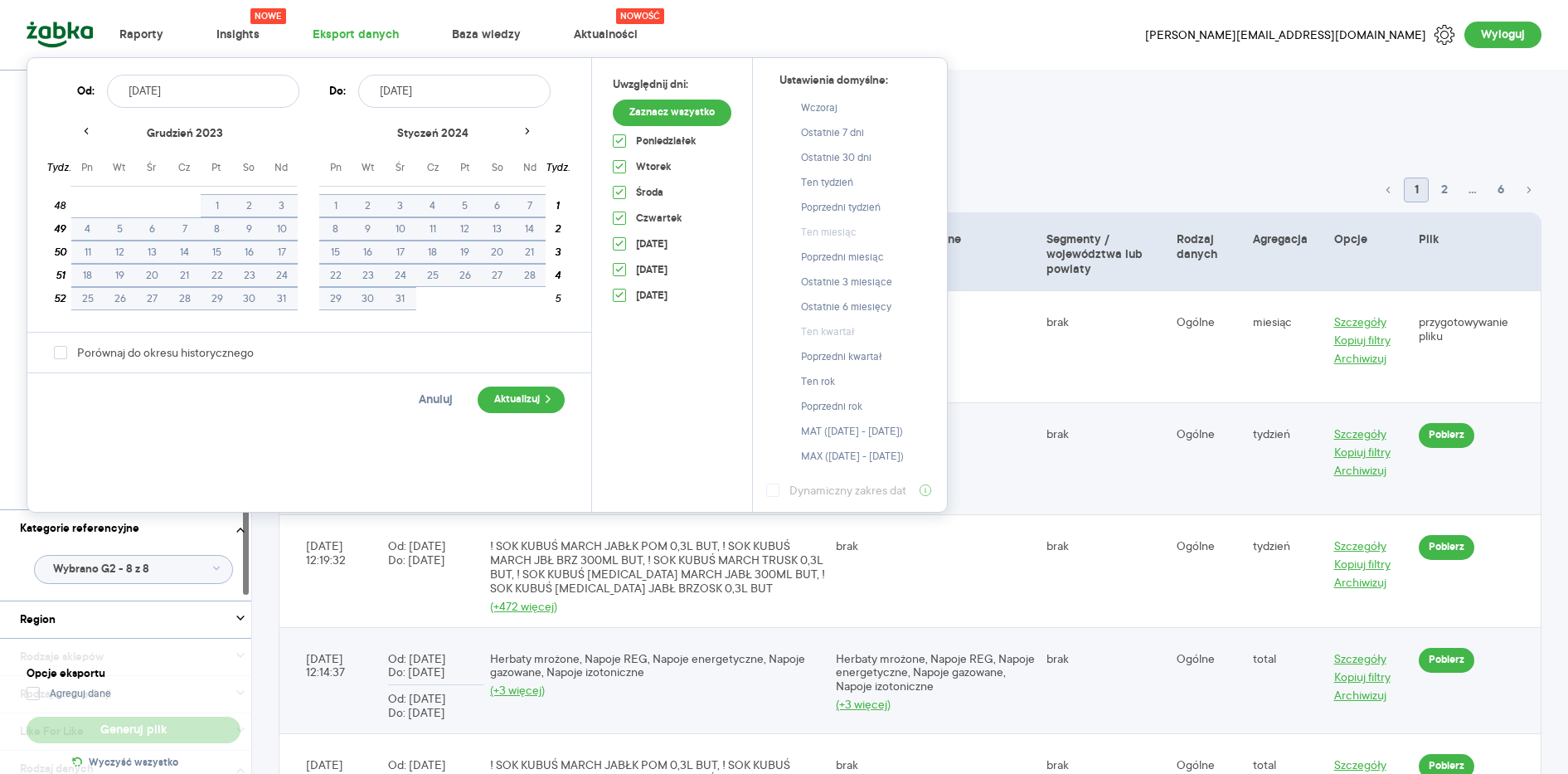 click 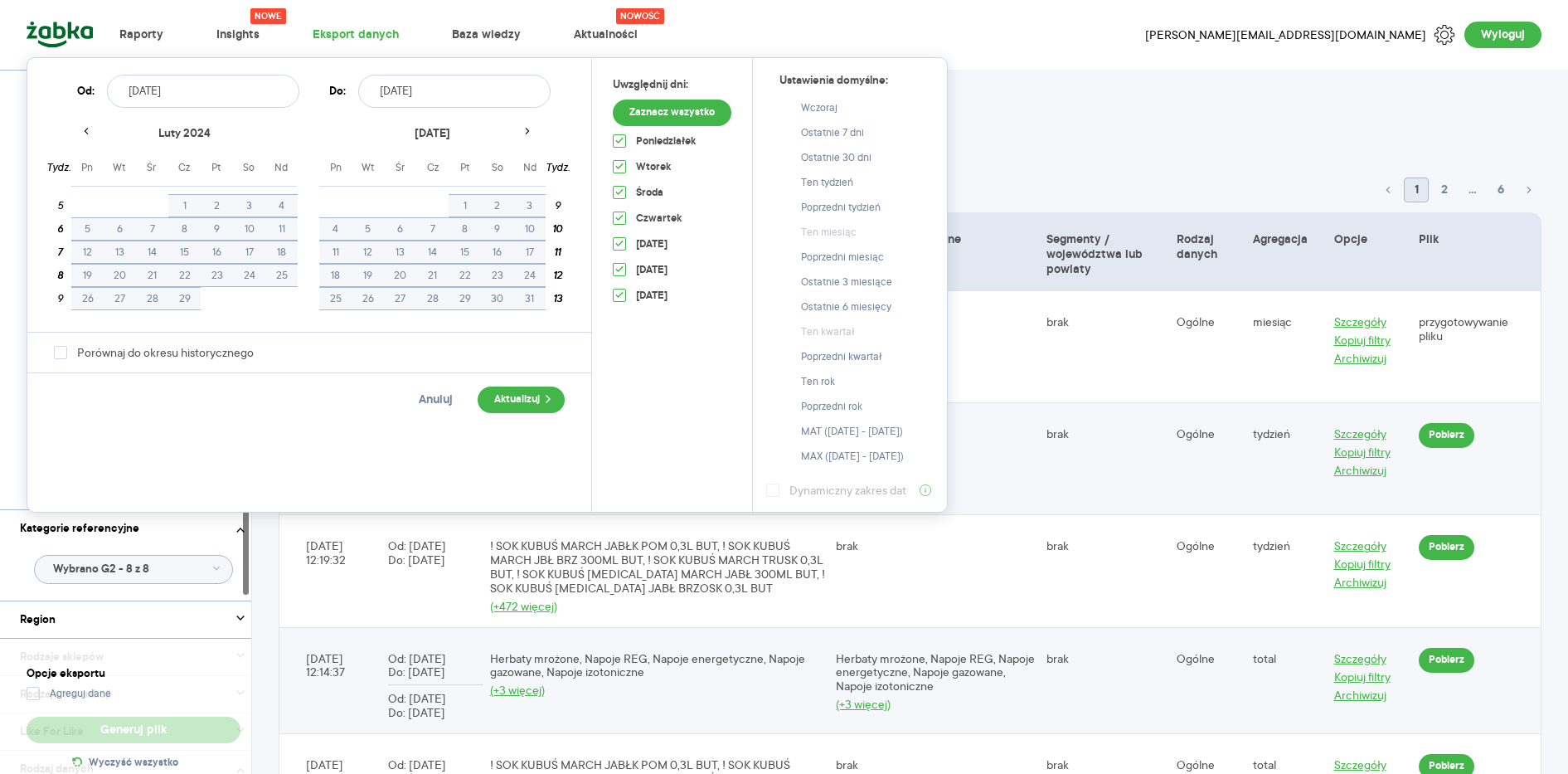 click 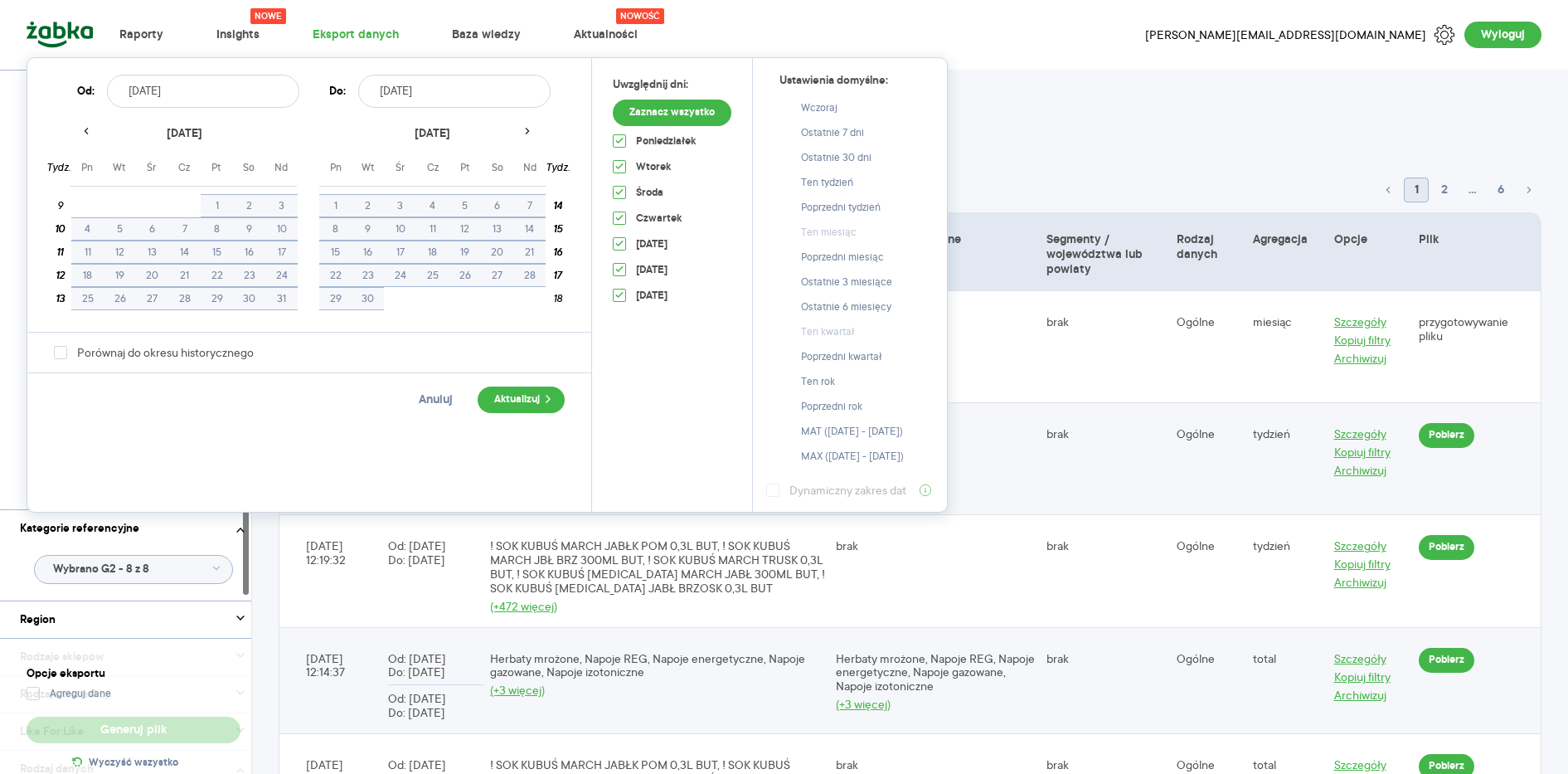 click 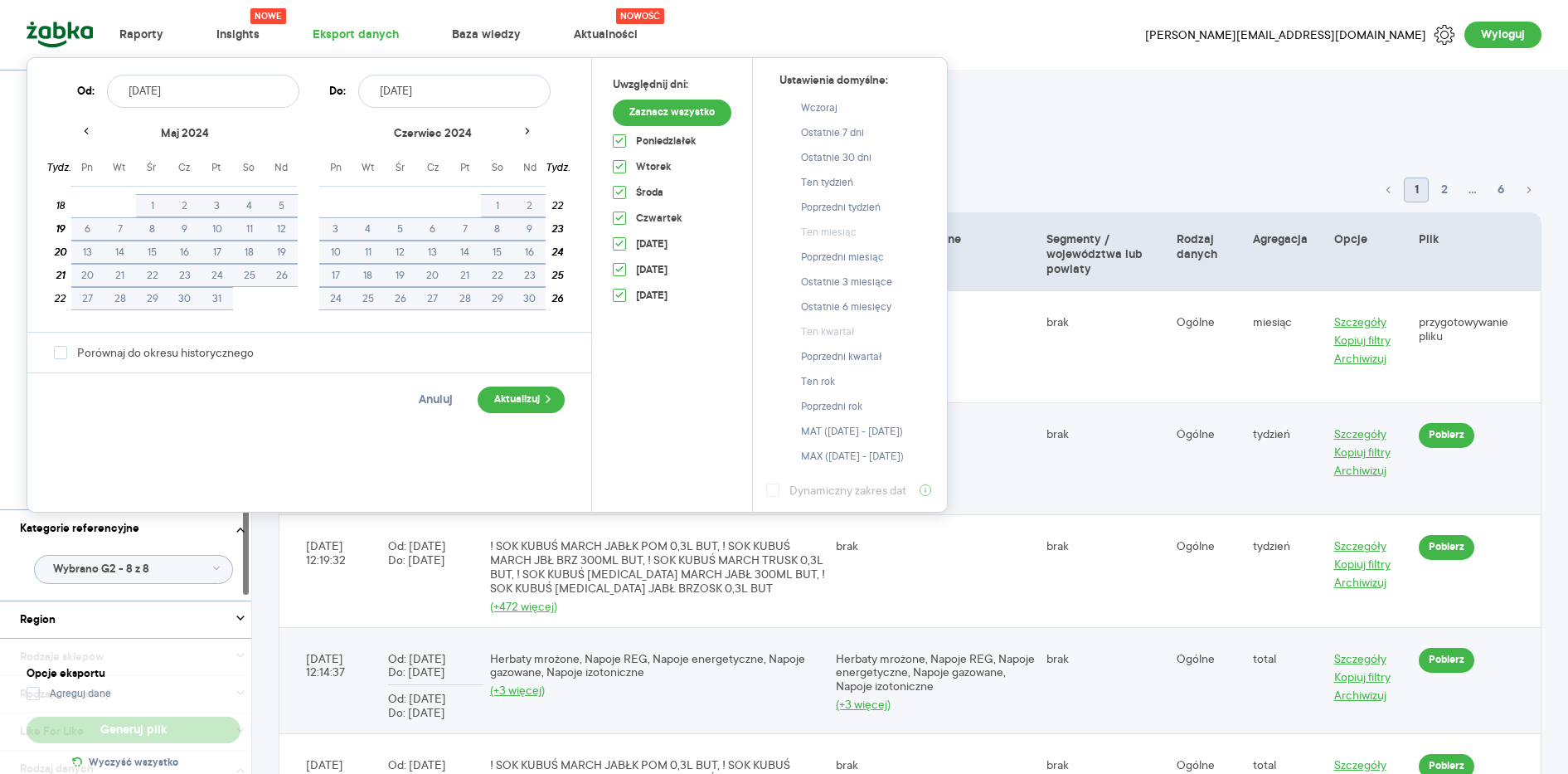 click 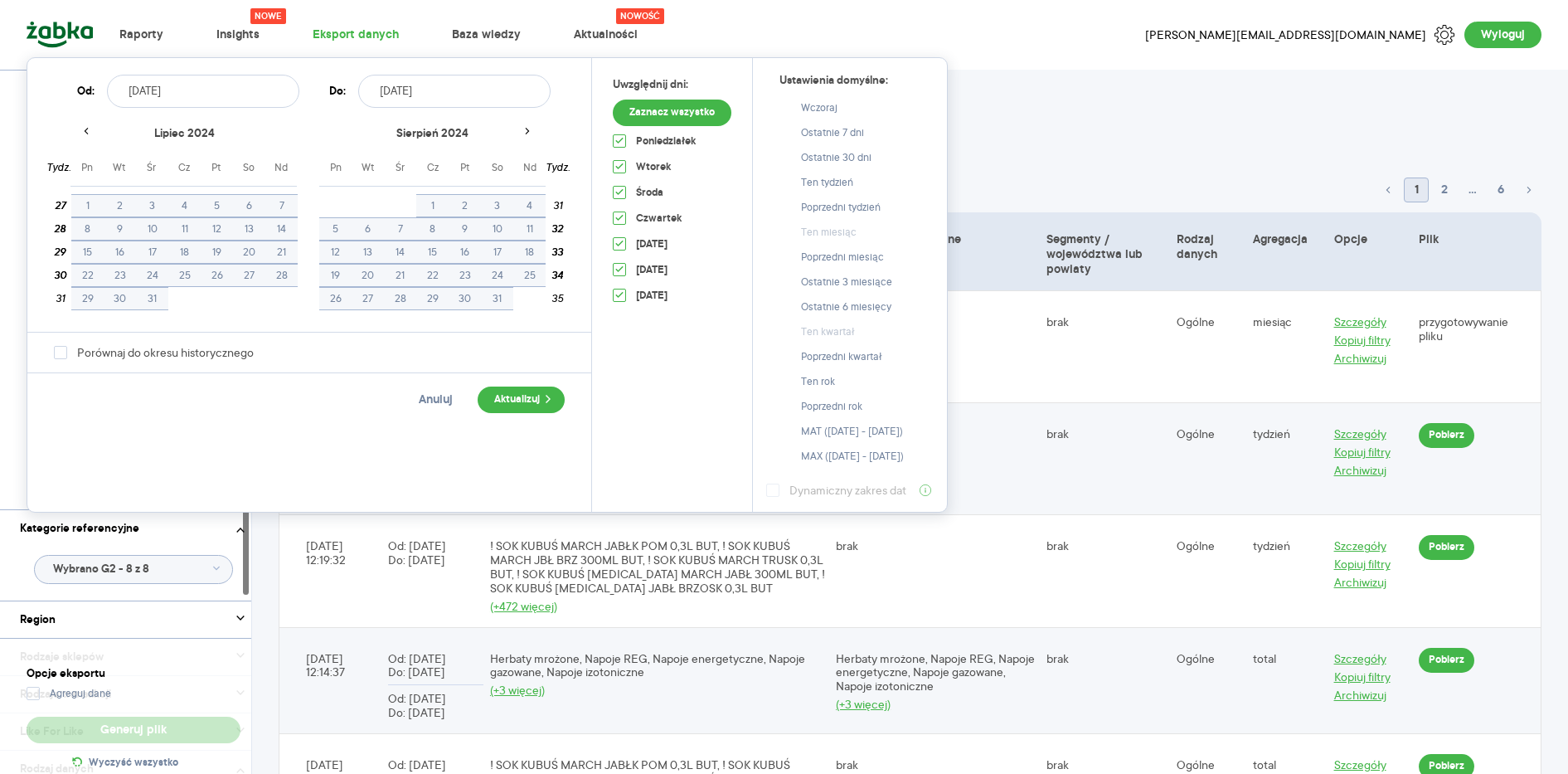 click 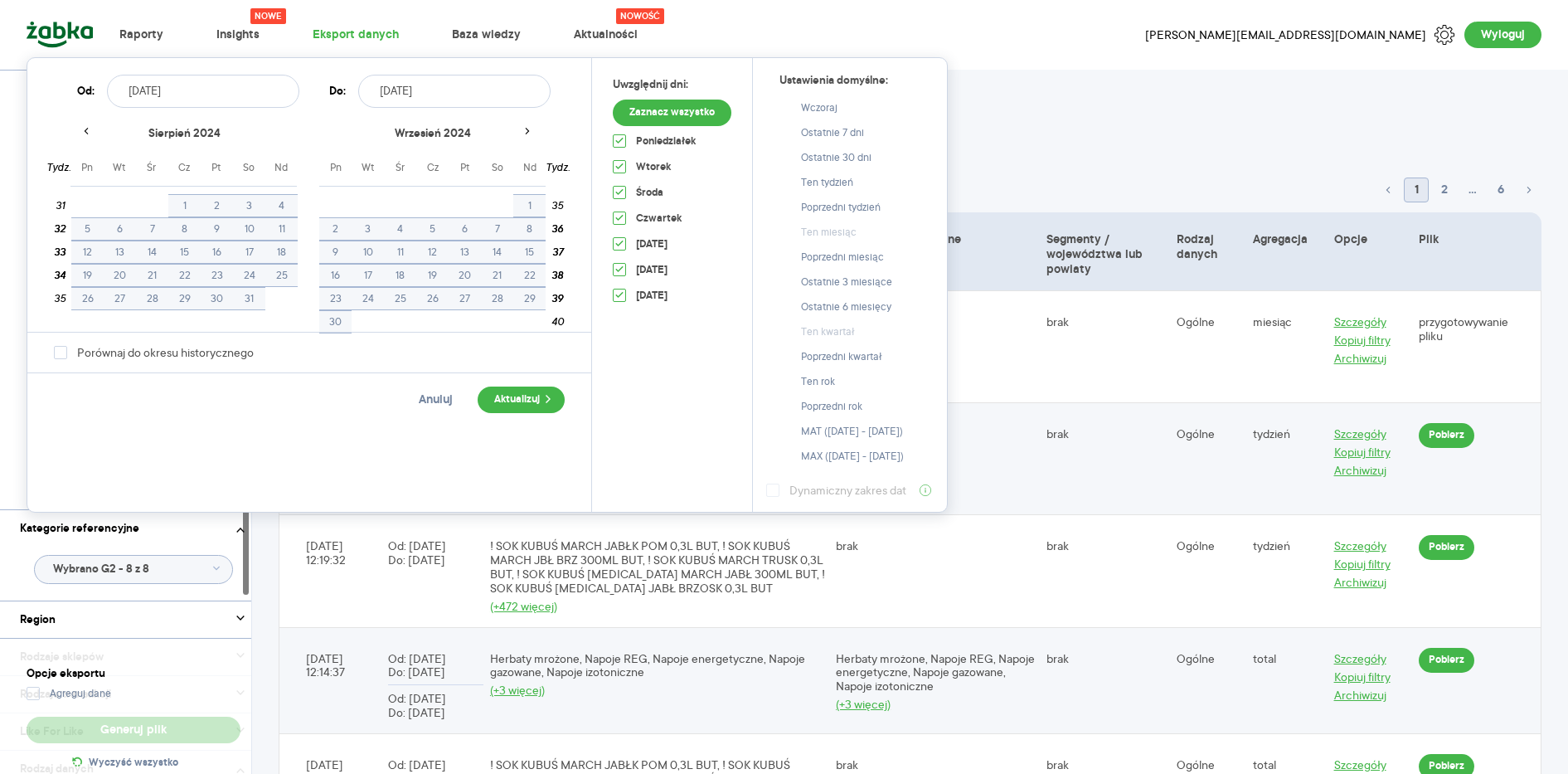 click 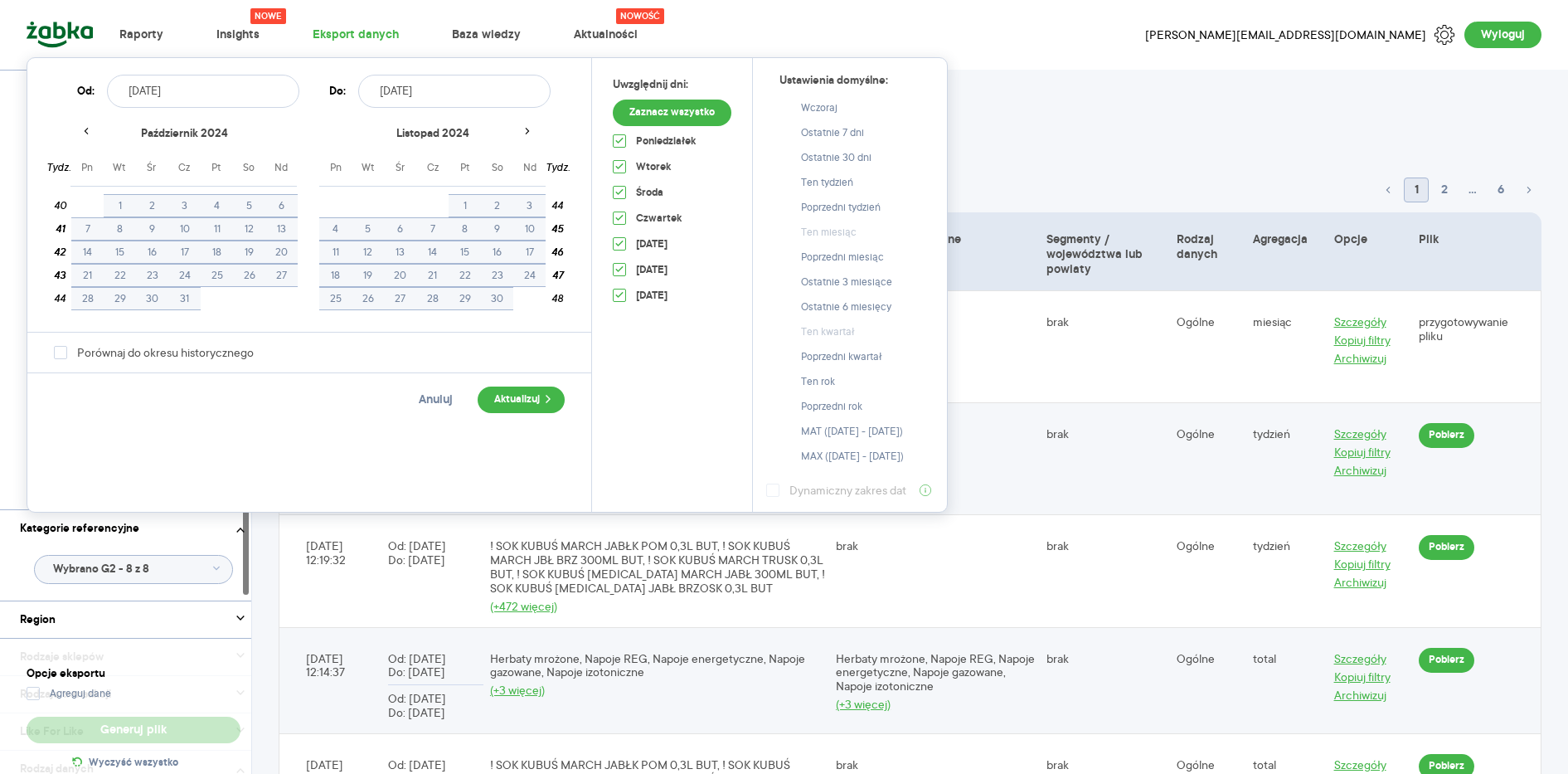 click 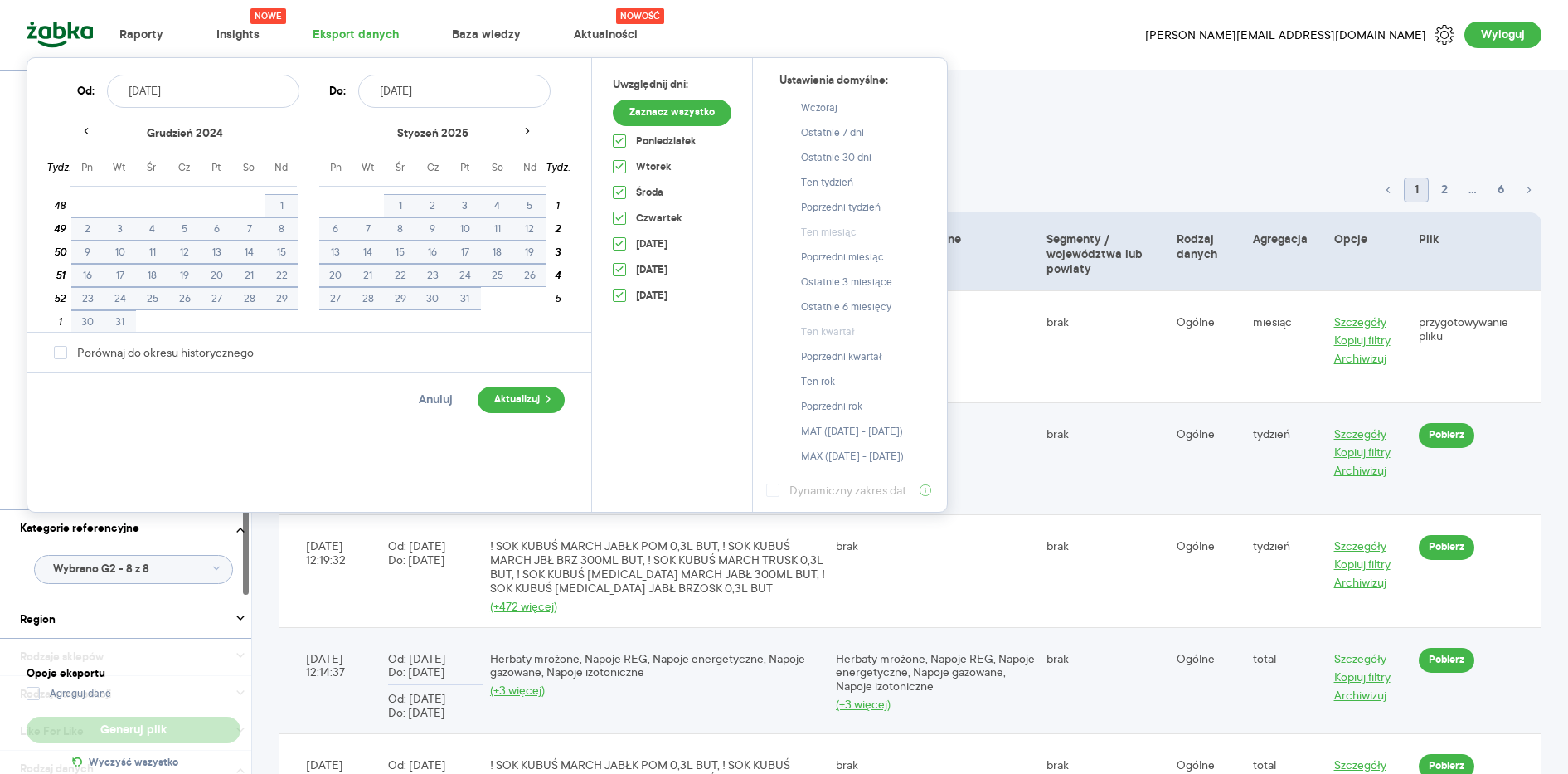 click 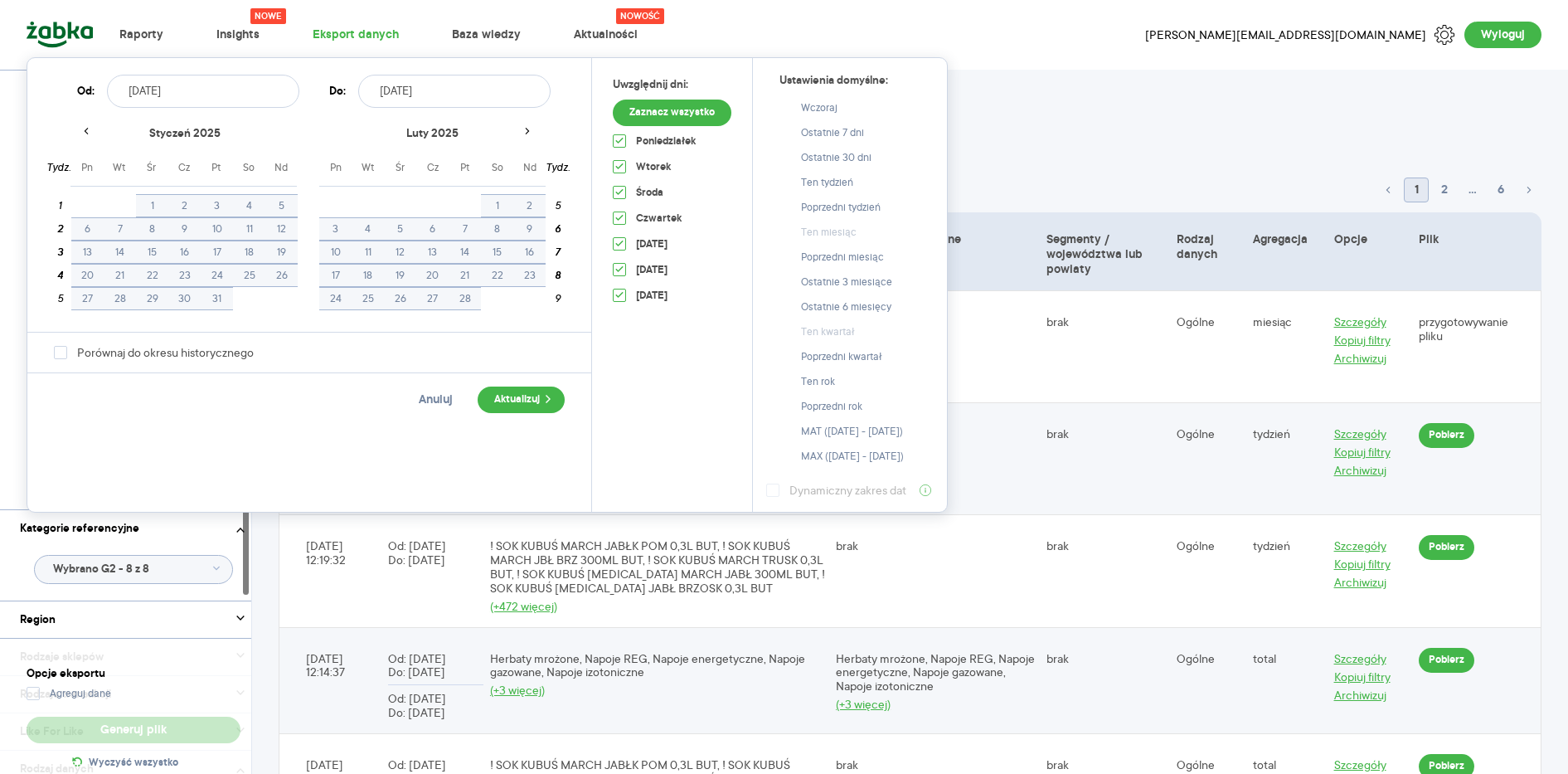 click 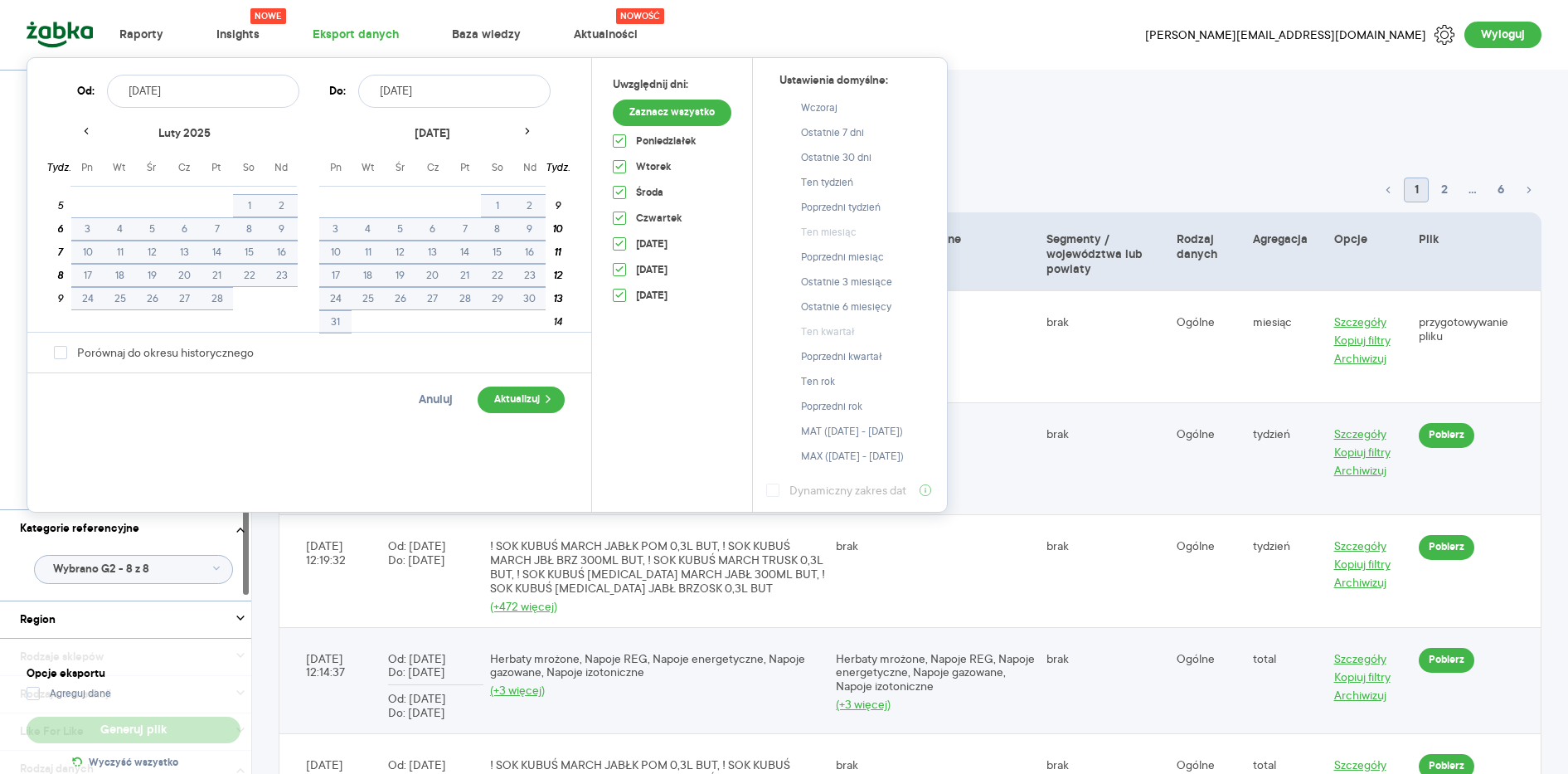 click 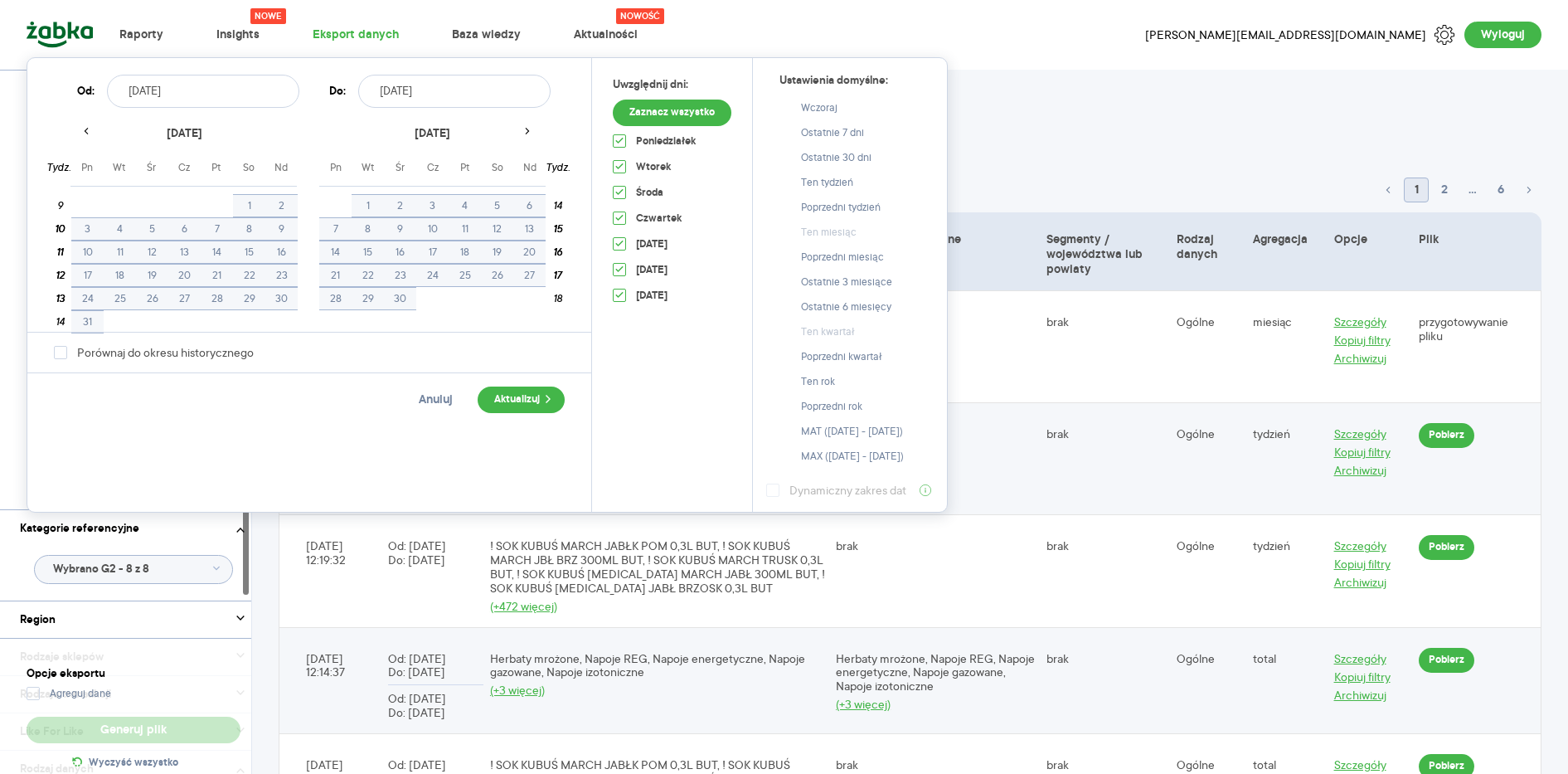 click 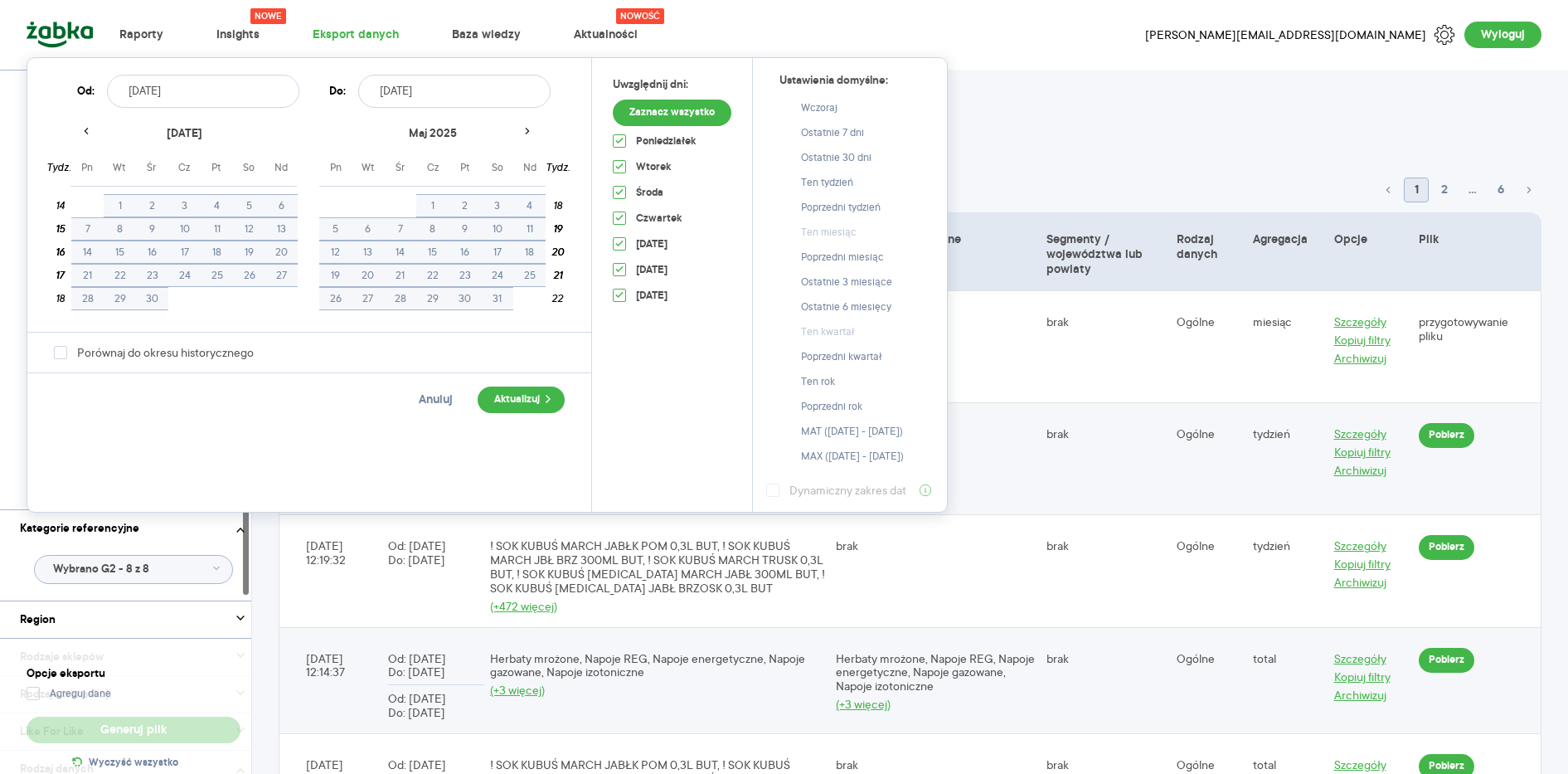 click 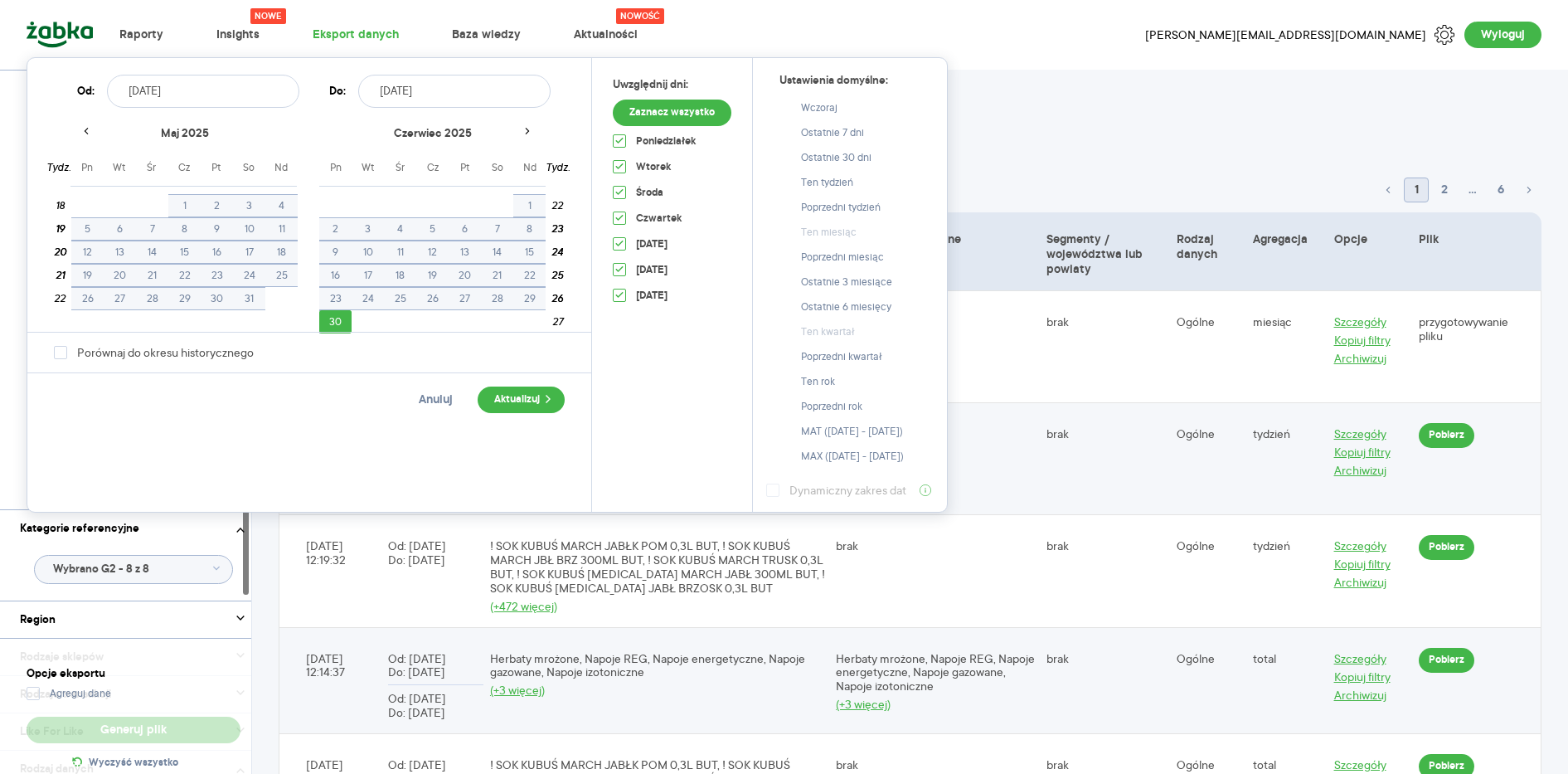 click 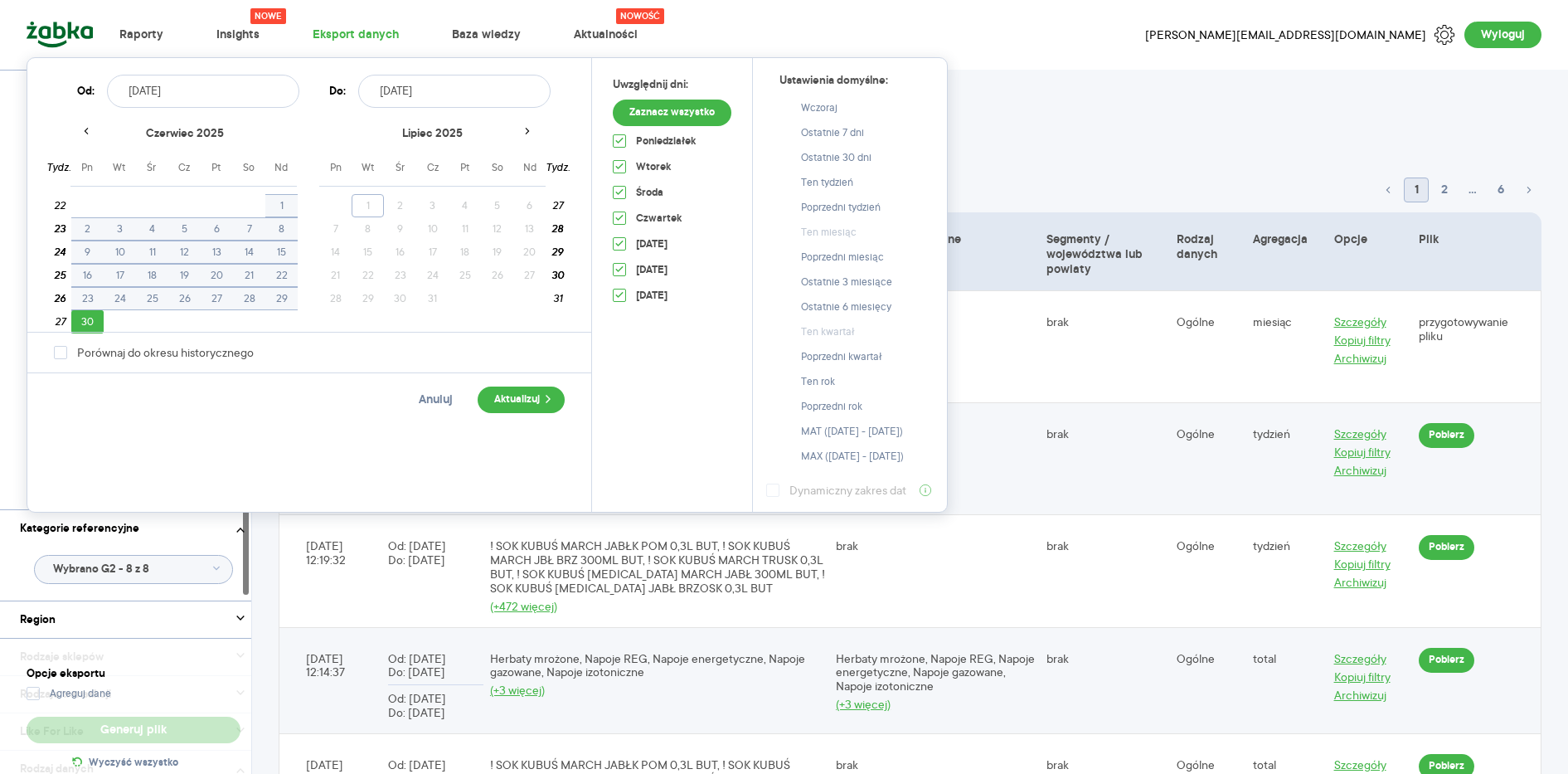 click on "29" at bounding box center [281, 299] 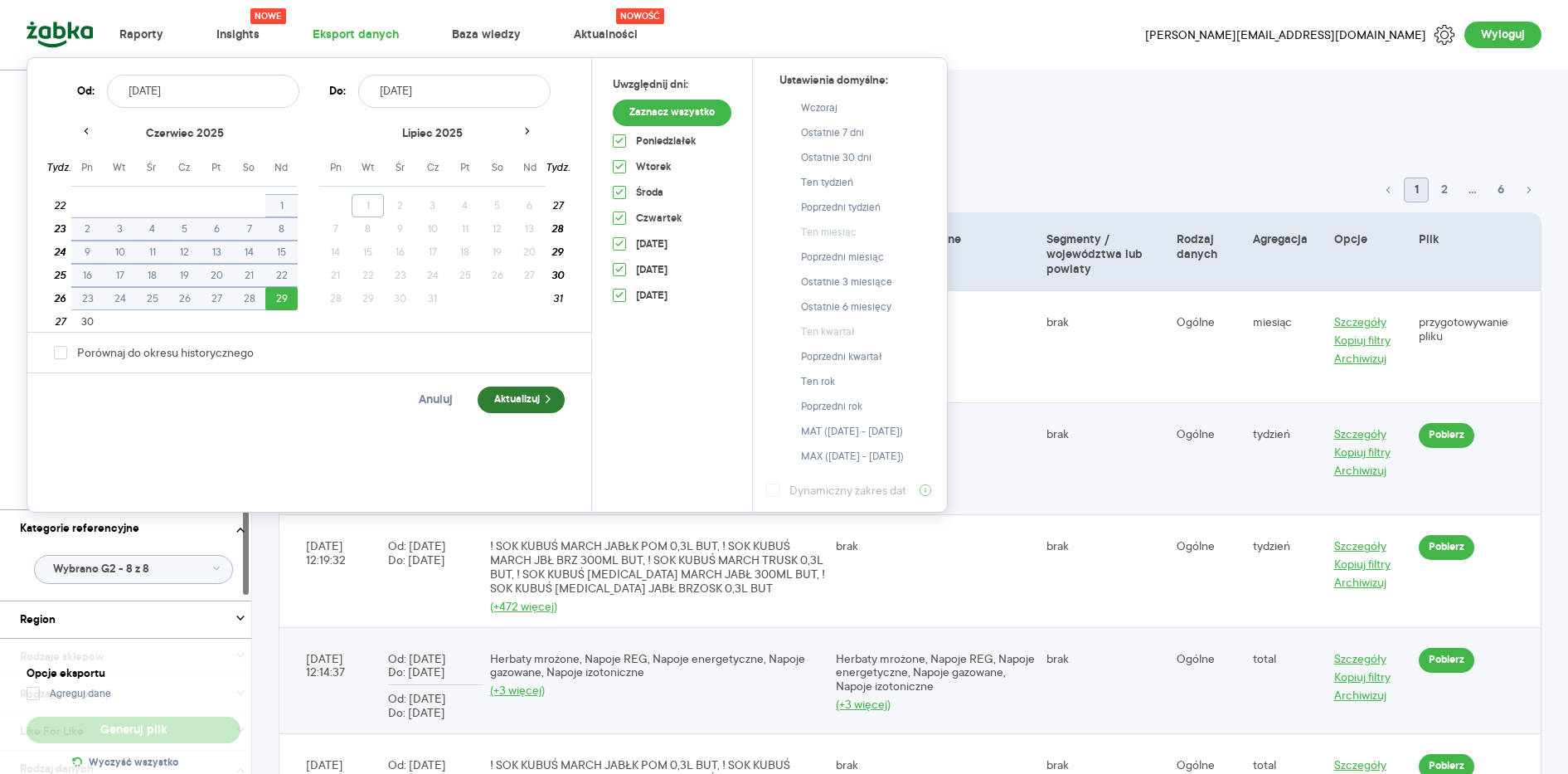 click on "Aktualizuj" at bounding box center (521, 400) 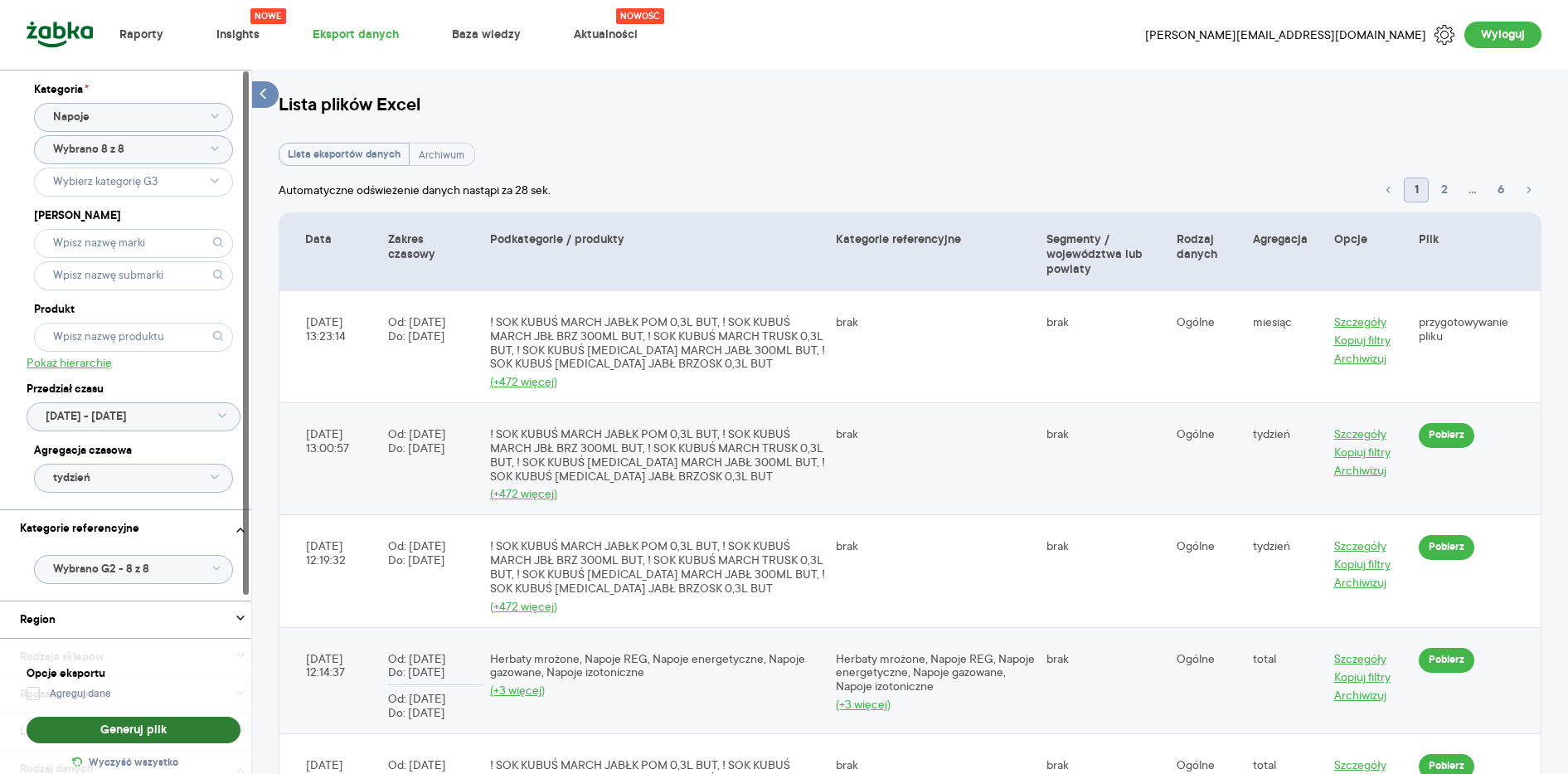 click on "Generuj plik" at bounding box center [133, 730] 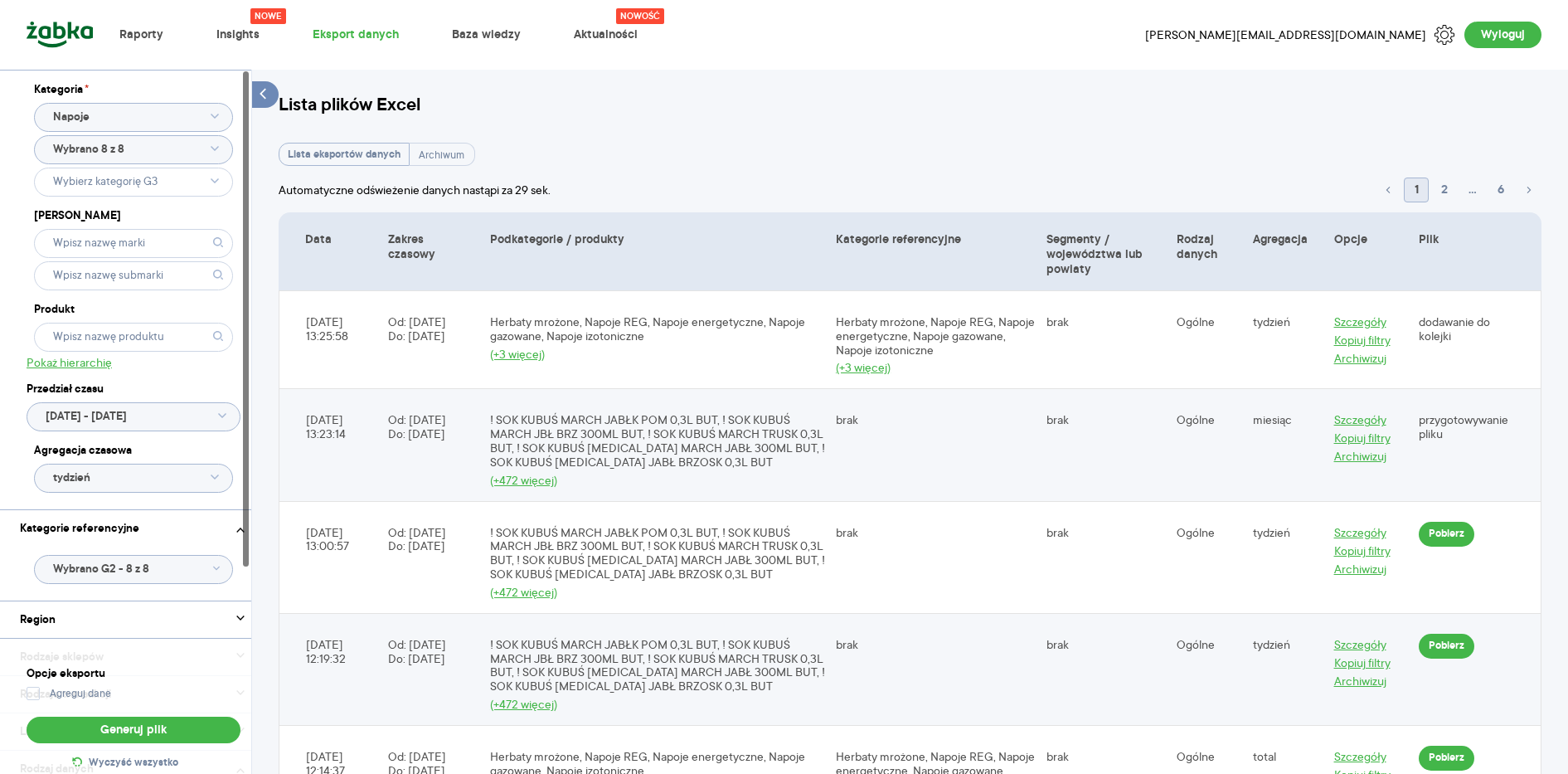 click 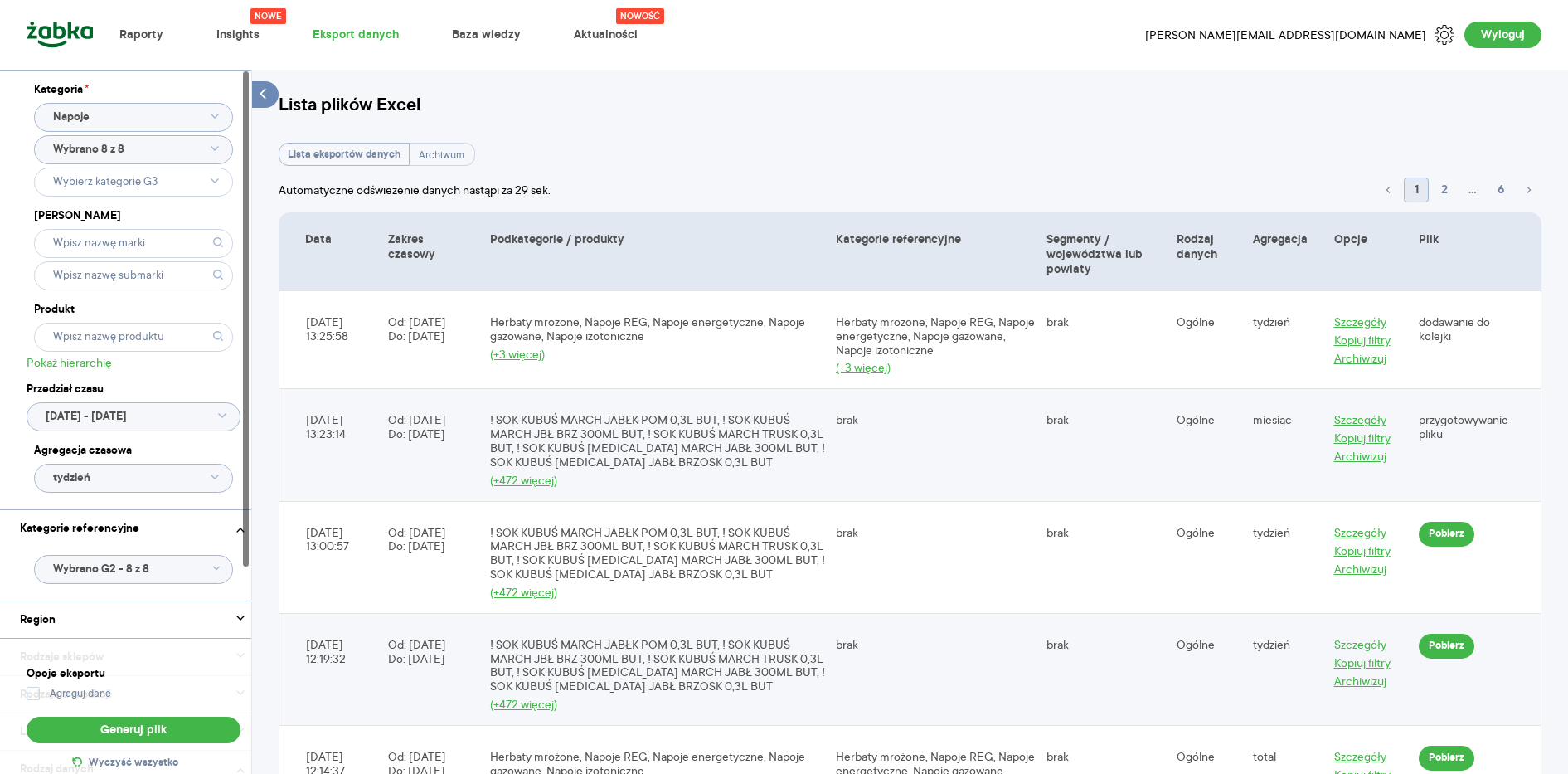 type 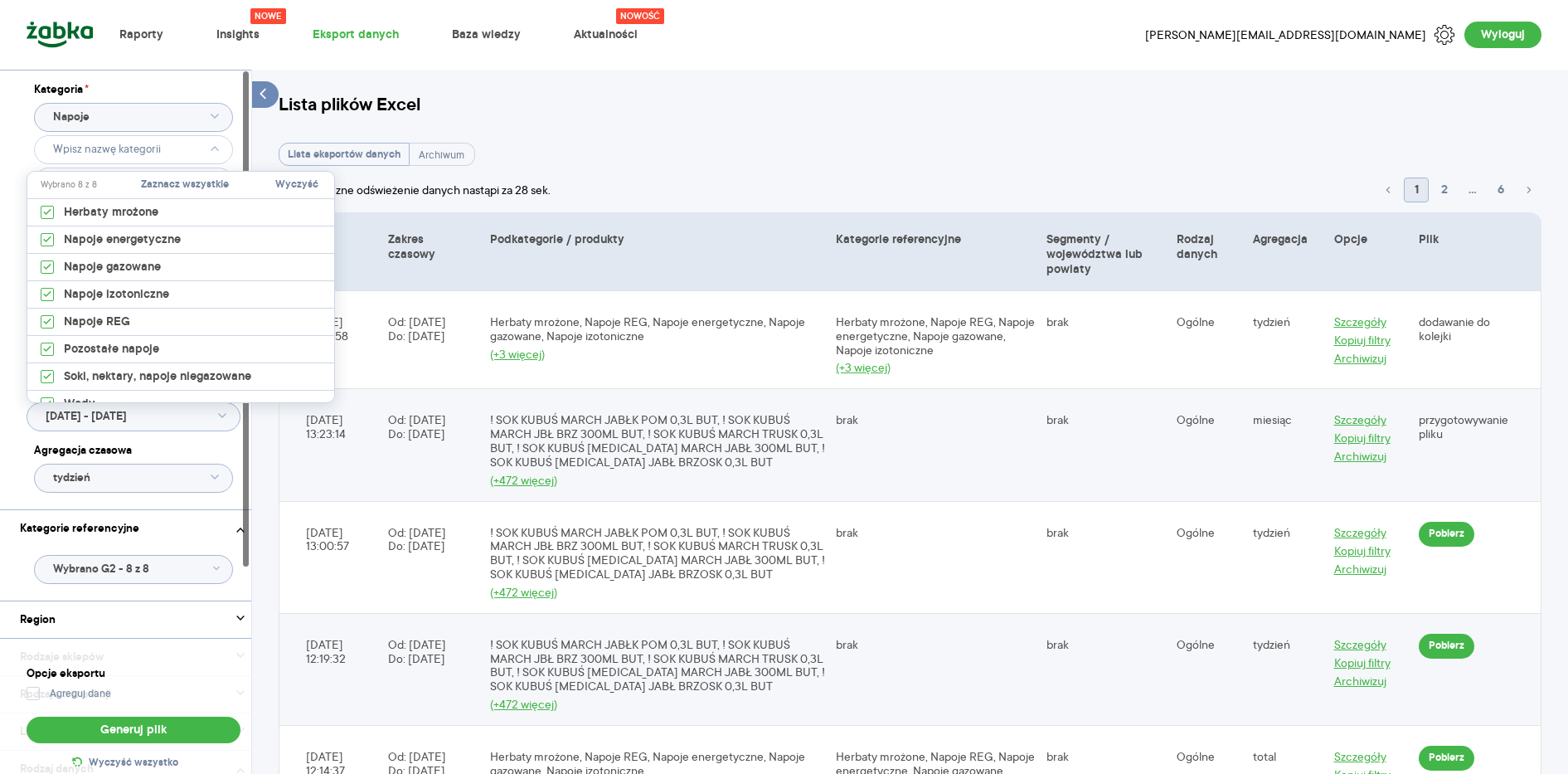 click on "Wyczyść" at bounding box center (297, 185) 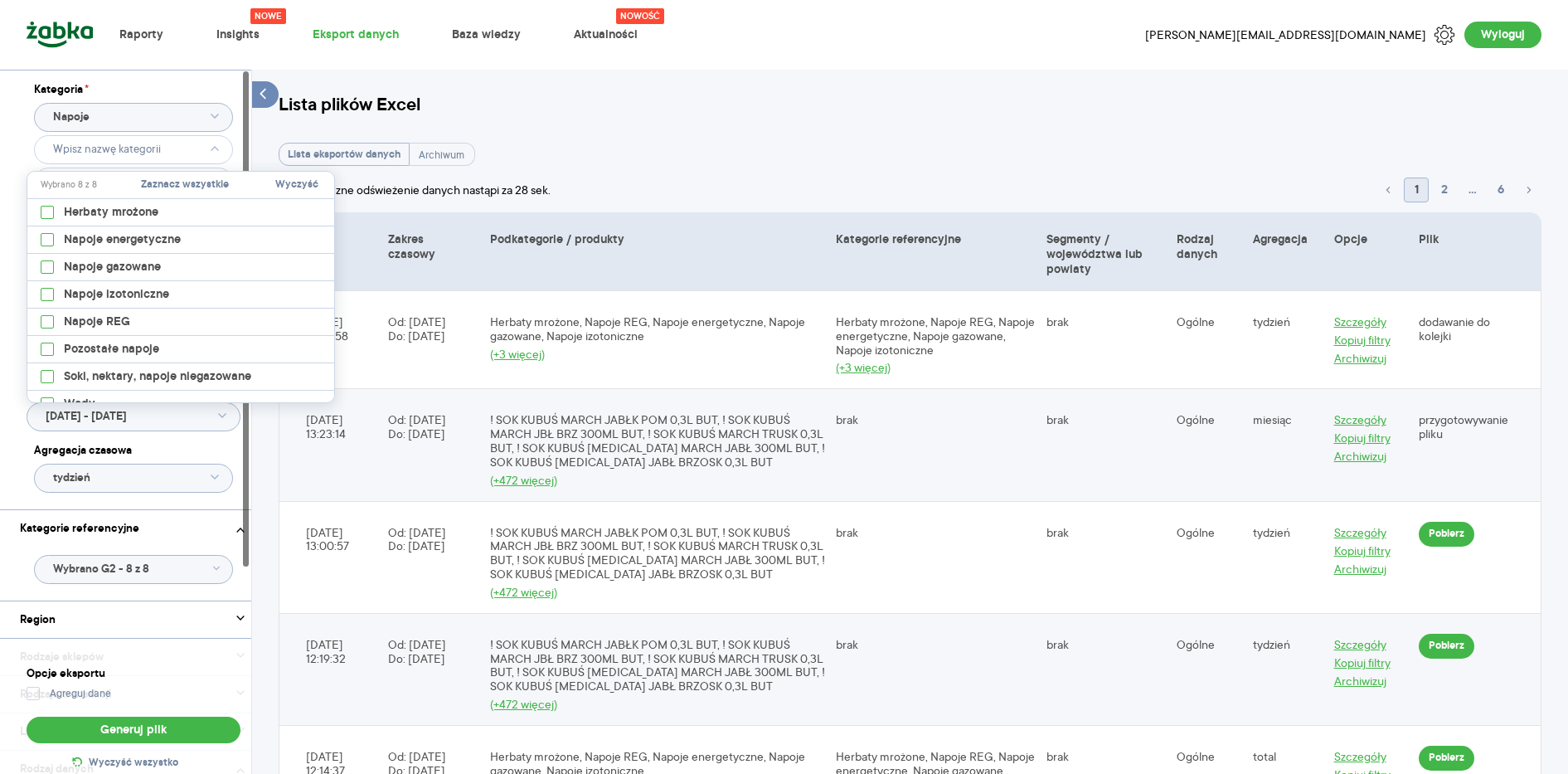 checkbox on "false" 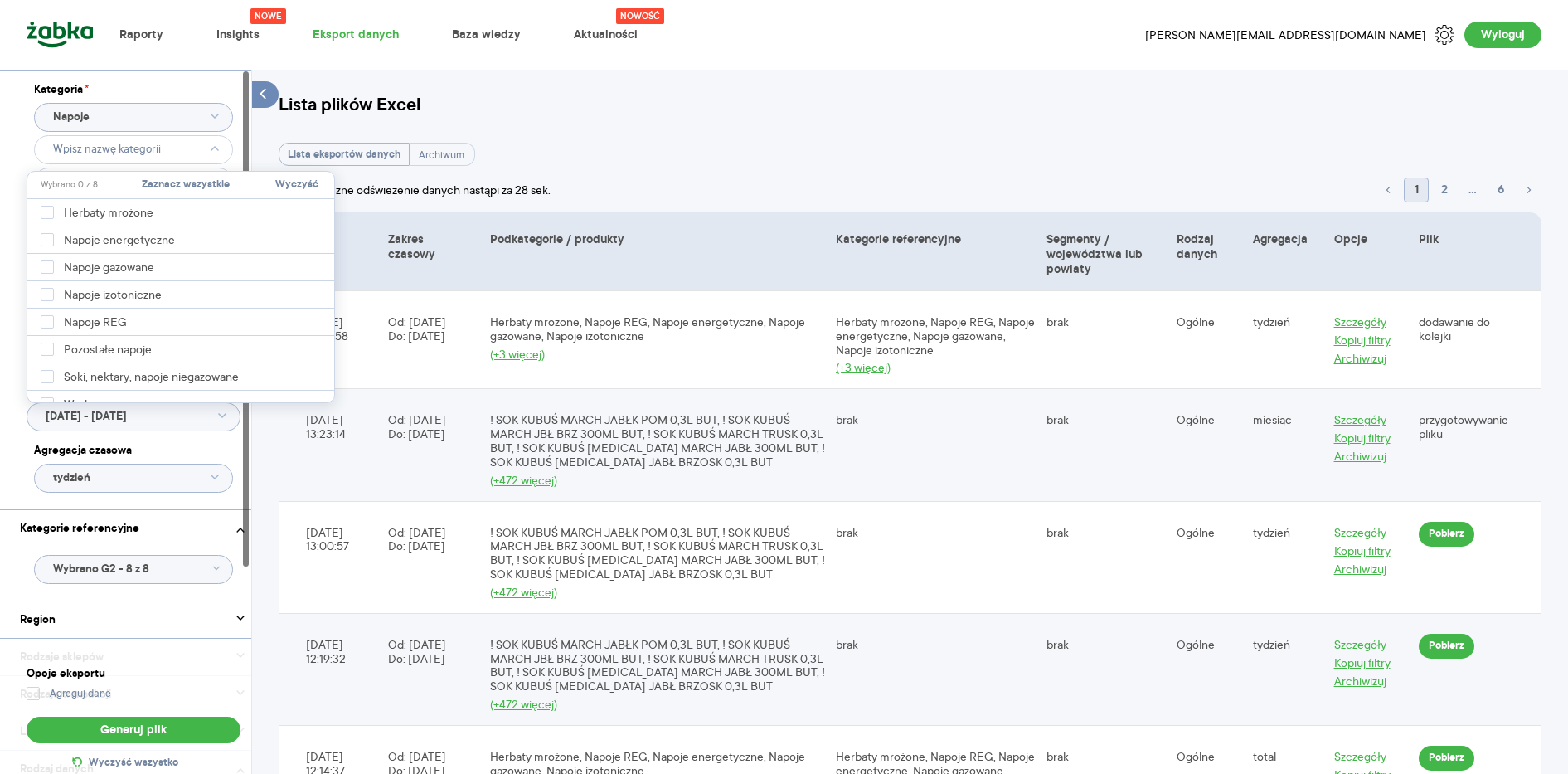 click on "Kategoria * Napoje Marka Produkt Pokaż hierarchię Przedział czasu 2023.01.02 - 2025.06.29 Agregacja czasowa tydzień" at bounding box center [133, 290] 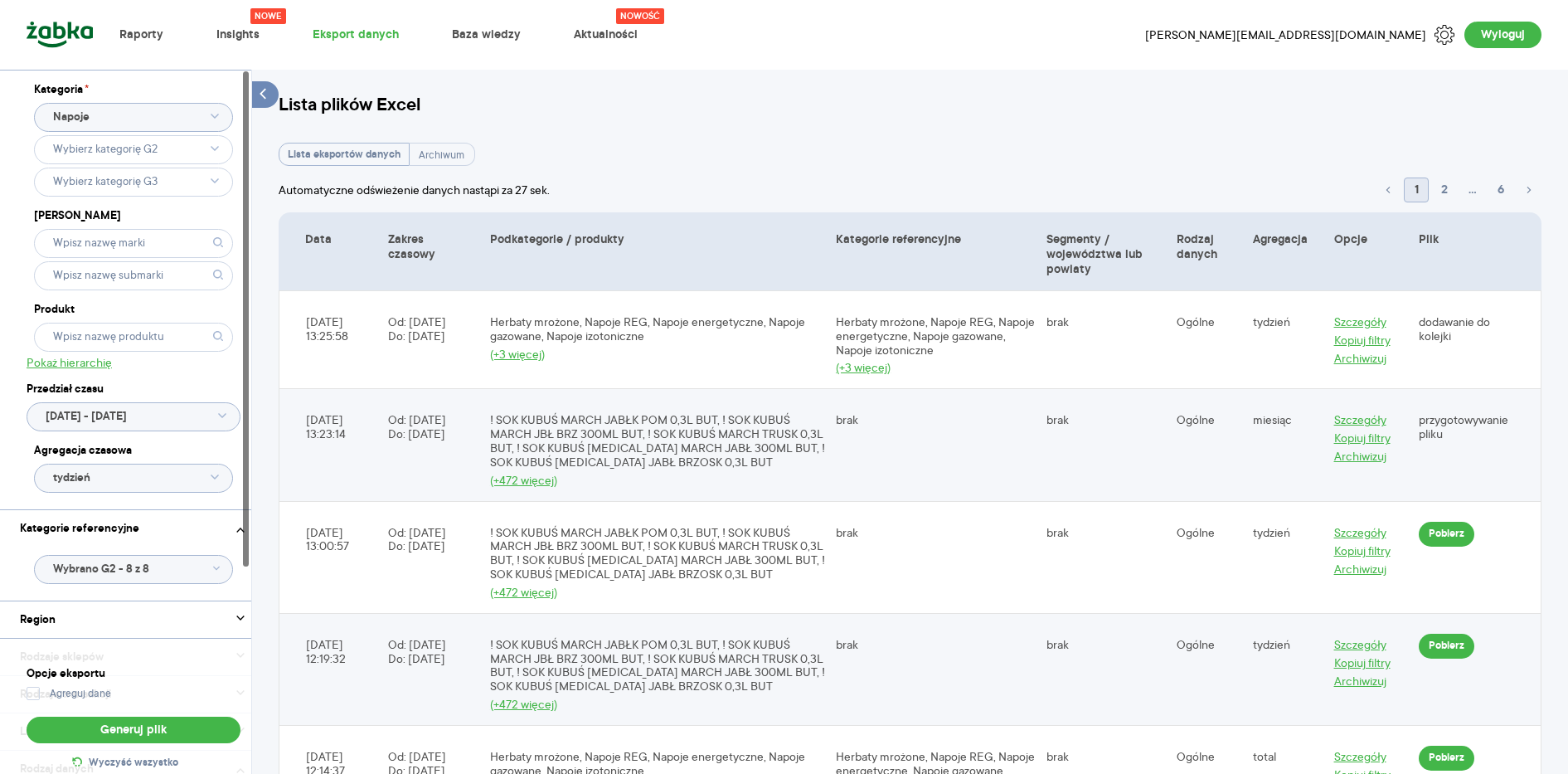 click 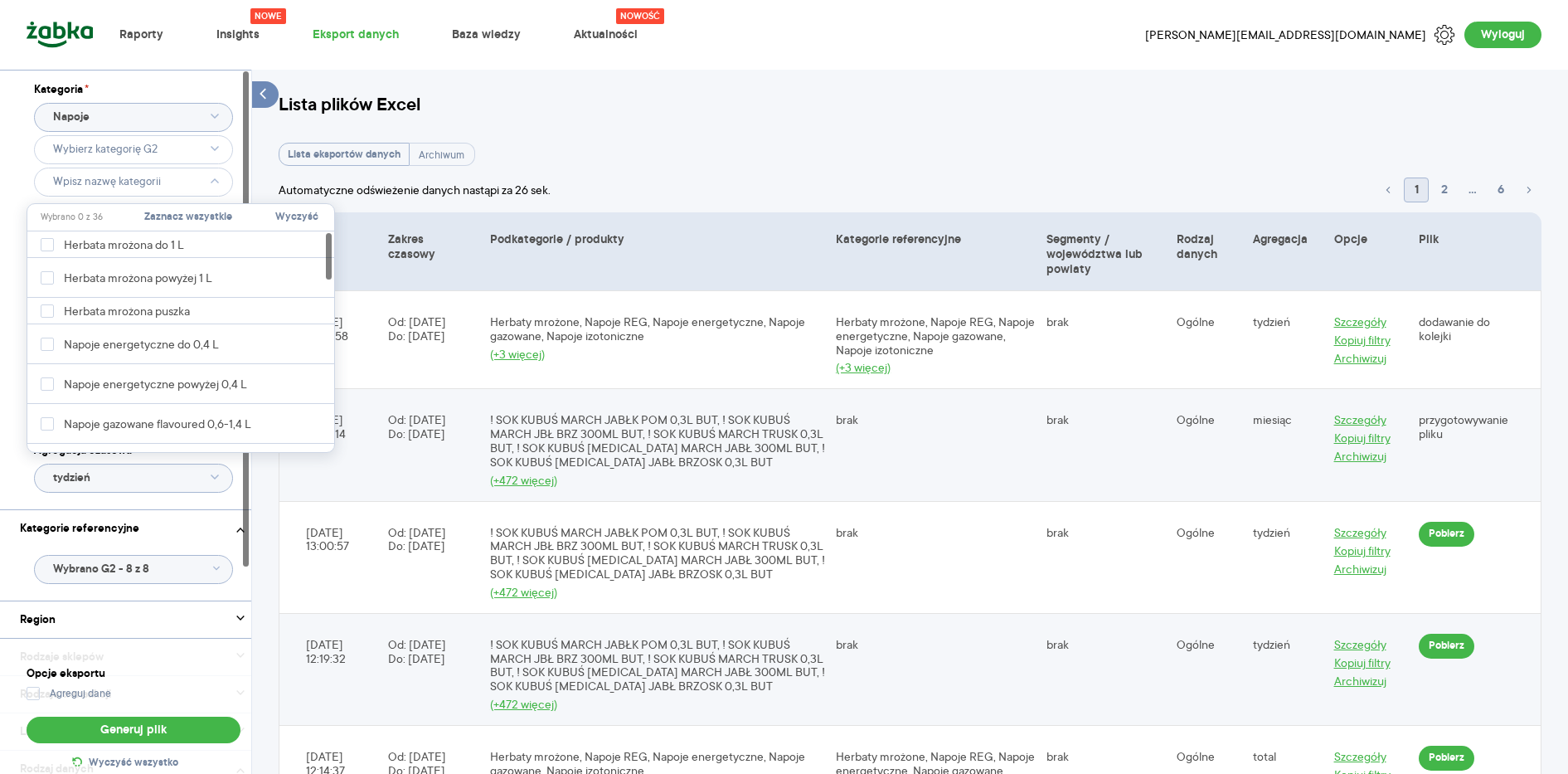 click on "Zaznacz wszystkie" at bounding box center (188, 217) 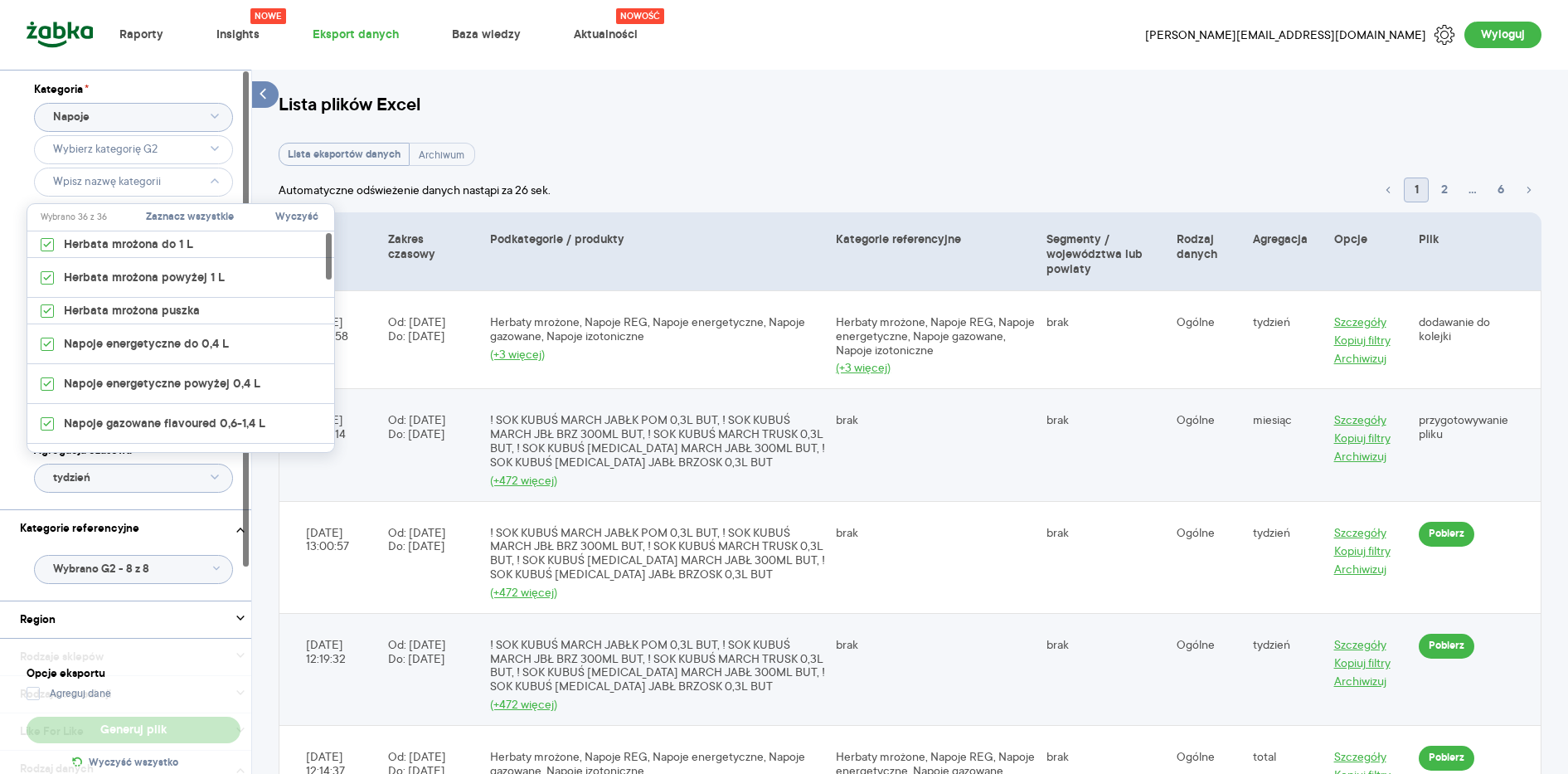 click at bounding box center (246, 422) 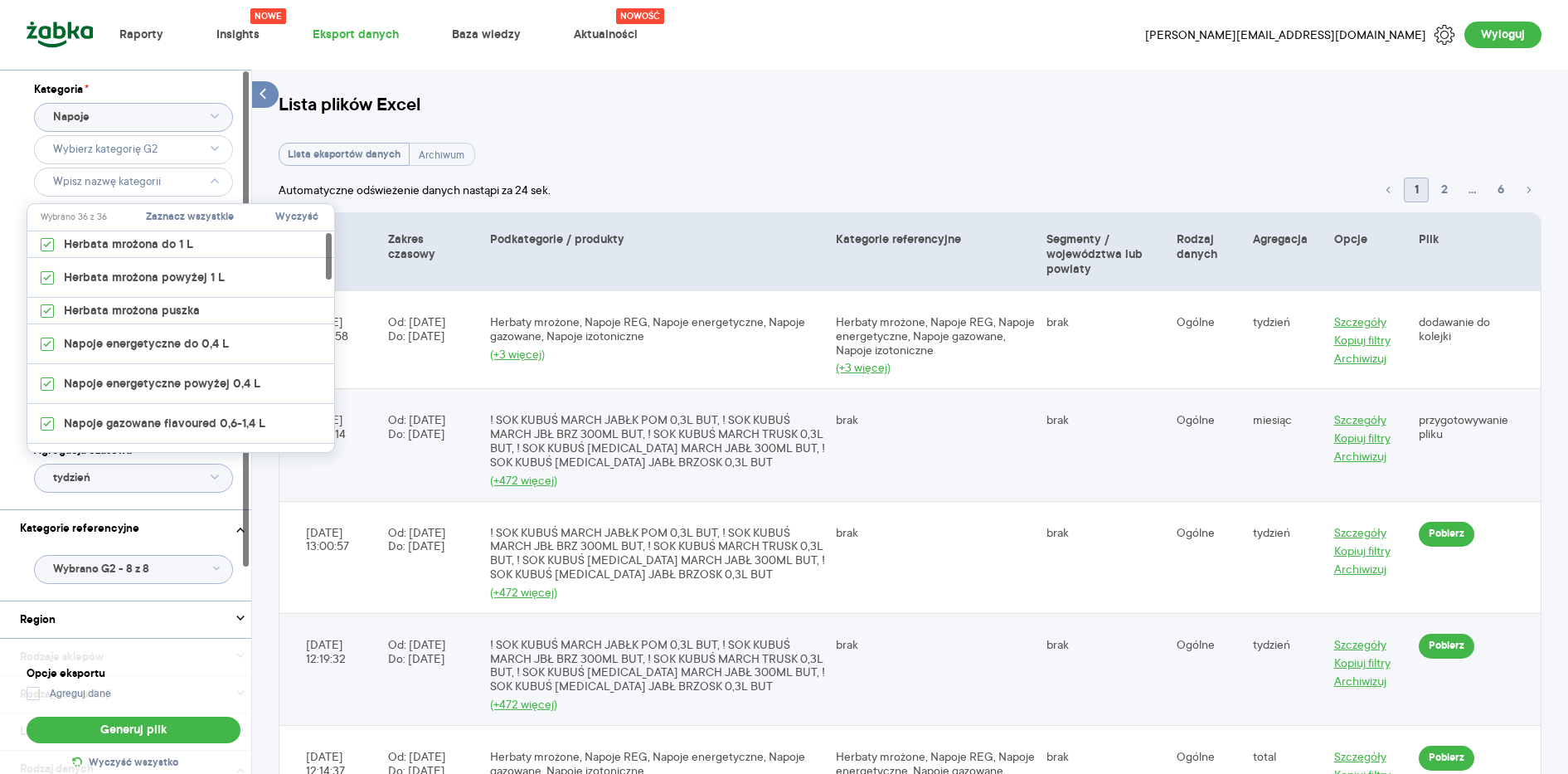 click on "Kategoria * Napoje Marka Produkt Pokaż hierarchię Przedział czasu 2023.01.02 - 2025.06.29 Agregacja czasowa tydzień" at bounding box center (133, 290) 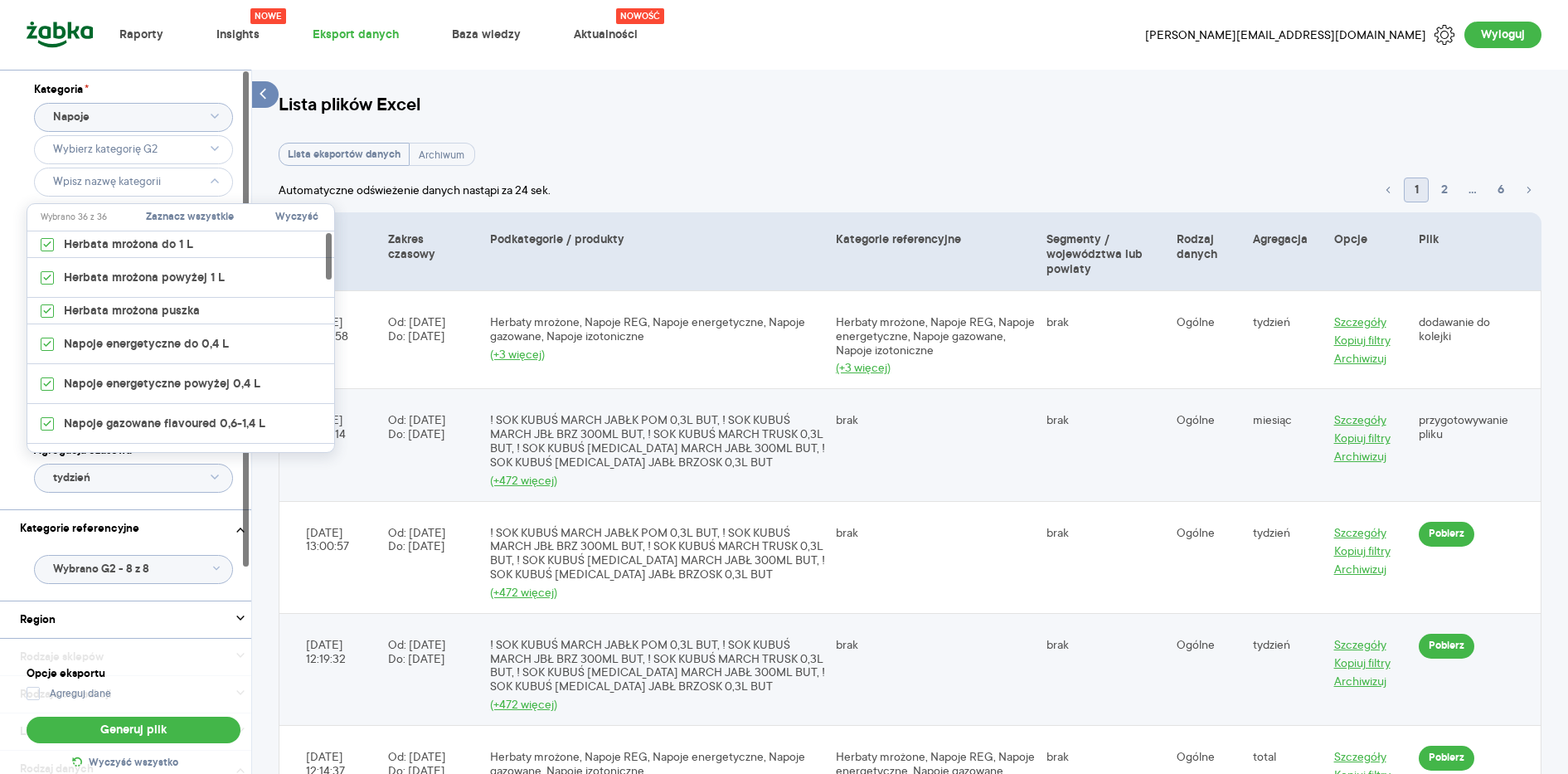 type on "Wybrano 36 z 36" 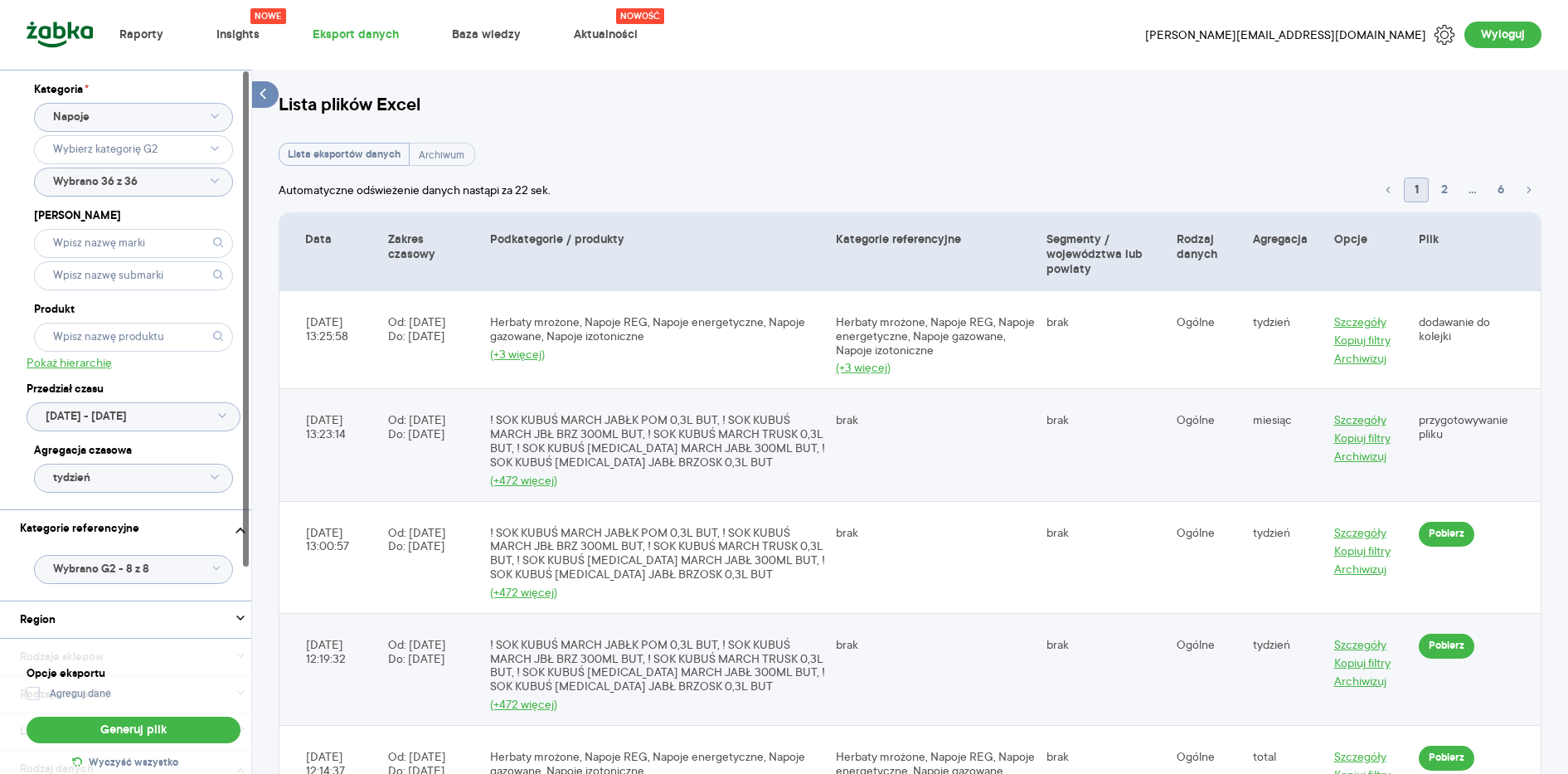 click on "Wybrano G2 - 8 z 8" 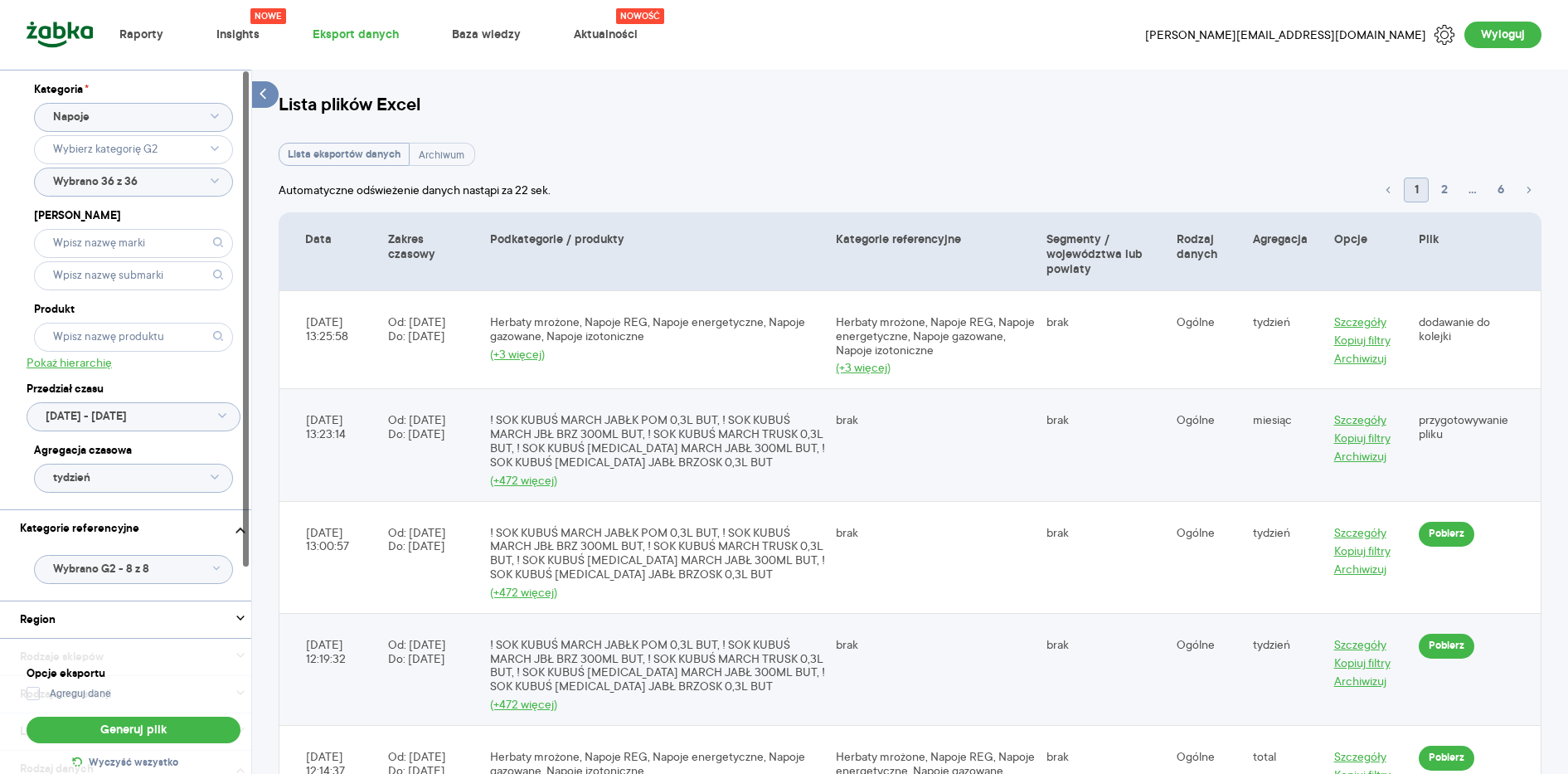 type 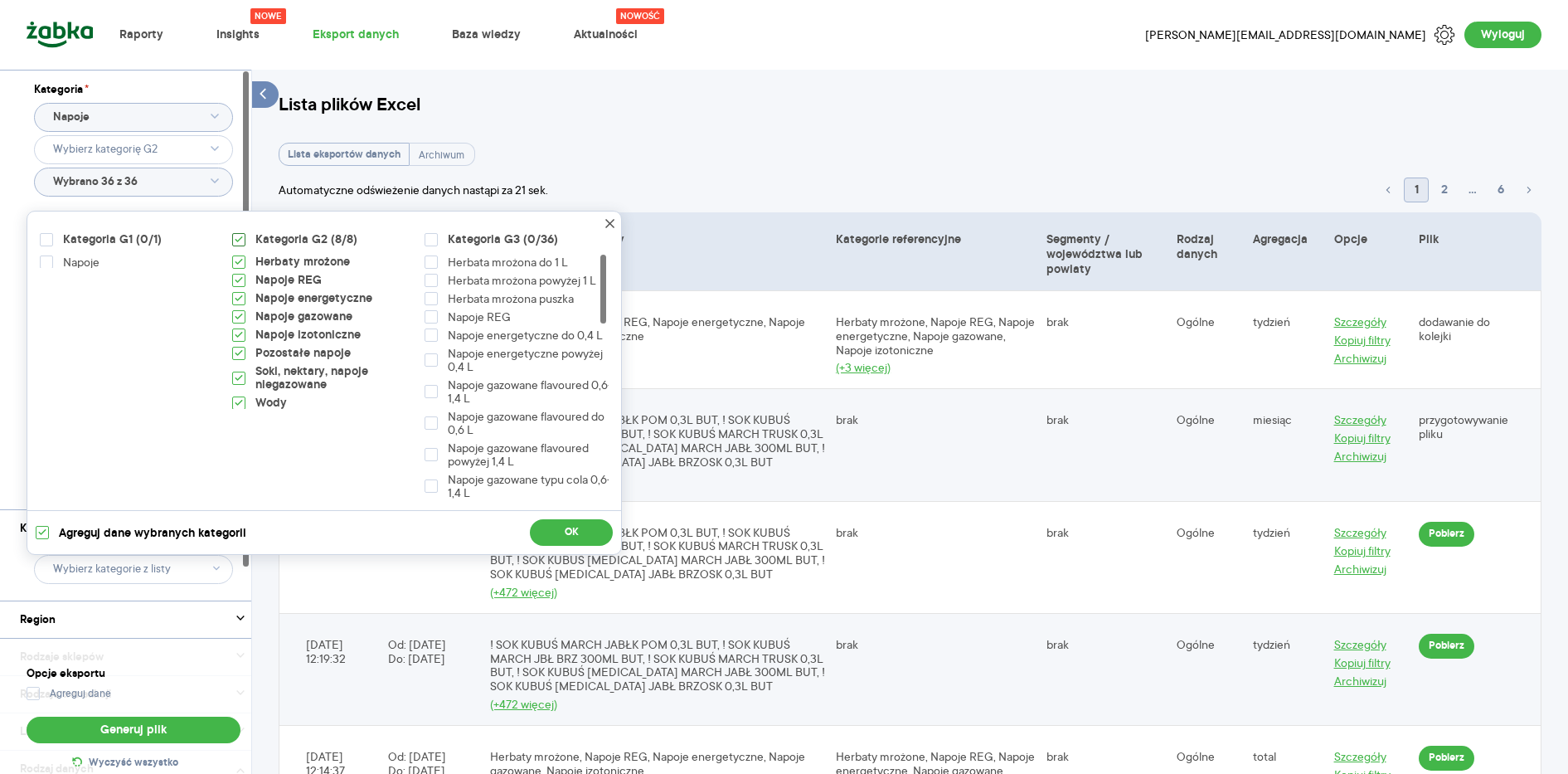 click 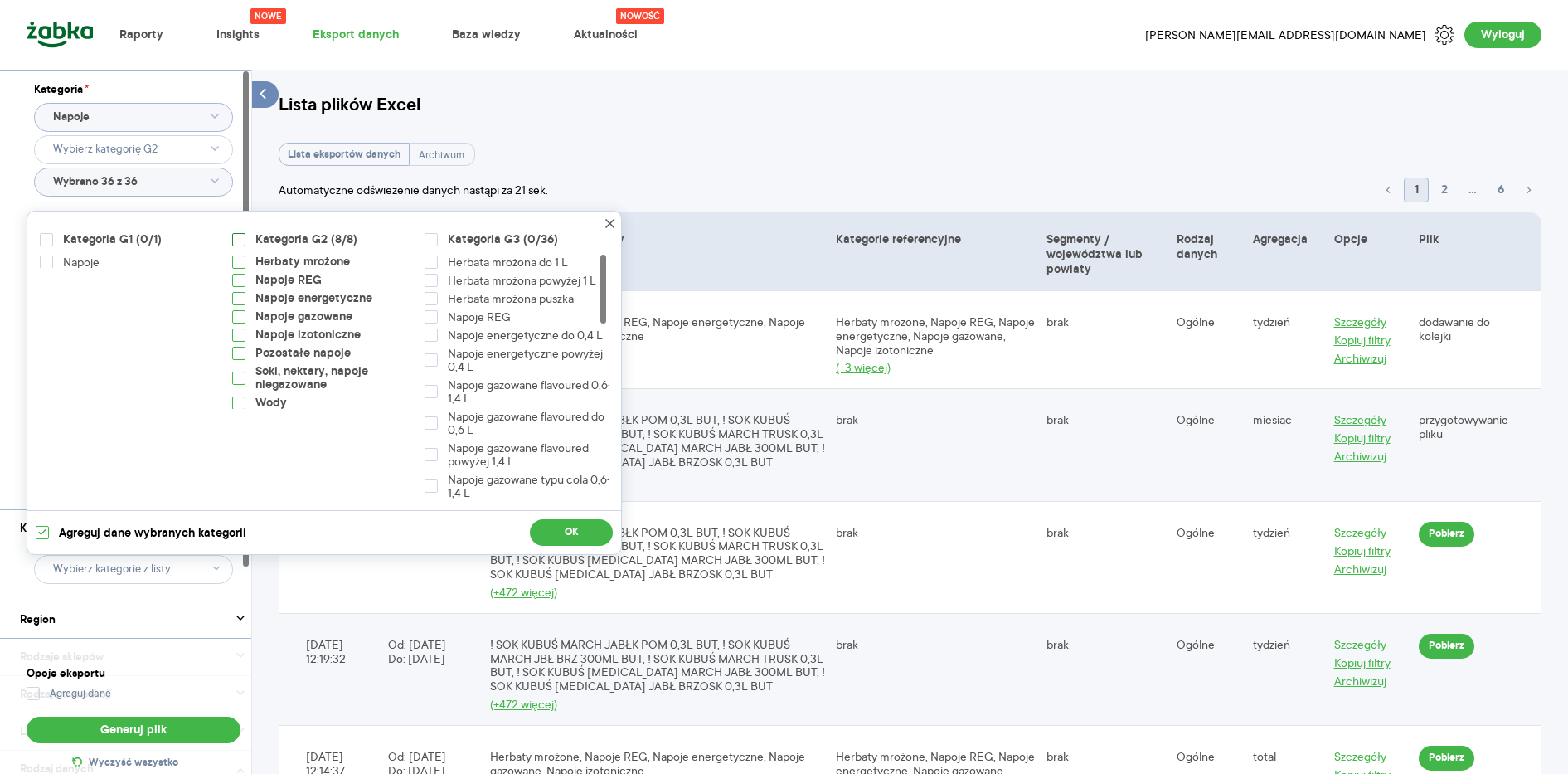 checkbox on "false" 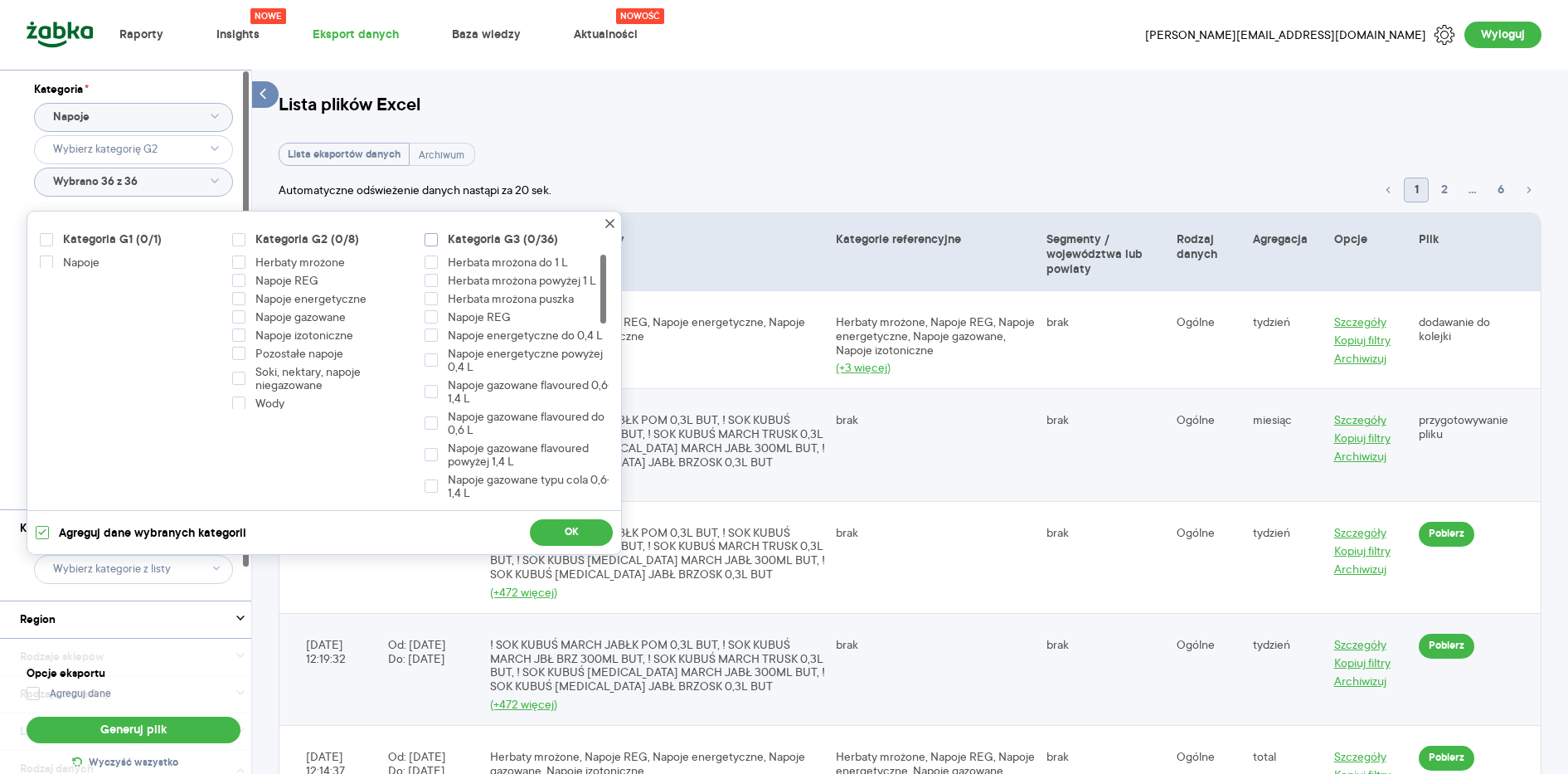 click 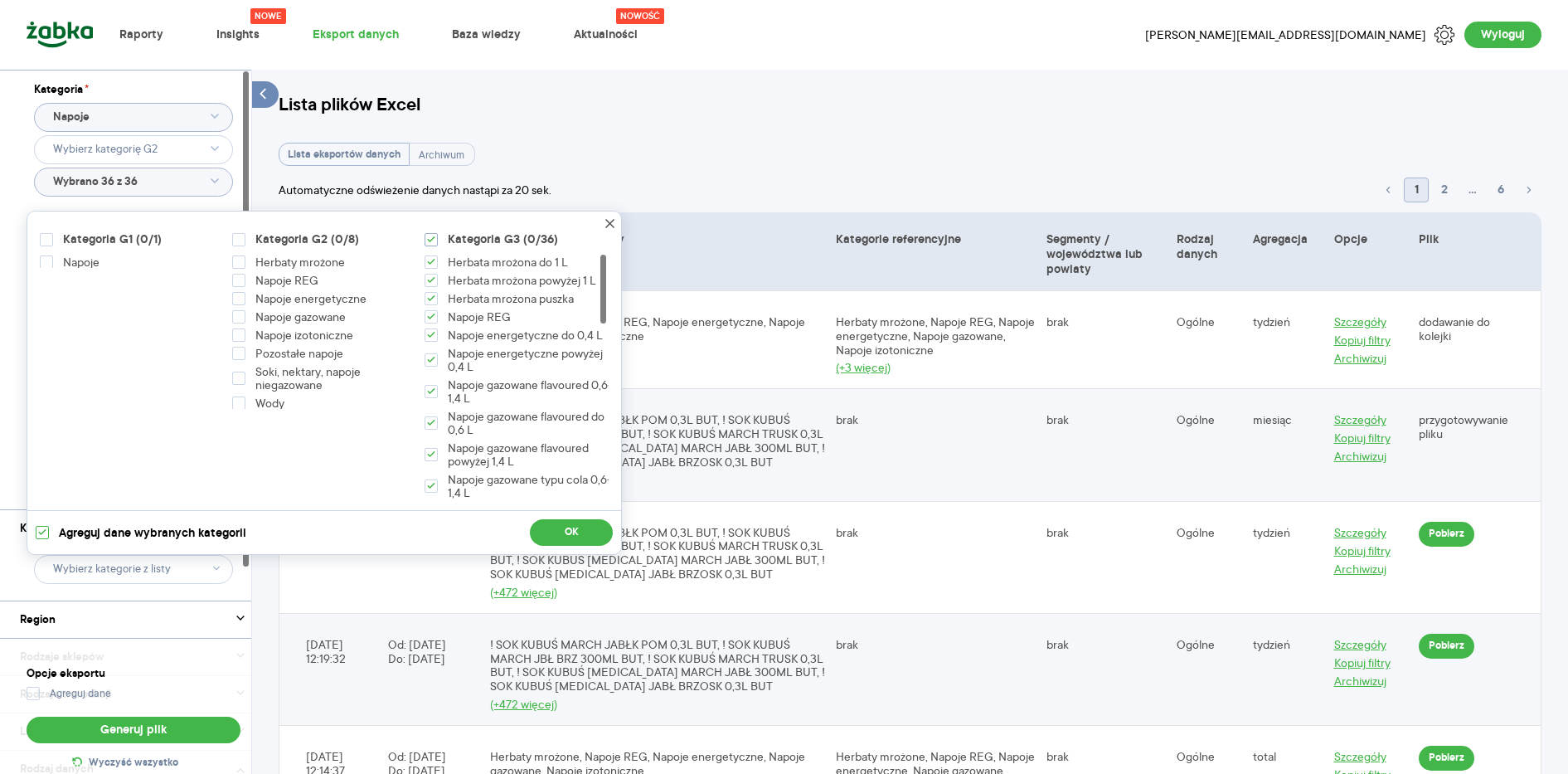 checkbox on "true" 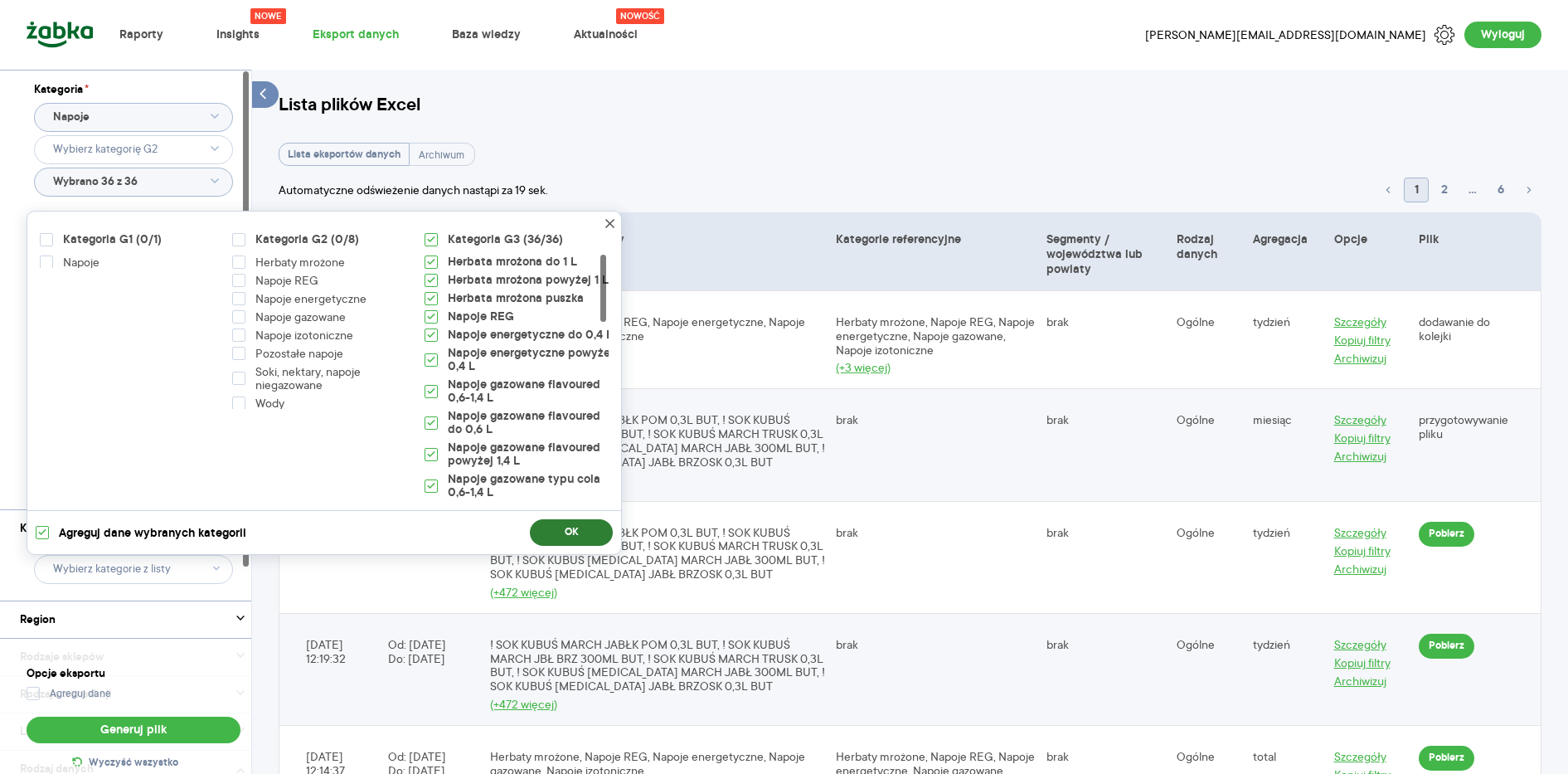 click on "OK" at bounding box center [571, 533] 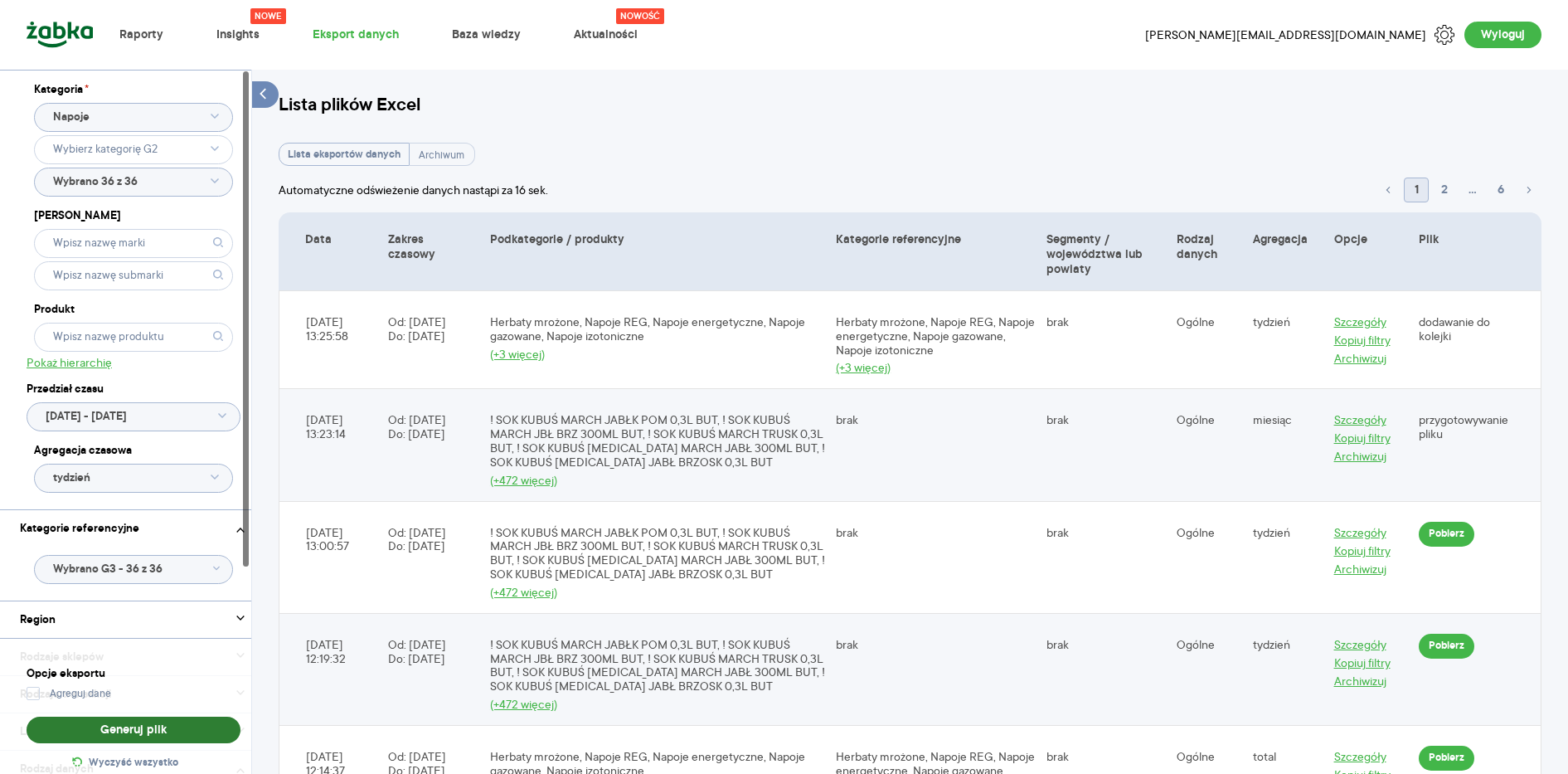 click on "Generuj plik" at bounding box center (133, 730) 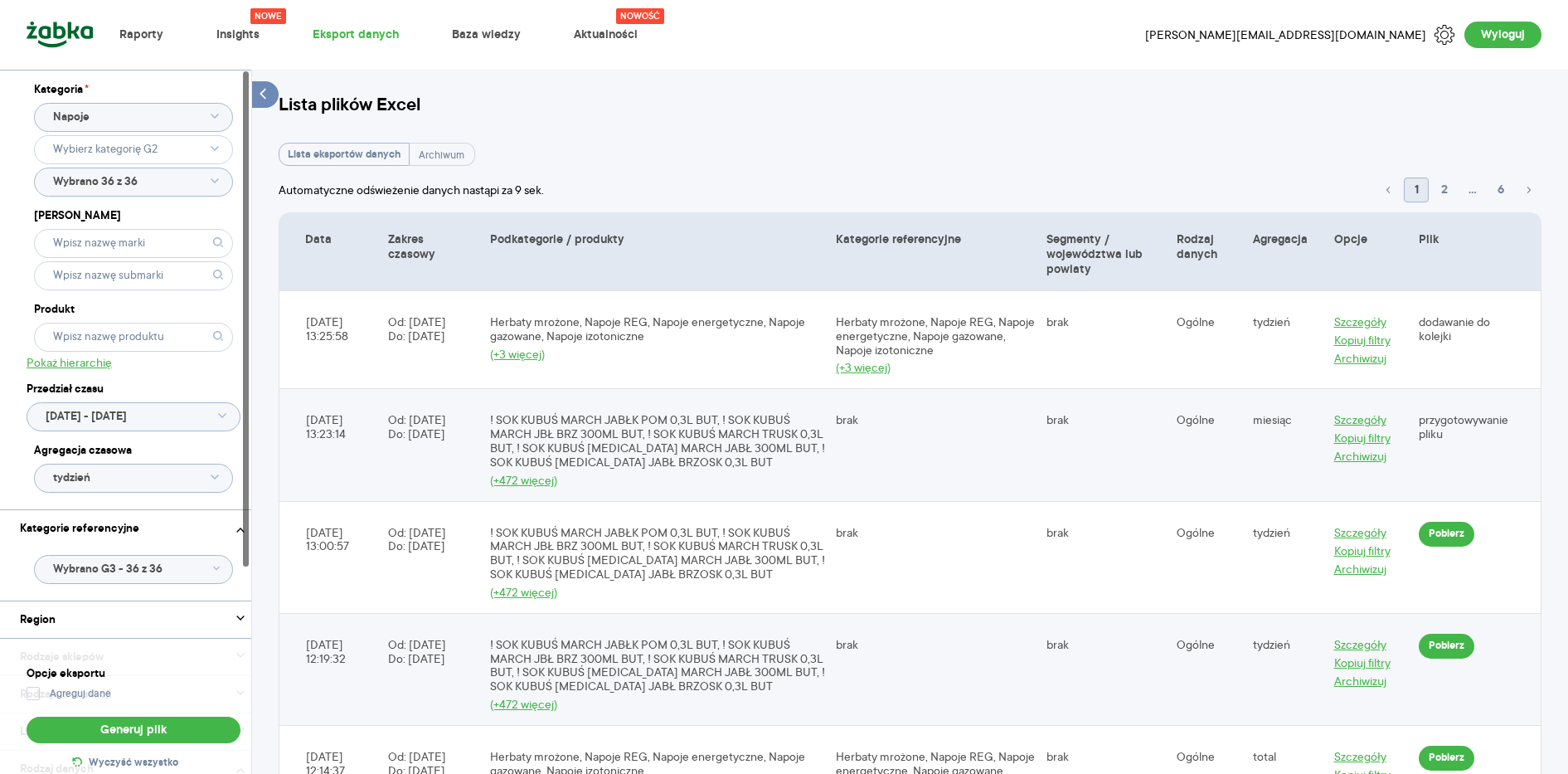 click on "Wybrano 36 z 36" 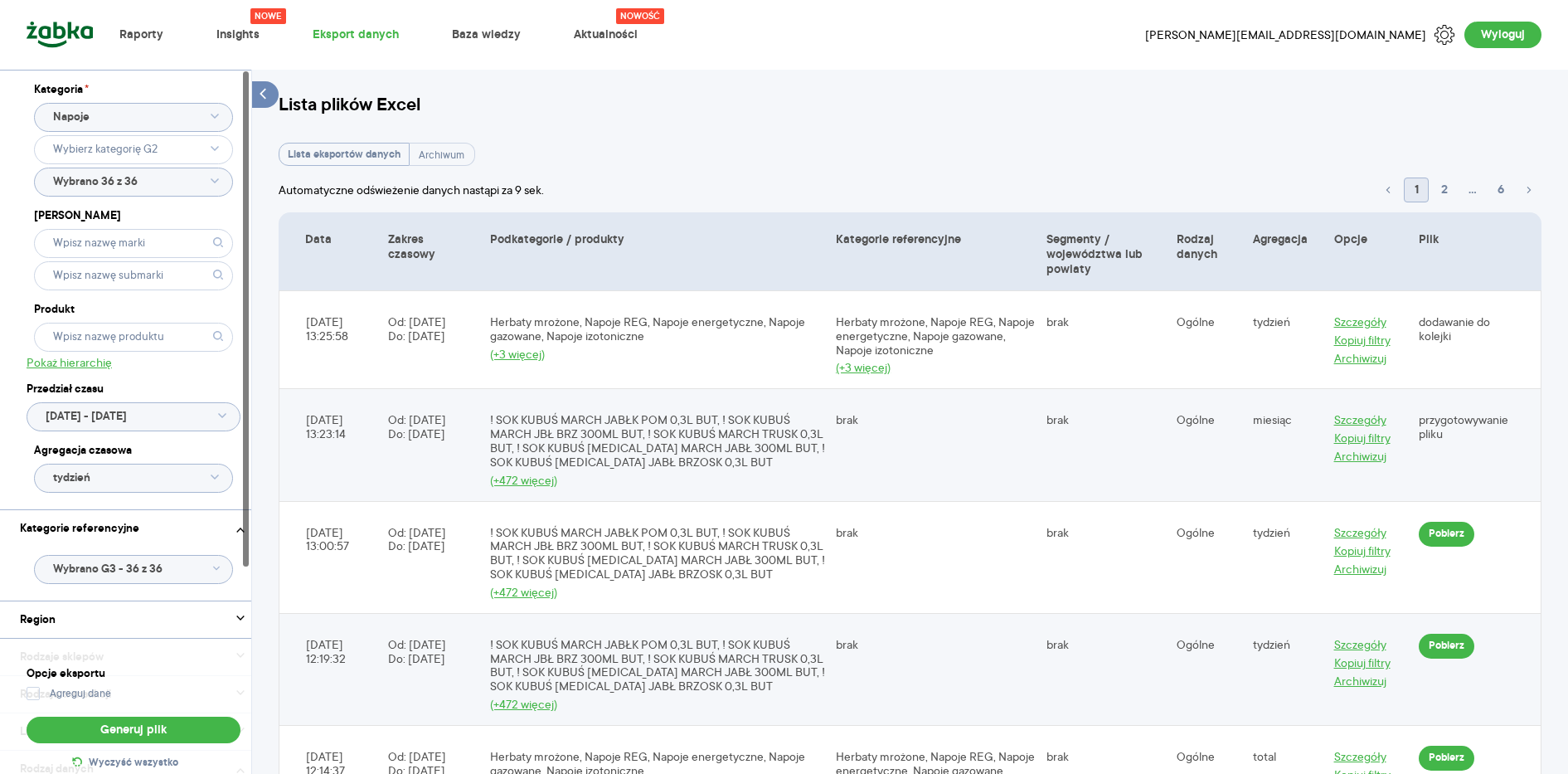 type 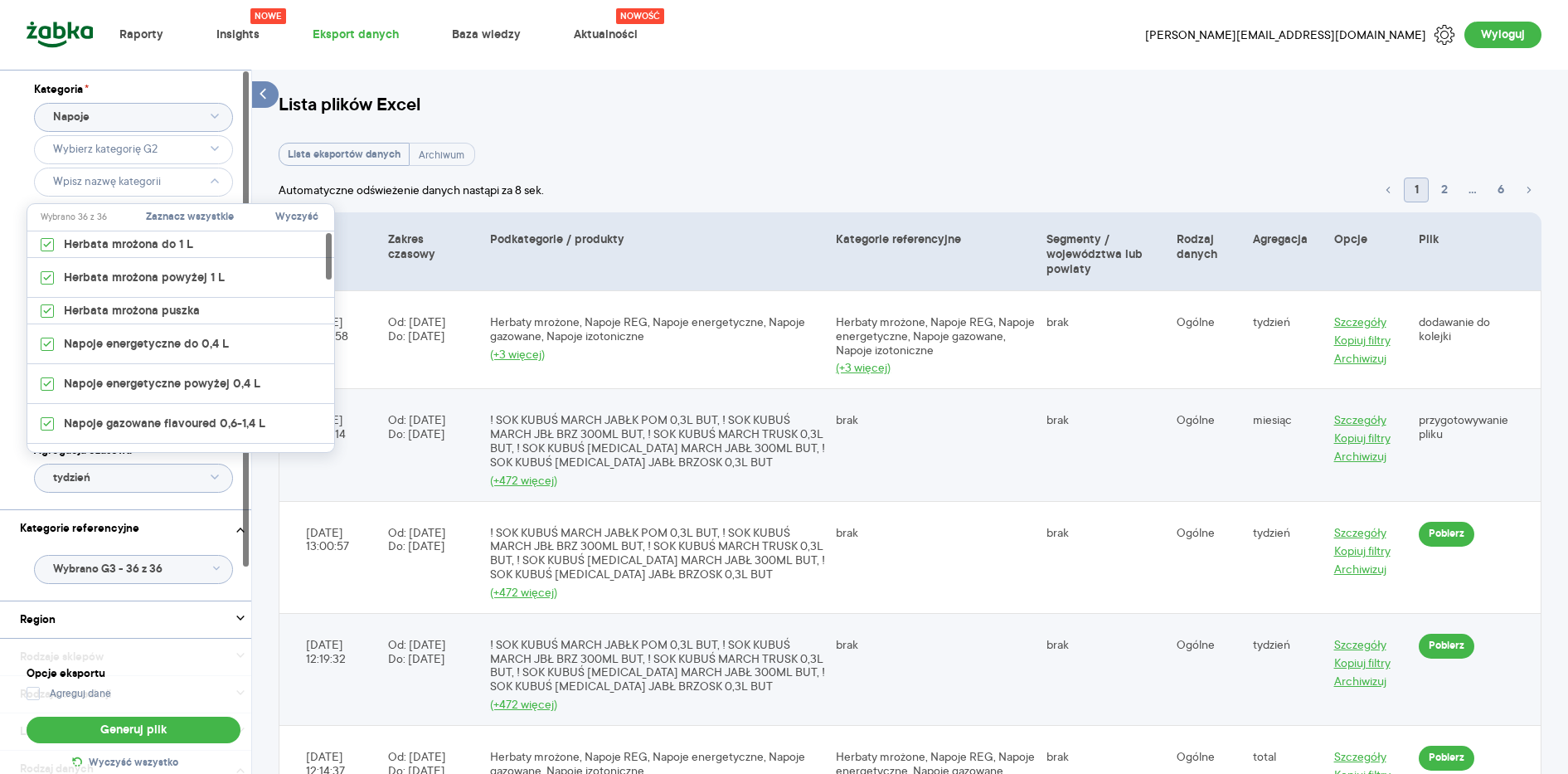 click on "Wyczyść" at bounding box center (297, 217) 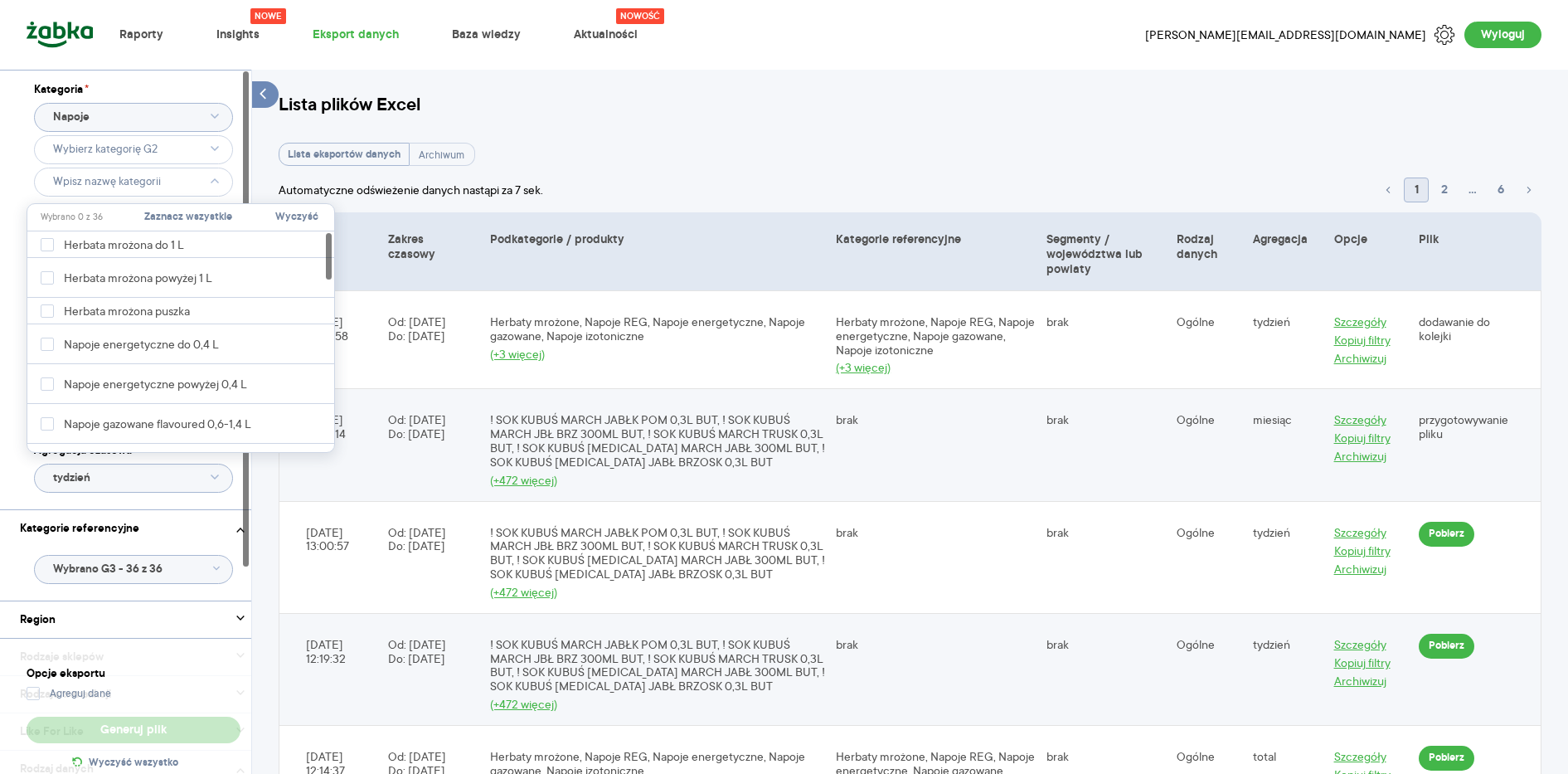 click on "Lista plików Excel Lista eksportów danych Archiwum Automatyczne odświeżenie danych nastąpi za 7 sek. 1 2 ... 6 Data Zakres czasowy Podkategorie / produkty Kategorie referencyjne Segmenty / województwa lub powiaty Rodzaj danych Agregacja Opcje Plik 2025-07-01
13:25:58 Od: 2023-01-02
Do: 2025-06-29 Herbaty mrożone, Napoje REG, Napoje energetyczne, Napoje gazowane, Napoje izotoniczne (+3 więcej) Herbaty mrożone, Napoje REG, Napoje energetyczne, Napoje gazowane, Napoje izotoniczne (+3 więcej) brak Ogólne tydzień Szczegóły Kopiuj filtry Archiwizuj dodawanie do kolejki 2025-07-01
13:23:14 Od: 2023-01-01
Do: 2025-06-30 ! SOK KUBUŚ MARCH JABŁK POM 0,3L BUT, ! SOK KUBUŚ MARCH JBŁ BRZ 300ML BUT, ! SOK KUBUŚ MARCH TRUSK 0,3L BUT, ! SOK KUBUŚ BANAN MARCH JABŁ 300ML BUT, ! SOK KUBUŚ BANAN JABŁ BRZOSK 0,3L BUT (+472 więcej) brak brak Ogólne miesiąc Szczegóły Kopiuj filtry Archiwizuj przygotowywanie pliku 2025-07-01
13:00:57 Od: 2023-01-02
Do: 2025-06-29 (+472 więcej) brak brak Ogólne tydzień" at bounding box center (910, 2911) 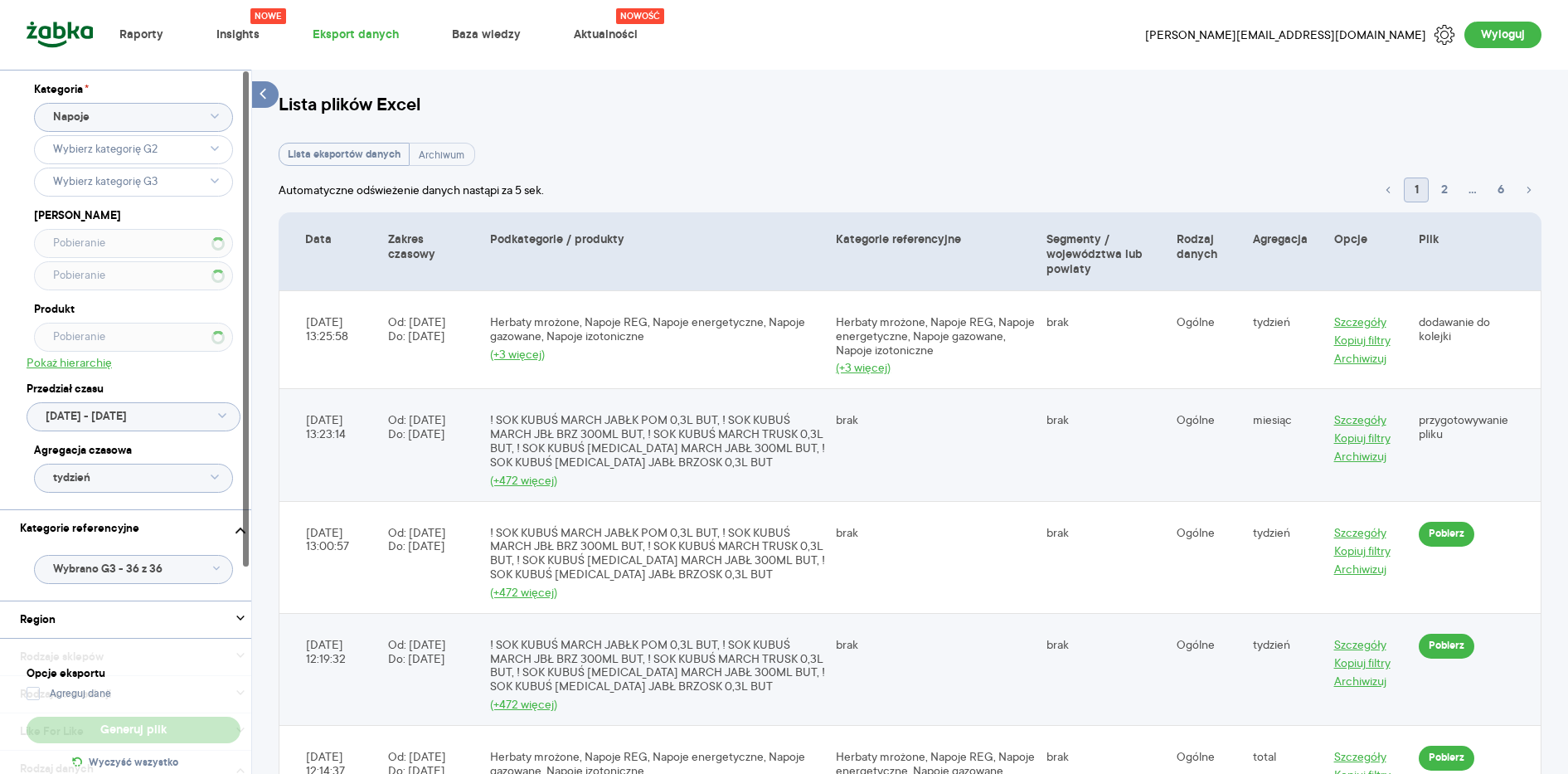 click 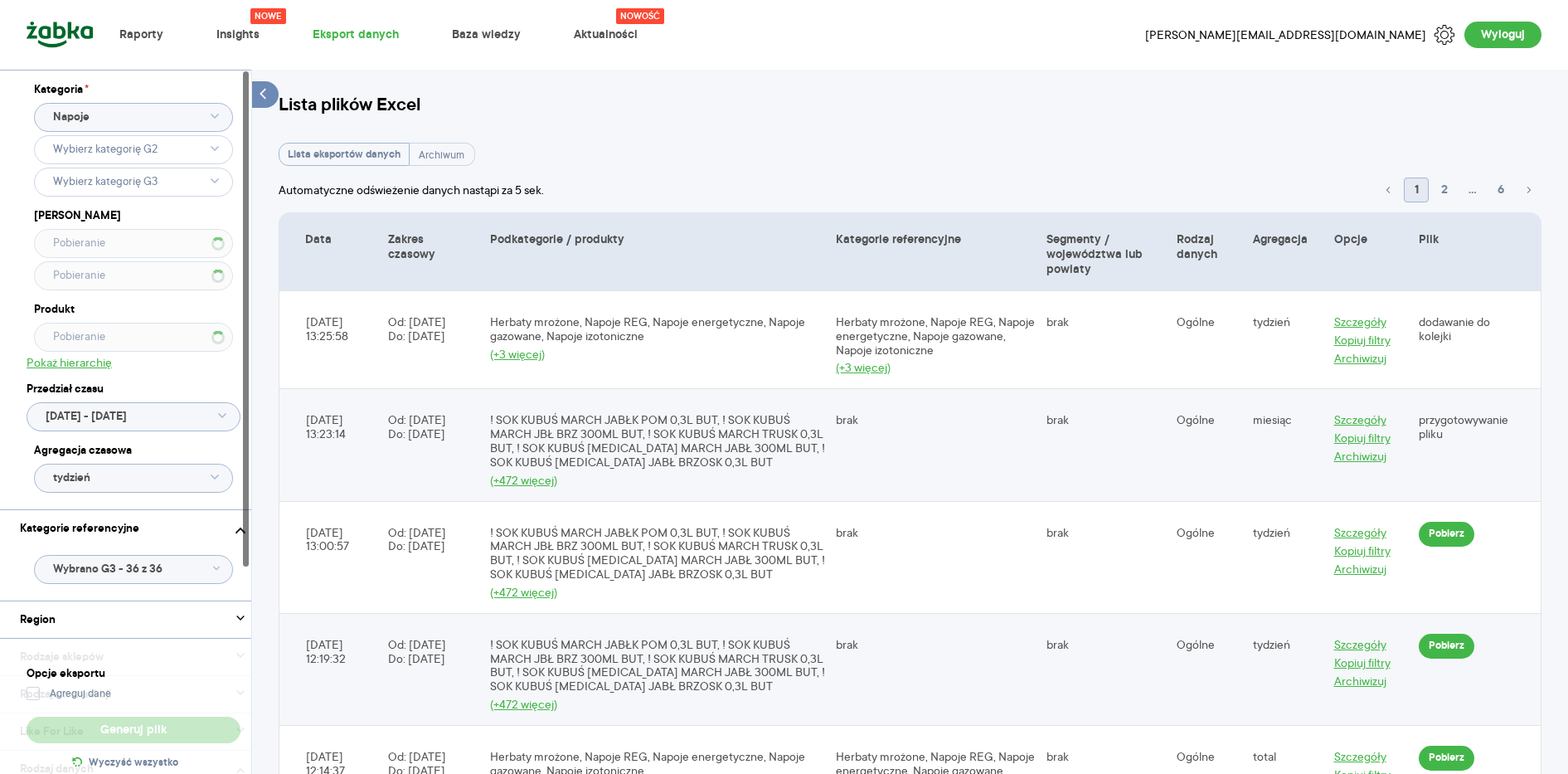 type 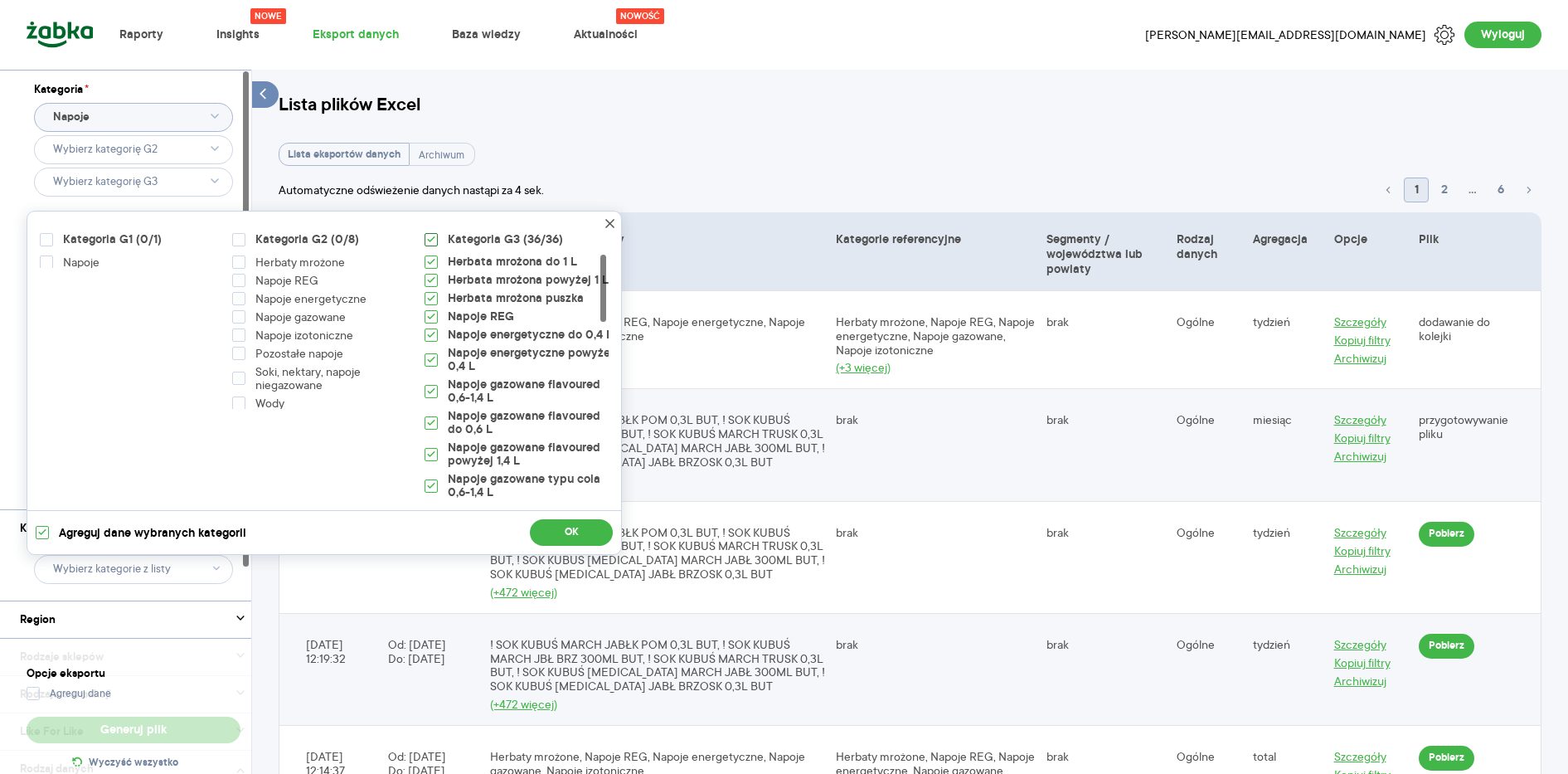 click 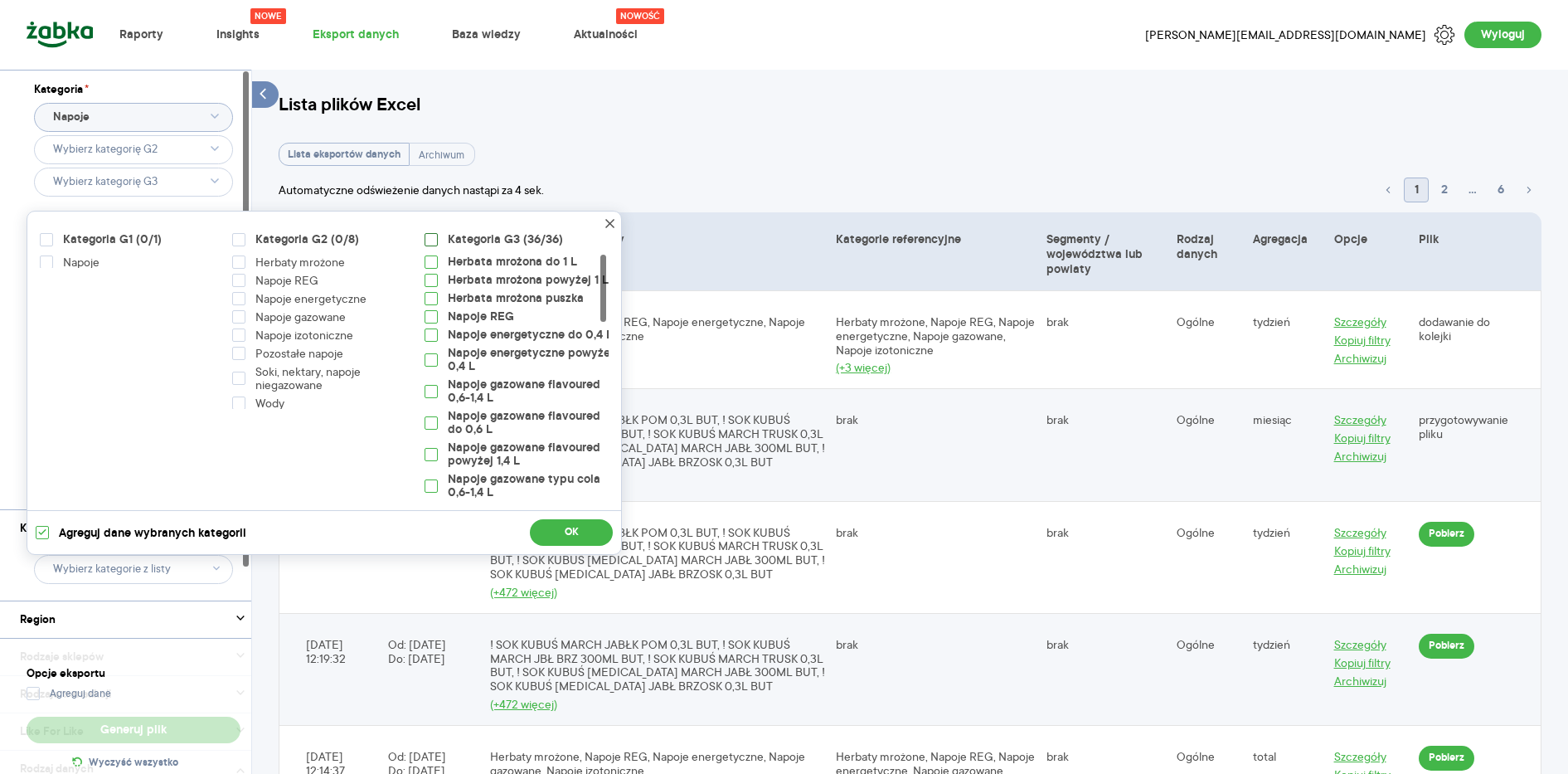 checkbox on "false" 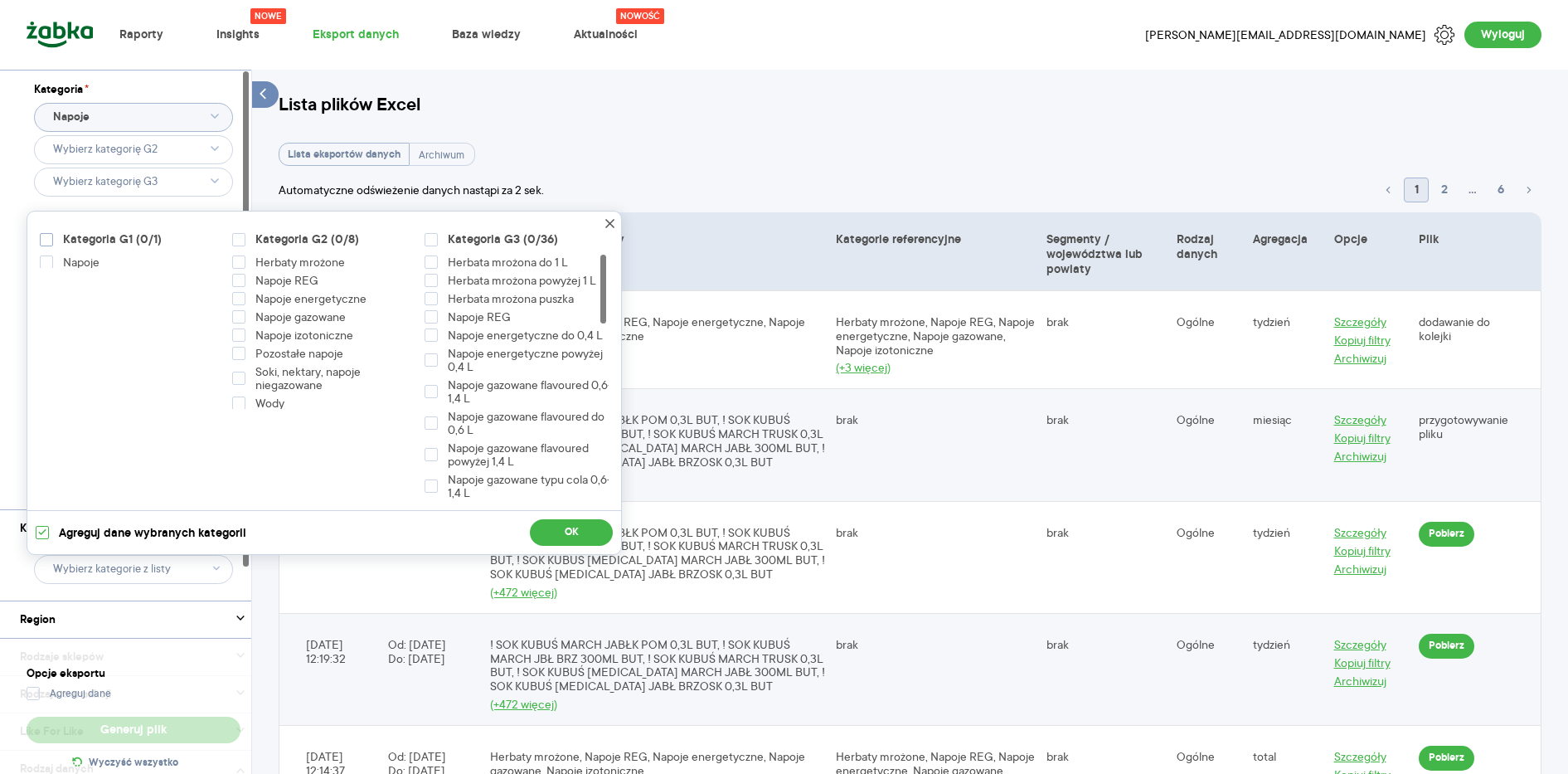 click at bounding box center (46, 240) 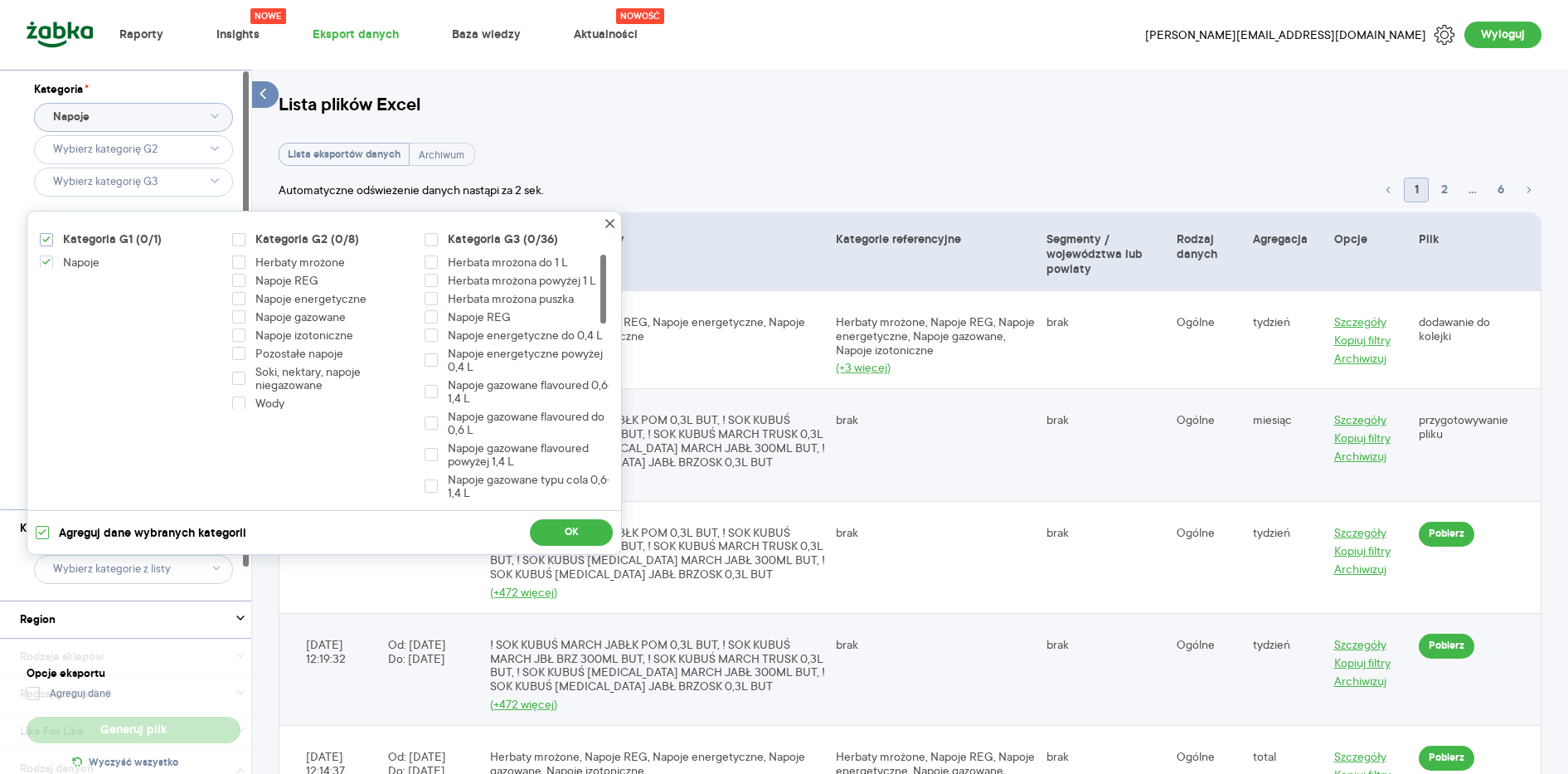 checkbox on "true" 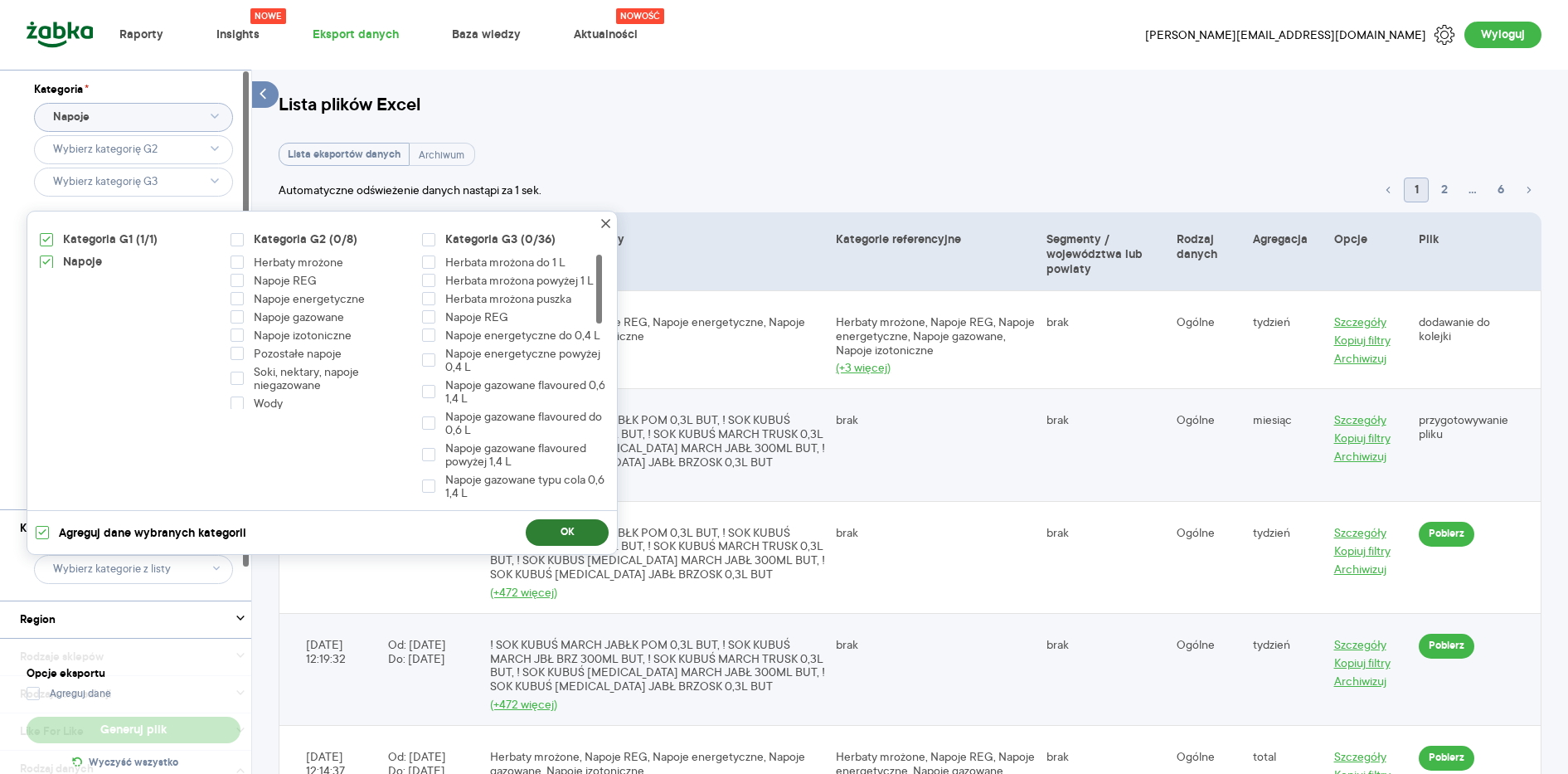 click on "OK" at bounding box center (567, 533) 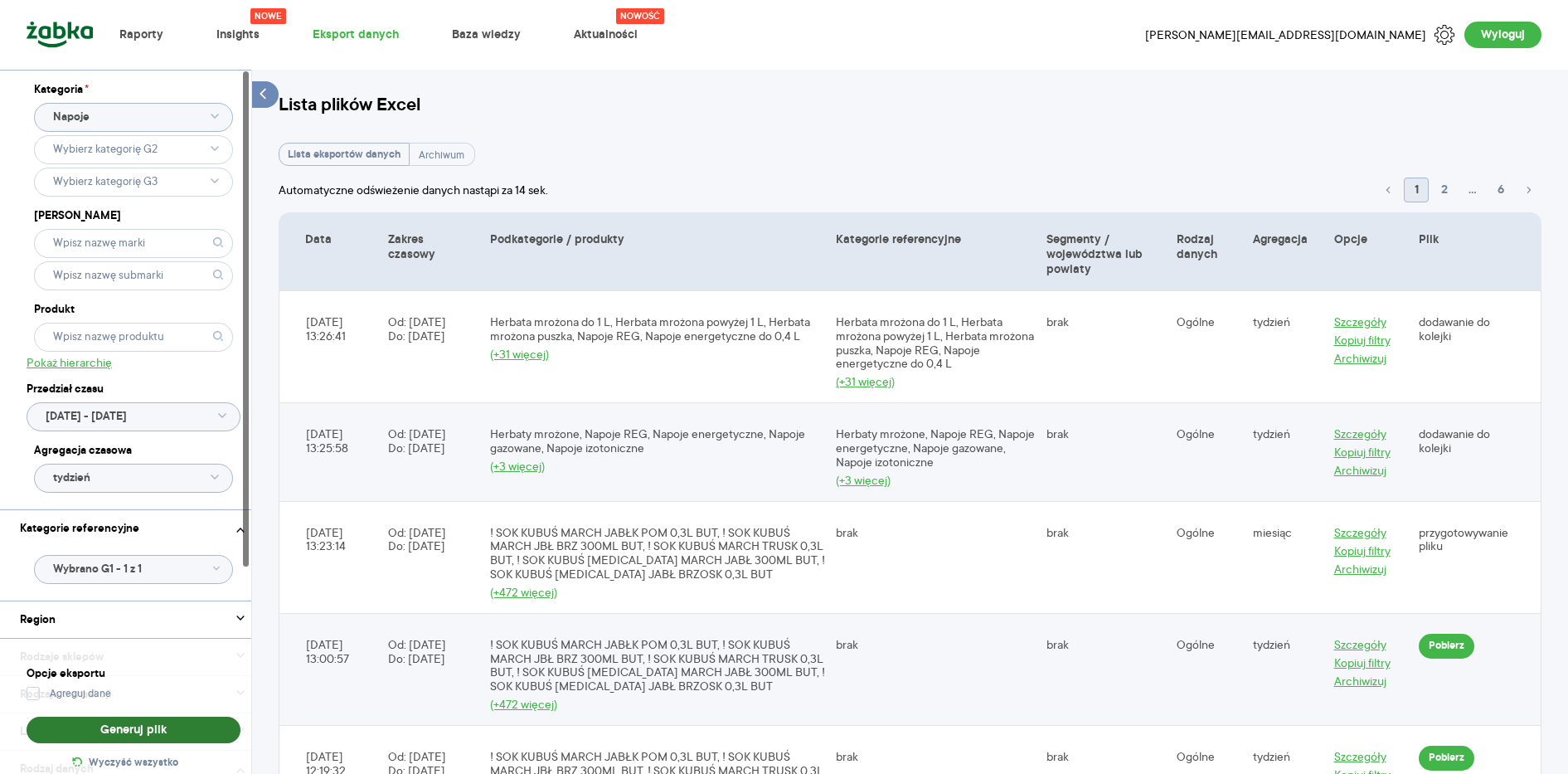 click on "Generuj plik" at bounding box center [133, 730] 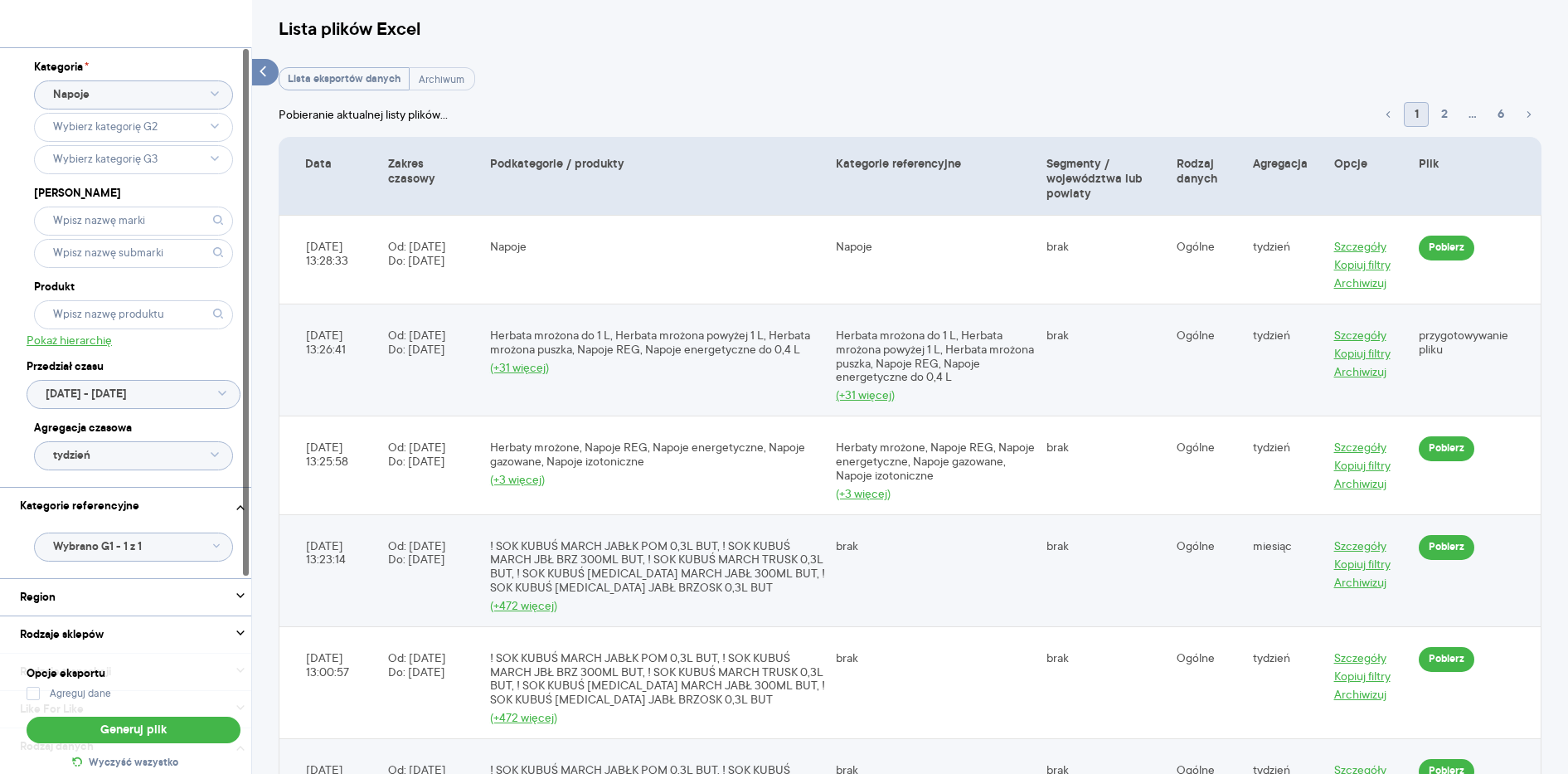 scroll, scrollTop: 0, scrollLeft: 0, axis: both 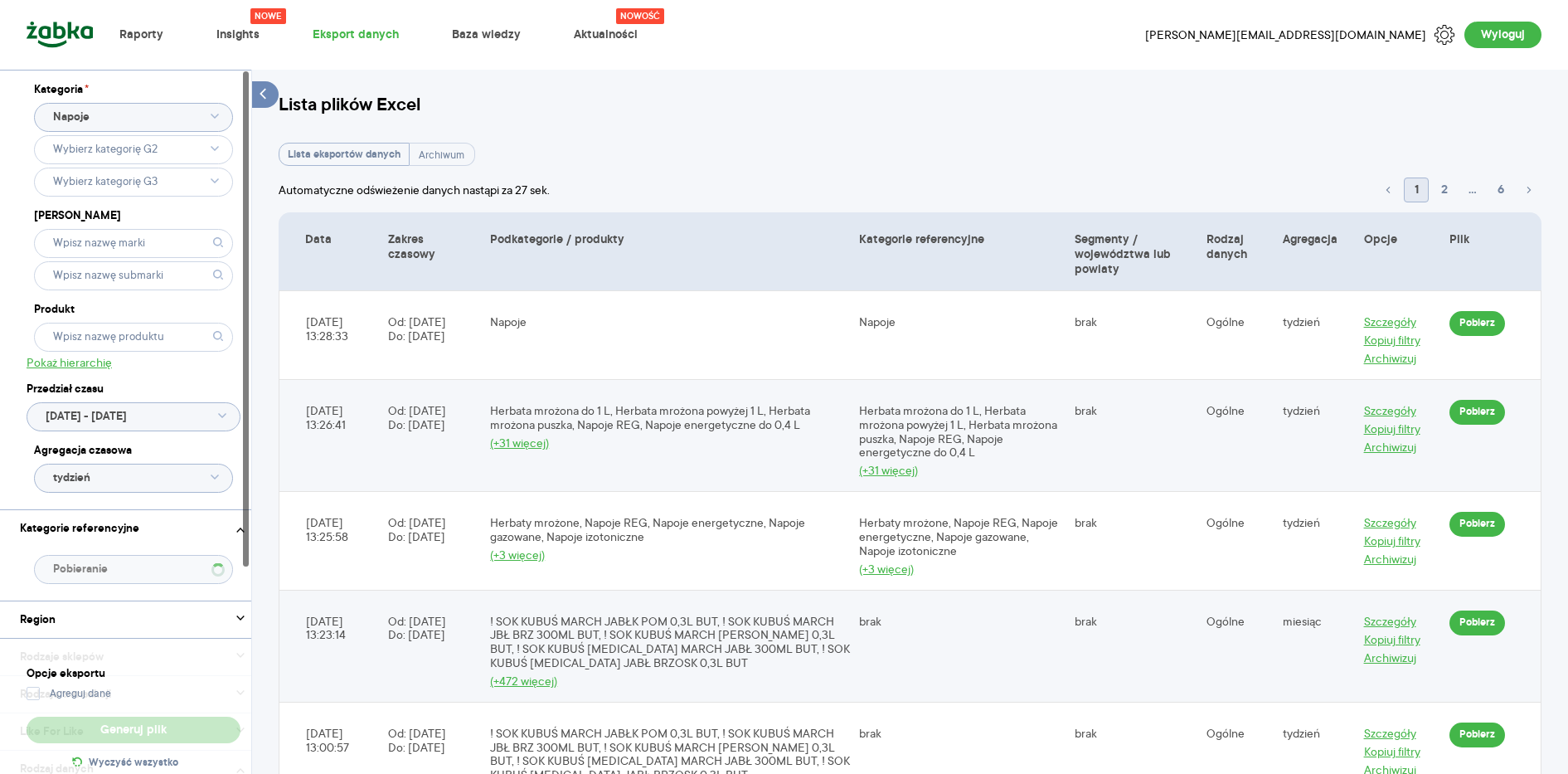 type on "Wybrano G1 - 1 z 1" 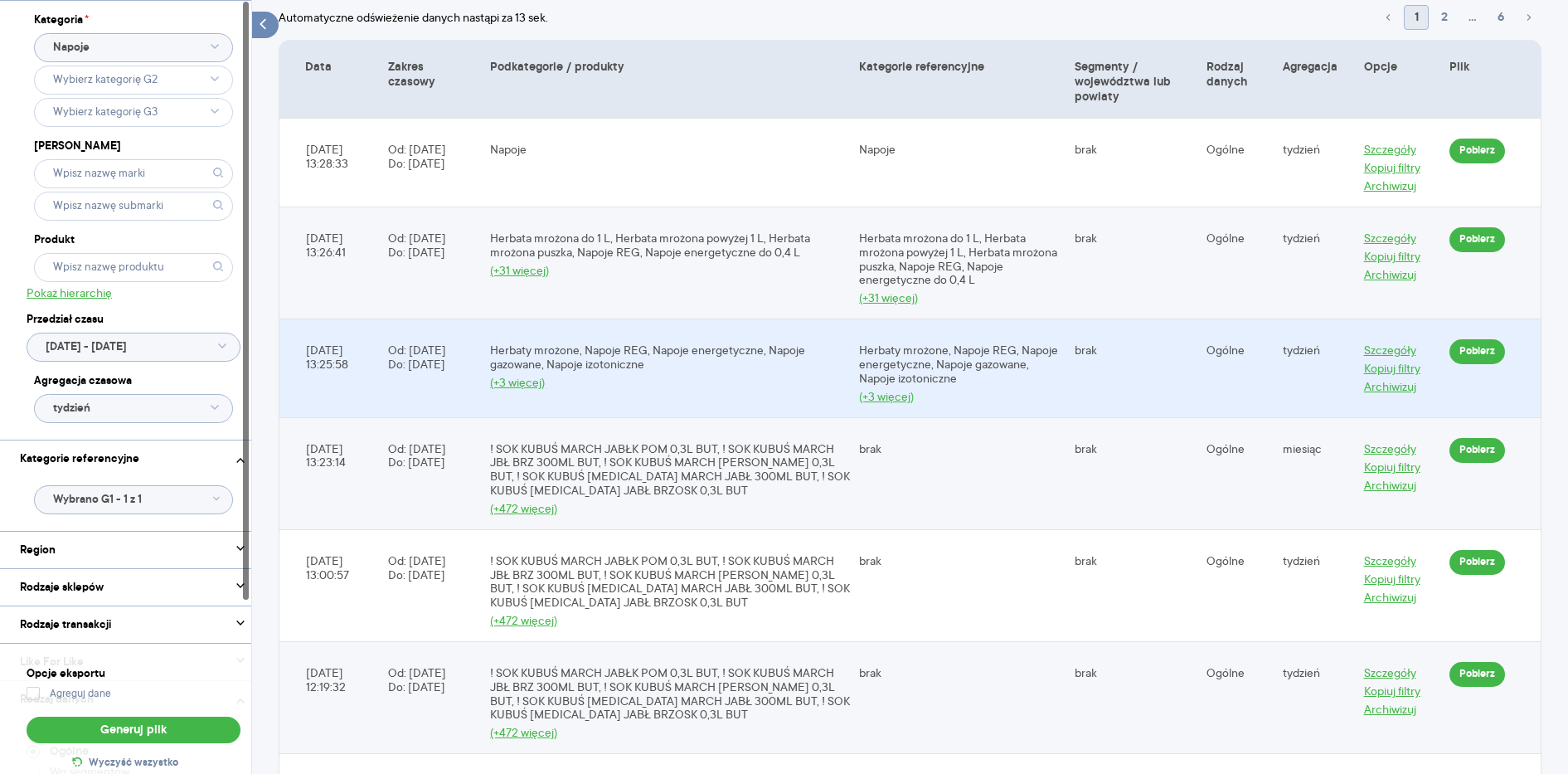scroll, scrollTop: 207, scrollLeft: 0, axis: vertical 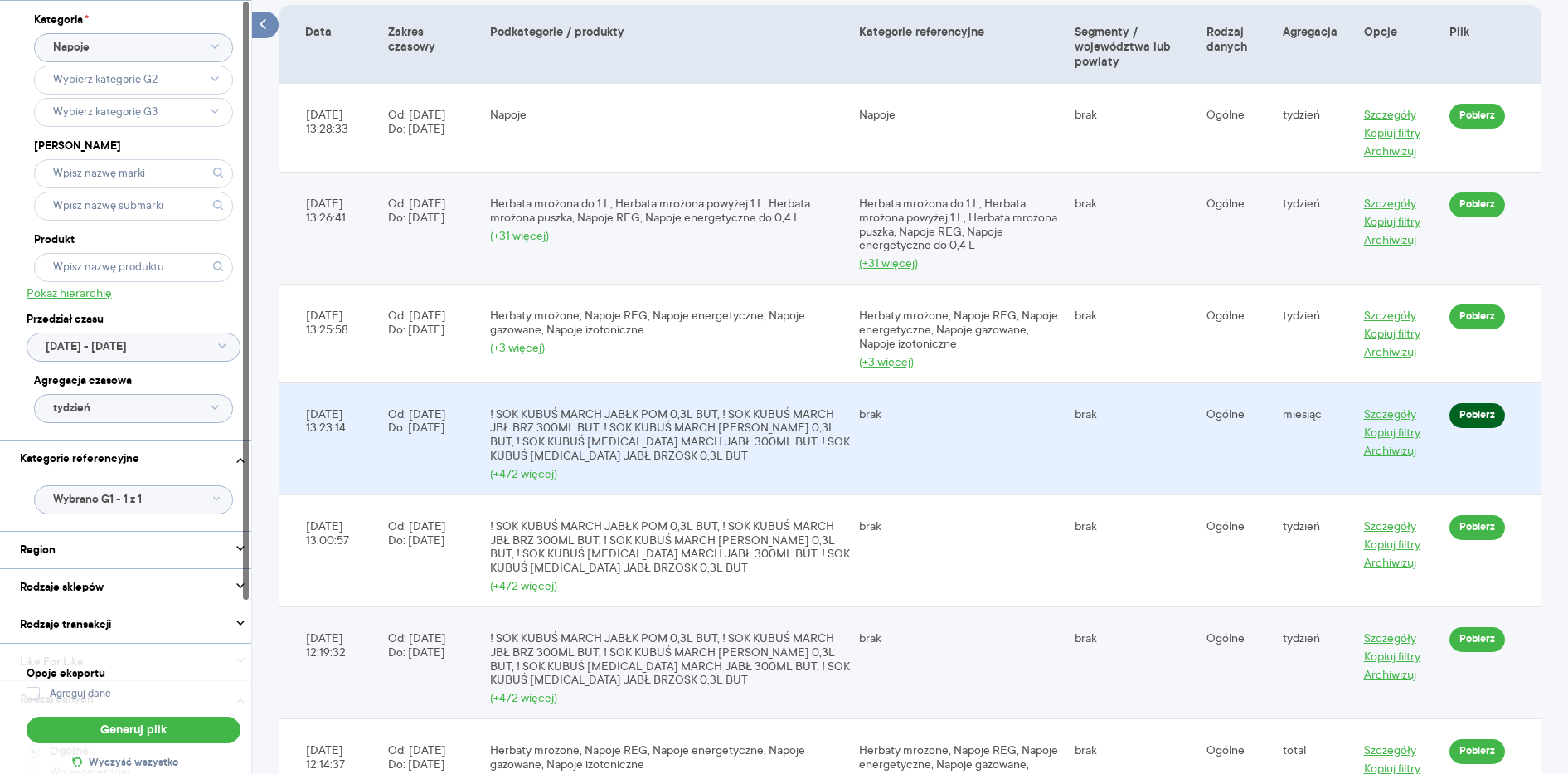 click on "Pobierz" at bounding box center (1477, 116) 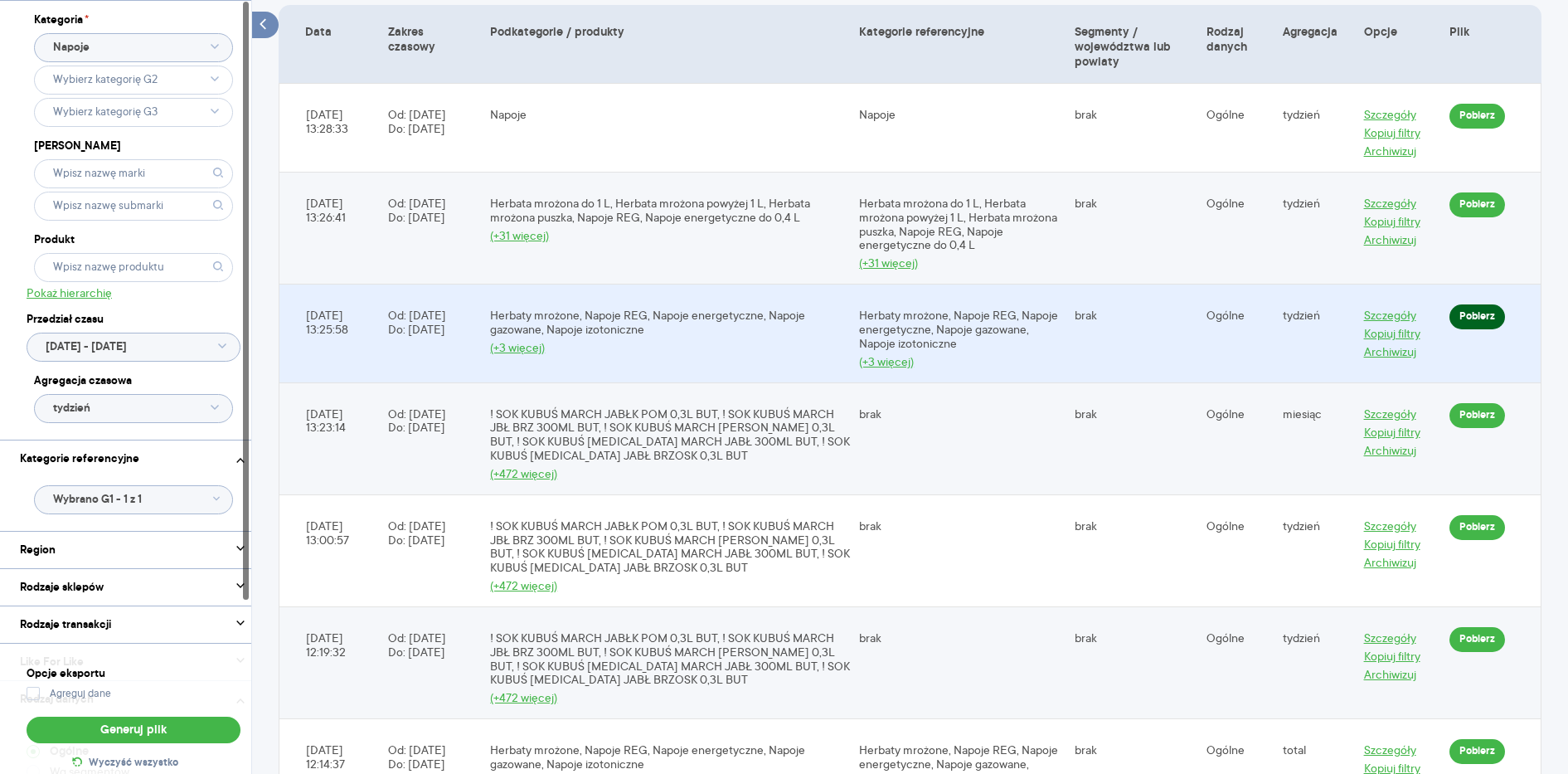 click on "Pobierz" at bounding box center (1477, 116) 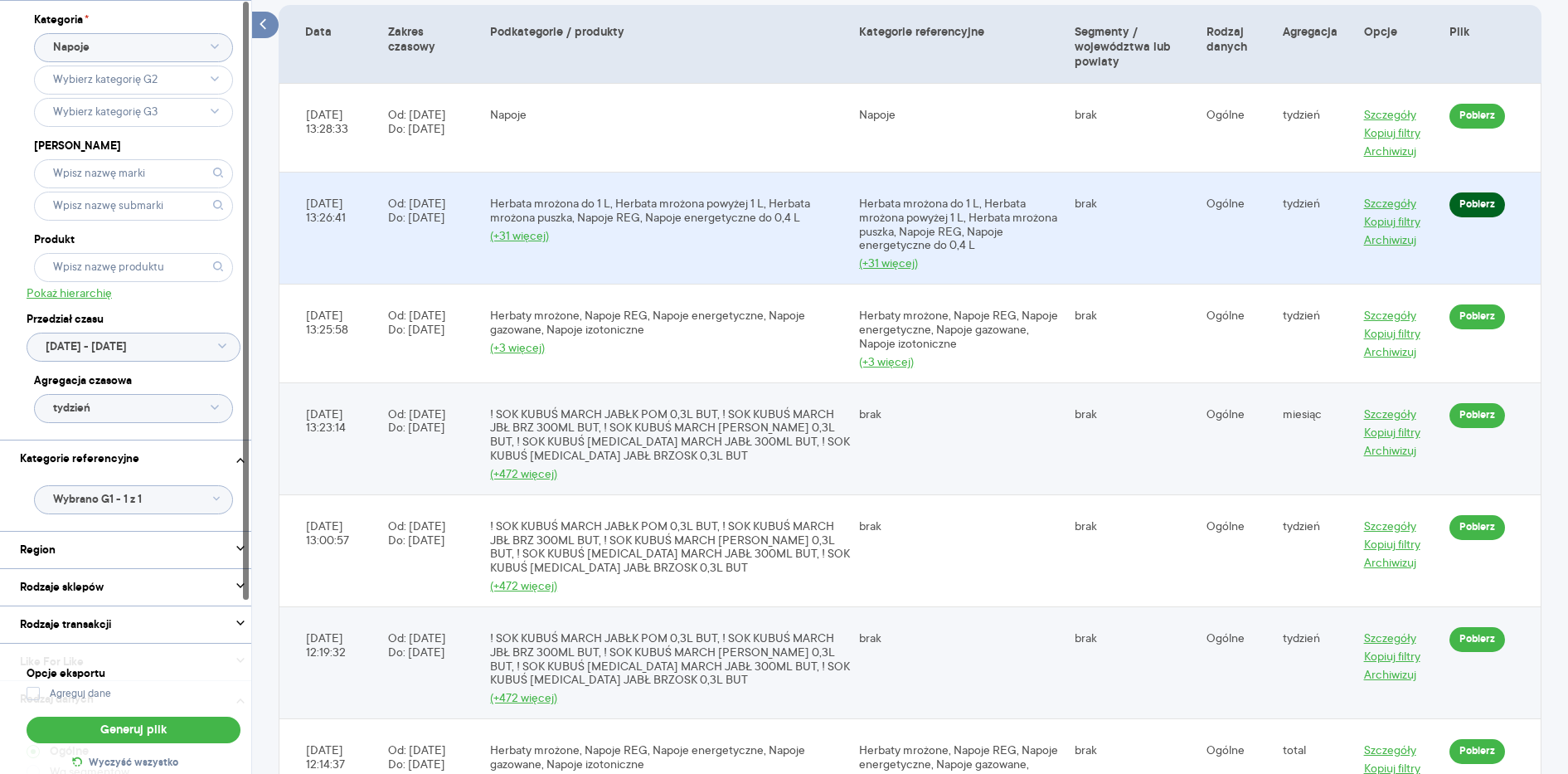 click on "Pobierz" at bounding box center (1477, 116) 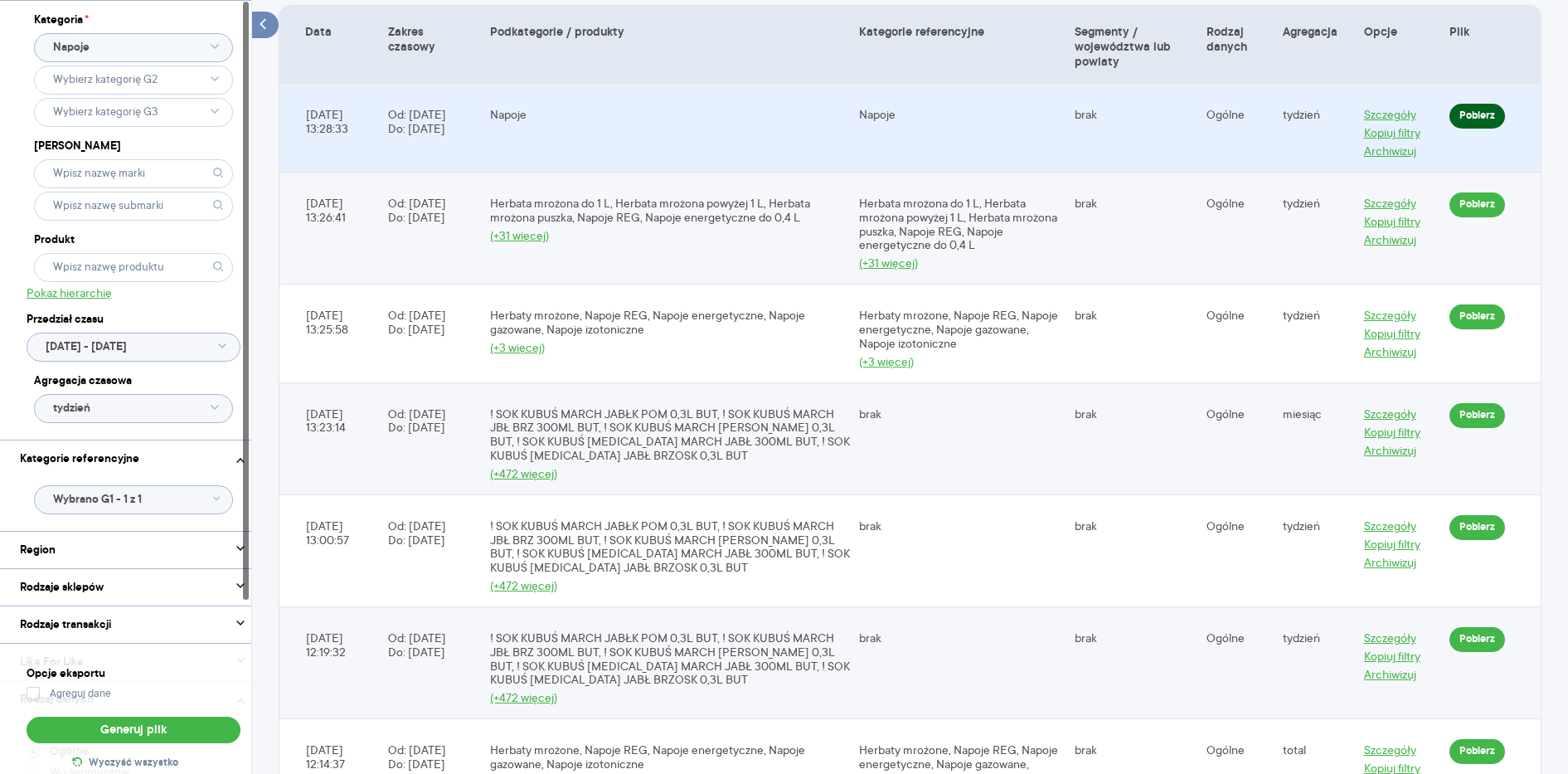 click on "Pobierz" at bounding box center [1477, 116] 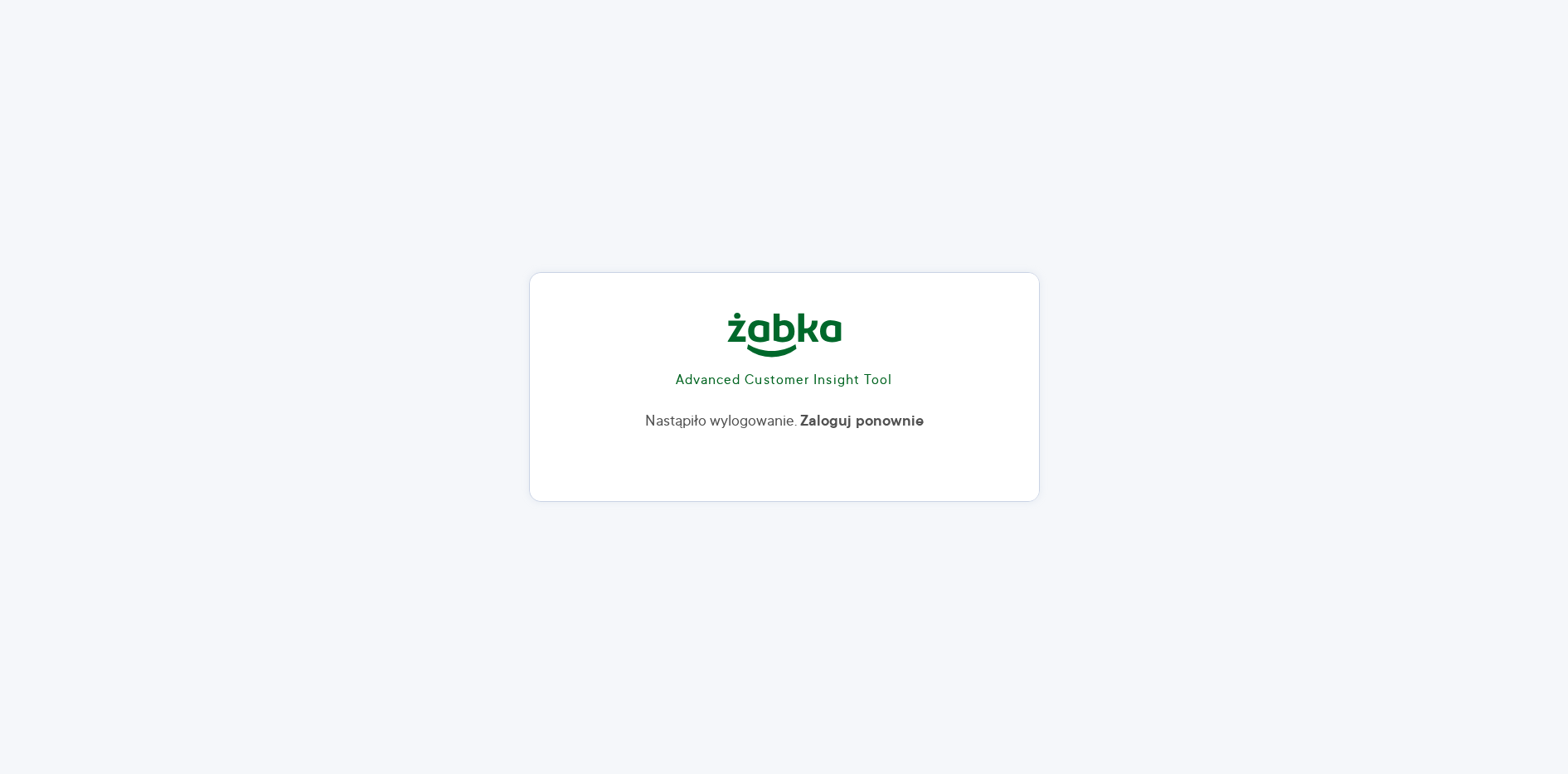 scroll, scrollTop: 0, scrollLeft: 0, axis: both 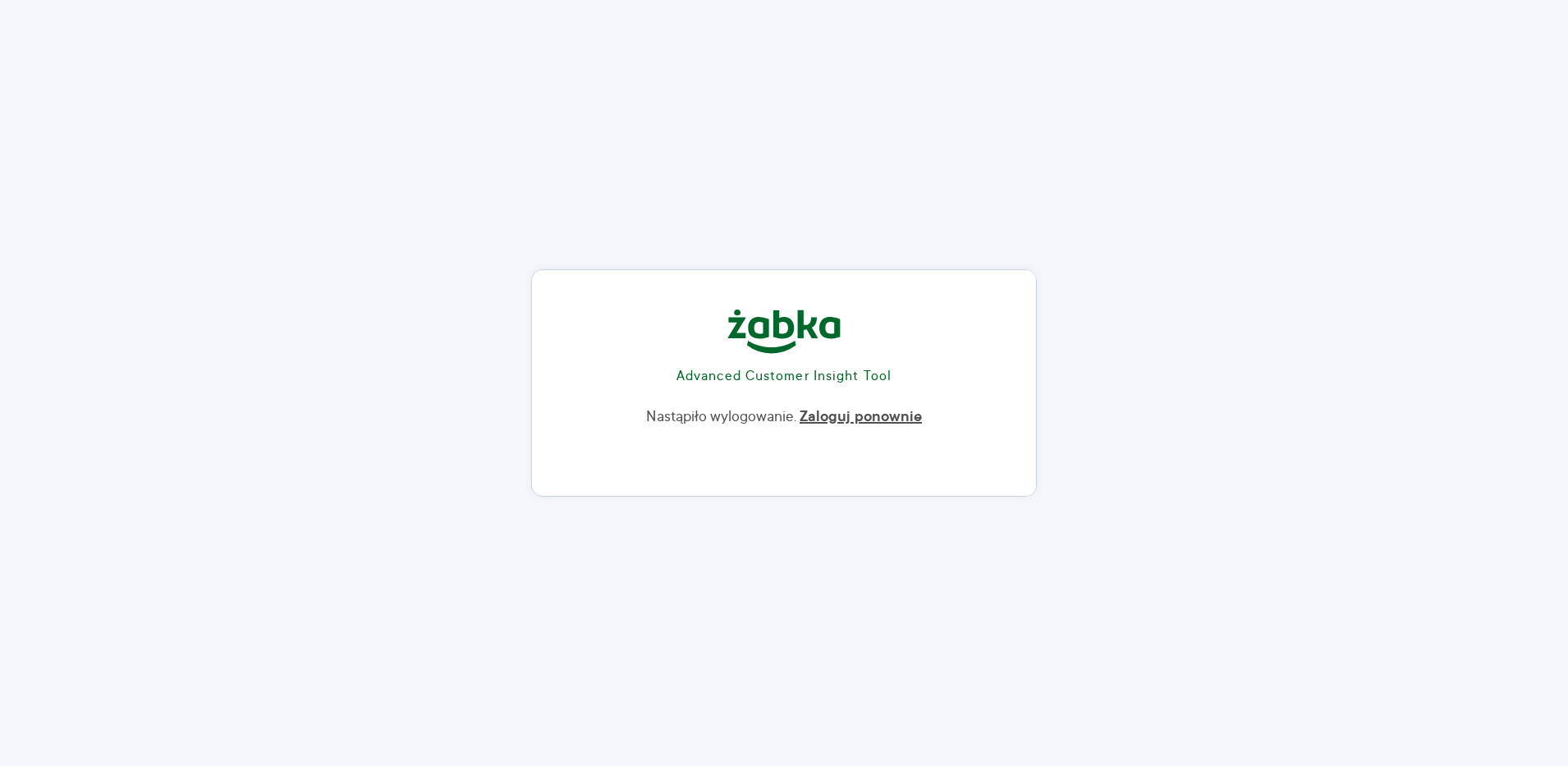 click on "Zaloguj ponownie" at bounding box center (860, 417) 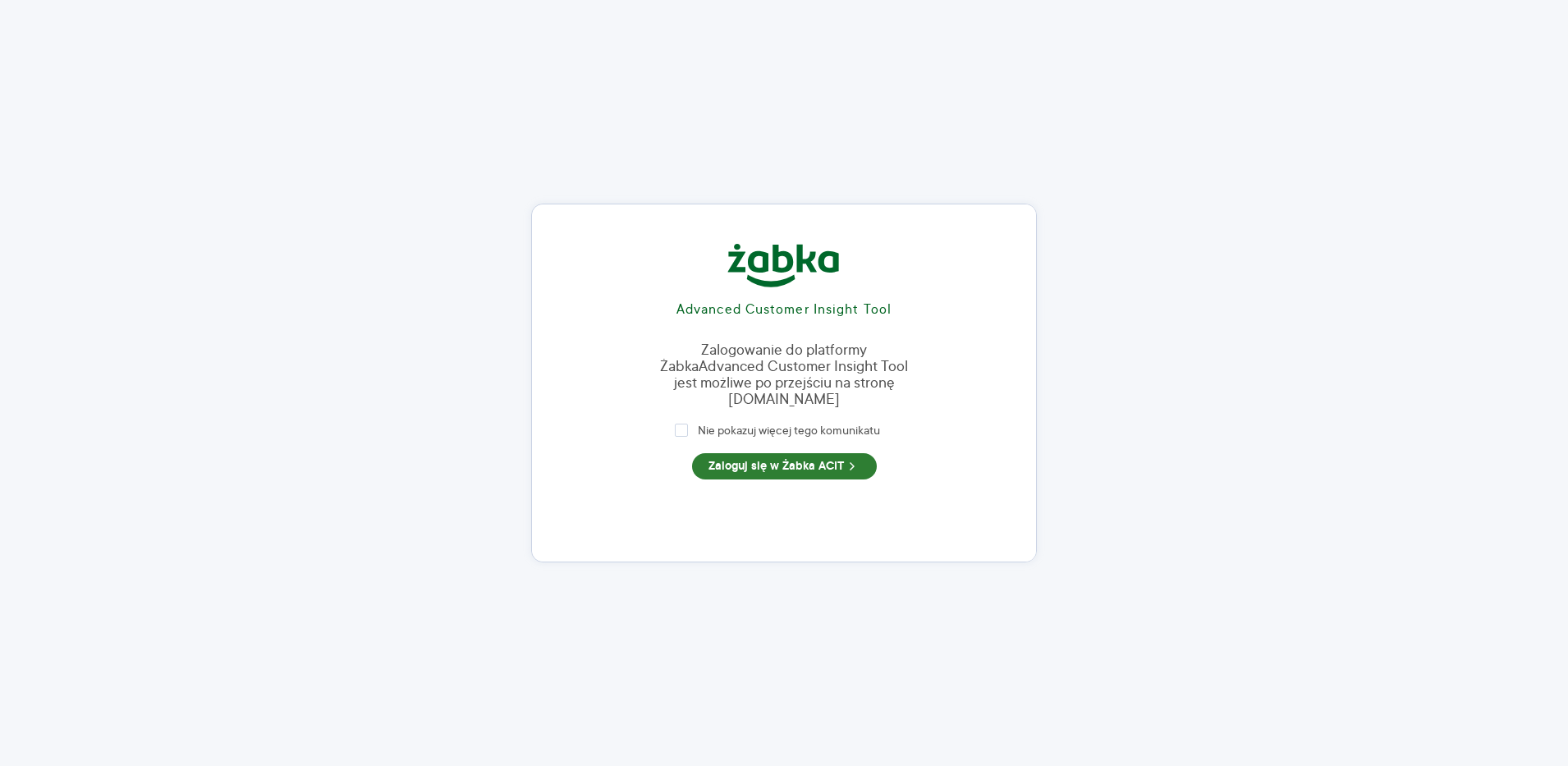 click on "Zaloguj się w Żabka ACIT" at bounding box center (784, 466) 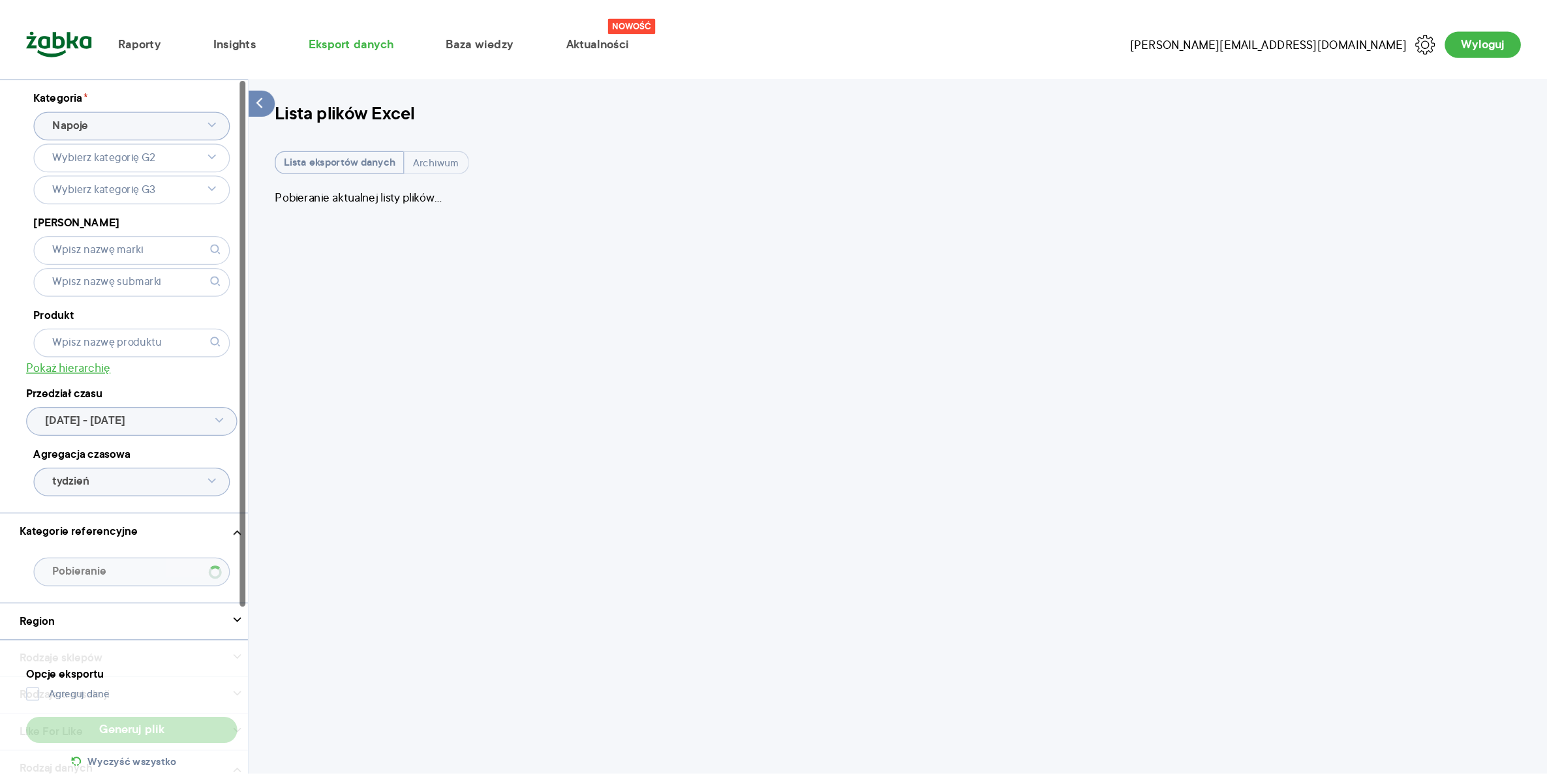 scroll, scrollTop: 0, scrollLeft: 0, axis: both 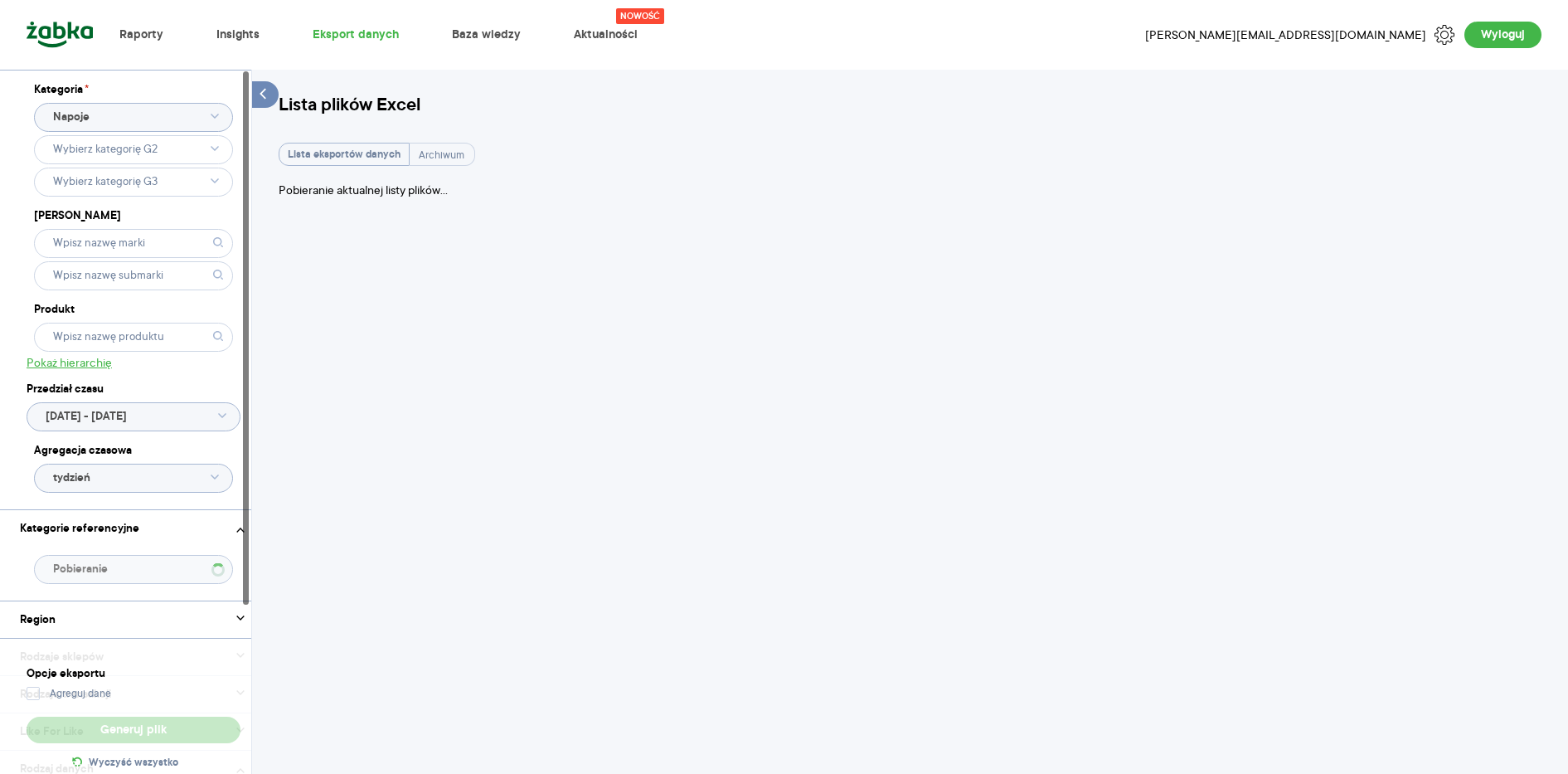 type on "Wybrano G1 - 1 z 1" 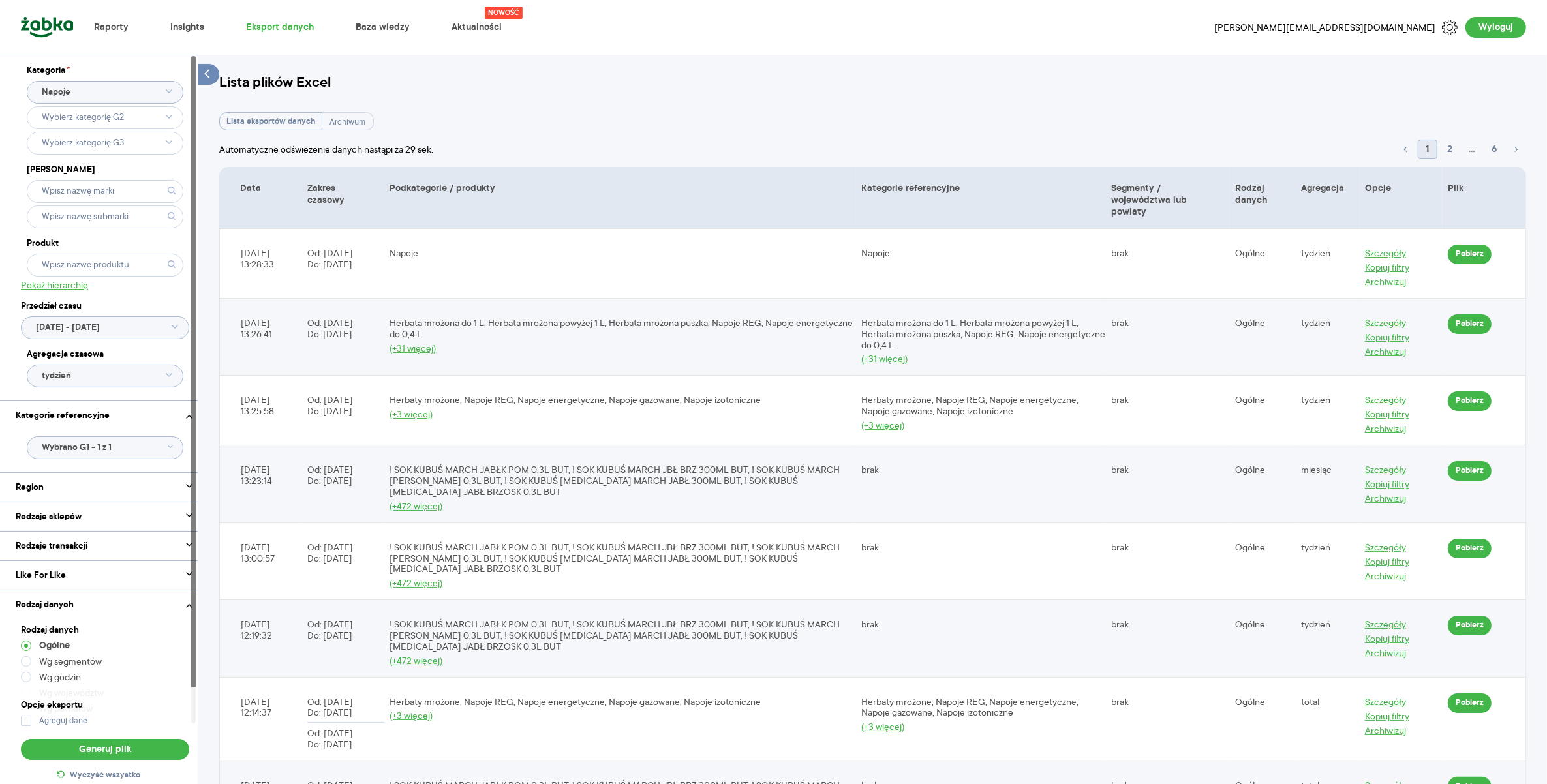 click 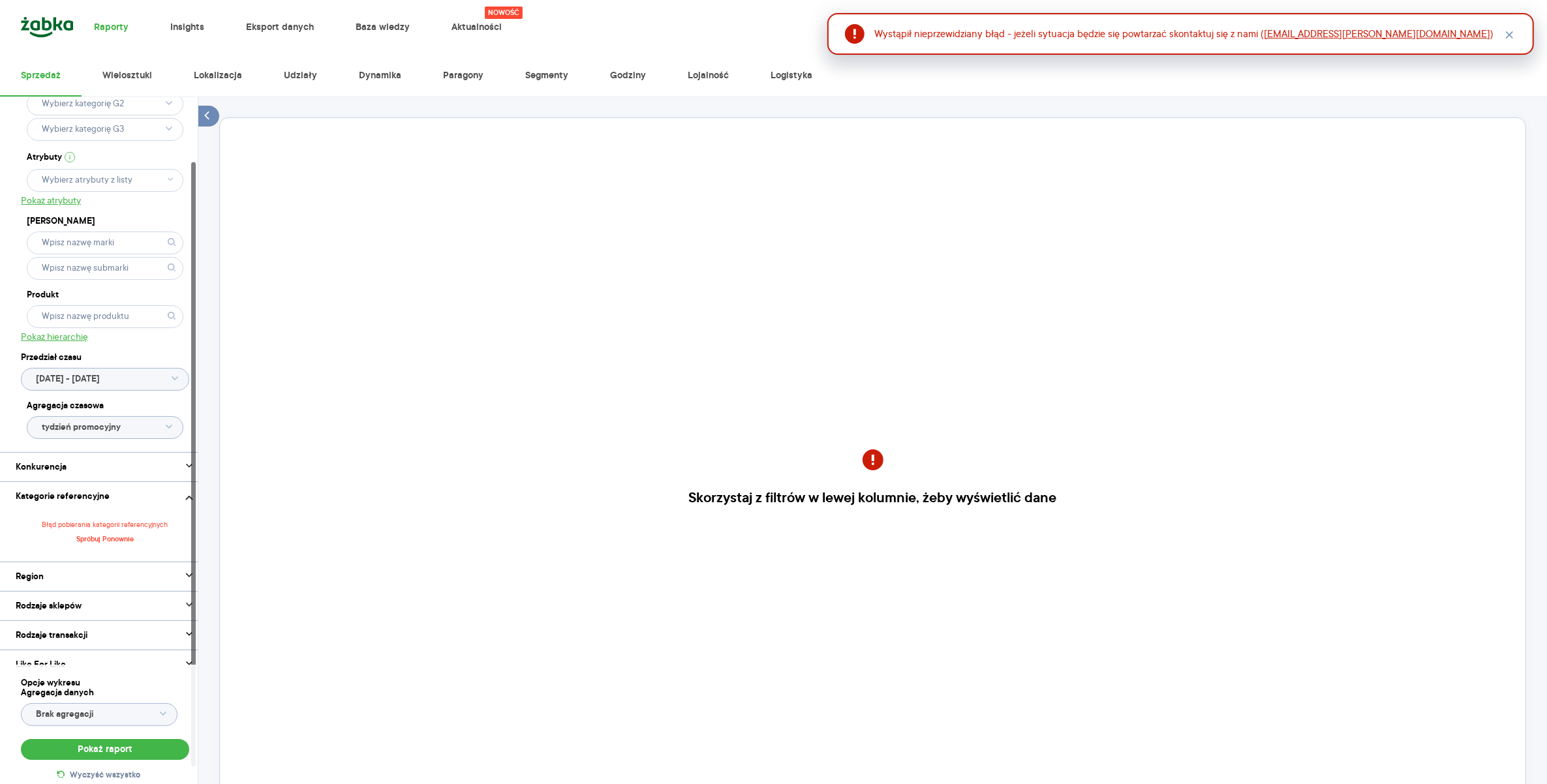 scroll, scrollTop: 95, scrollLeft: 0, axis: vertical 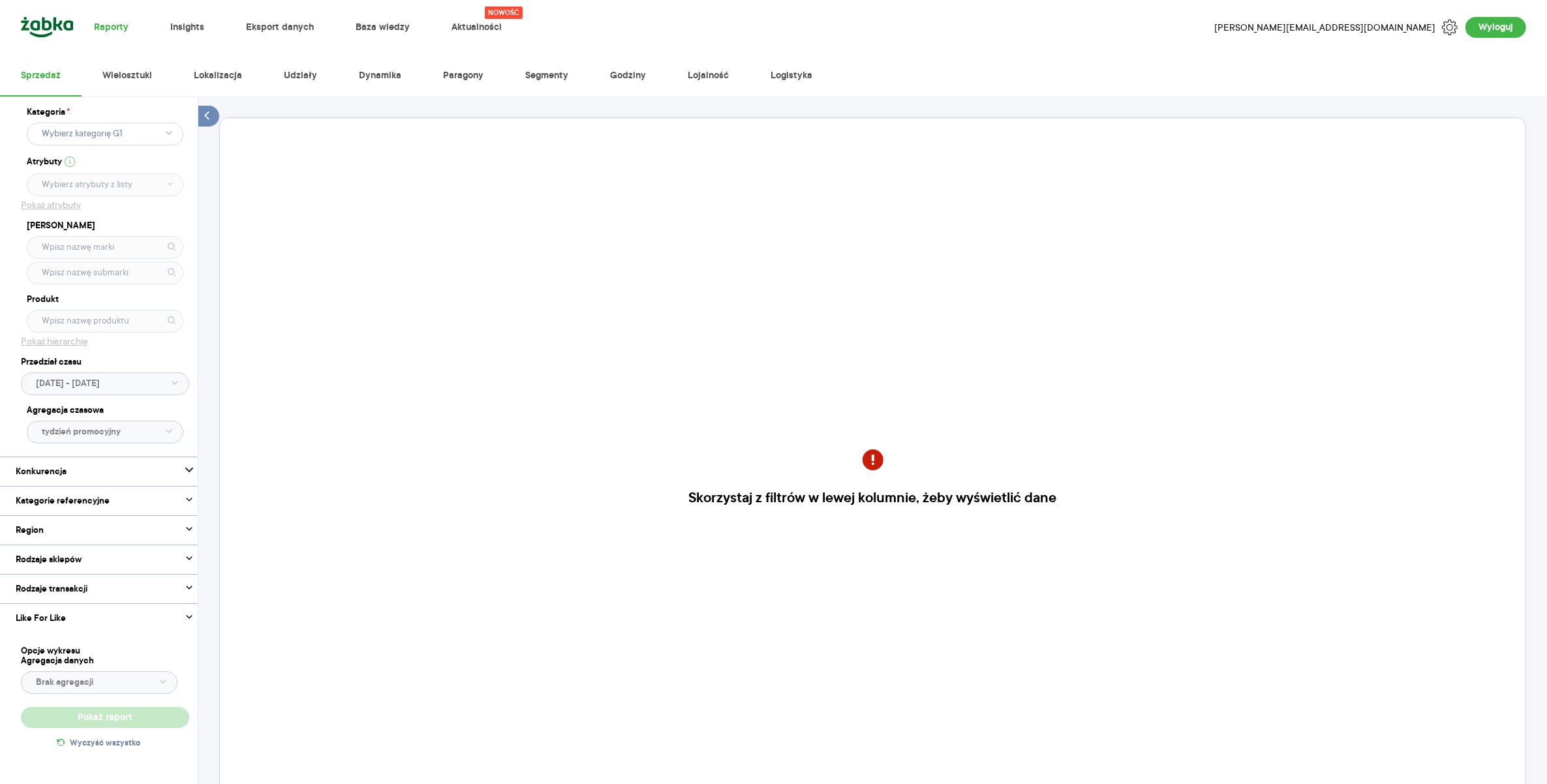click on "Konkurencja" at bounding box center [105, 472] 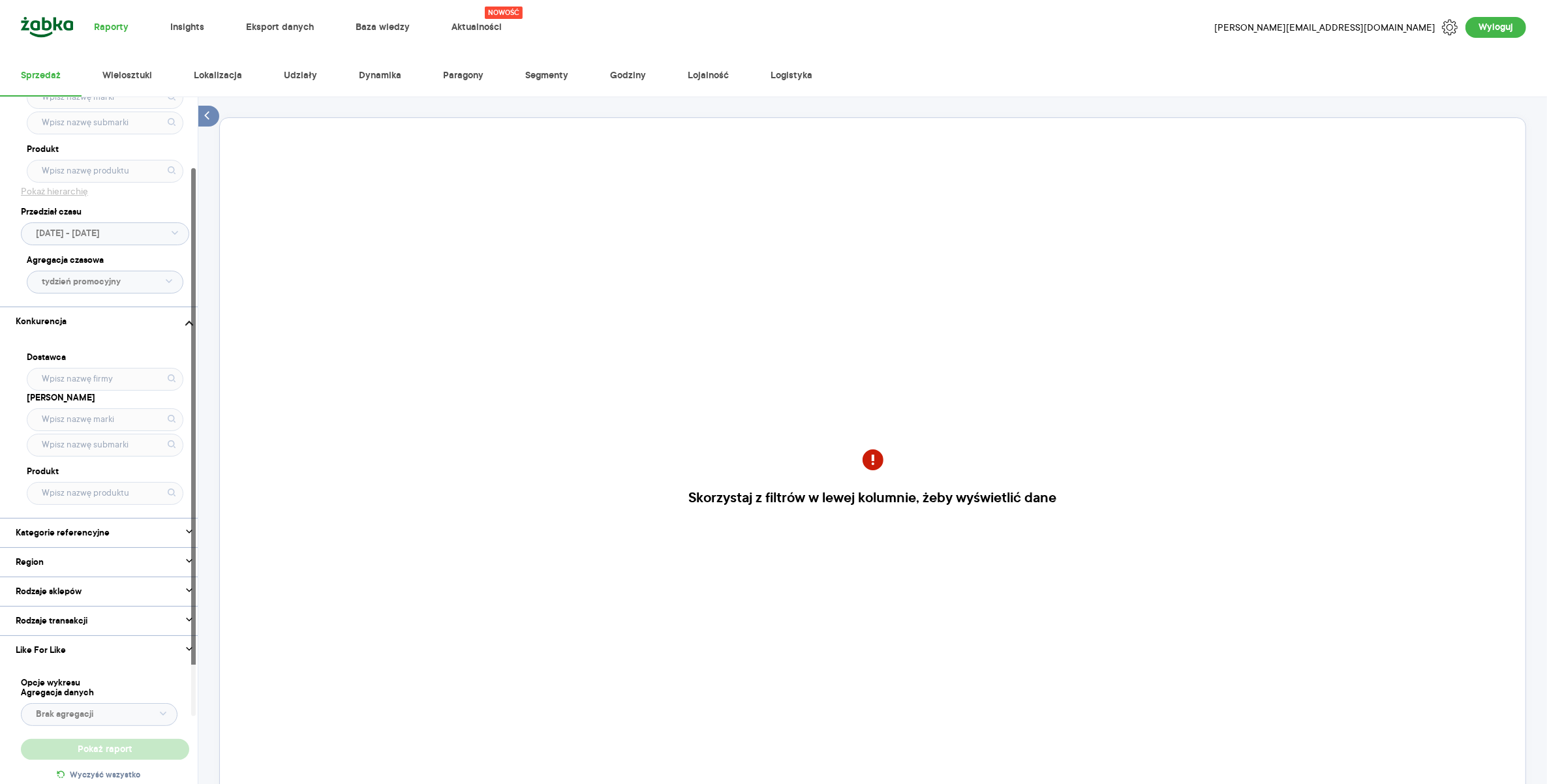 scroll, scrollTop: 0, scrollLeft: 0, axis: both 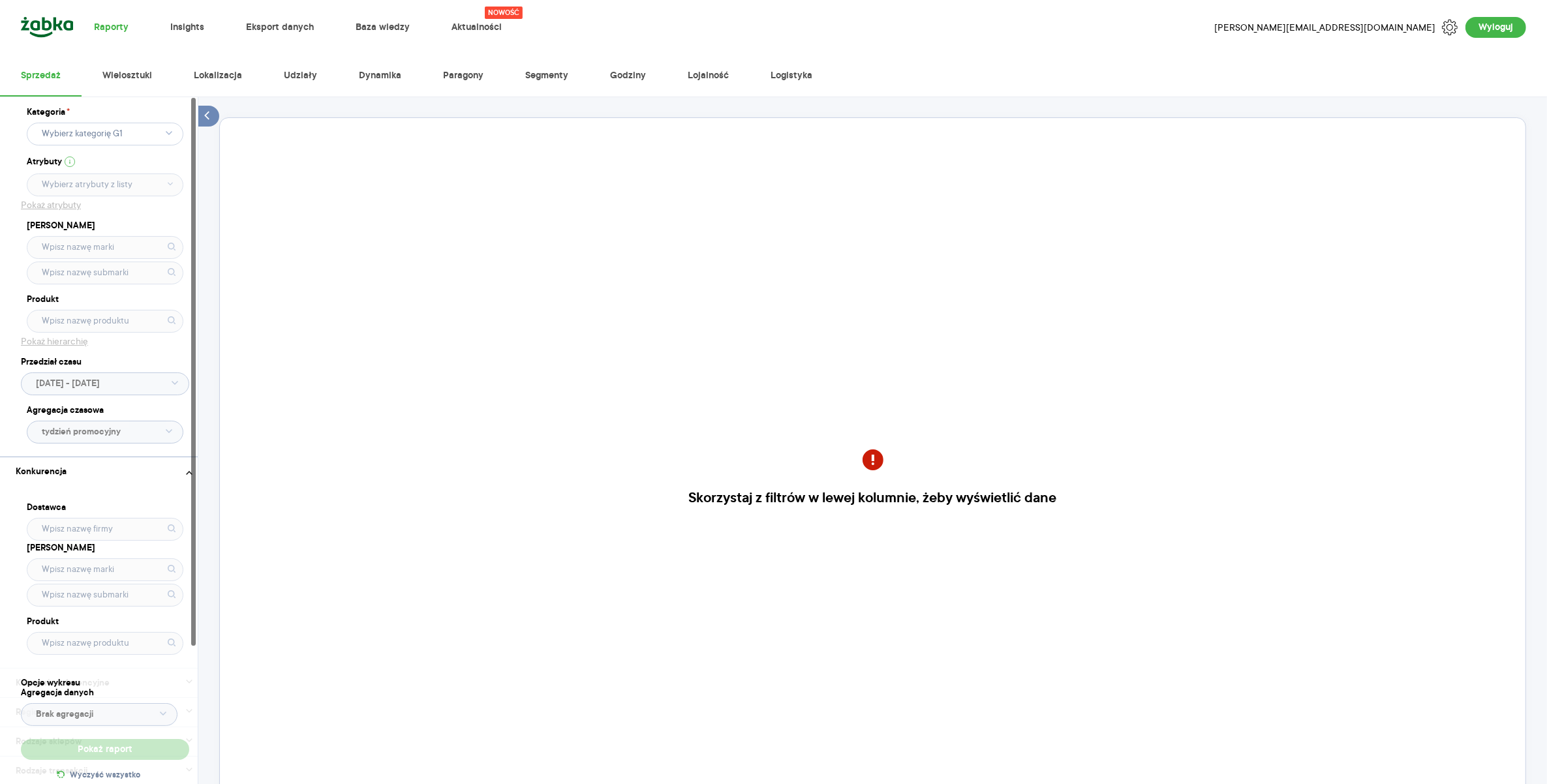 click 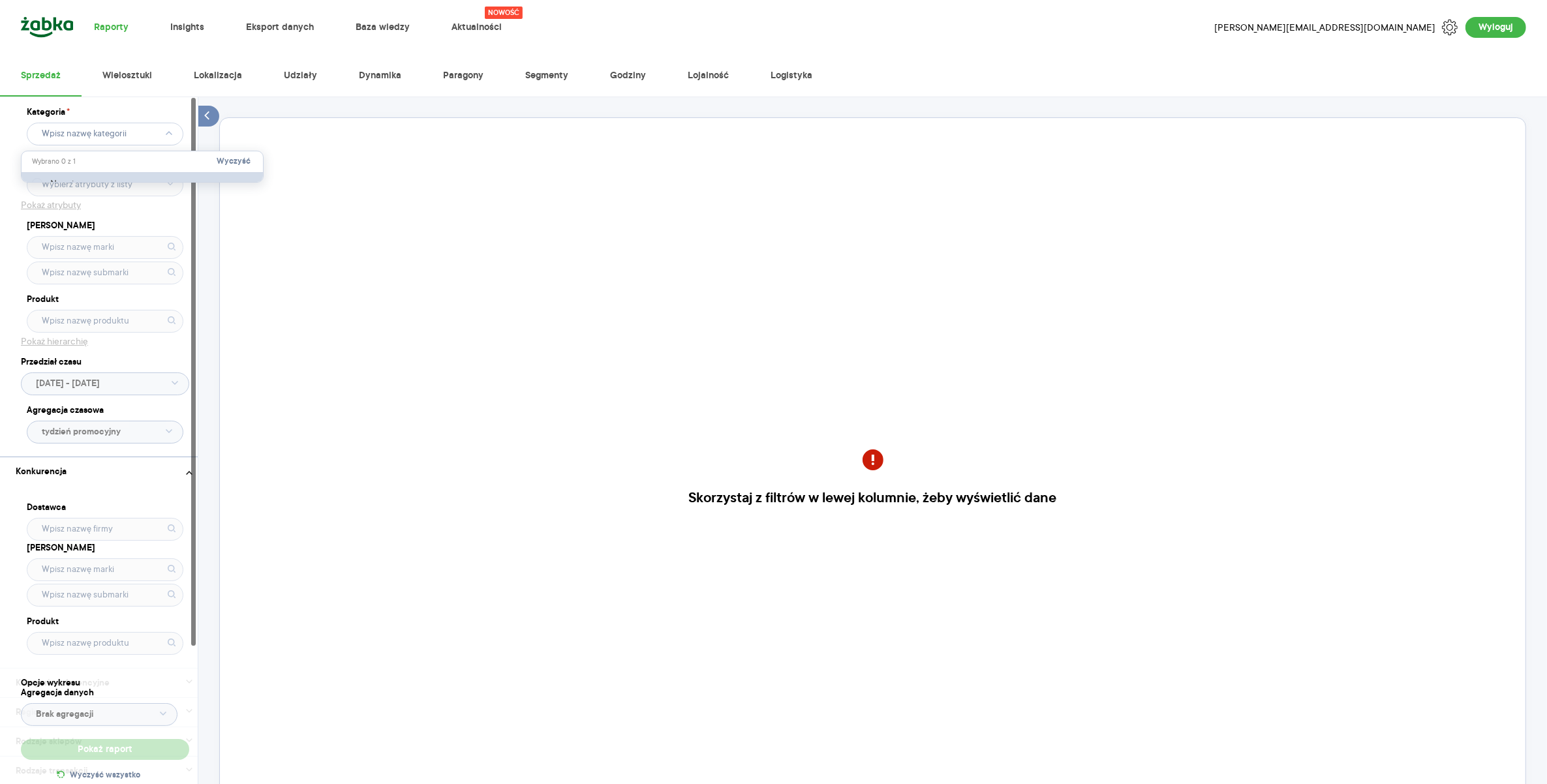 click on "Napoje" at bounding box center (144, 183) 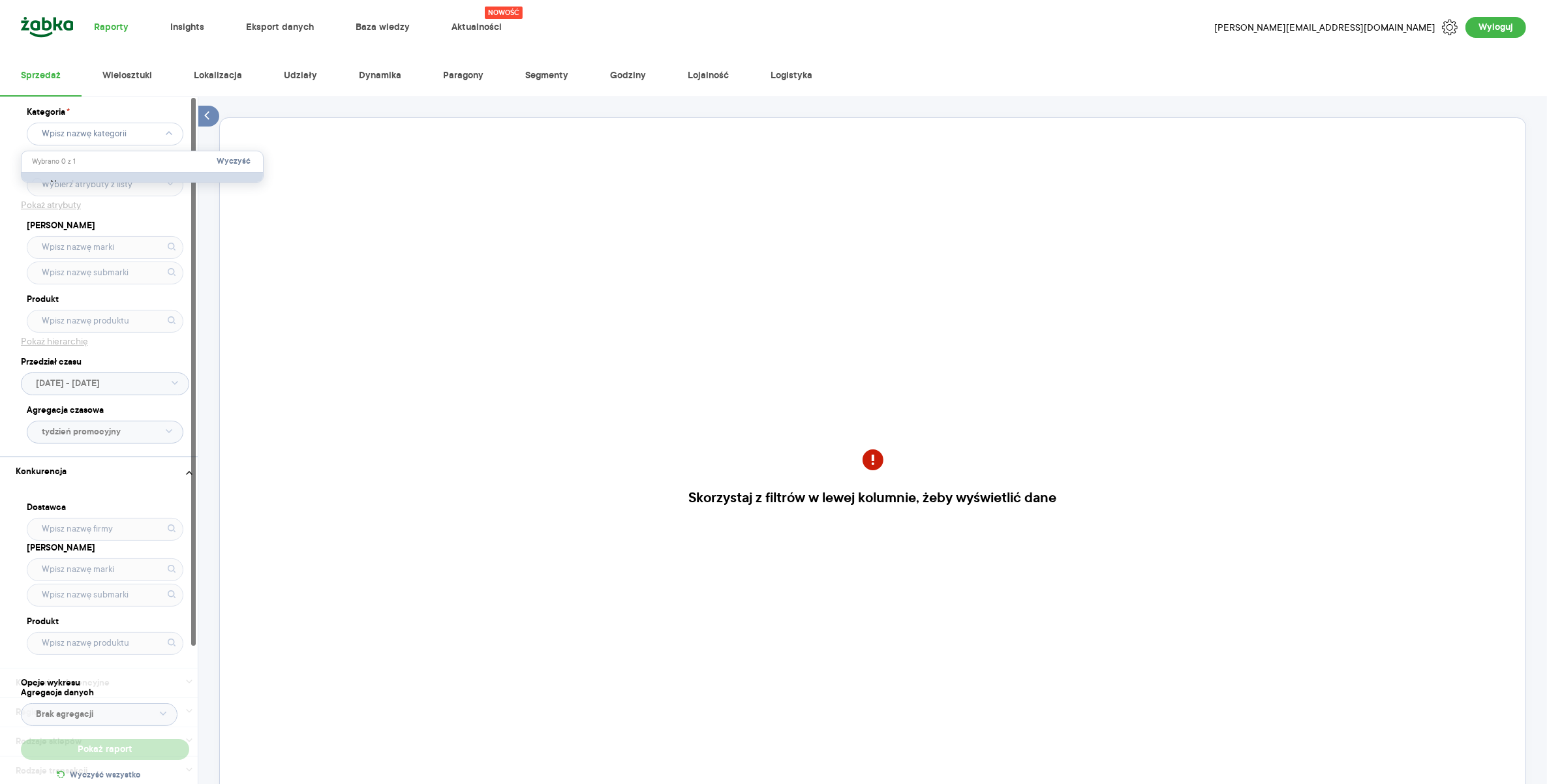 type on "Pobieranie" 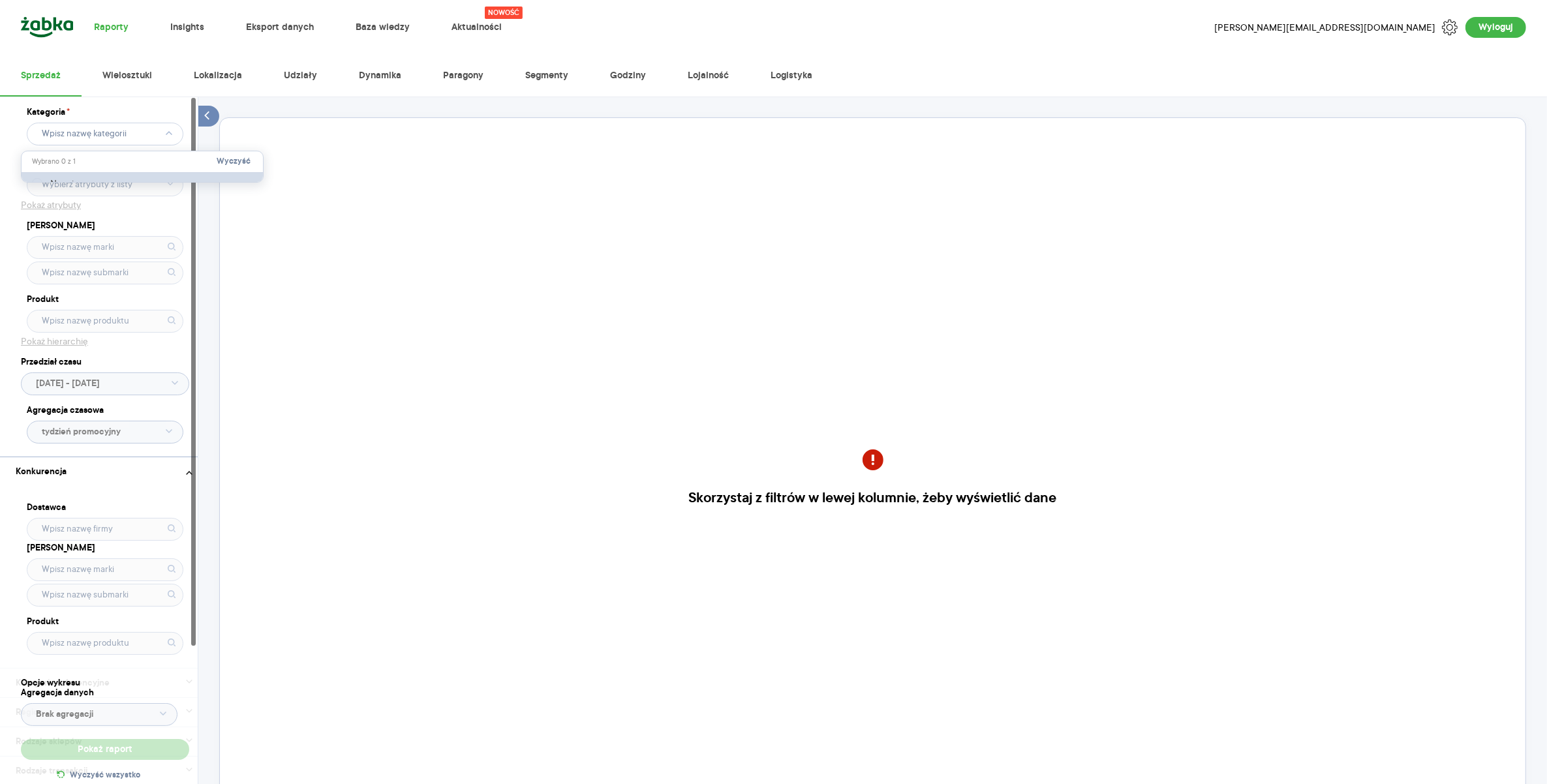 type on "Pobieranie" 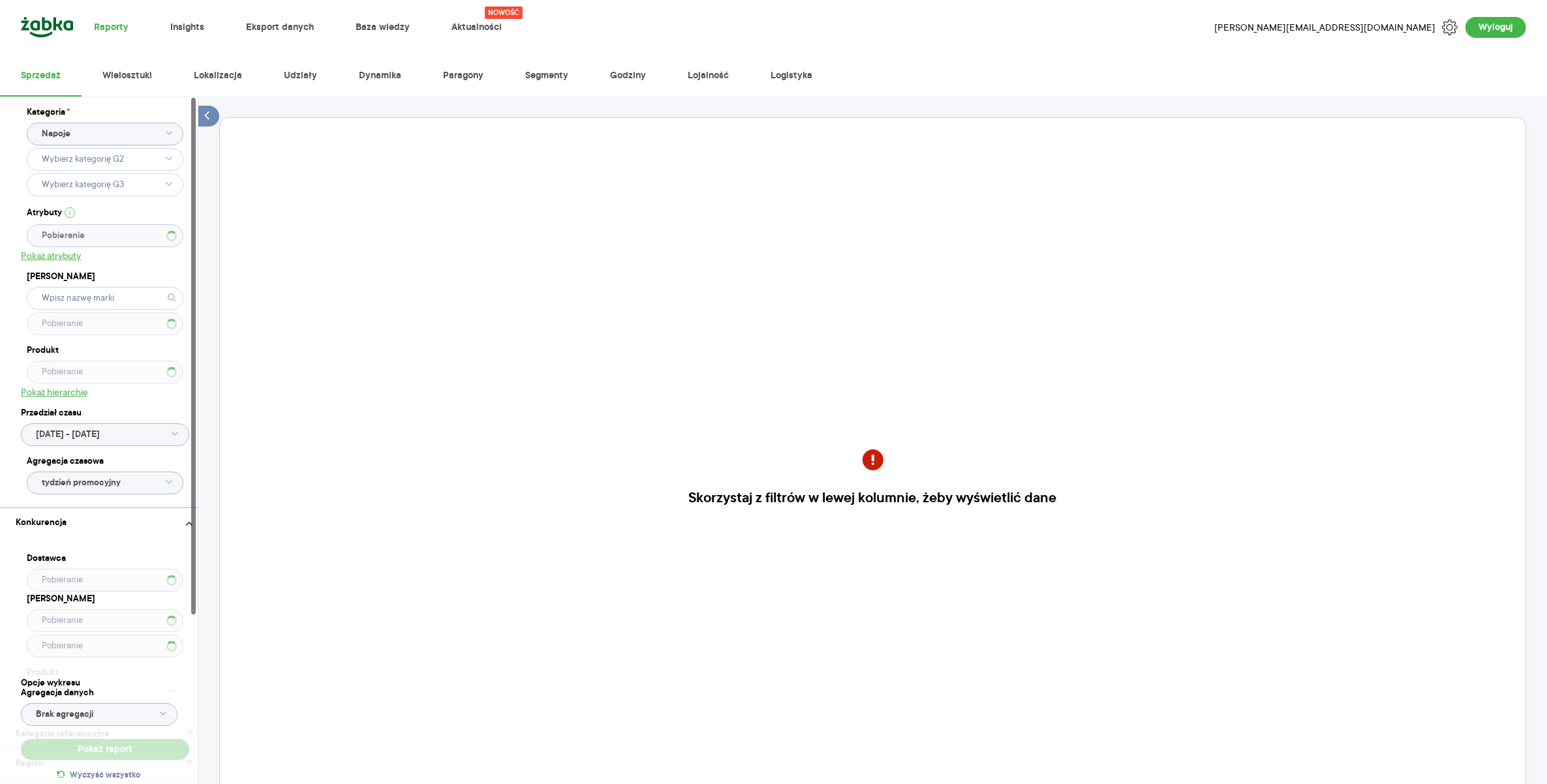 type 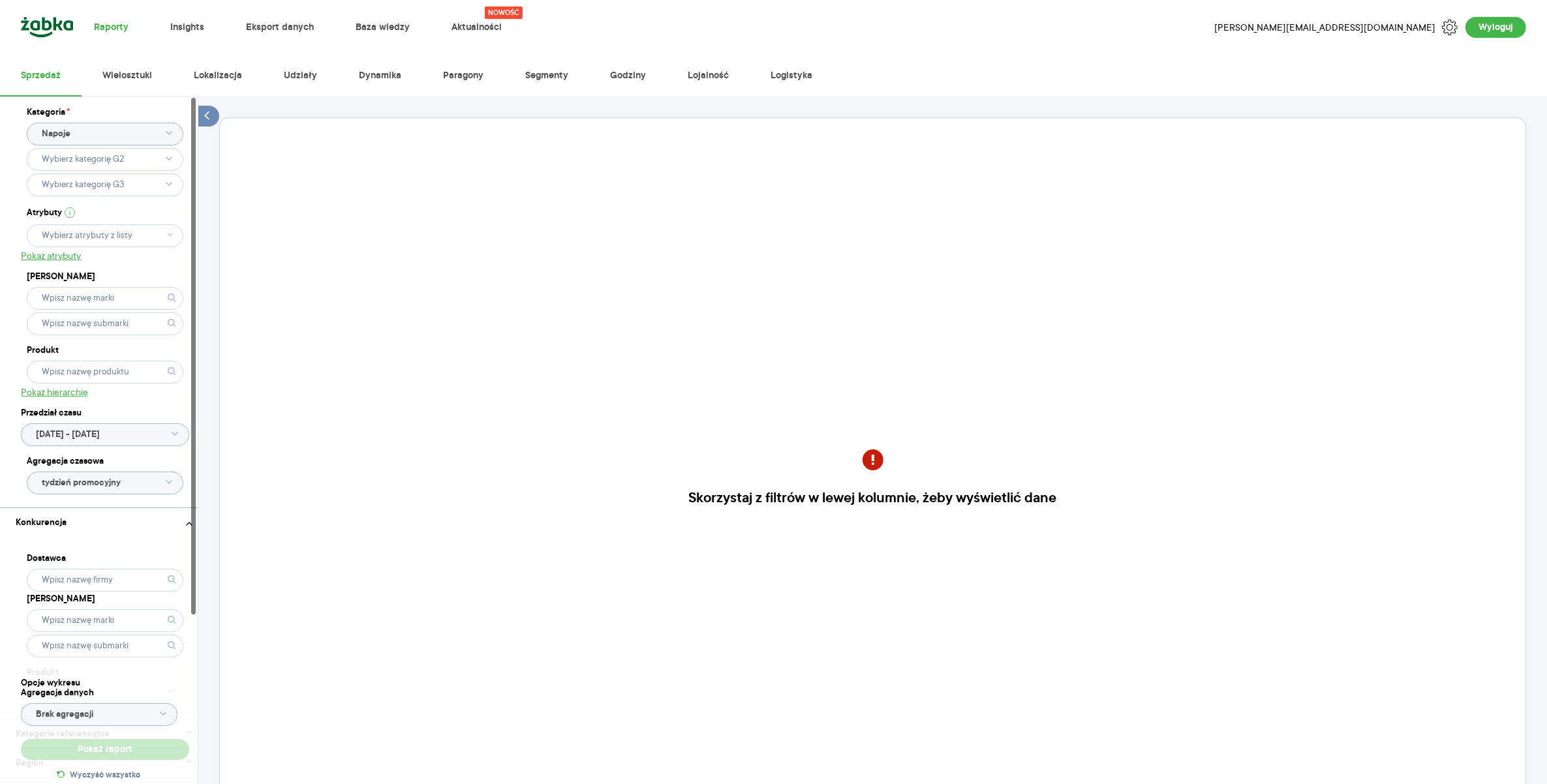 type 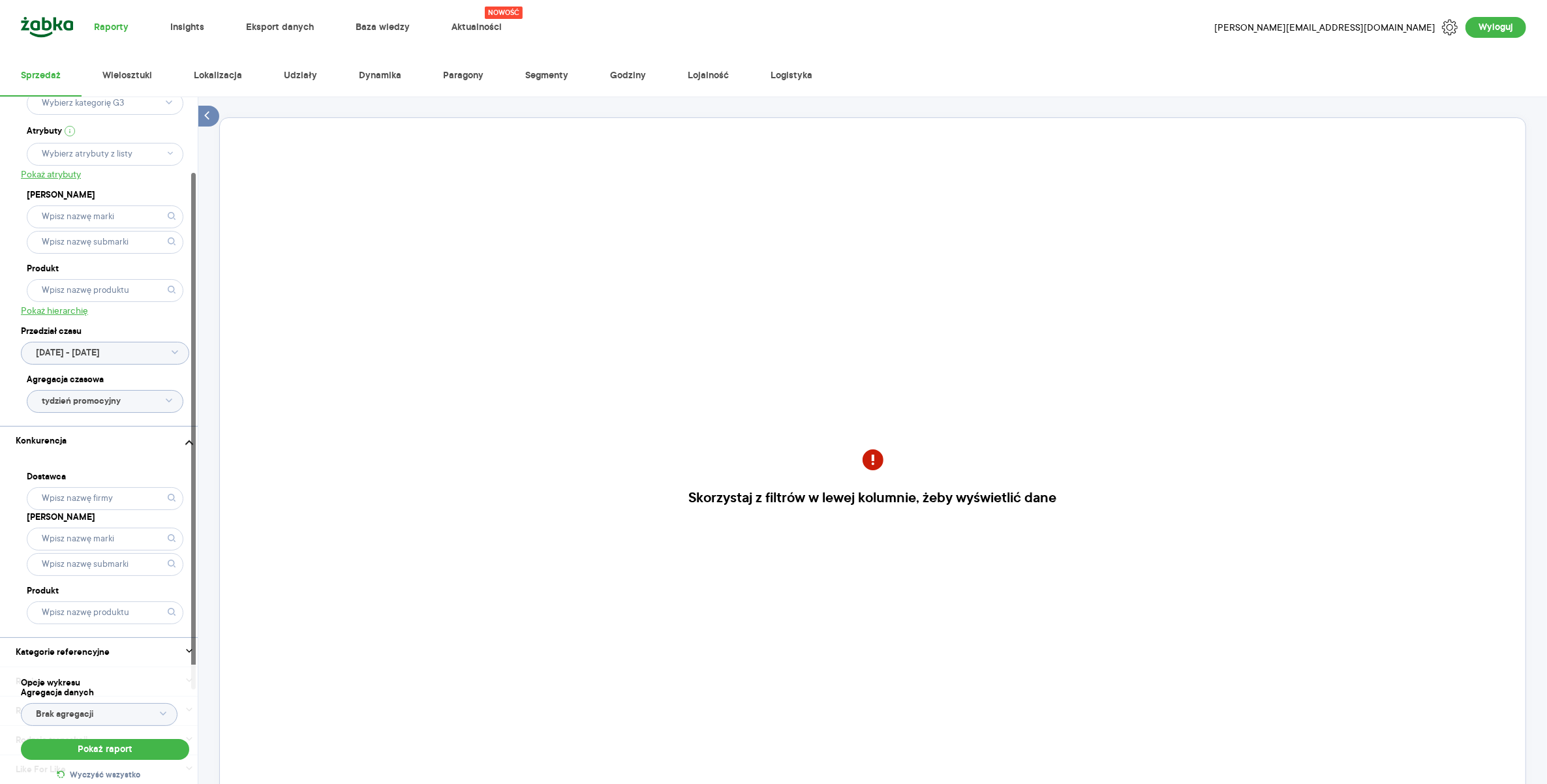 scroll, scrollTop: 163, scrollLeft: 0, axis: vertical 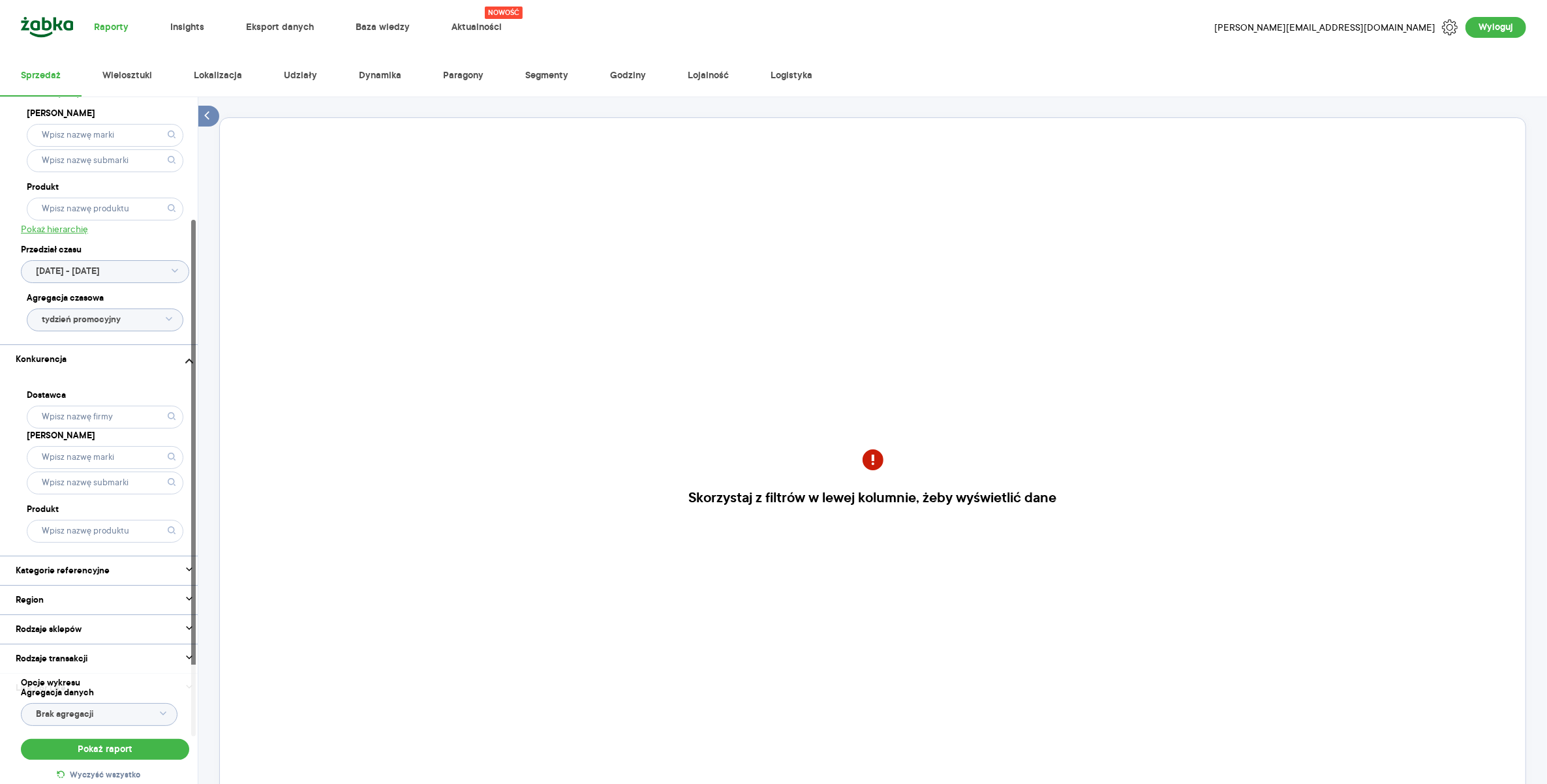 click at bounding box center (172, 530) 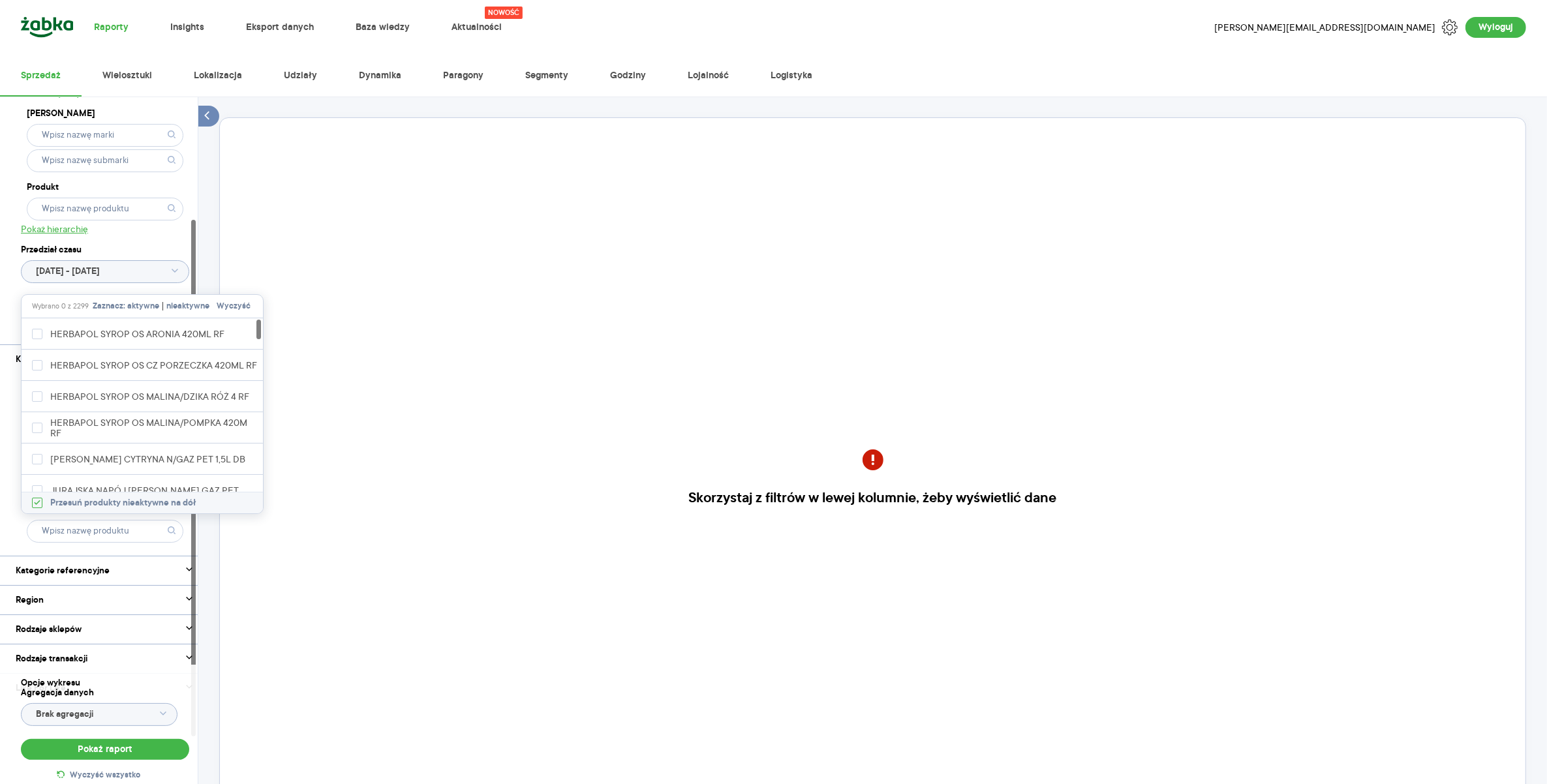 click on "Kategoria * Napoje Atrybuty Pokaż atrybuty Marka Produkt Pokaż hierarchię Przedział czasu 2023.01.02 - 2025.06.29 Agregacja czasowa tydzień promocyjny" at bounding box center (105, 139) 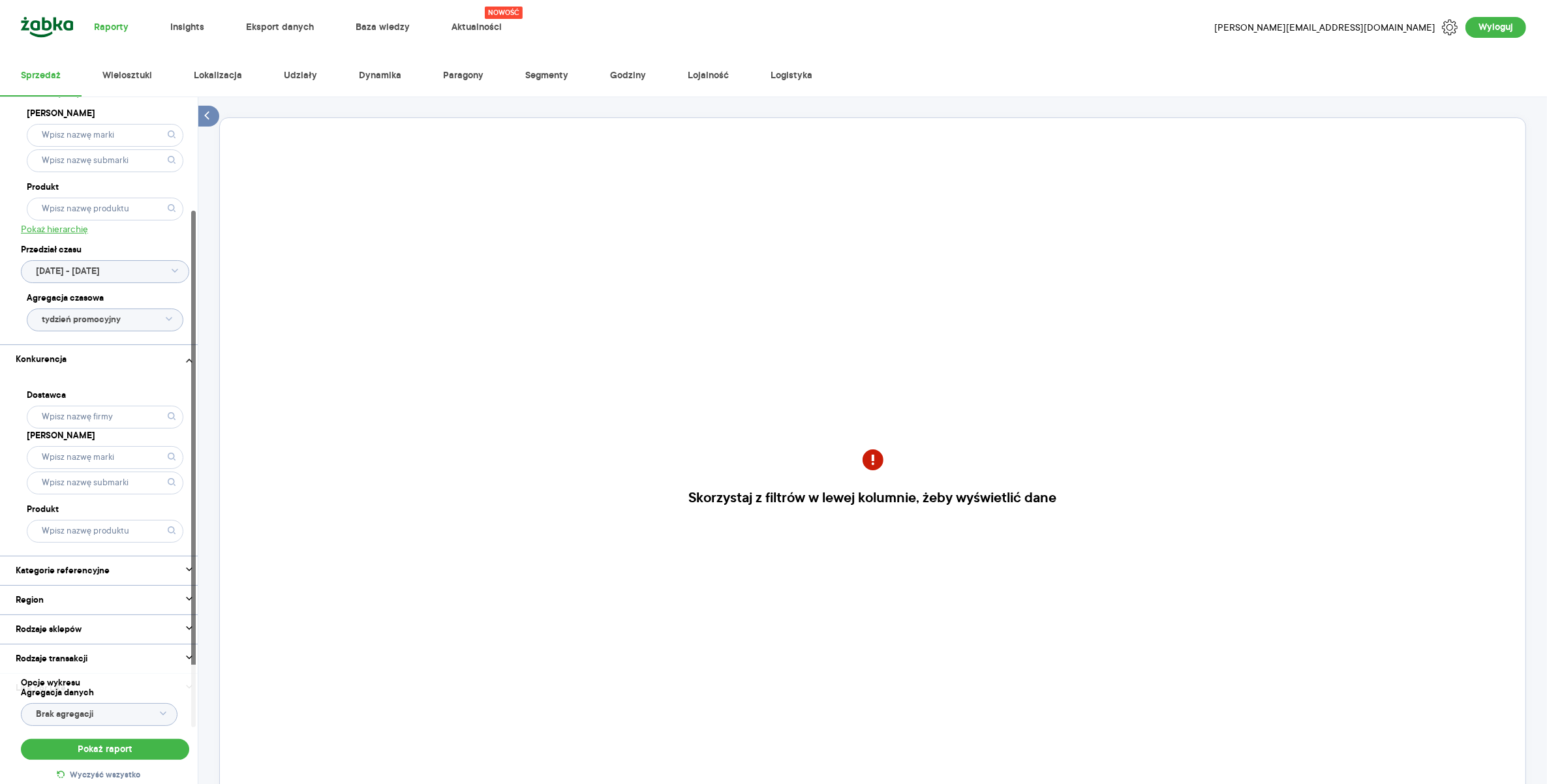 scroll, scrollTop: 0, scrollLeft: 0, axis: both 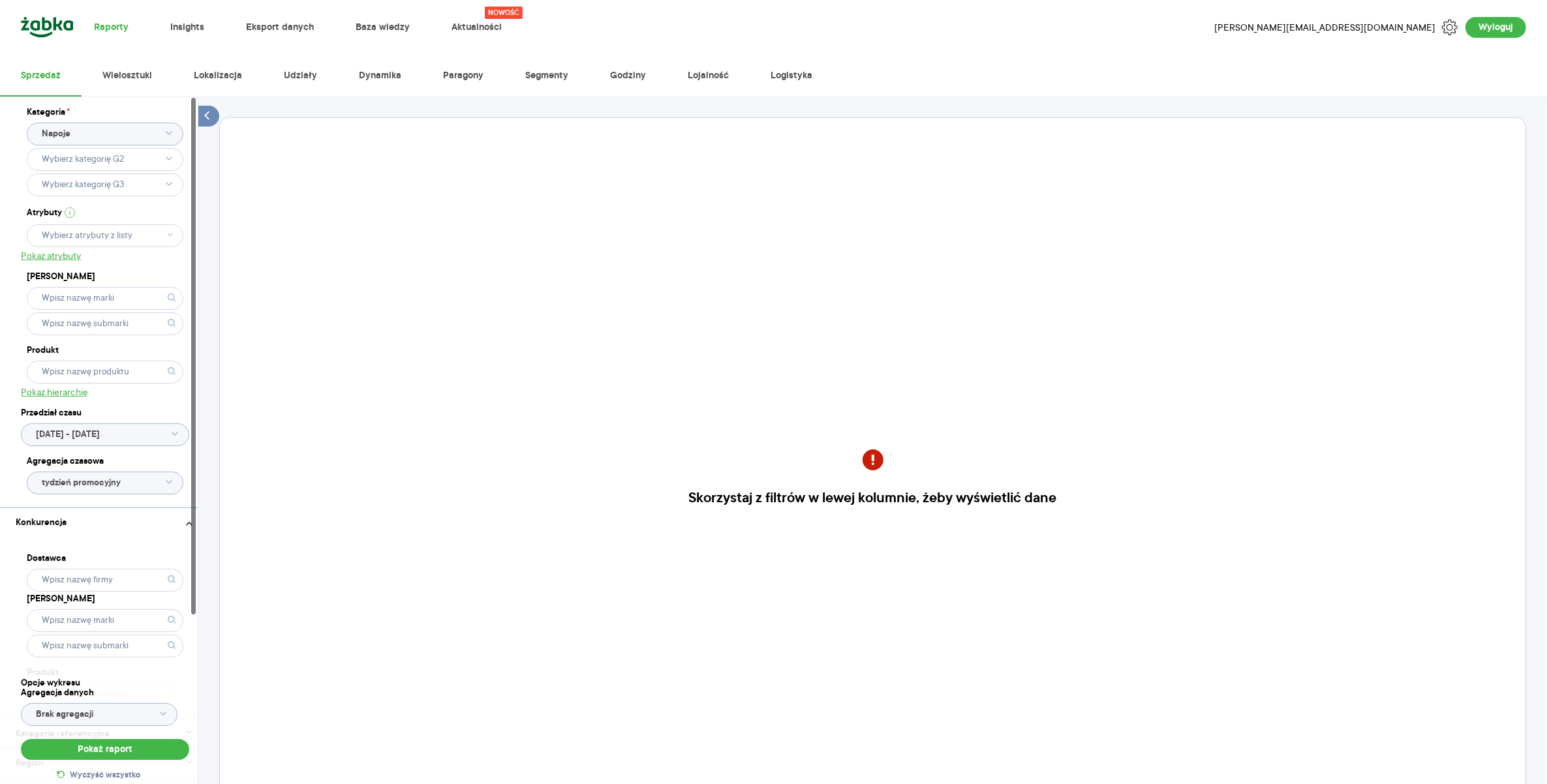 click 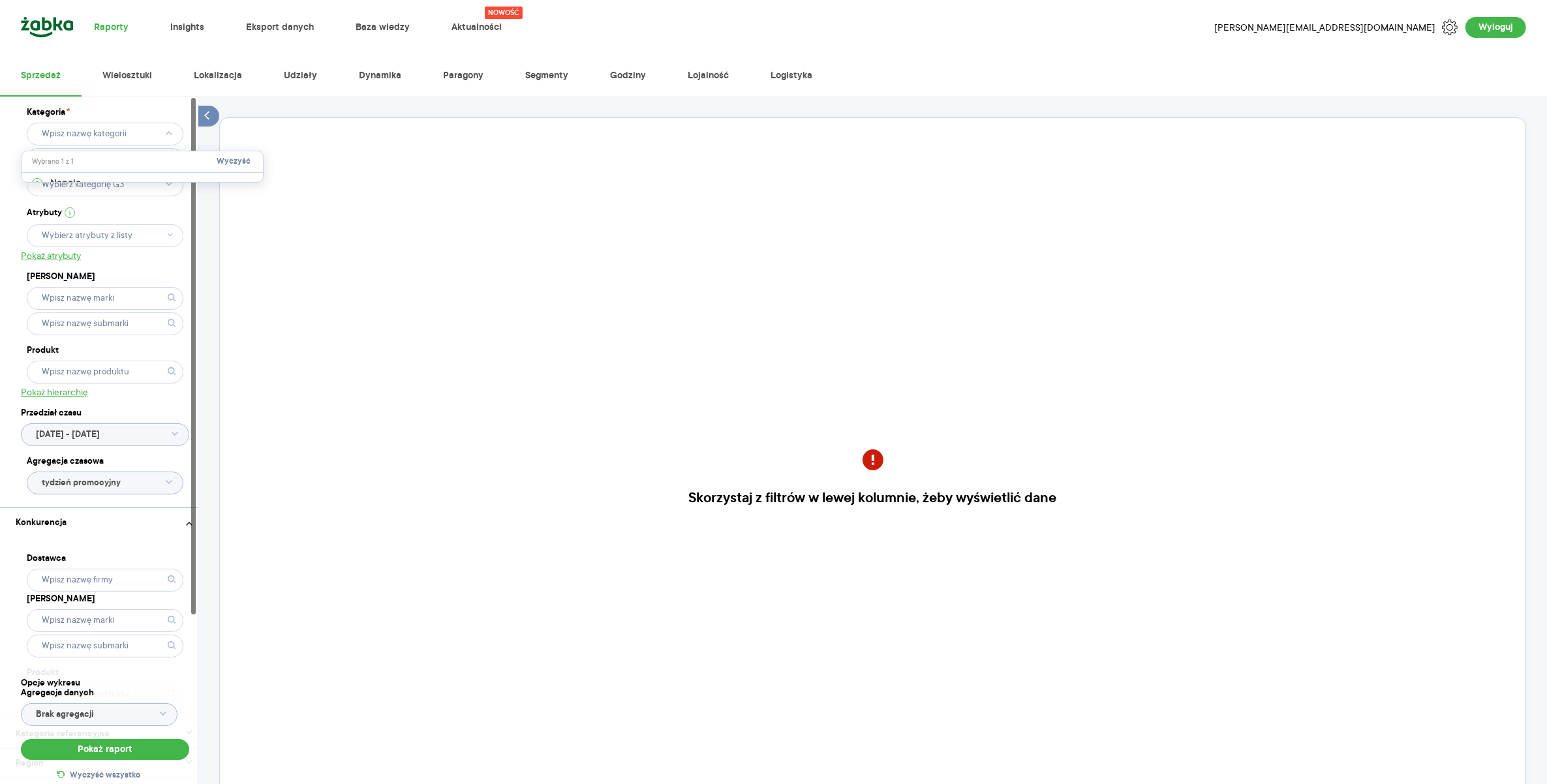 click 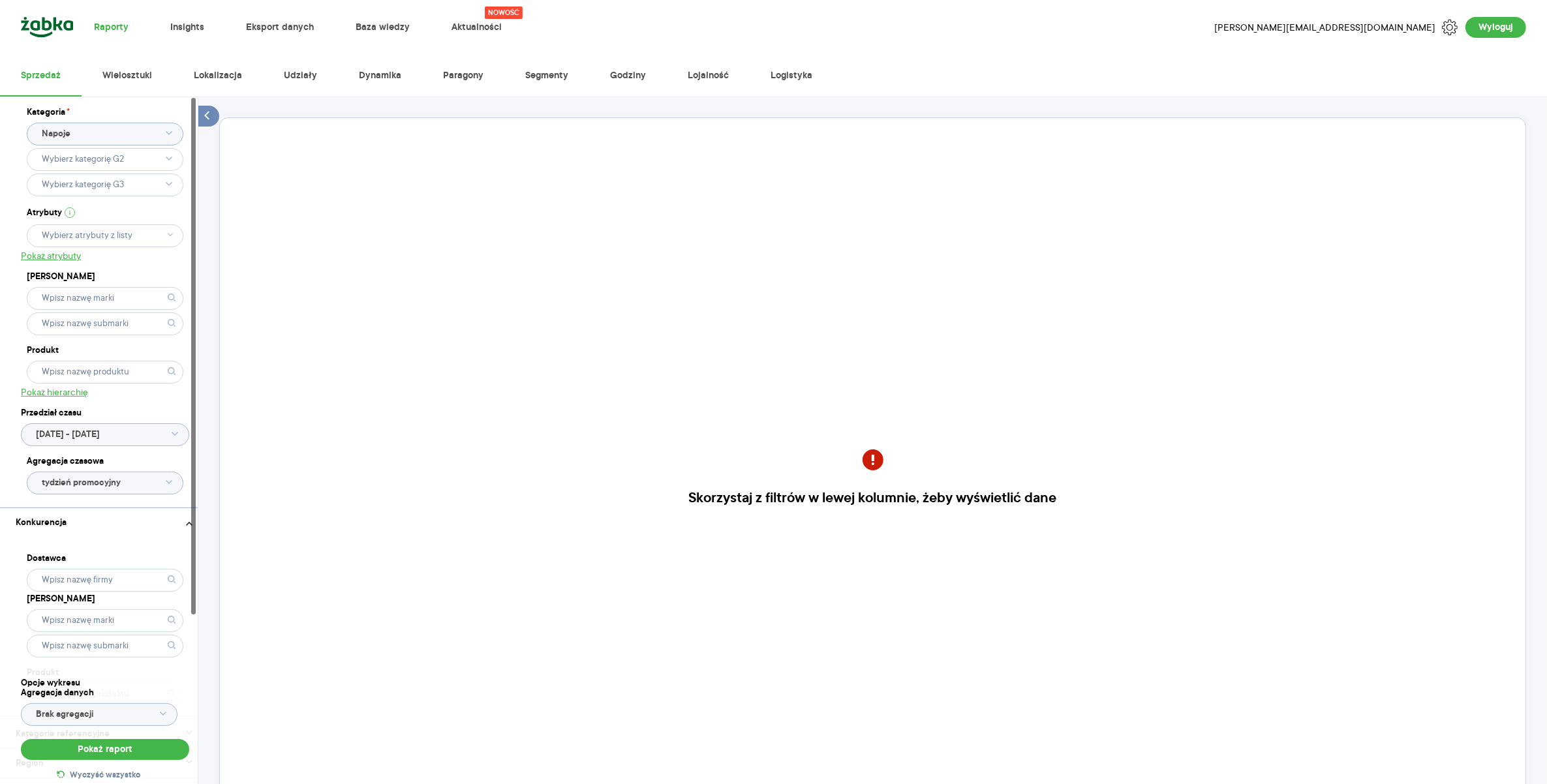 click 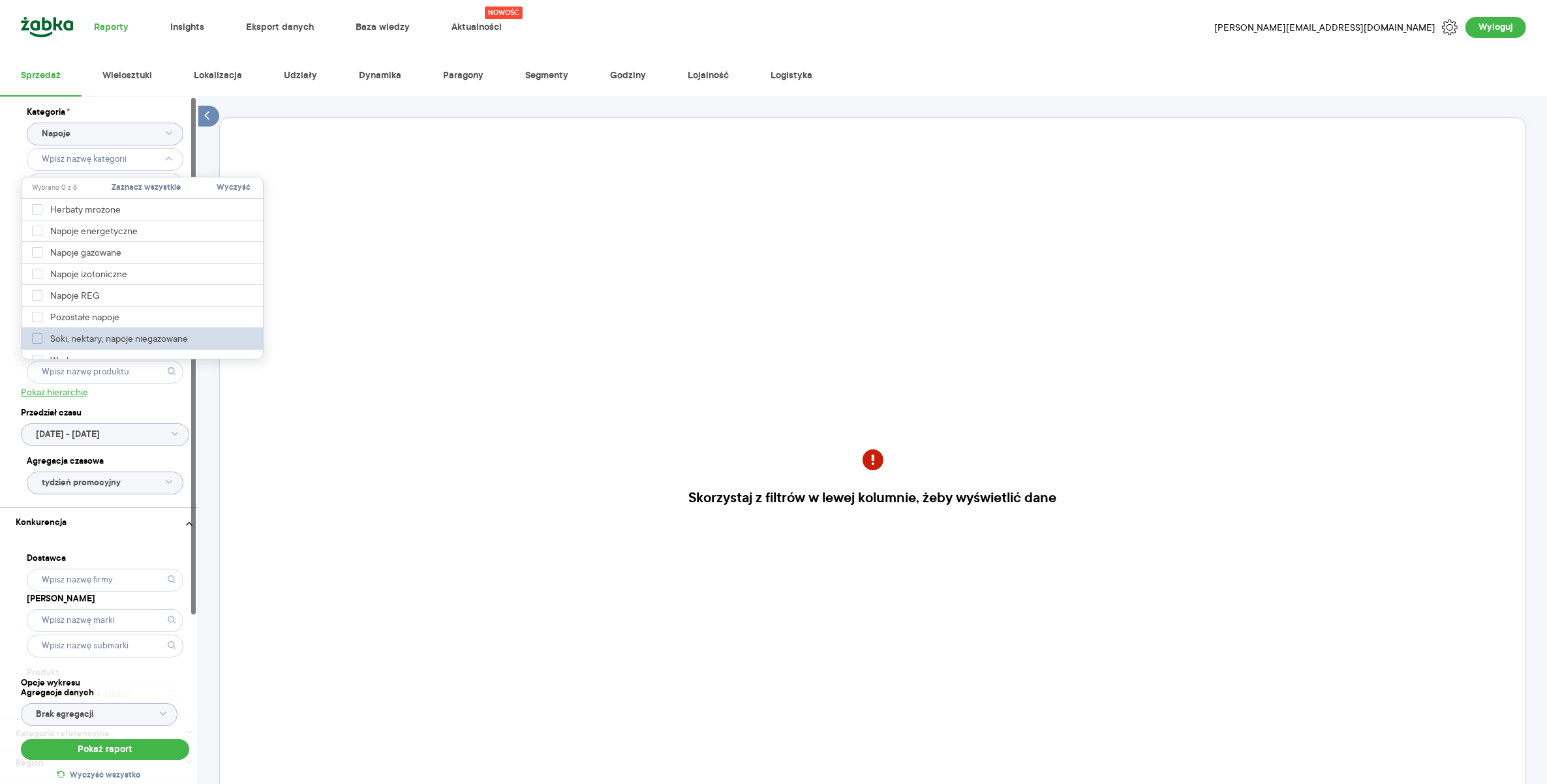click on "Soki, nektary, napoje niegazowane" at bounding box center (124, 339) 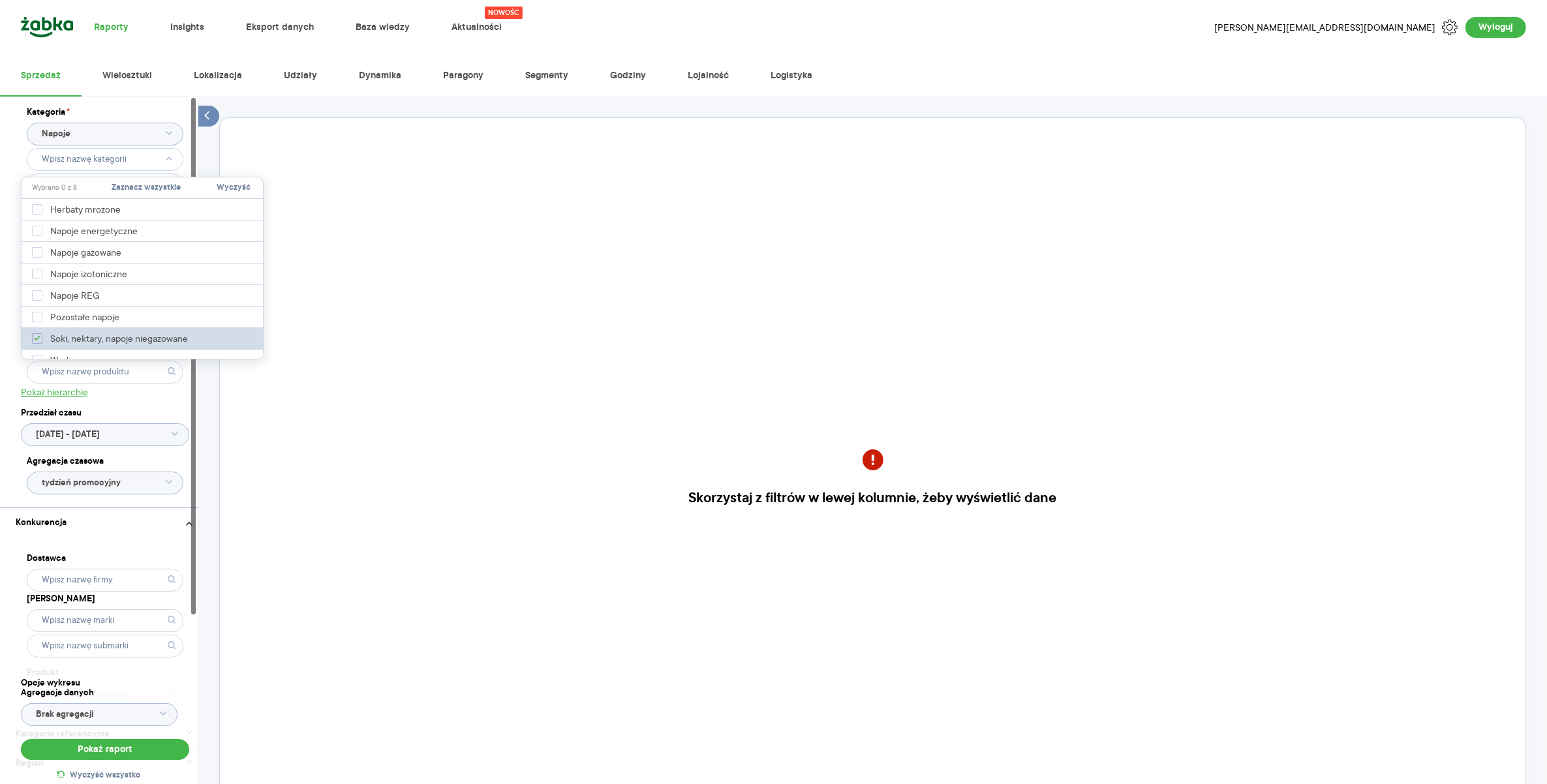 type on "Pobieranie" 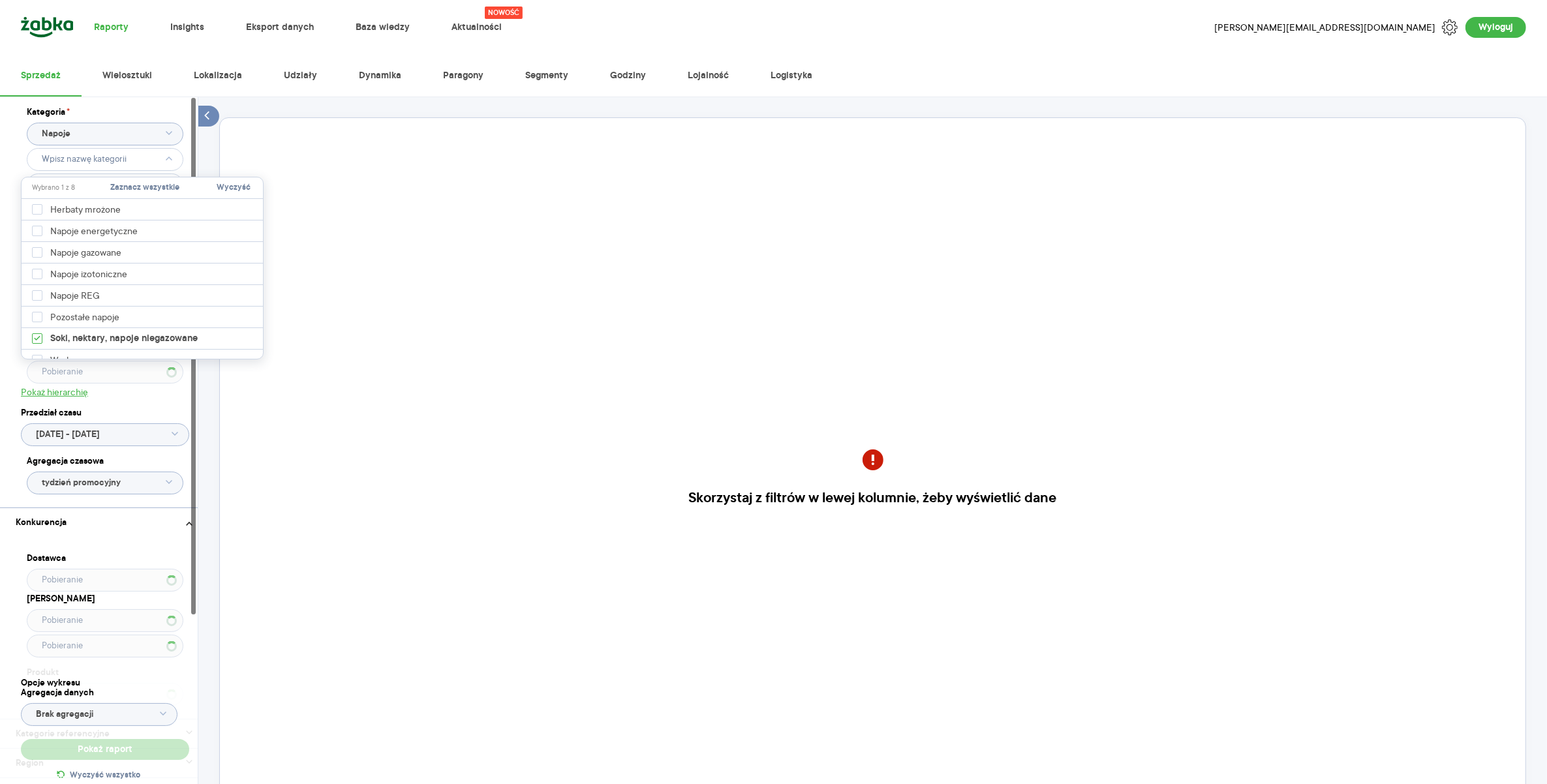 type 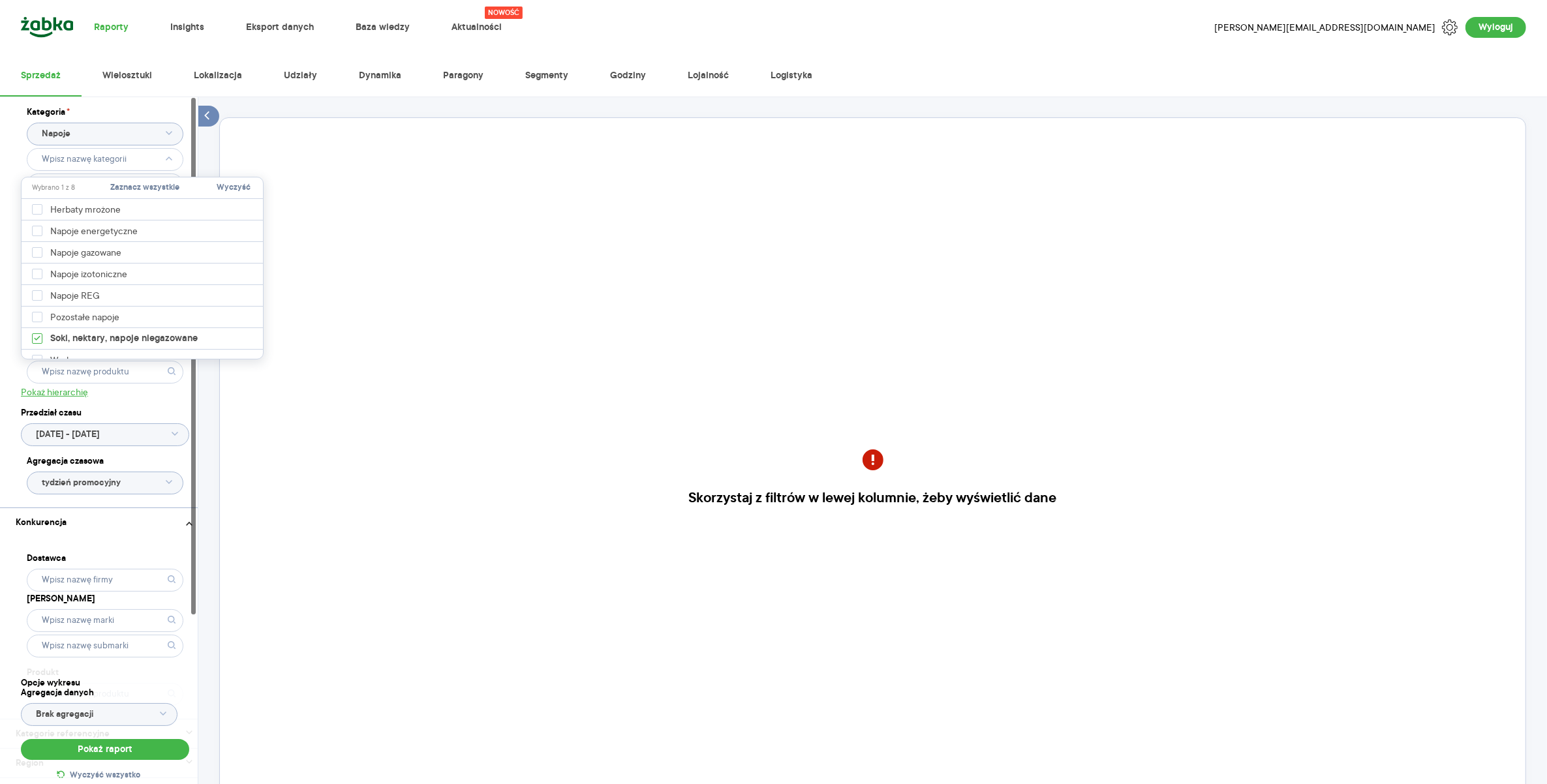 click on "Kategoria * Napoje Atrybuty Pokaż atrybuty Marka Produkt Pokaż hierarchię Przedział czasu 2023.01.02 - 2025.06.29 Agregacja czasowa tydzień promocyjny" at bounding box center [105, 302] 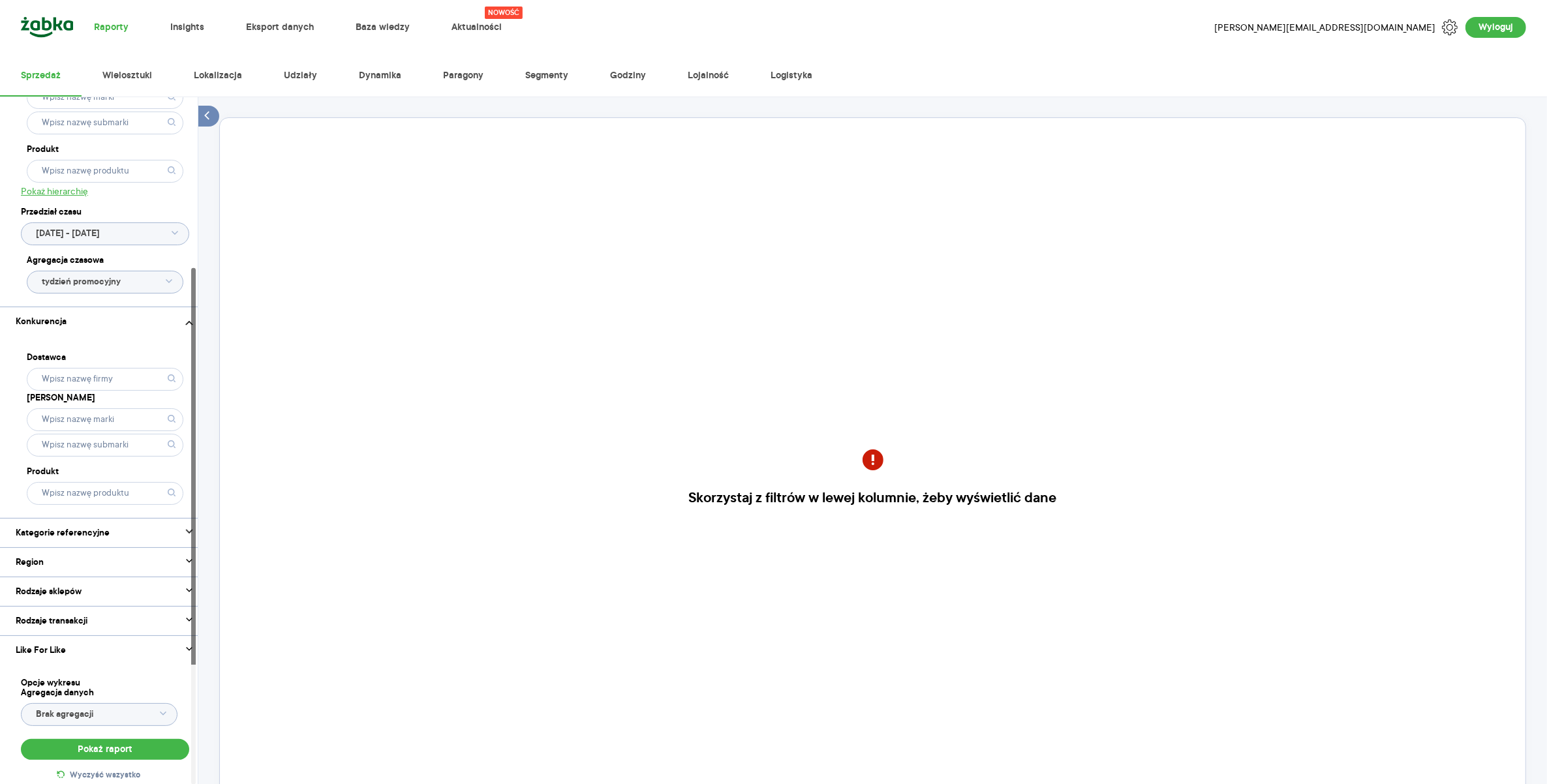 scroll, scrollTop: 227, scrollLeft: 0, axis: vertical 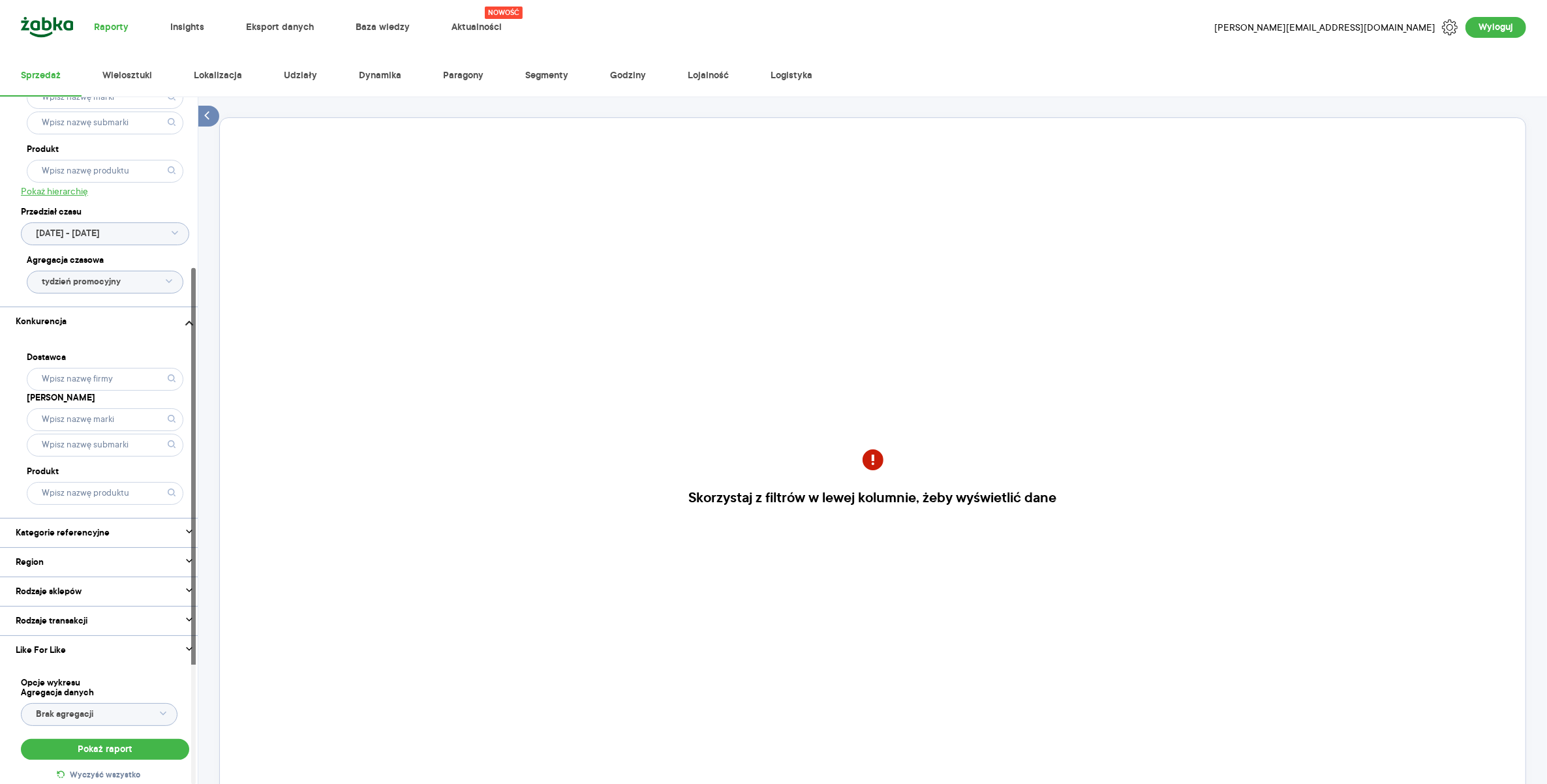 click at bounding box center (172, 492) 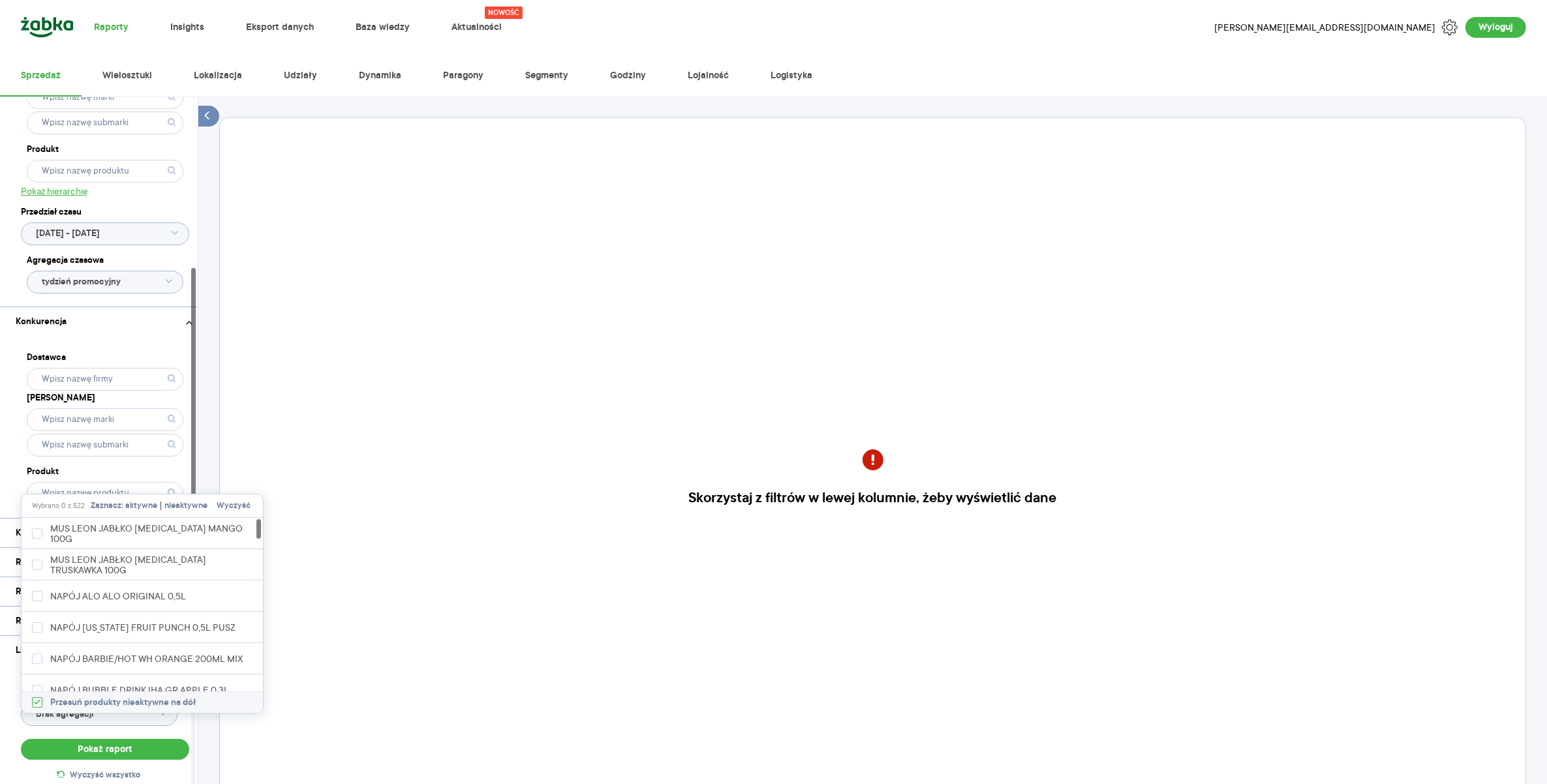 click on "aktywne" at bounding box center [141, 506] 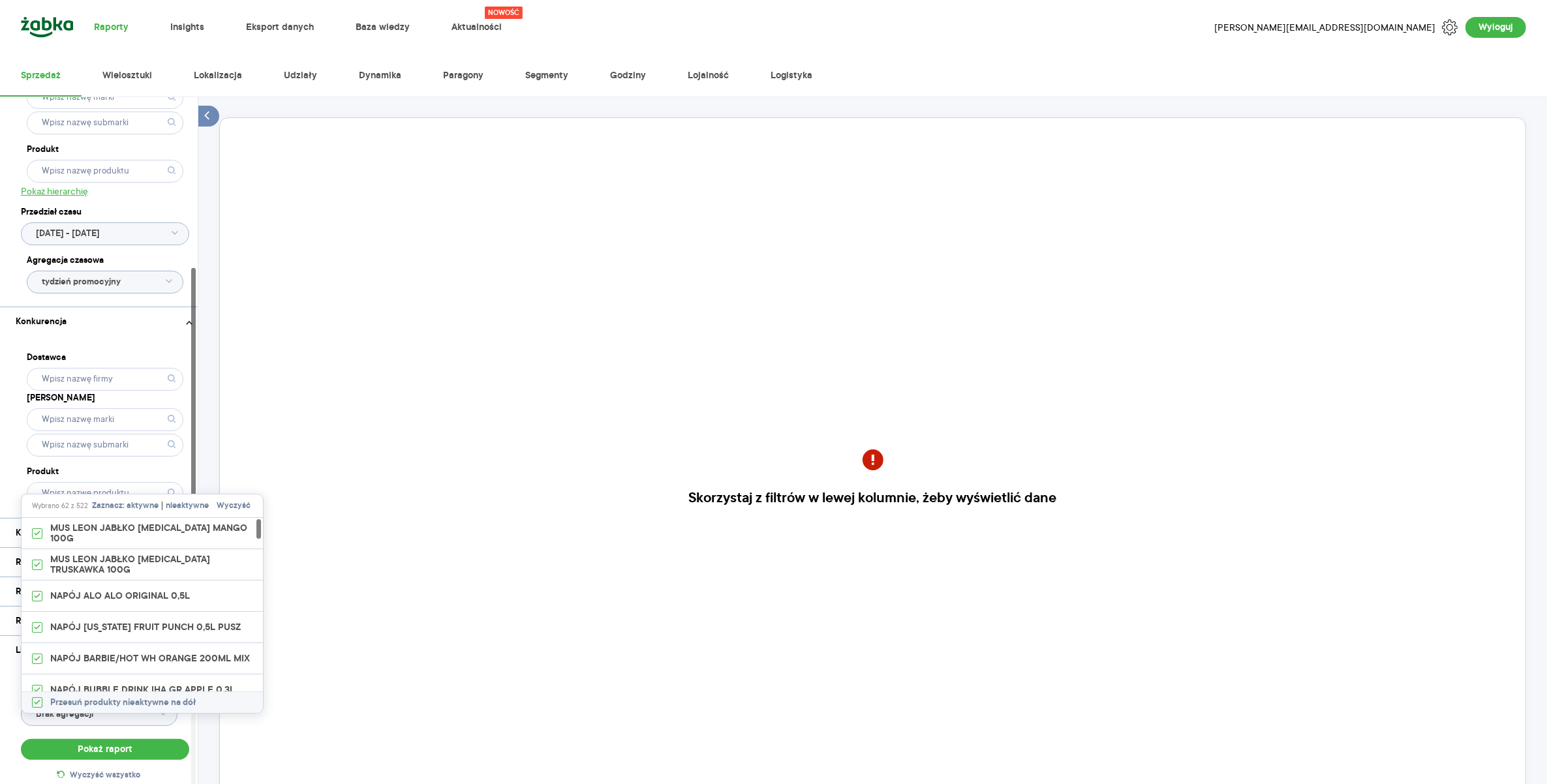 click on "nieaktywne" at bounding box center [187, 506] 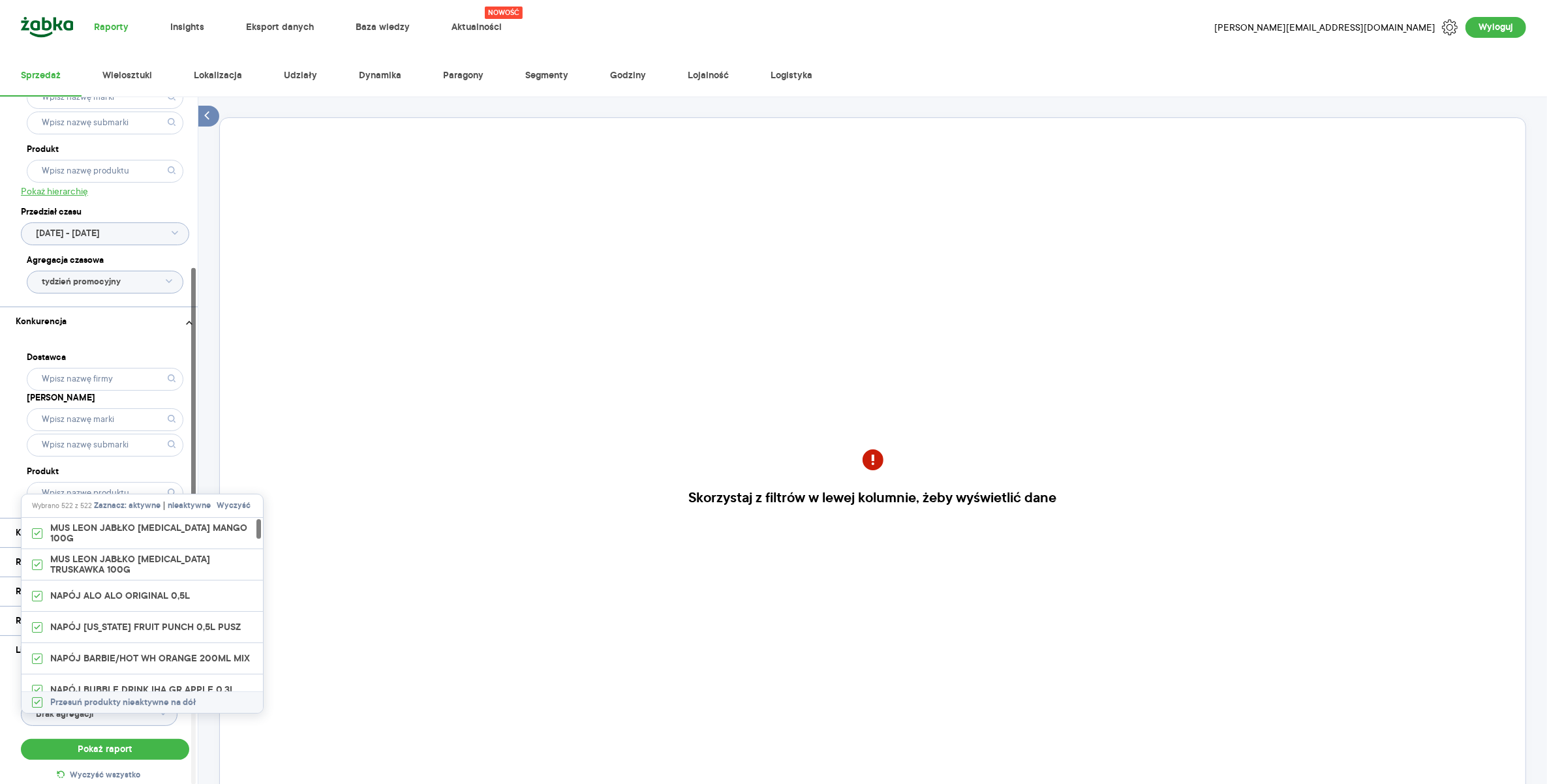 click on "Kategoria * Napoje Wybrano 1 z 8 Atrybuty Pokaż atrybuty Marka Produkt Pokaż hierarchię Przedział czasu 2023.01.02 - 2025.06.29 Agregacja czasowa tydzień promocyjny Konkurencja Dostawca Marka Produkt Kategorie referencyjne Region Rodzaje sklepów Rodzaje transakcji Wszystkie Like For Like Uwzględnij LFL Opcje wykresu Agregacja danych Brak agregacji Pokaż raport Wyczyść wszystko Skorzystaj z filtrów w lewej kolumnie, żeby wyświetlić dane Masz pytania dot. działania portalu? Napisz do nas na  acit@zabka.pl" at bounding box center (872, 507) 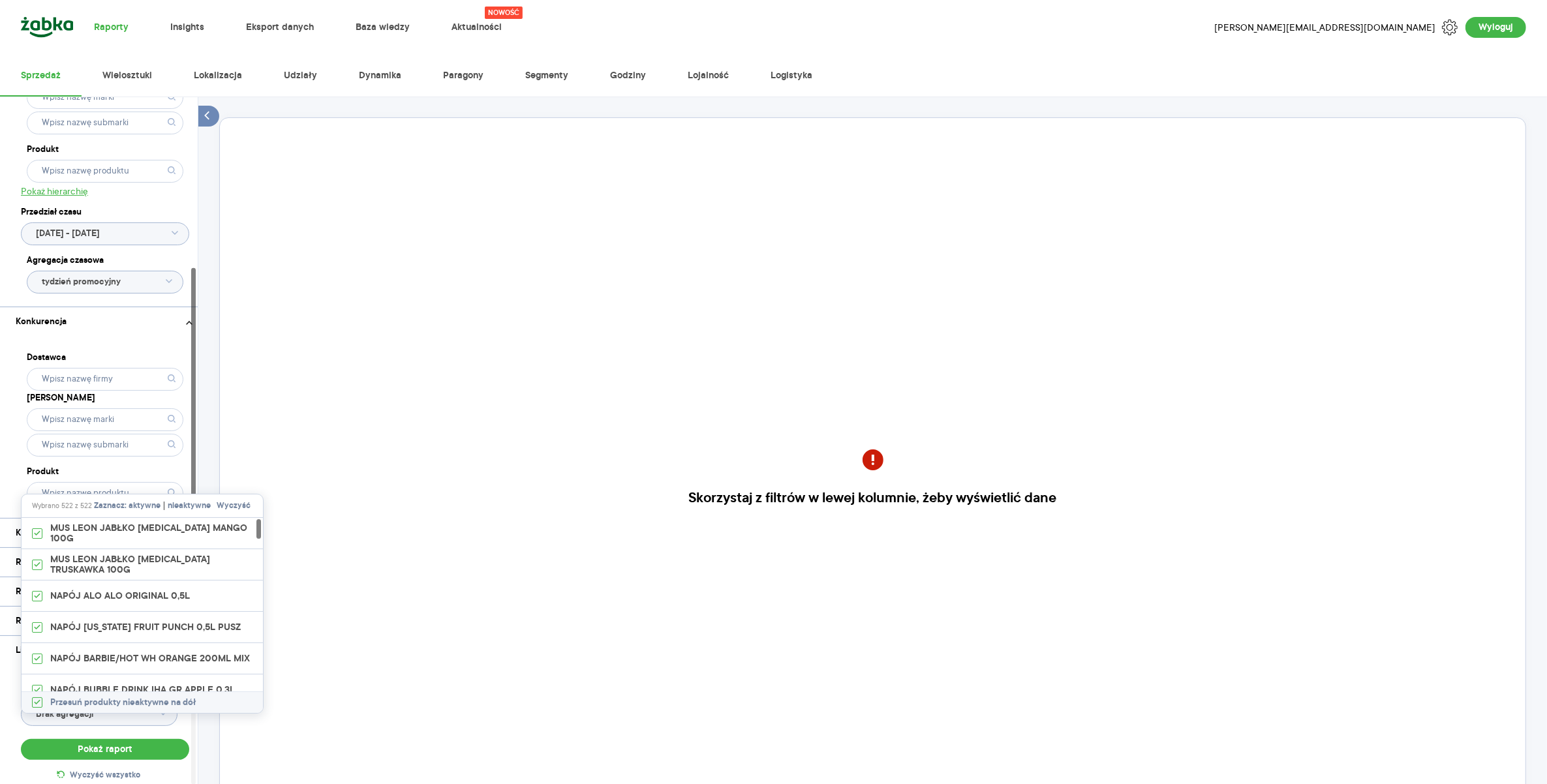 type on "Wybrano 522 z 522" 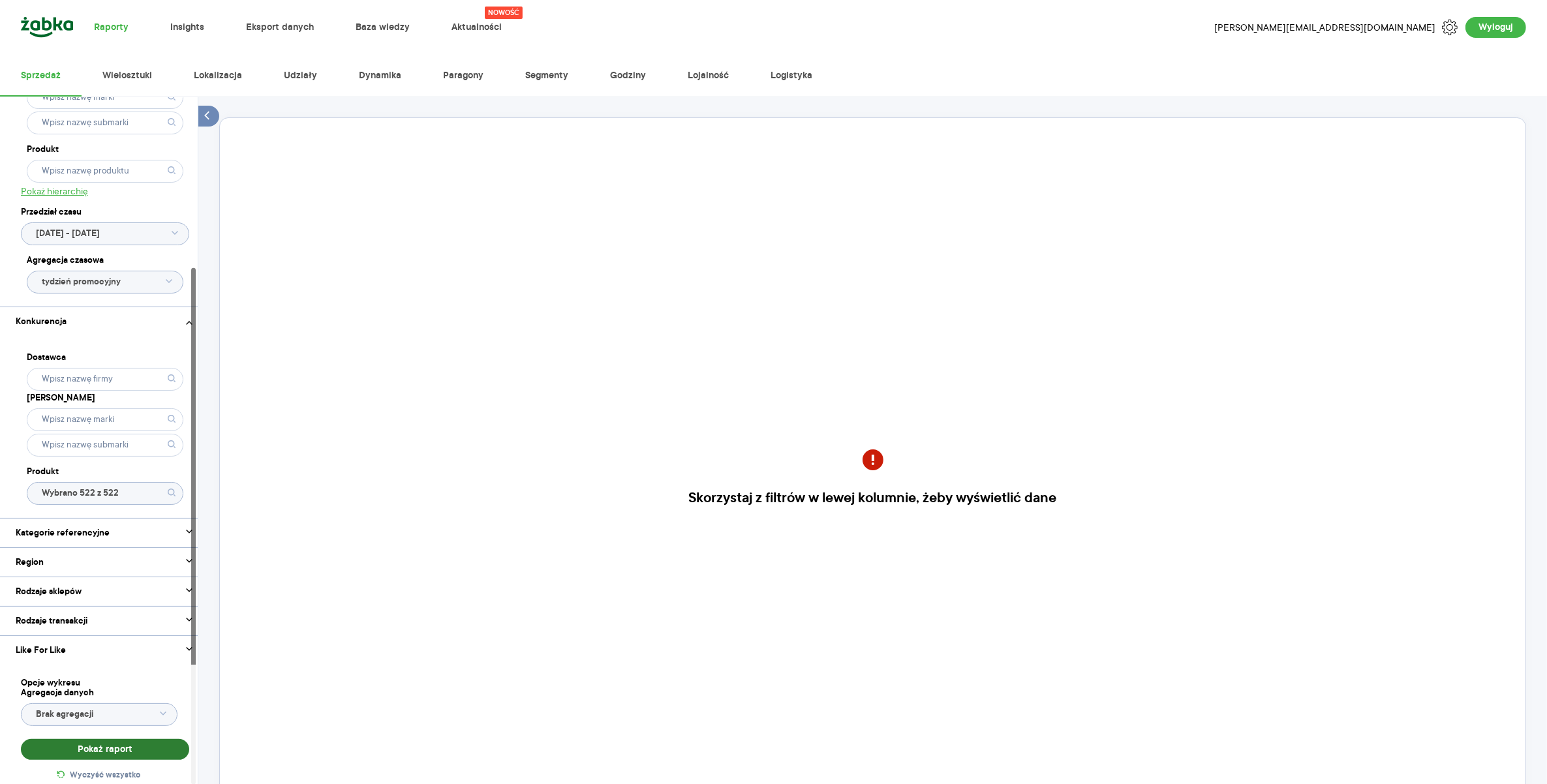 click on "Pokaż raport" at bounding box center [105, 749] 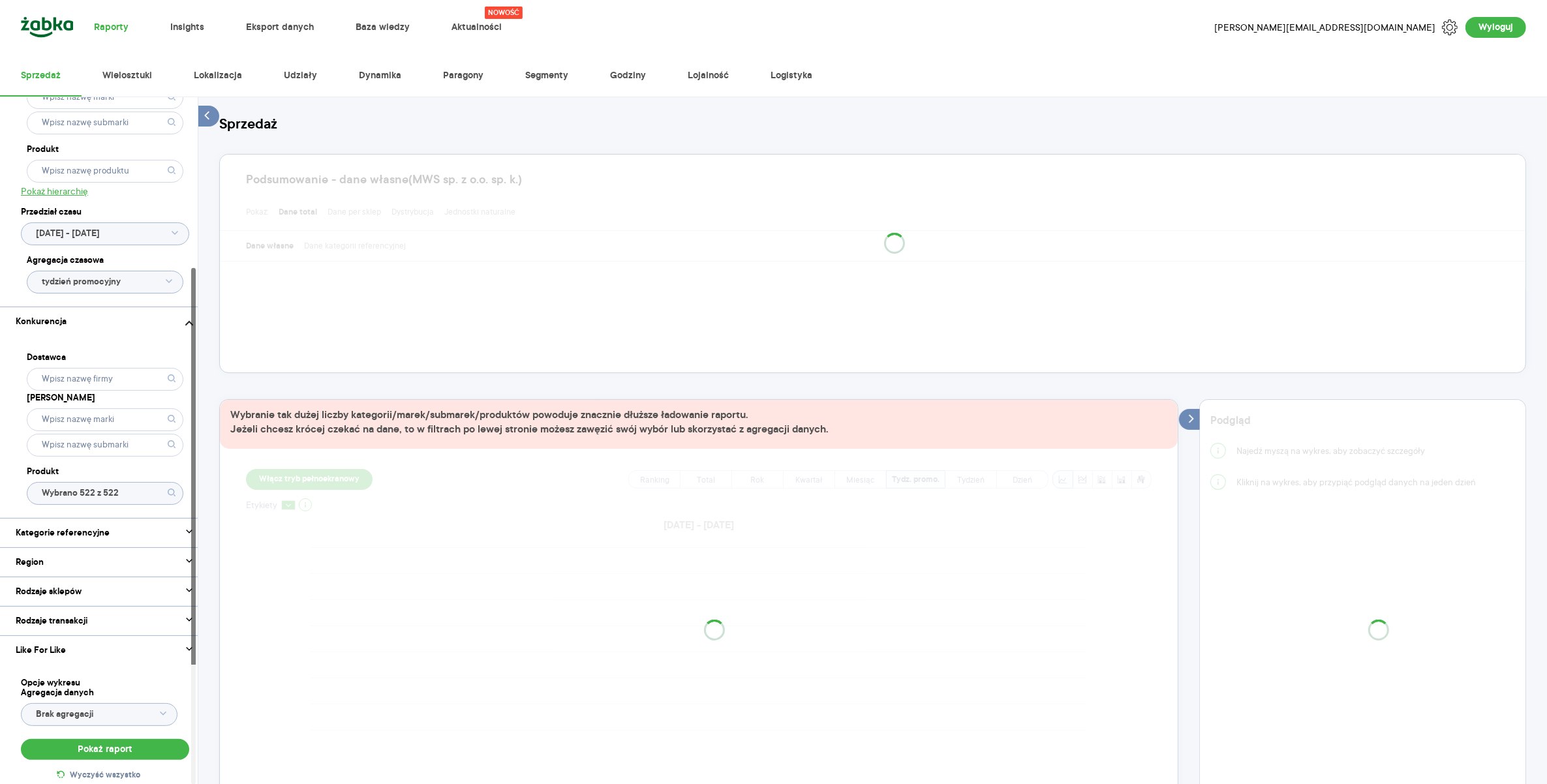 click at bounding box center [172, 492] 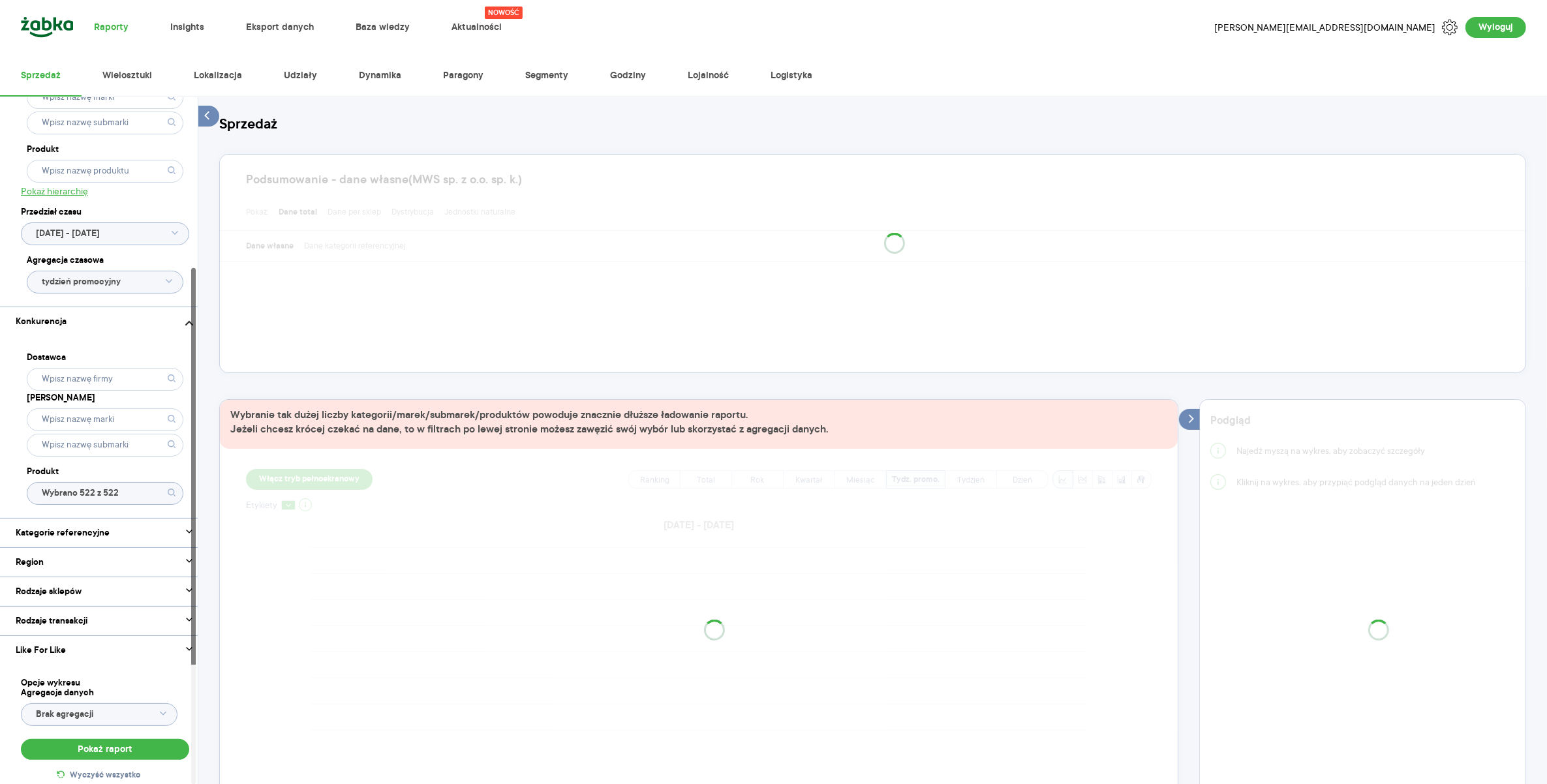 type 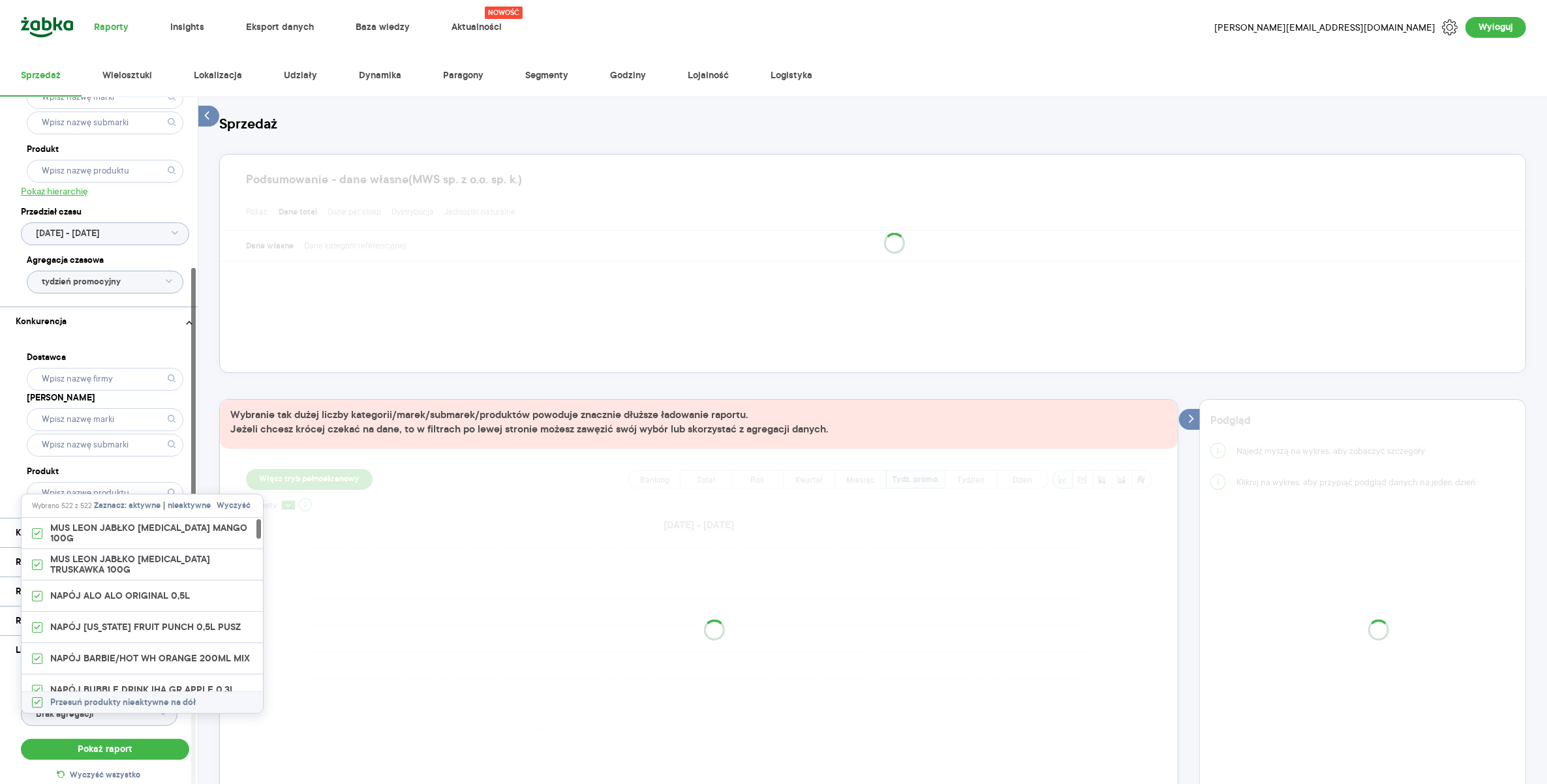 click on "Wyczyść" at bounding box center (234, 506) 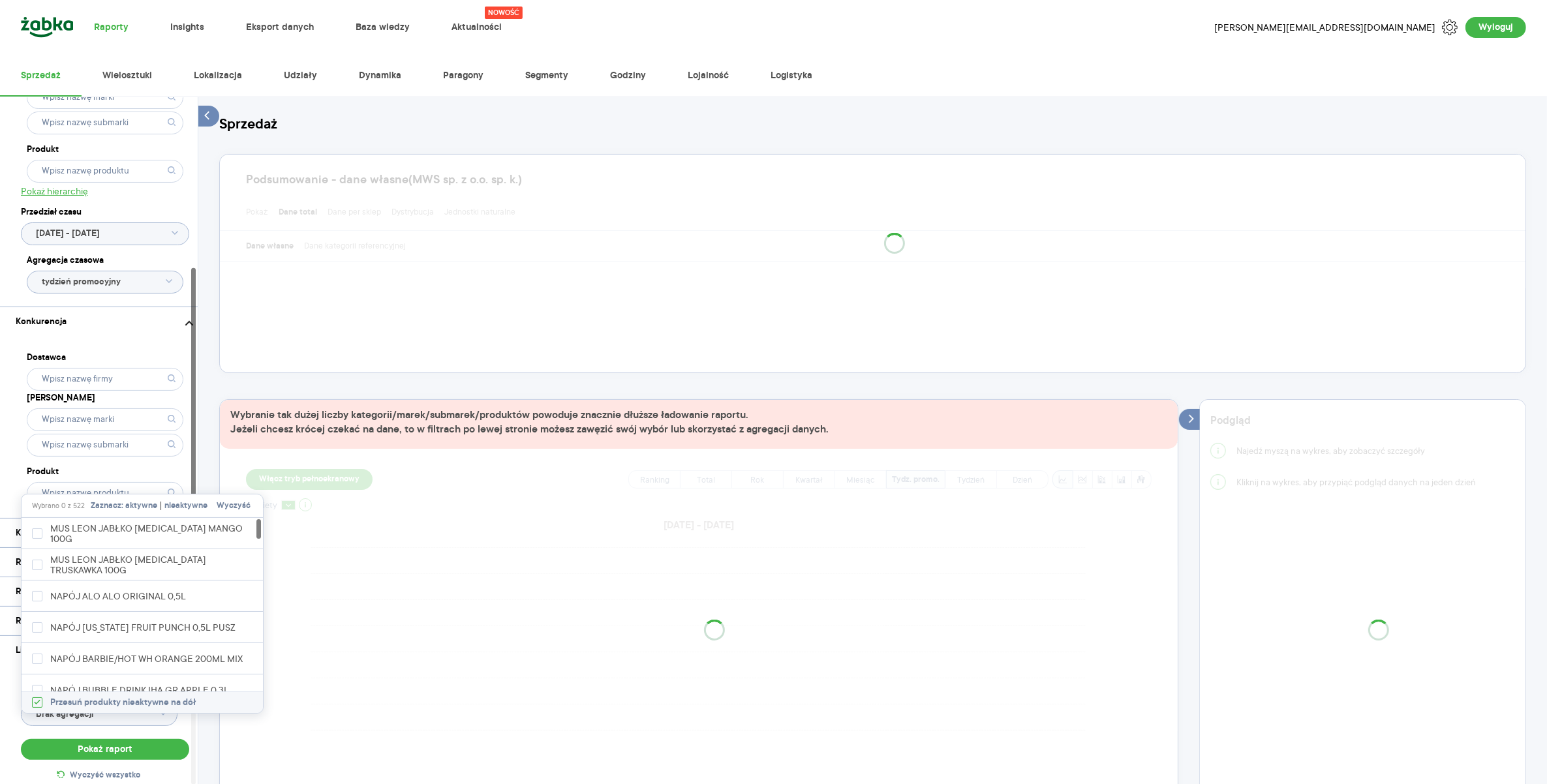 click 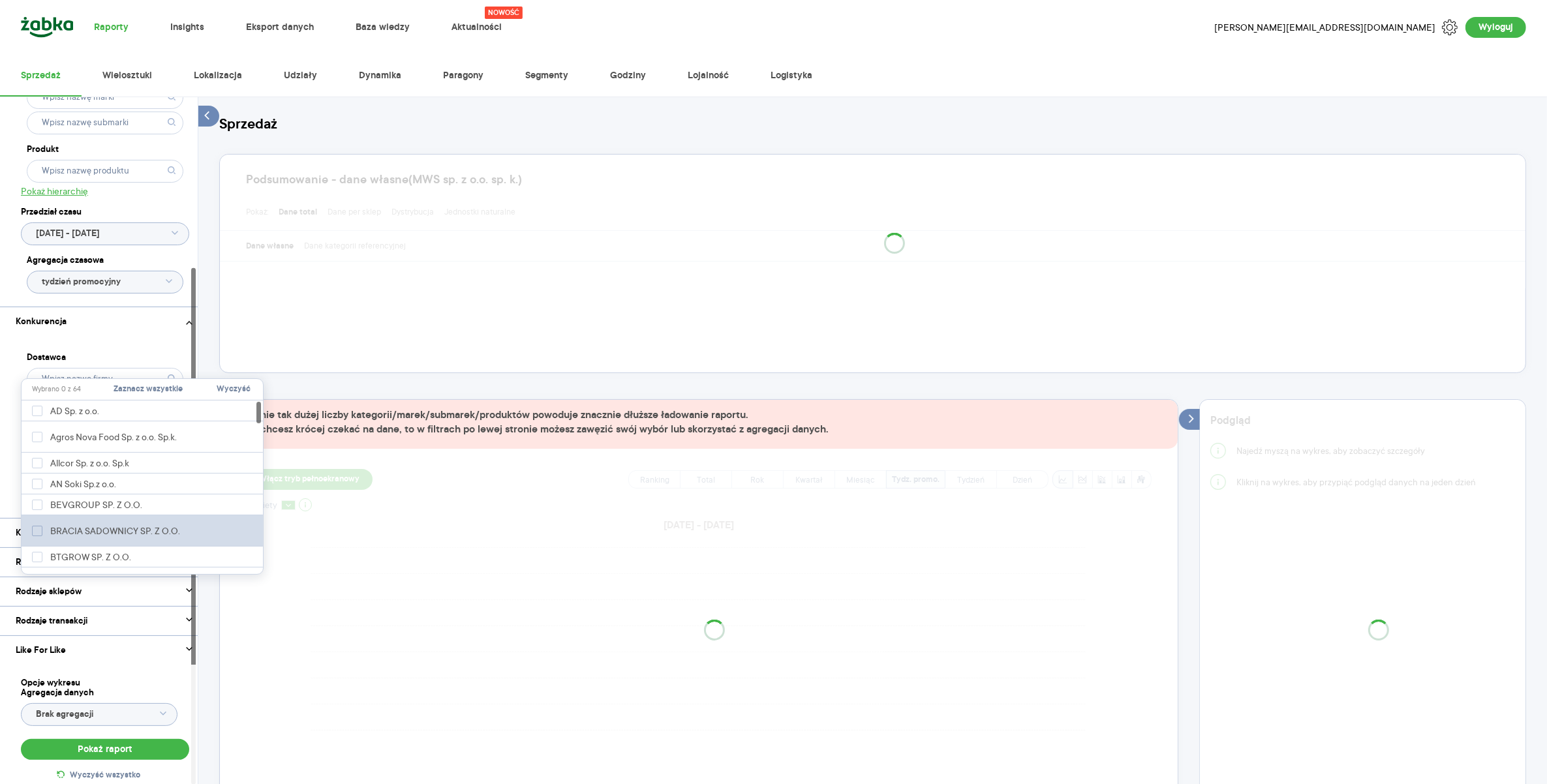 click on "BRACIA SADOWNICY SP. Z O.O." at bounding box center (117, 531) 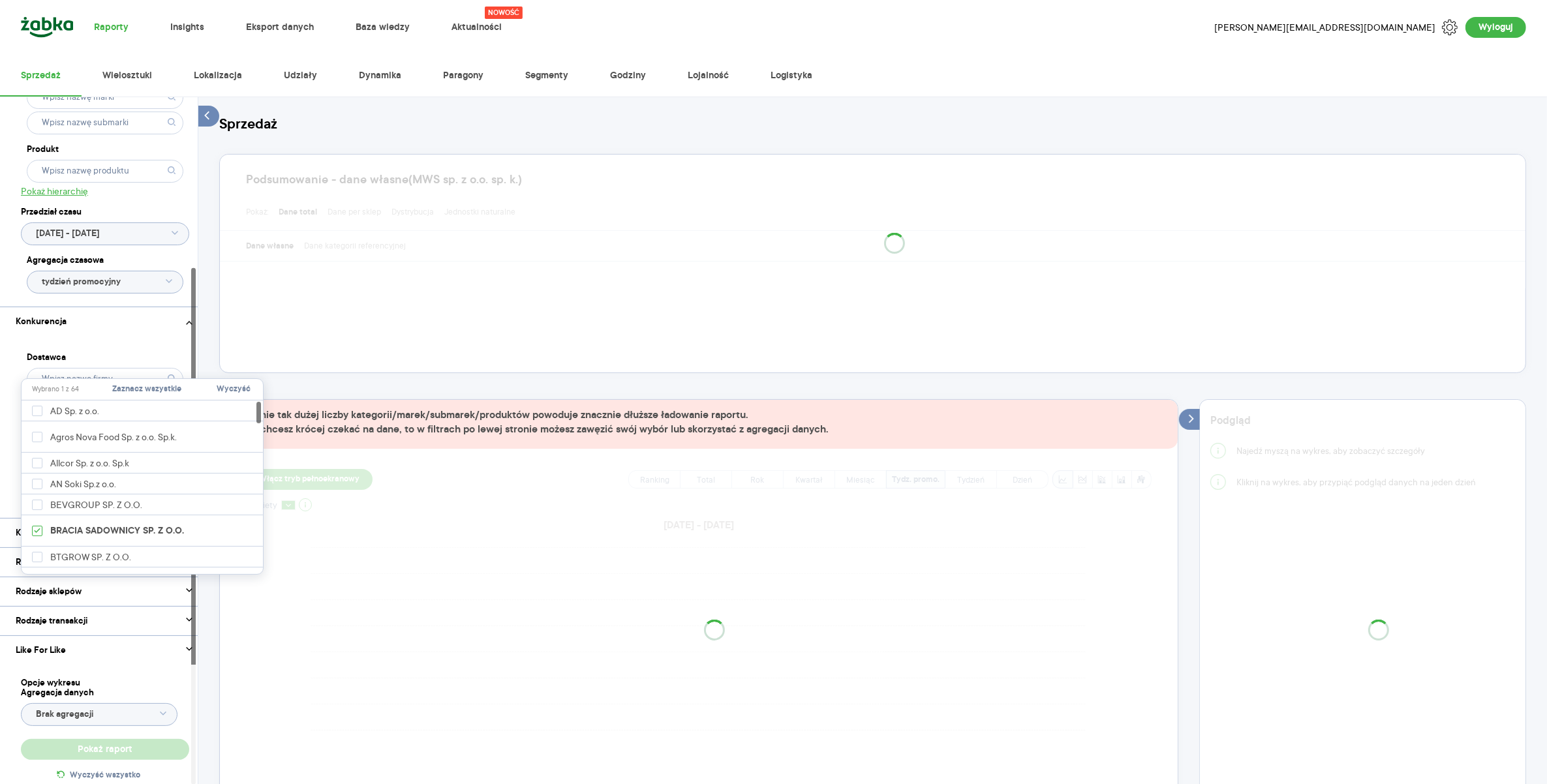 click on "Opcje wykresu" at bounding box center (105, 683) 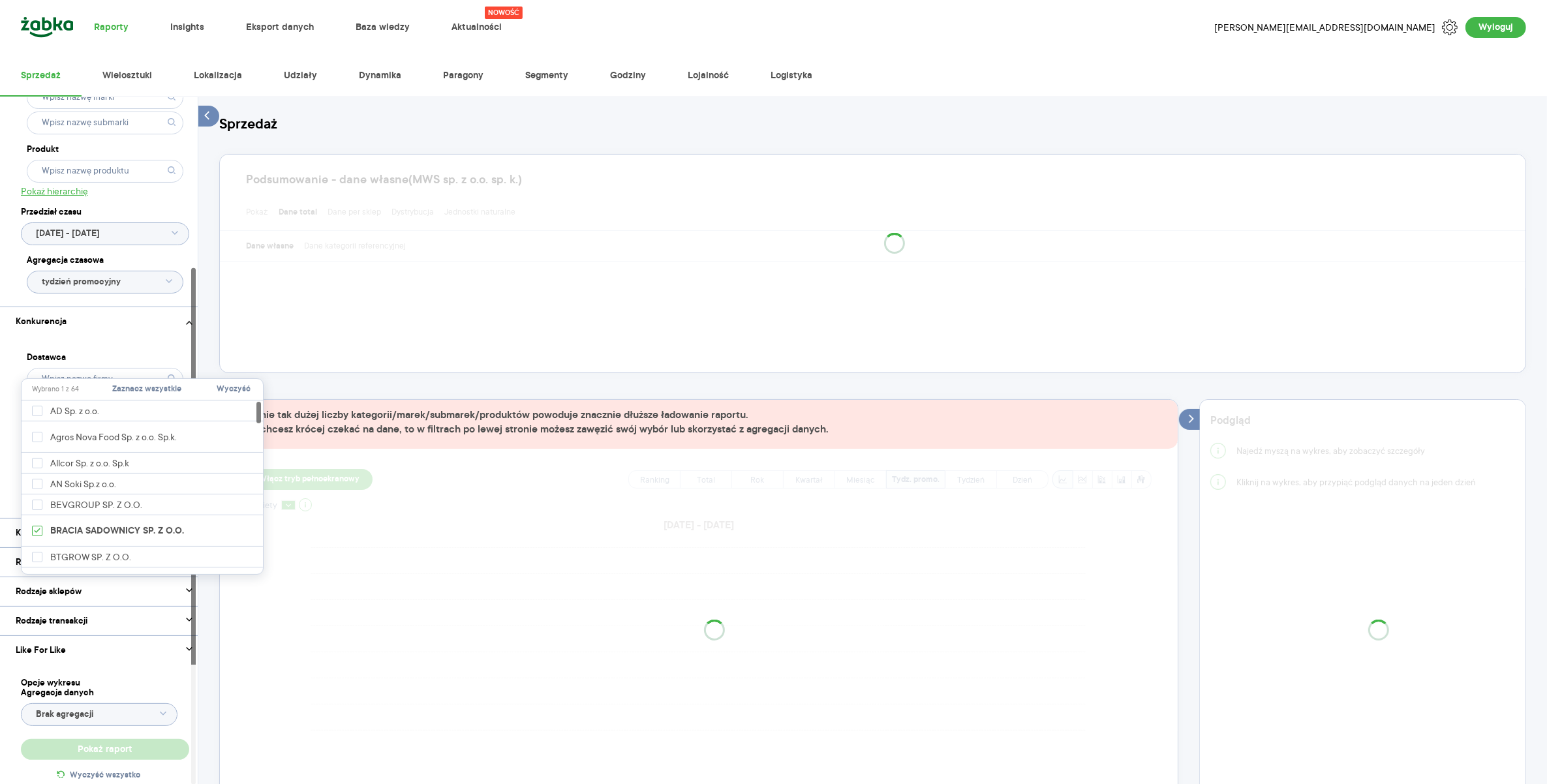 type on "Wybrano 1 z 64" 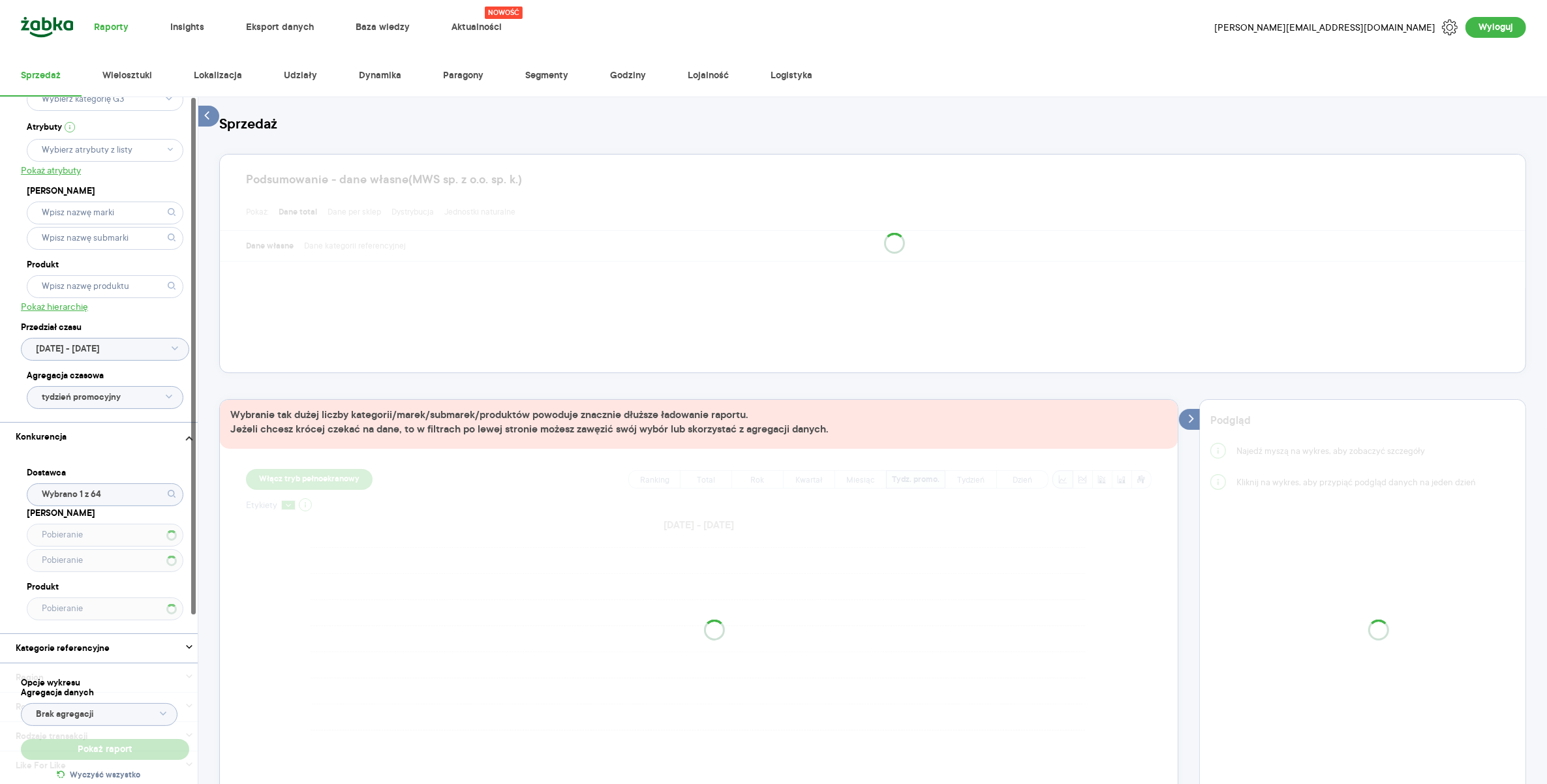 scroll, scrollTop: 0, scrollLeft: 0, axis: both 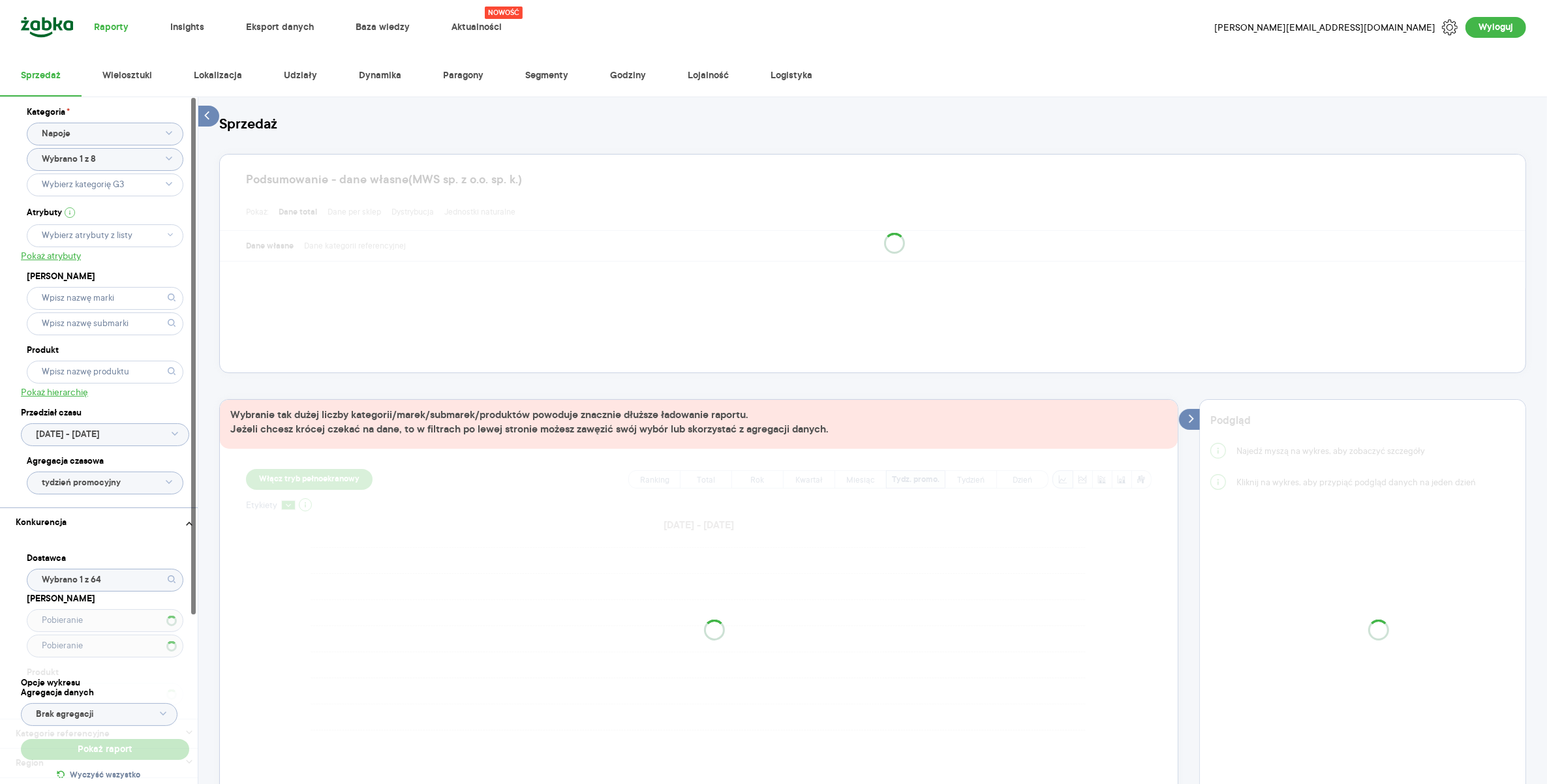 click 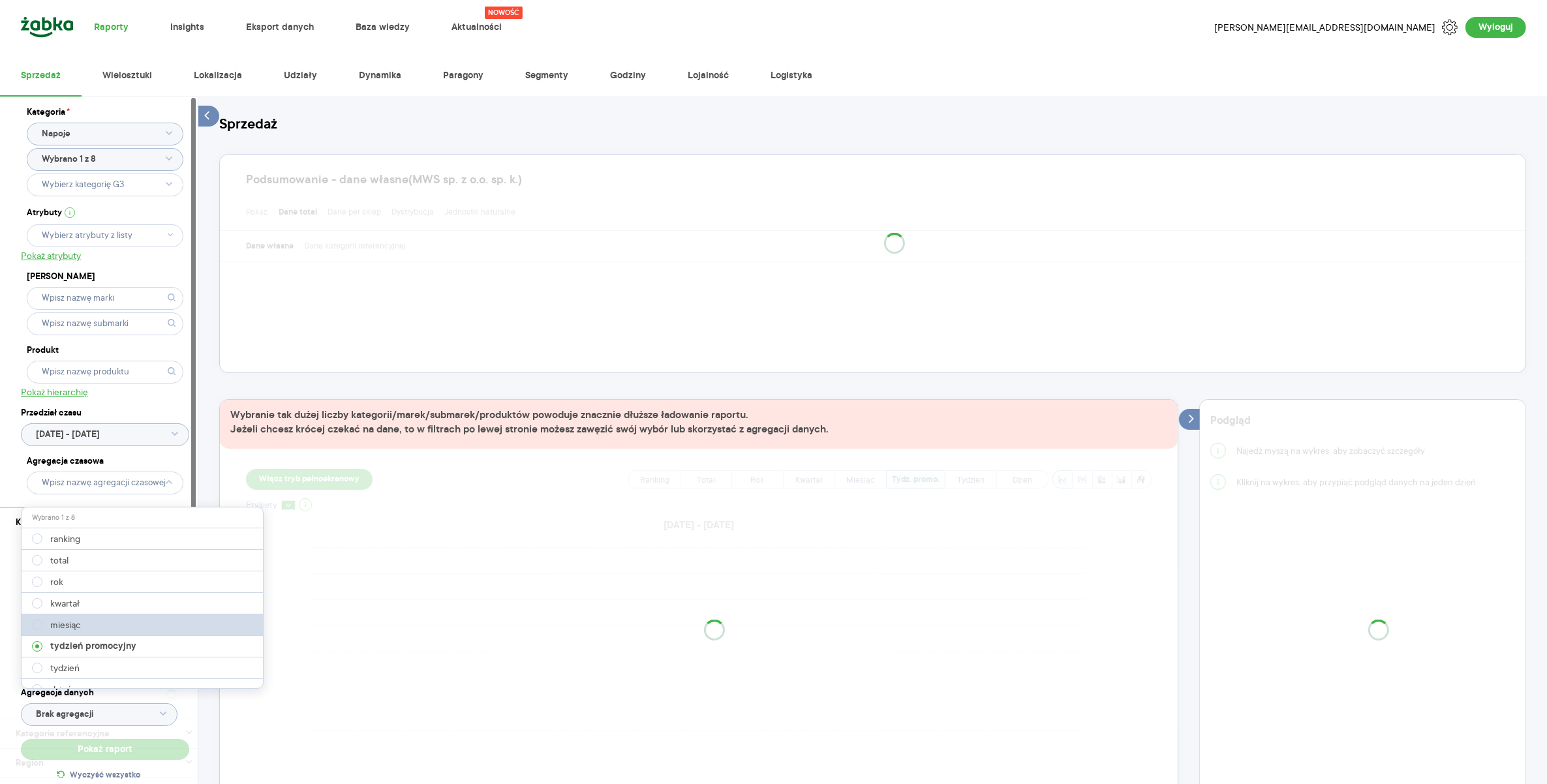 click on "miesiąc" at bounding box center [144, 625] 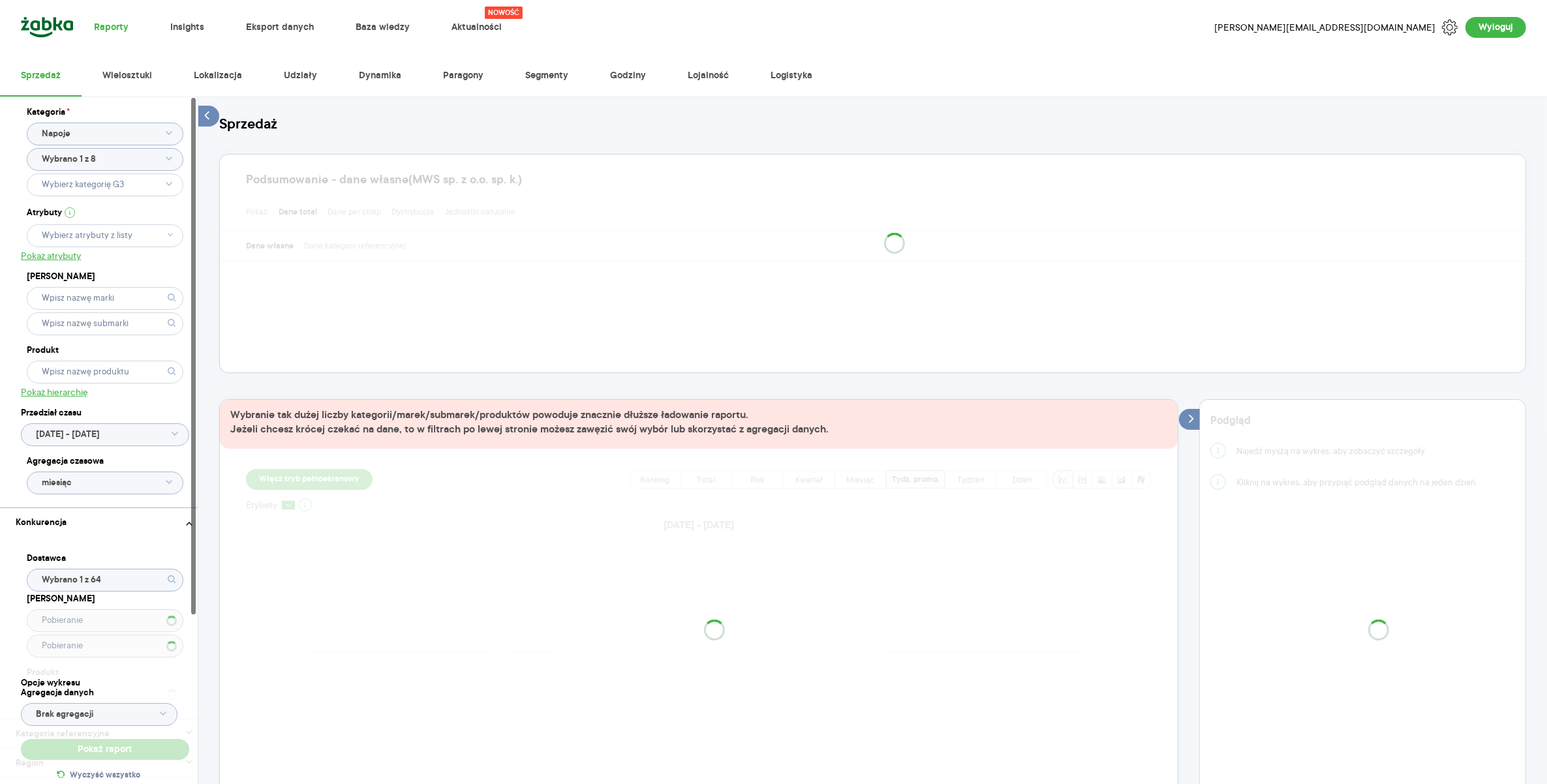 click 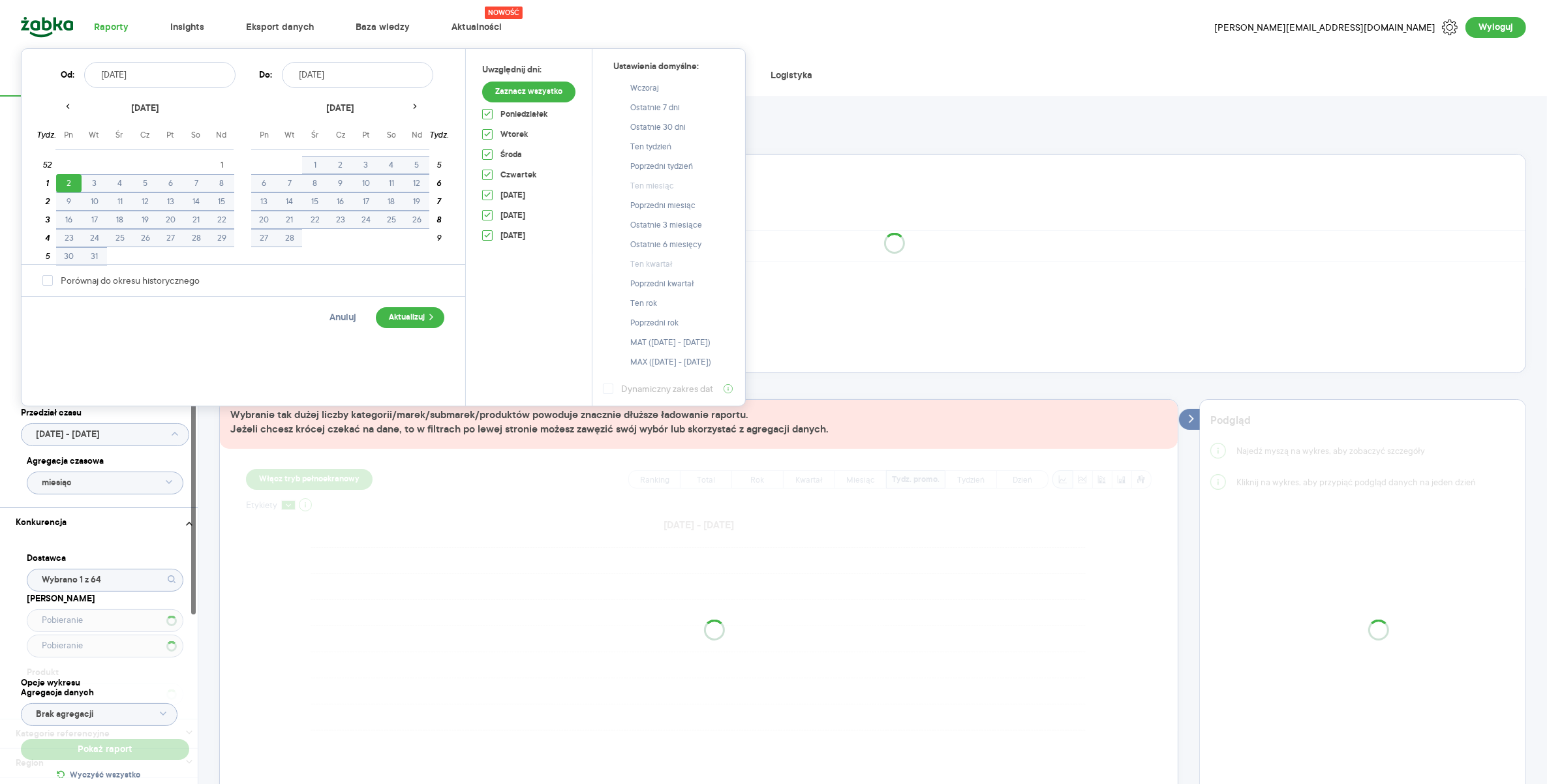 click on "Kategoria * Napoje Wybrano 1 z 8 Atrybuty Pokaż atrybuty Marka Produkt Pokaż hierarchię Przedział czasu 2023.01.02 - 2025.06.29 Agregacja czasowa miesiąc" at bounding box center [105, 302] 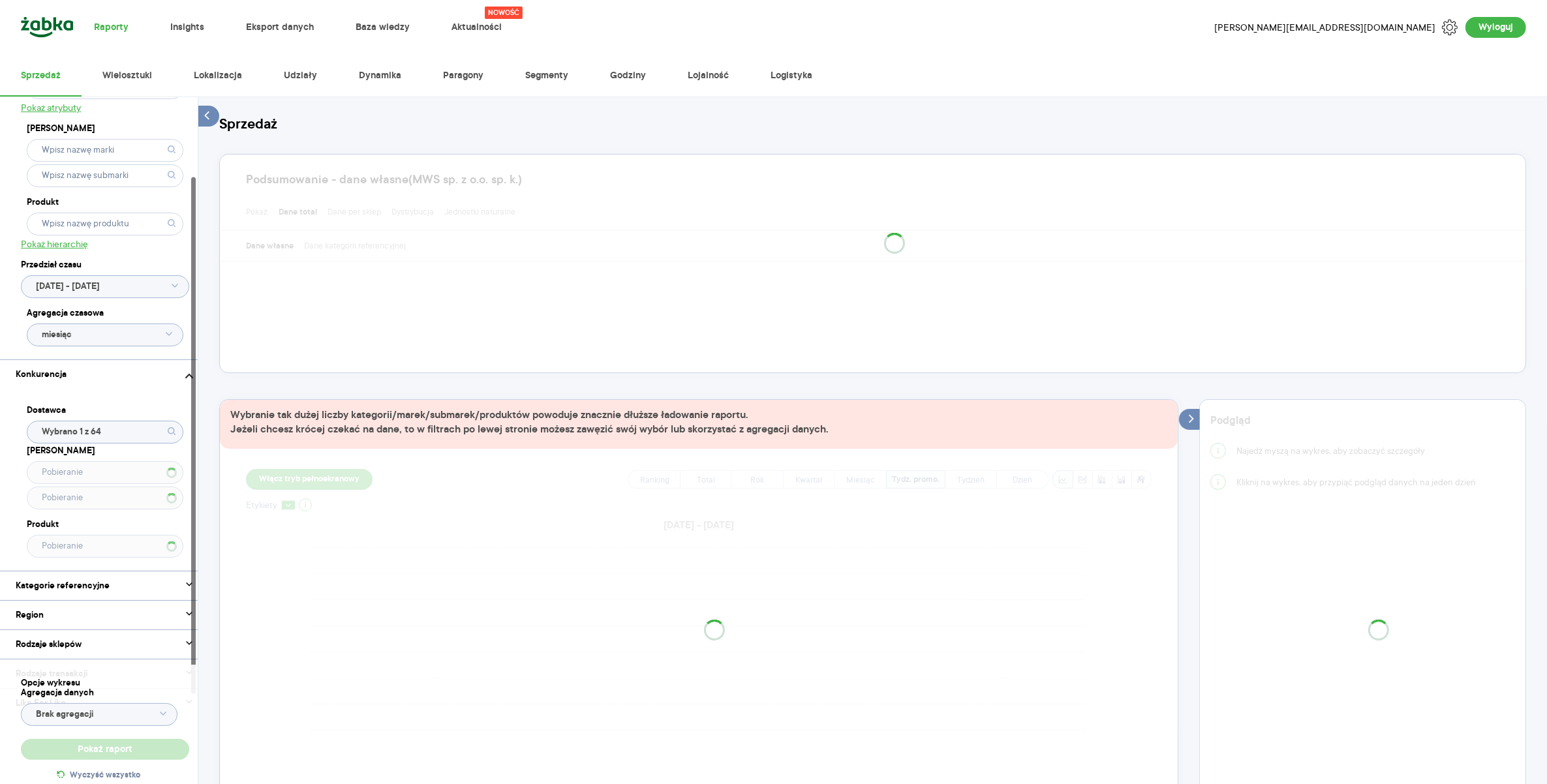 scroll, scrollTop: 163, scrollLeft: 0, axis: vertical 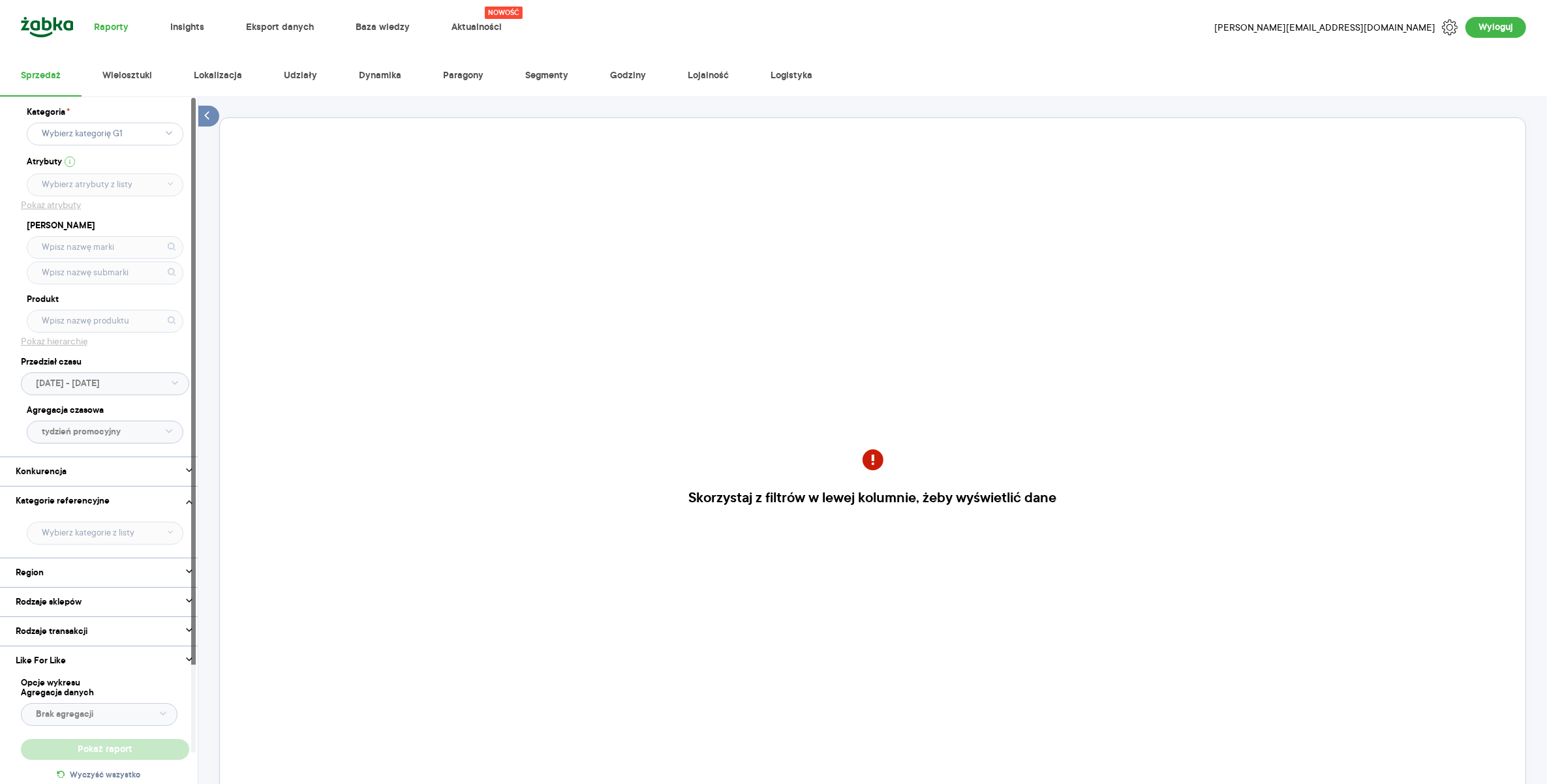 click 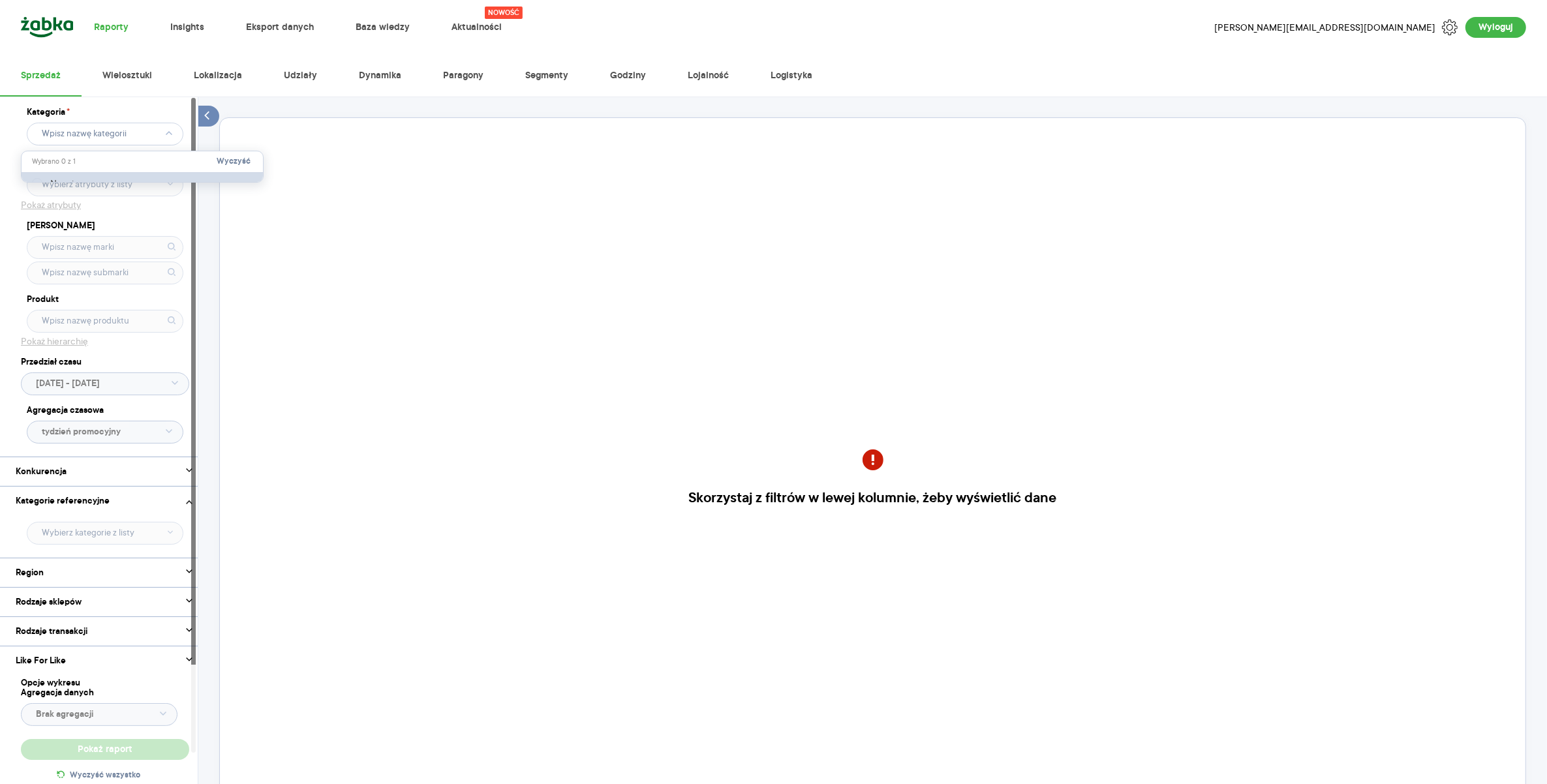 click on "Napoje" at bounding box center (144, 183) 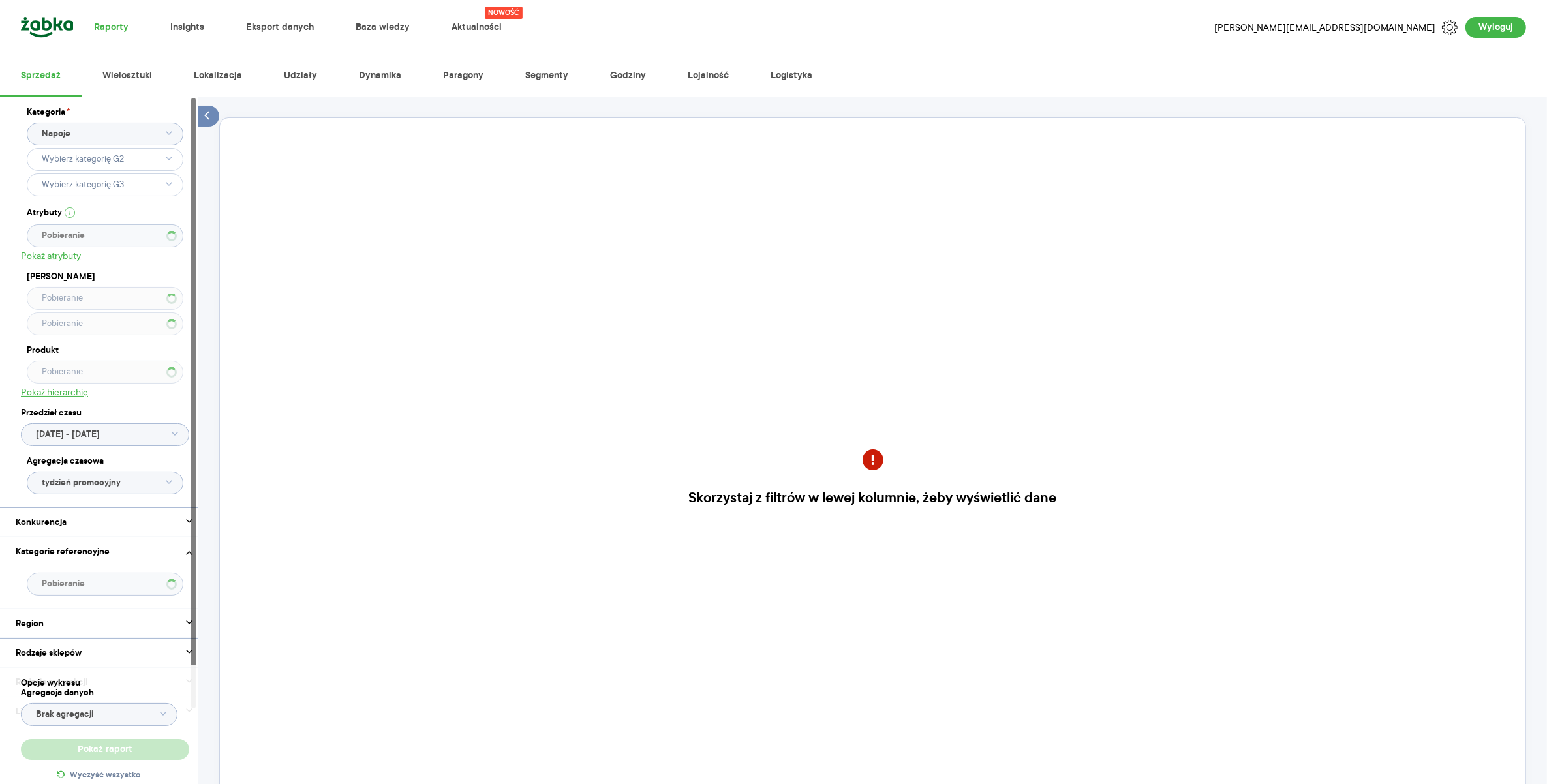 type 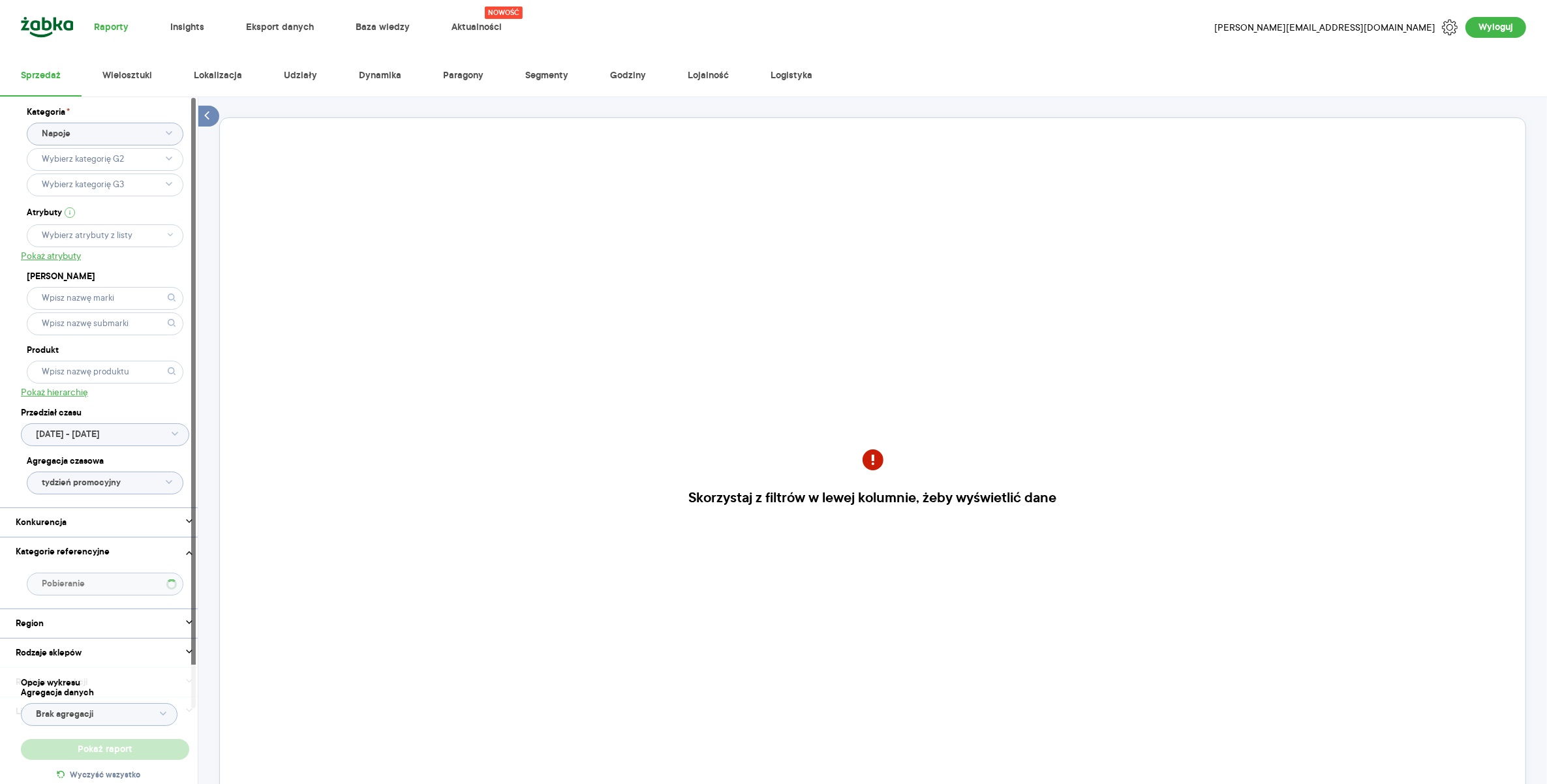 type 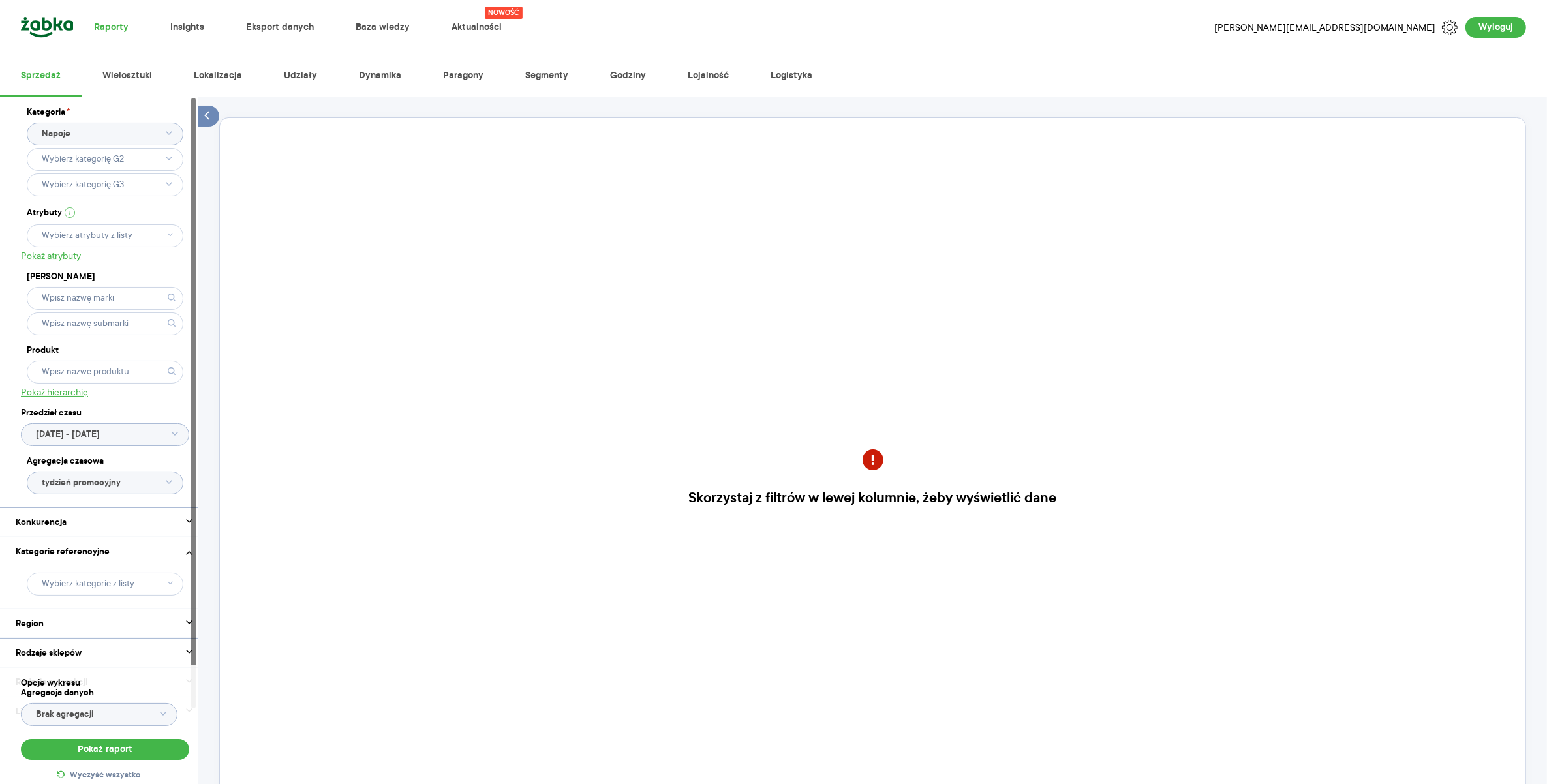click on "tydzień promocyjny" 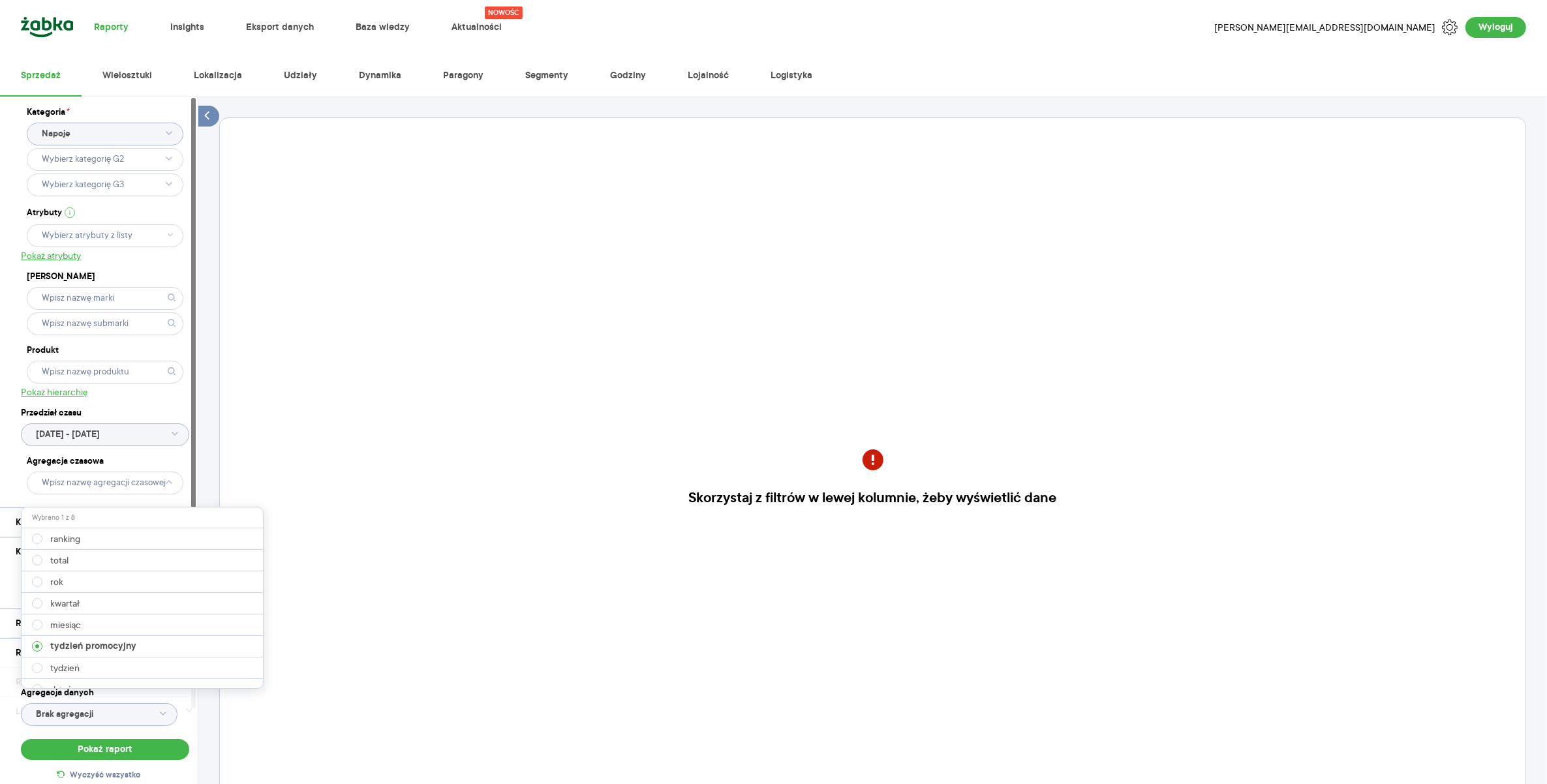 click on "miesiąc" at bounding box center (65, 625) 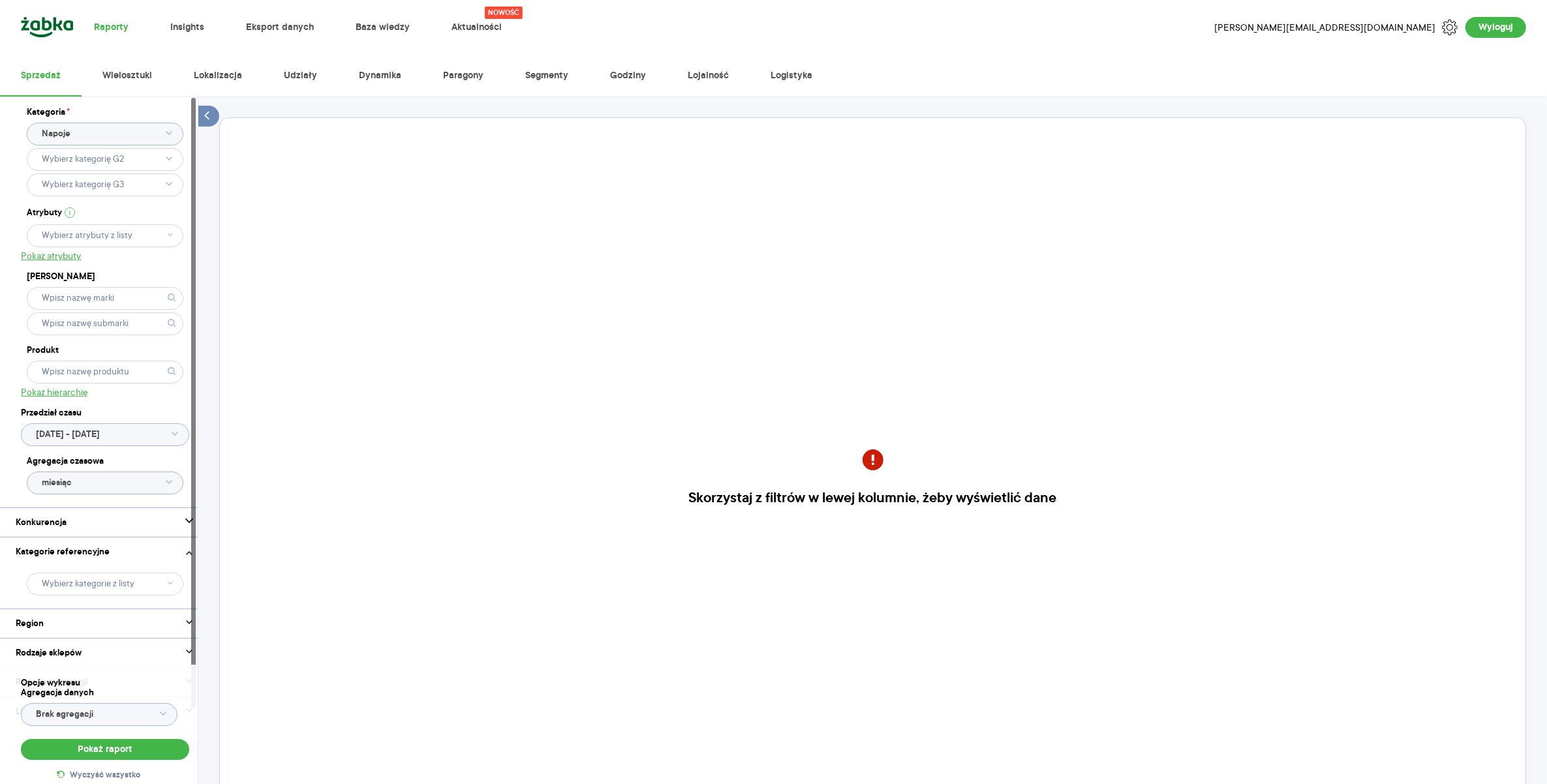 click on "Konkurencja" at bounding box center (105, 522) 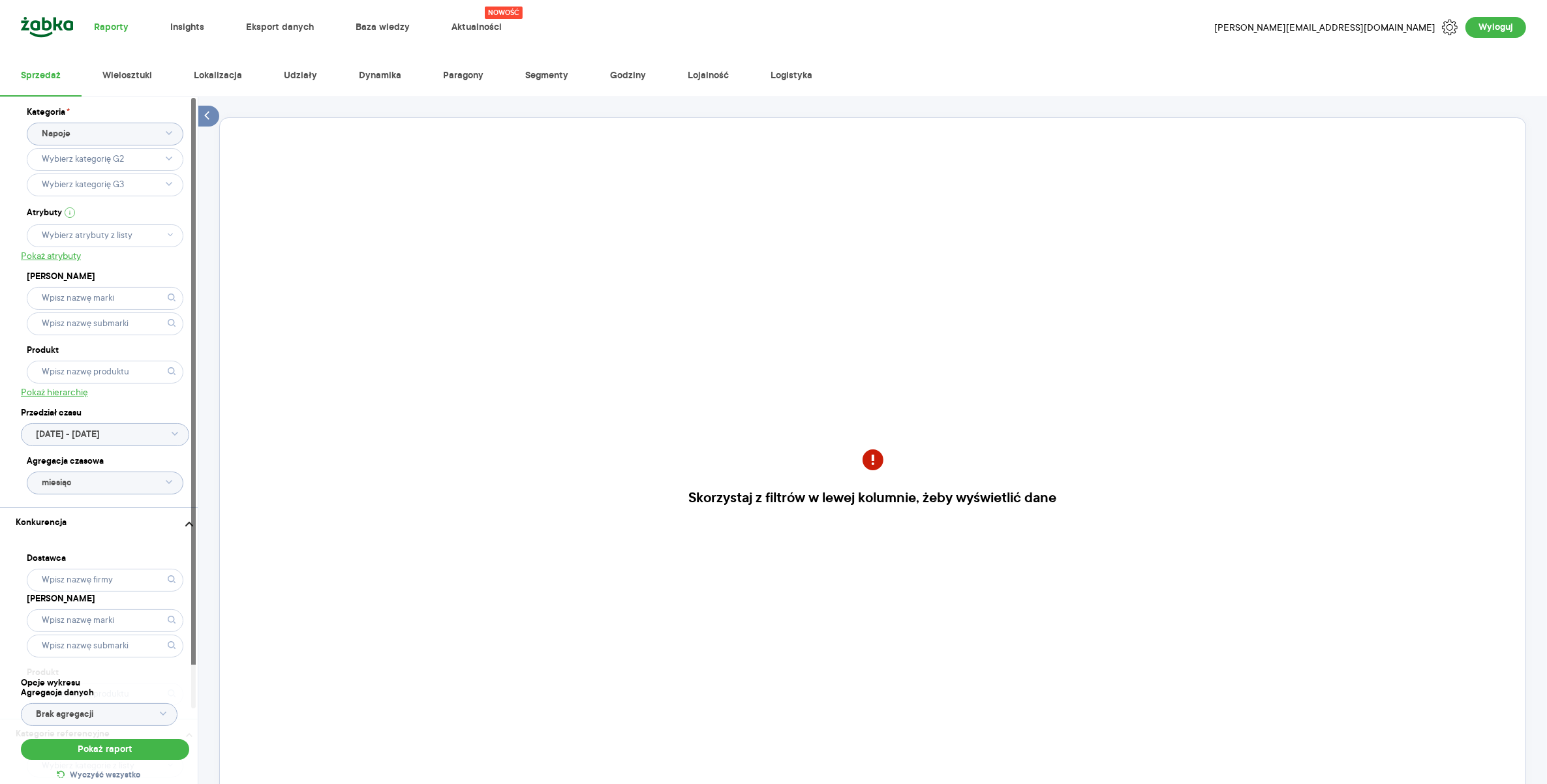 click 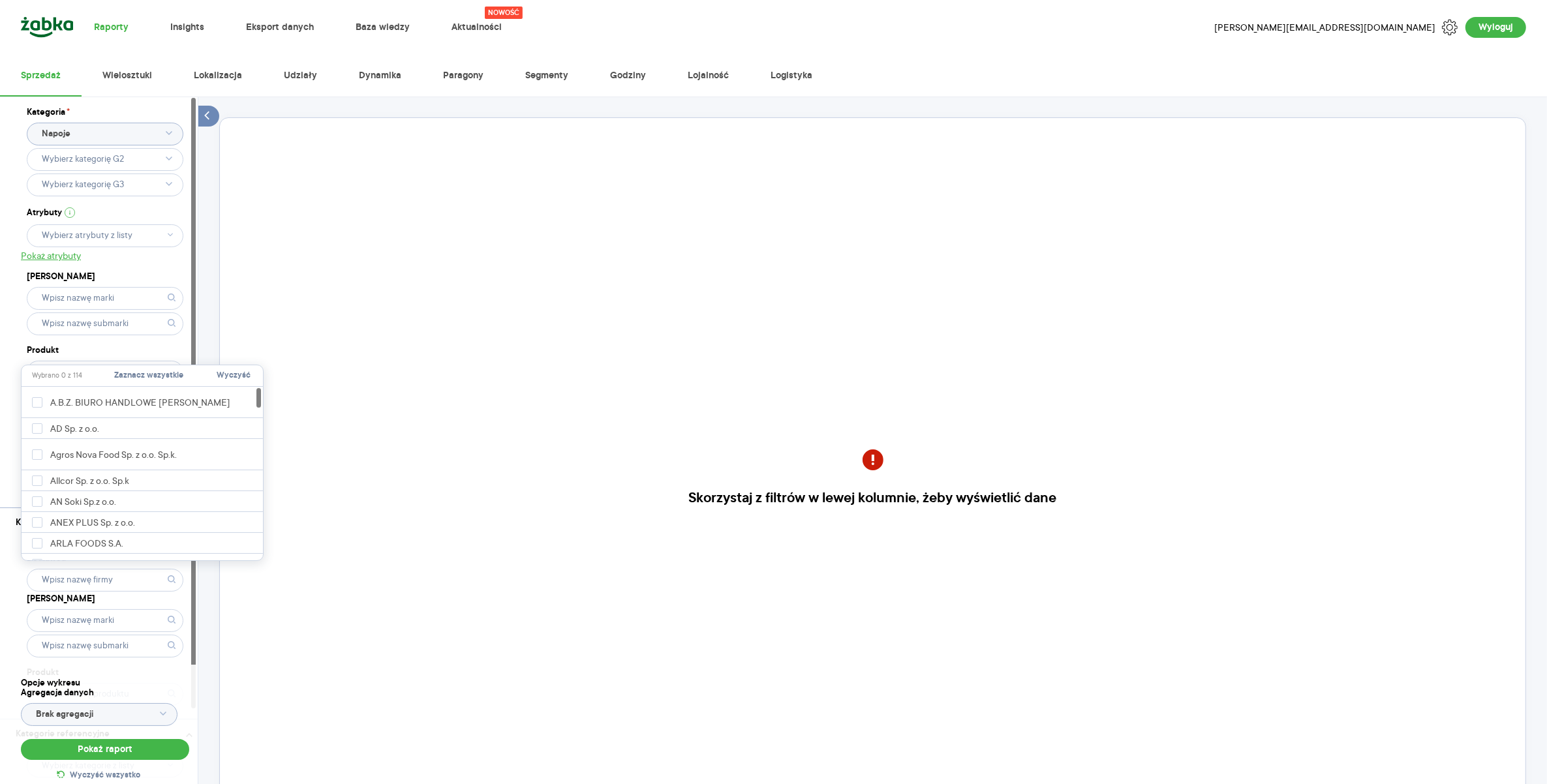 click 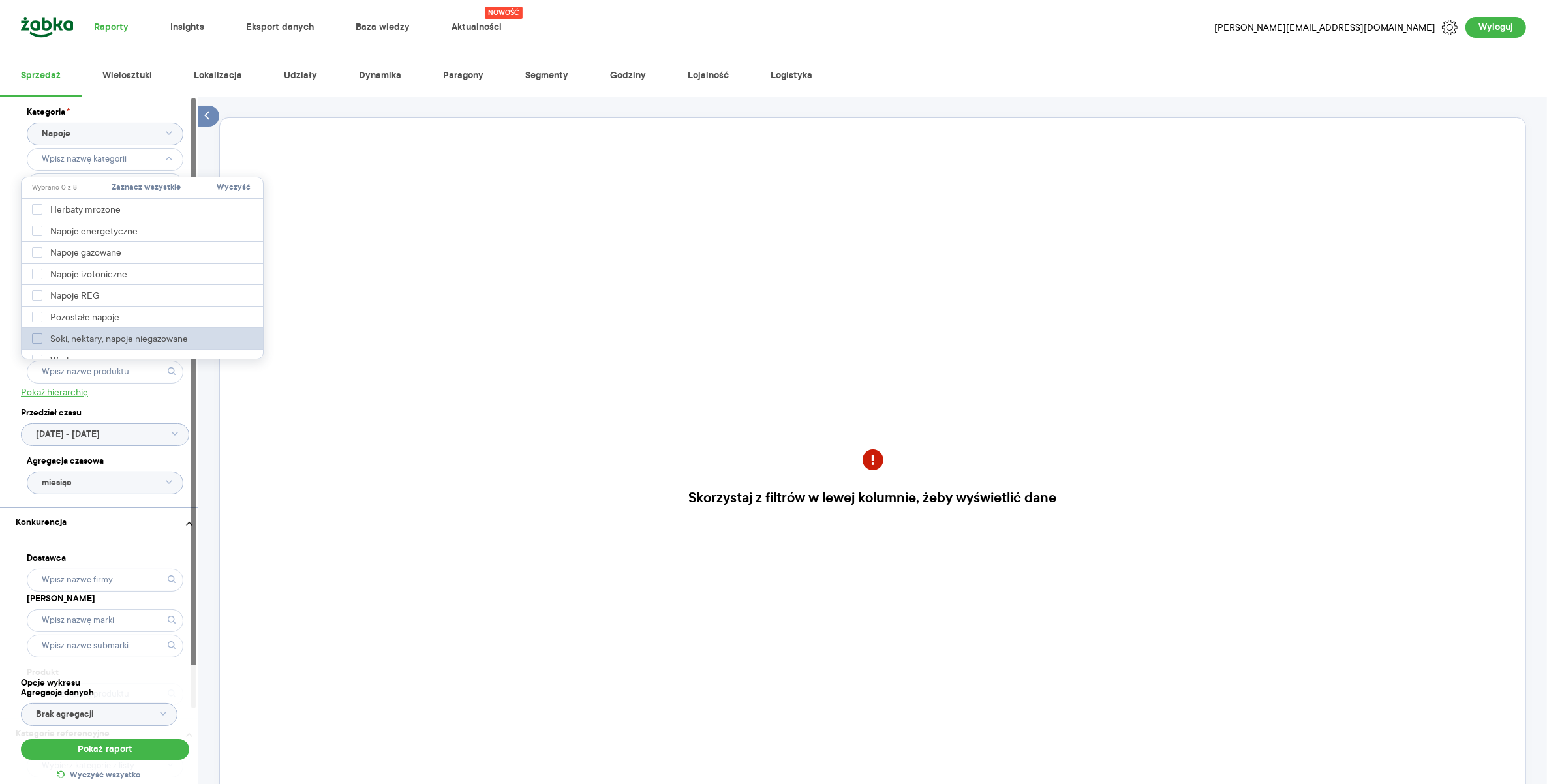 click on "Soki, nektary, napoje niegazowane" at bounding box center [124, 339] 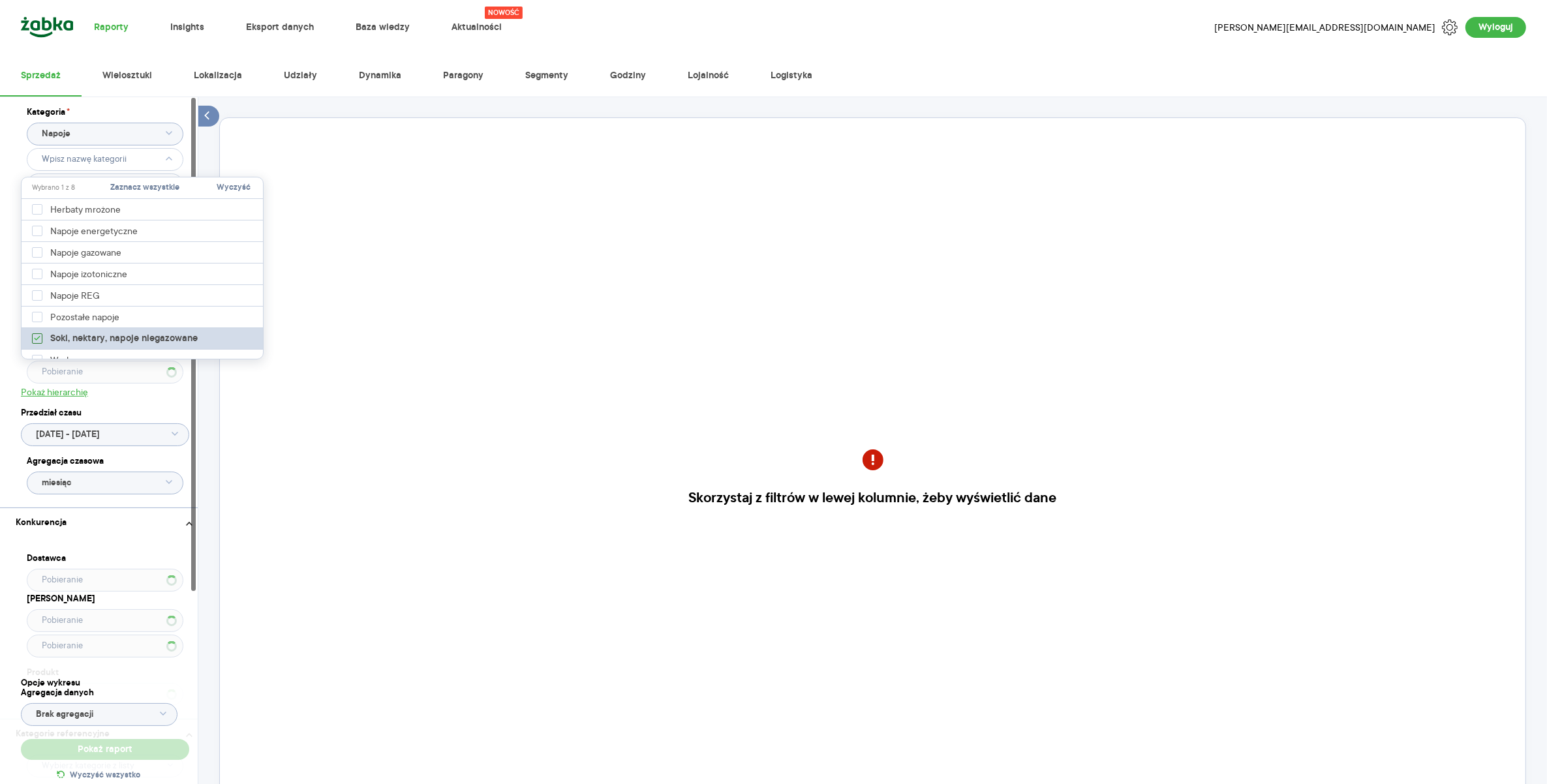 type on "Pobieranie" 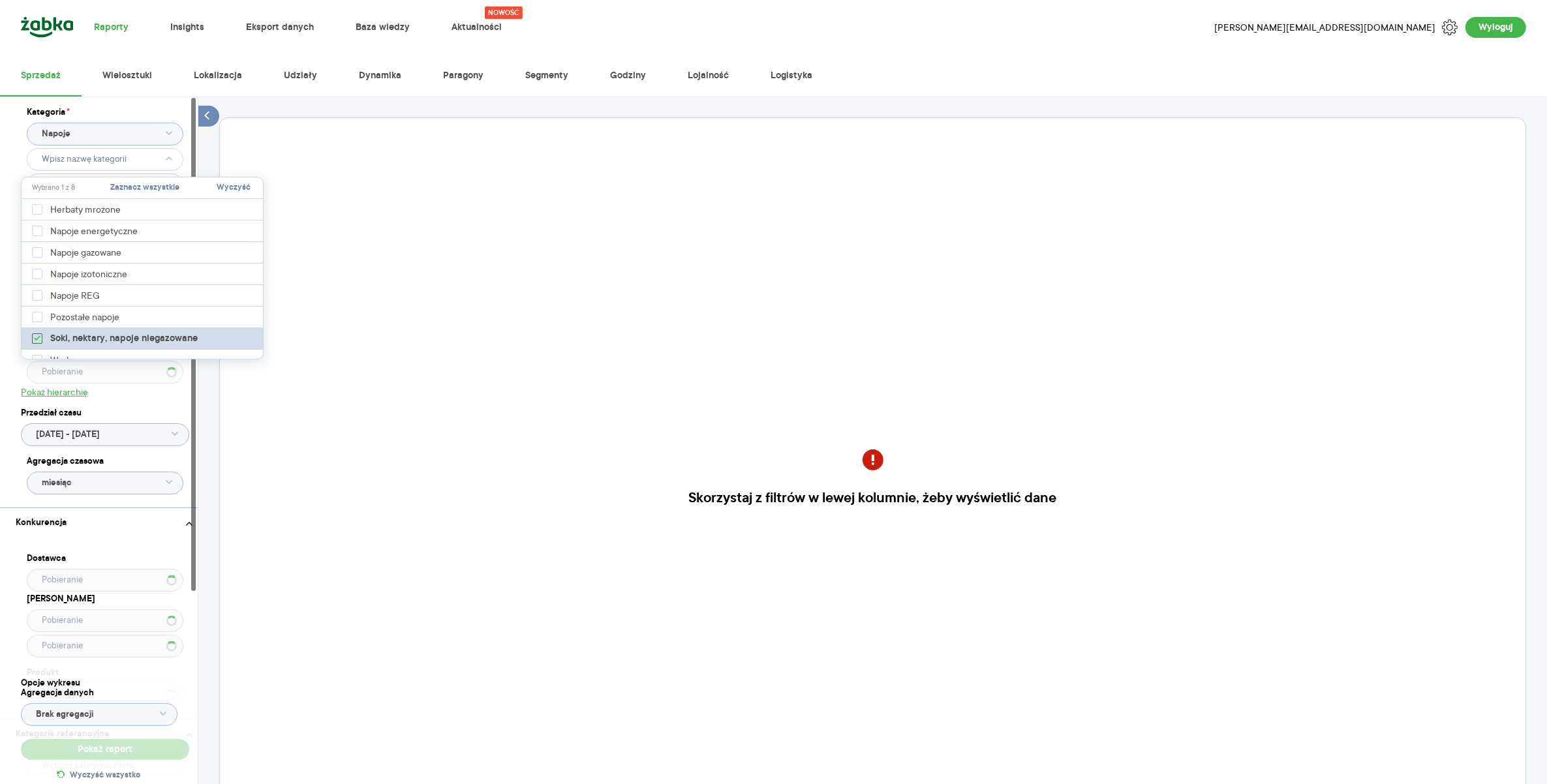 checkbox on "true" 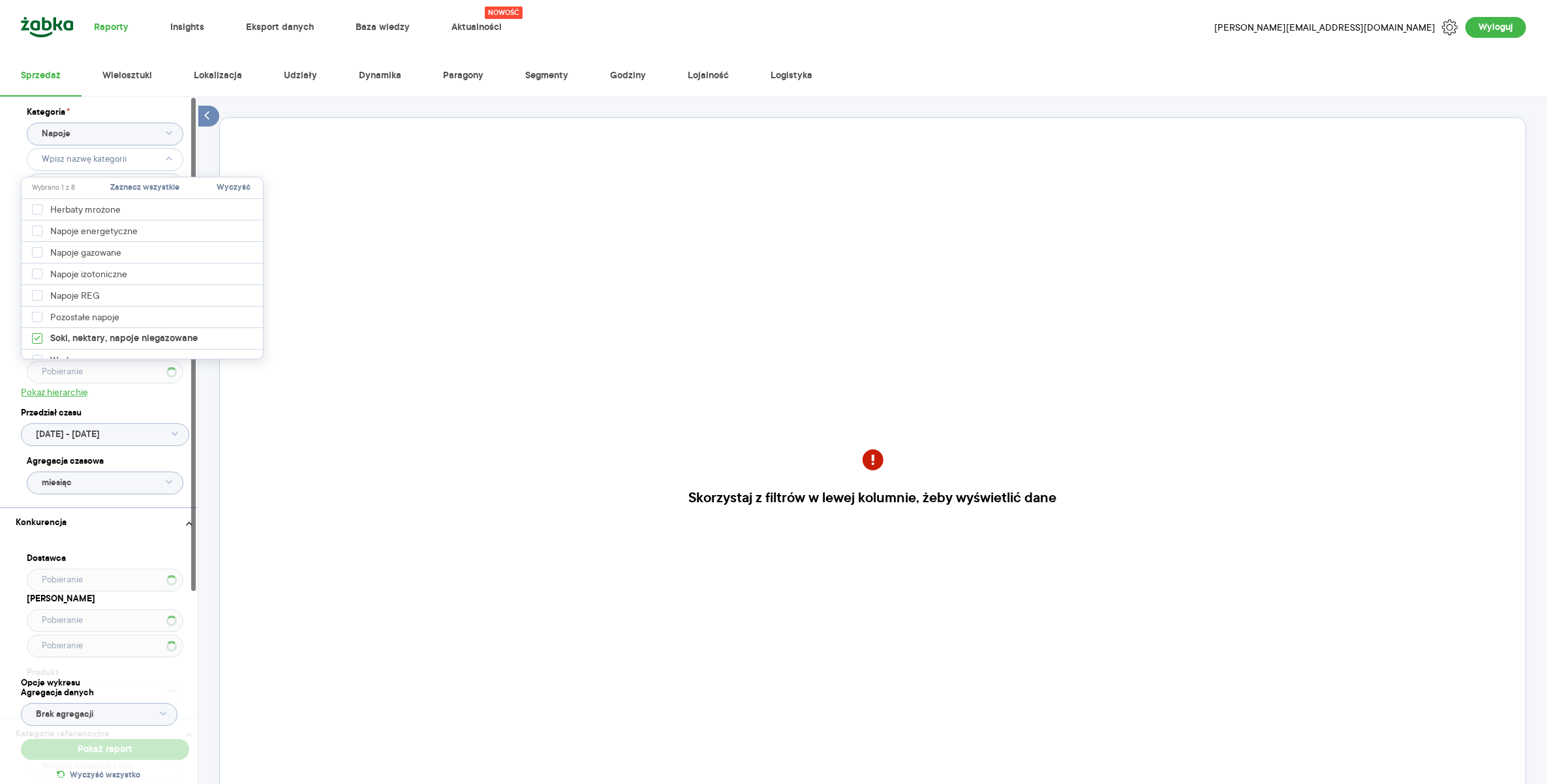 click on "Skorzystaj z filtrów w lewej kolumnie, żeby wyświetlić dane" at bounding box center (872, 488) 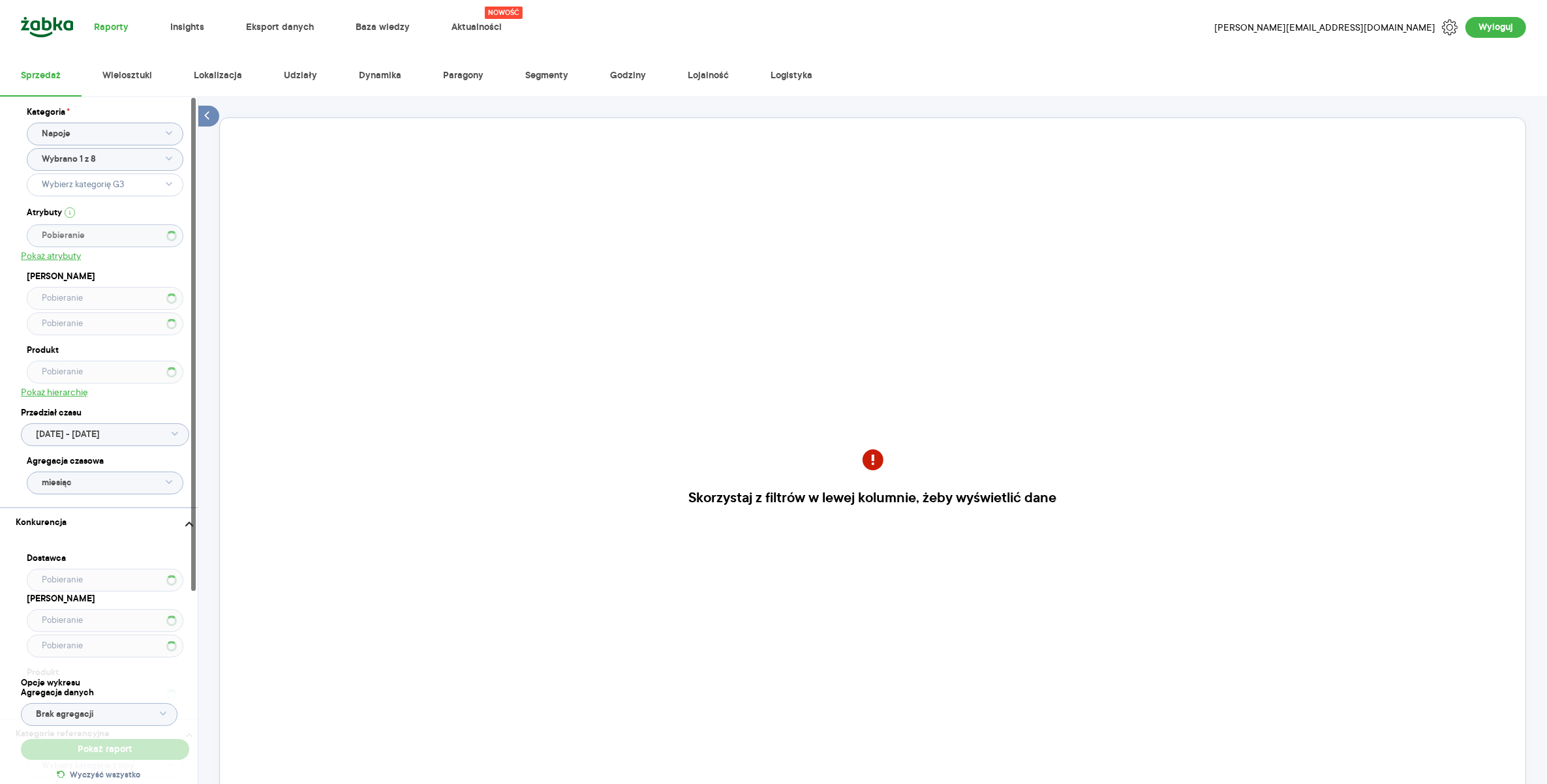type 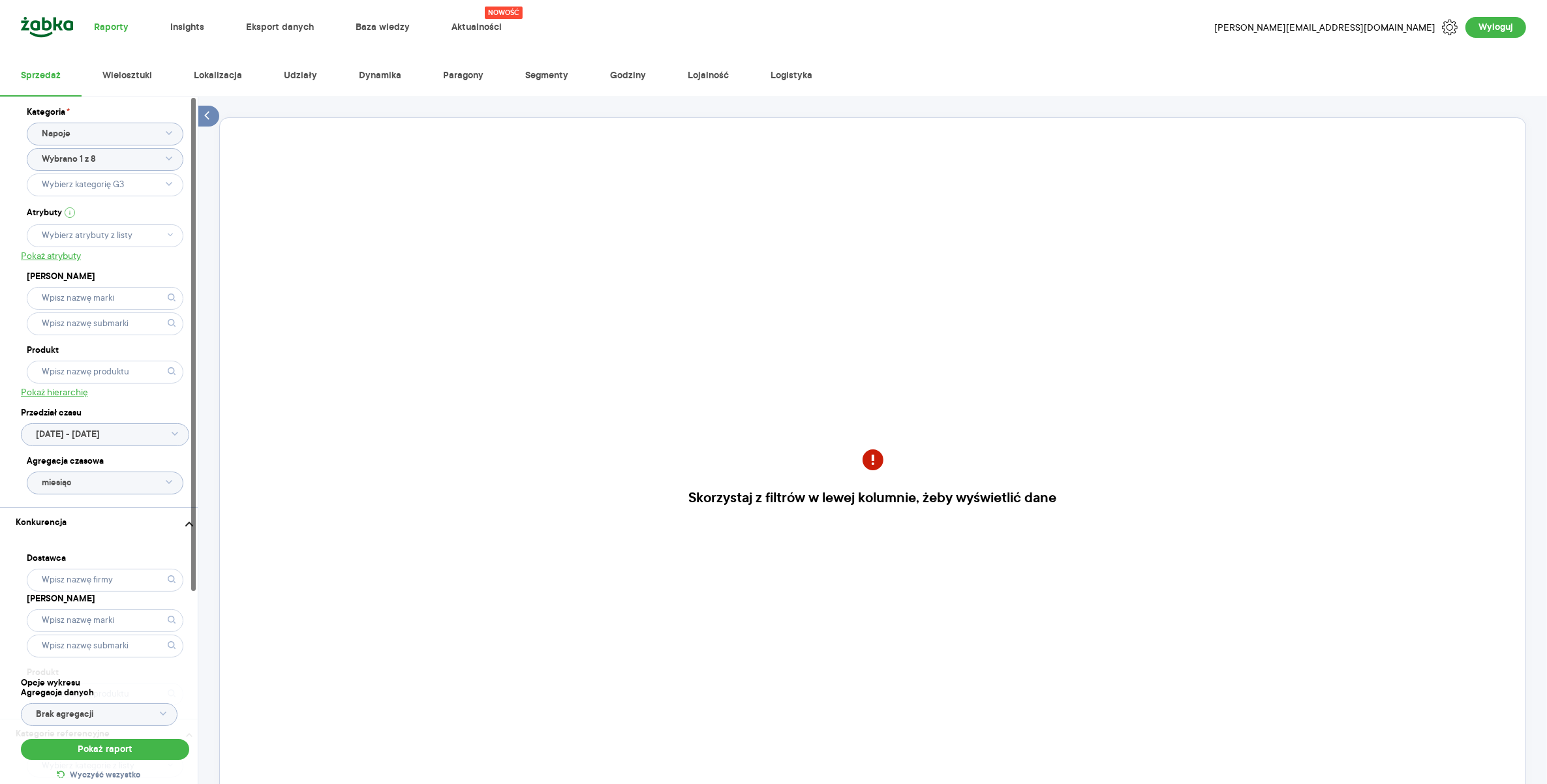 click 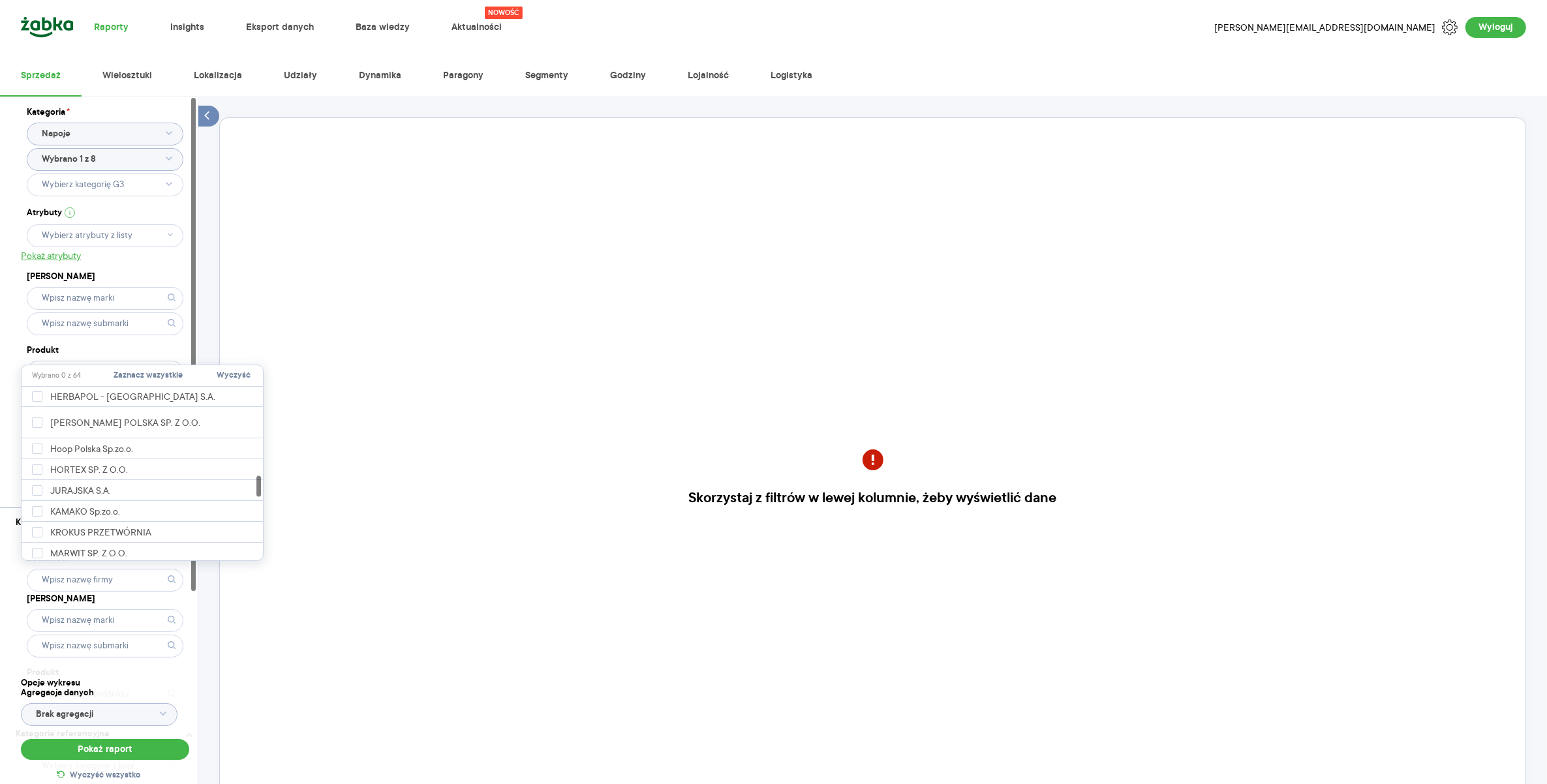 scroll, scrollTop: 734, scrollLeft: 0, axis: vertical 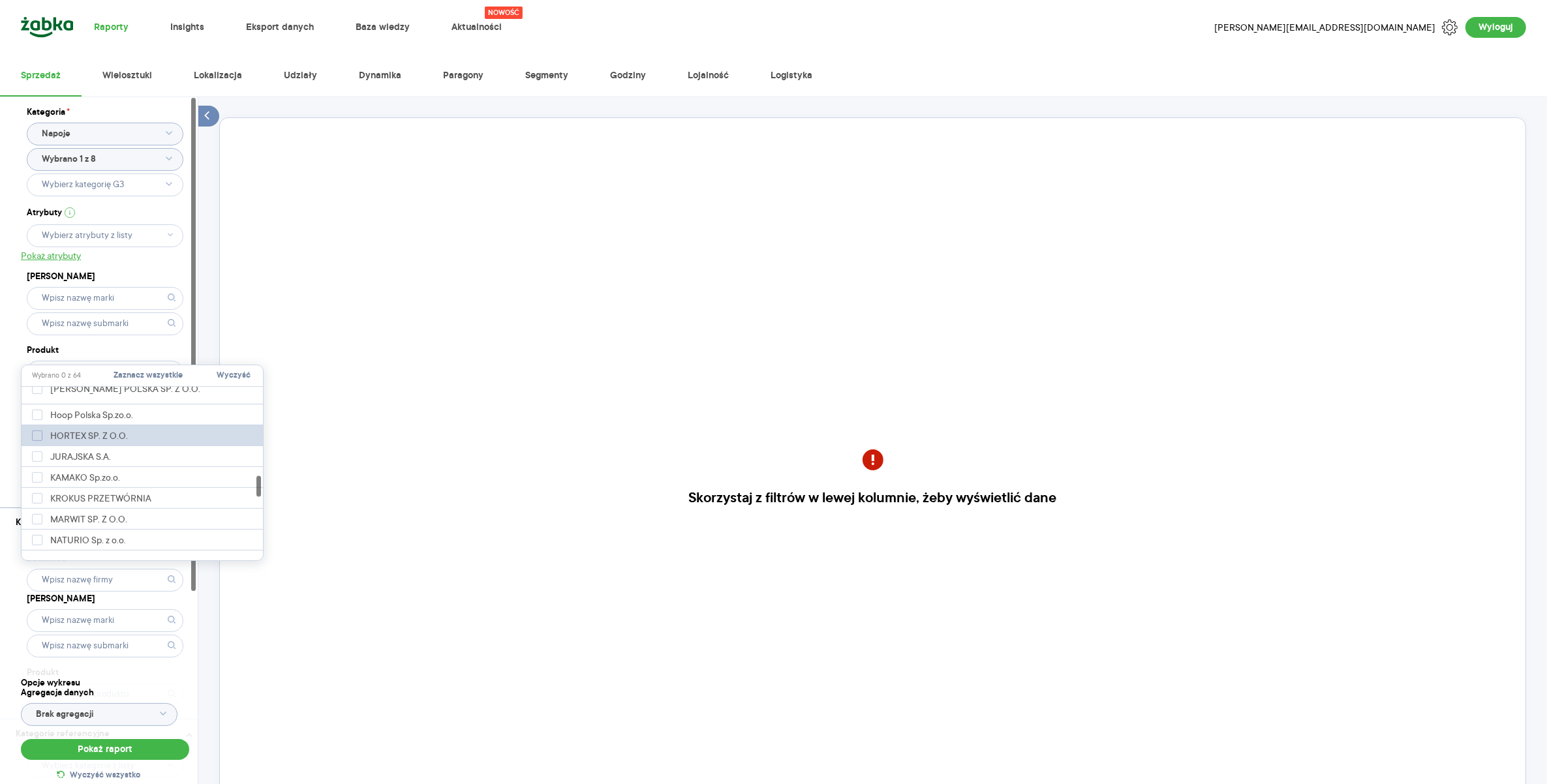 click at bounding box center (37, 436) 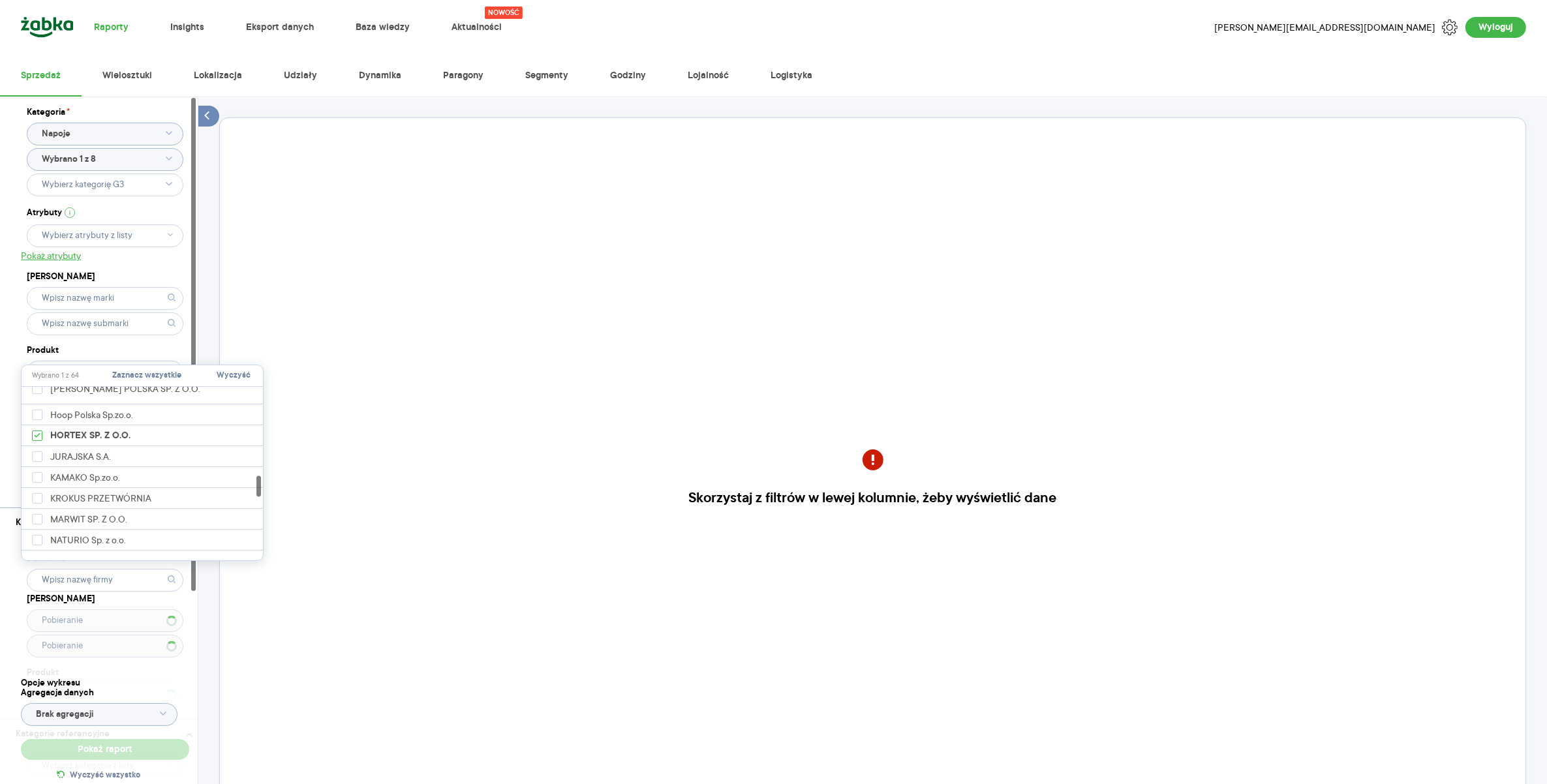 click at bounding box center [194, 441] 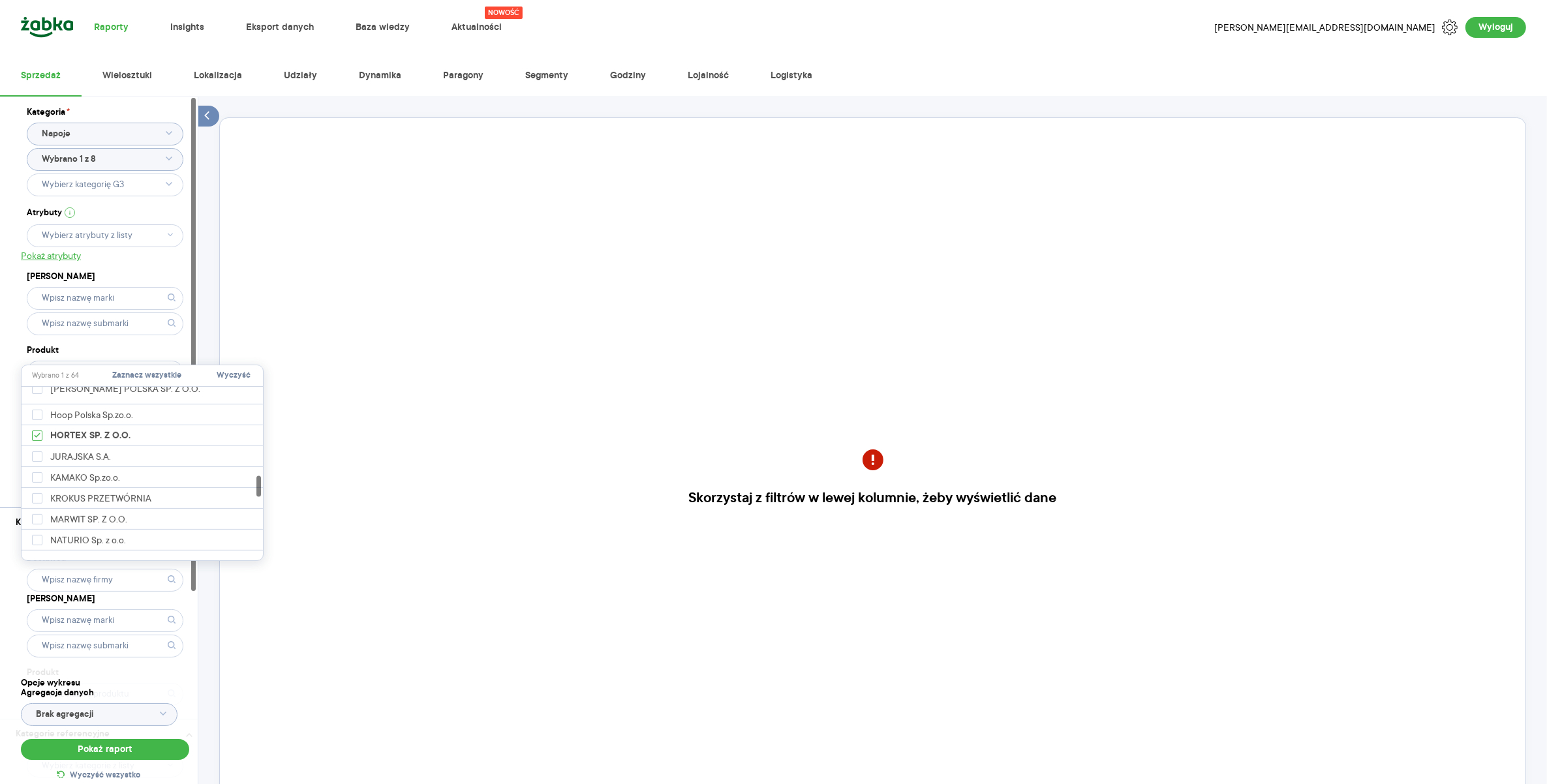 click on "Opcje wykresu Agregacja danych Brak agregacji Pokaż raport Wyczyść wszystko" at bounding box center (105, 731) 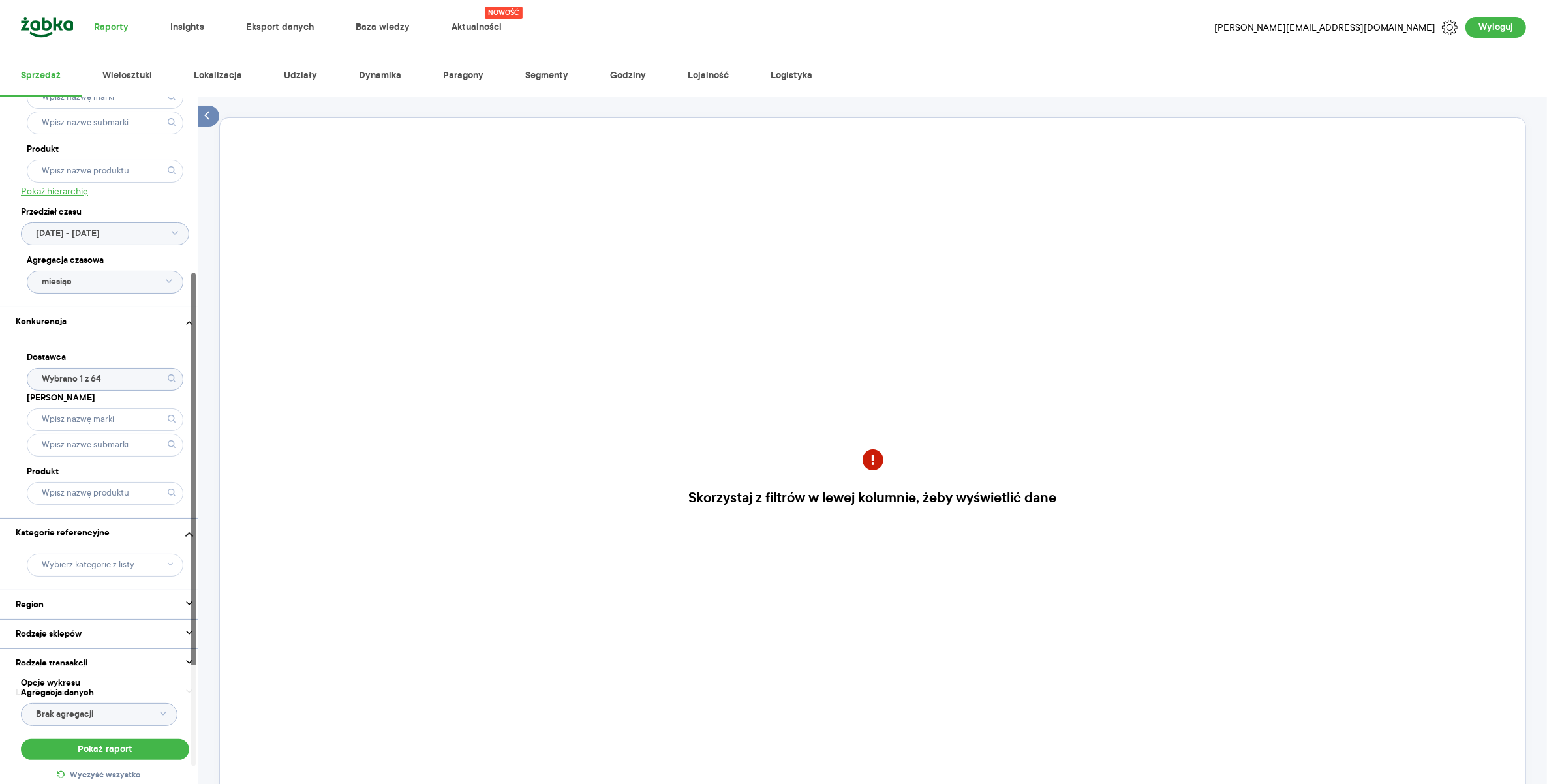 scroll, scrollTop: 245, scrollLeft: 0, axis: vertical 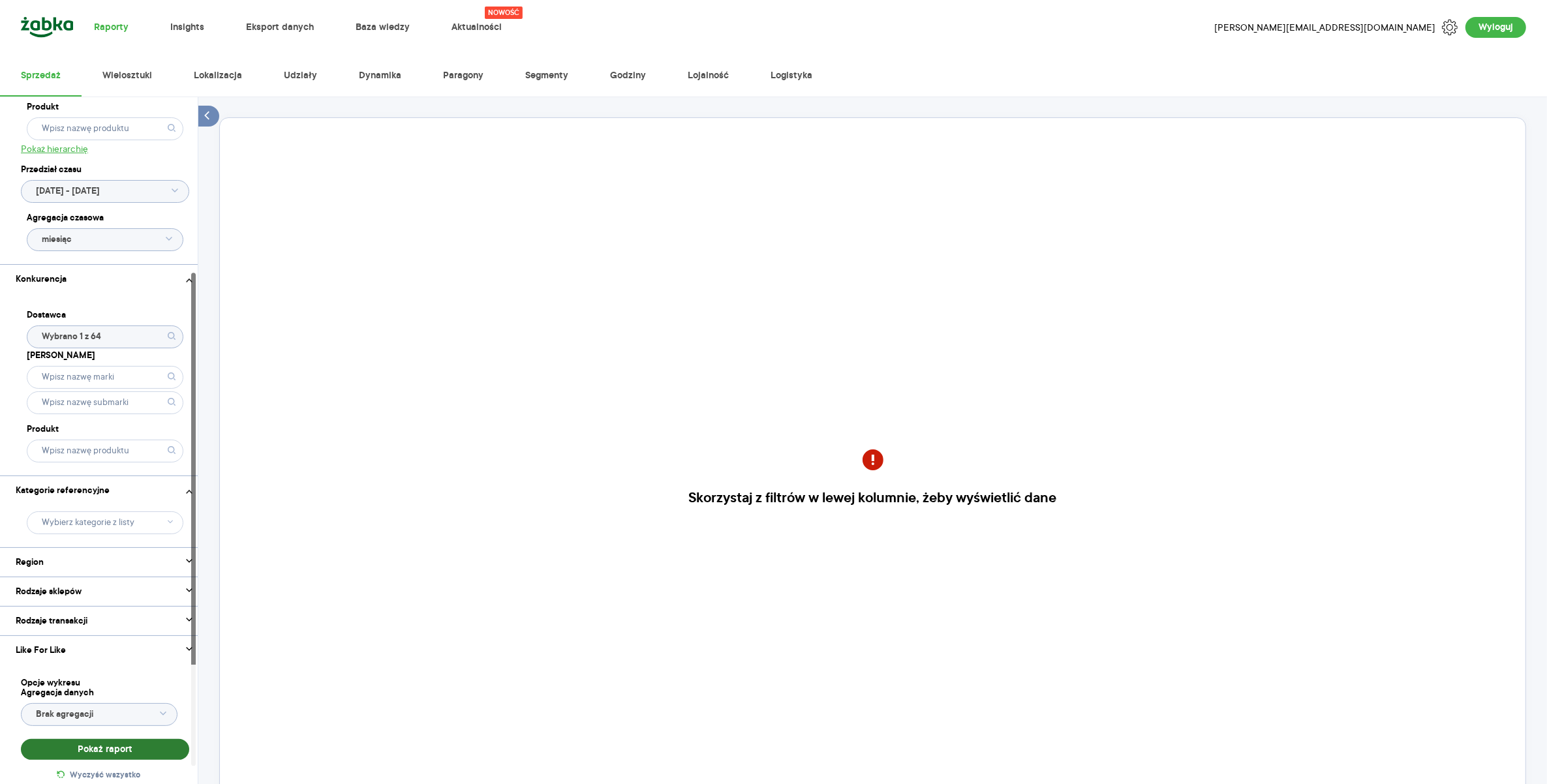 click on "Pokaż raport" at bounding box center (105, 749) 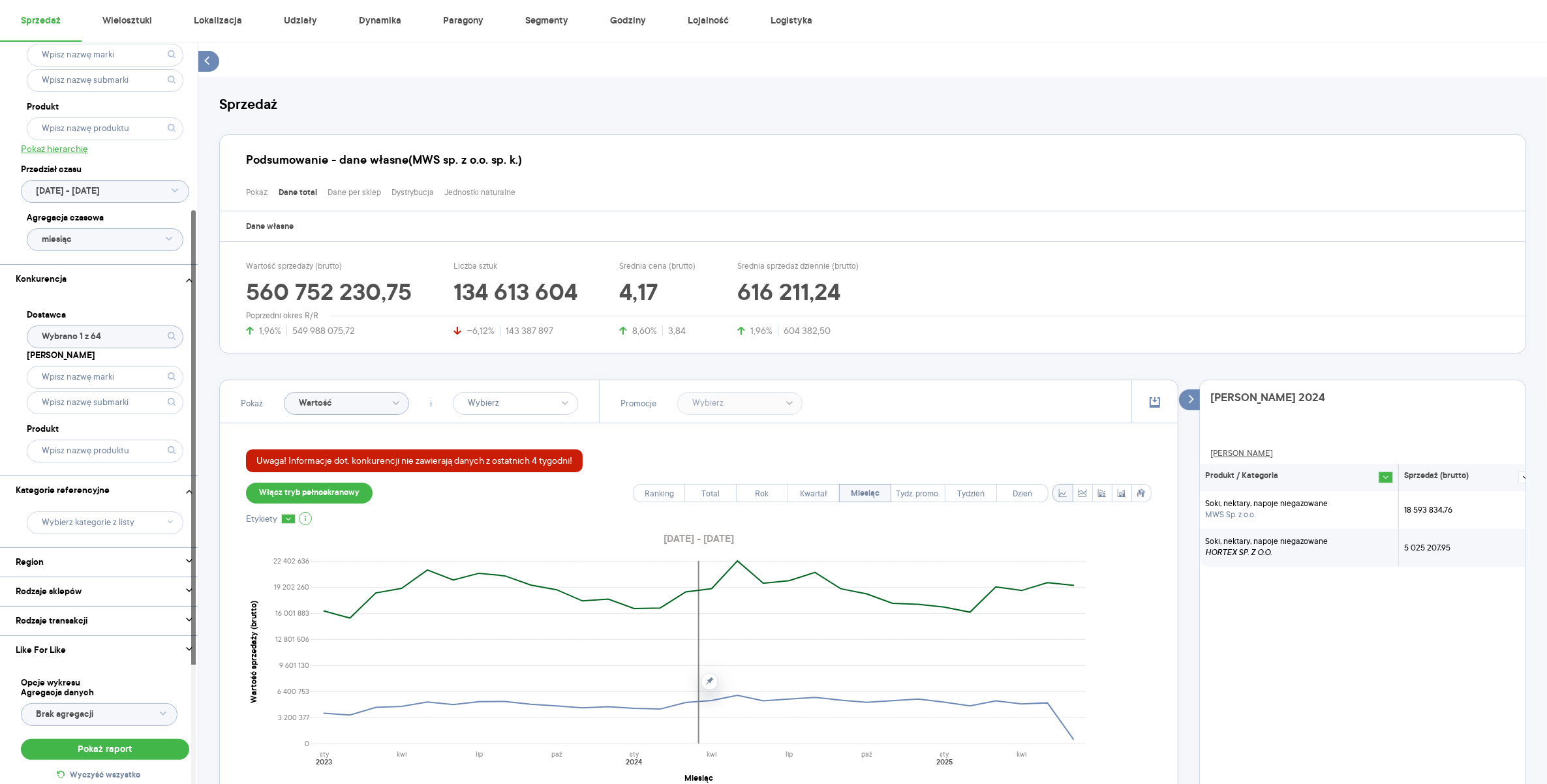 scroll, scrollTop: 163, scrollLeft: 0, axis: vertical 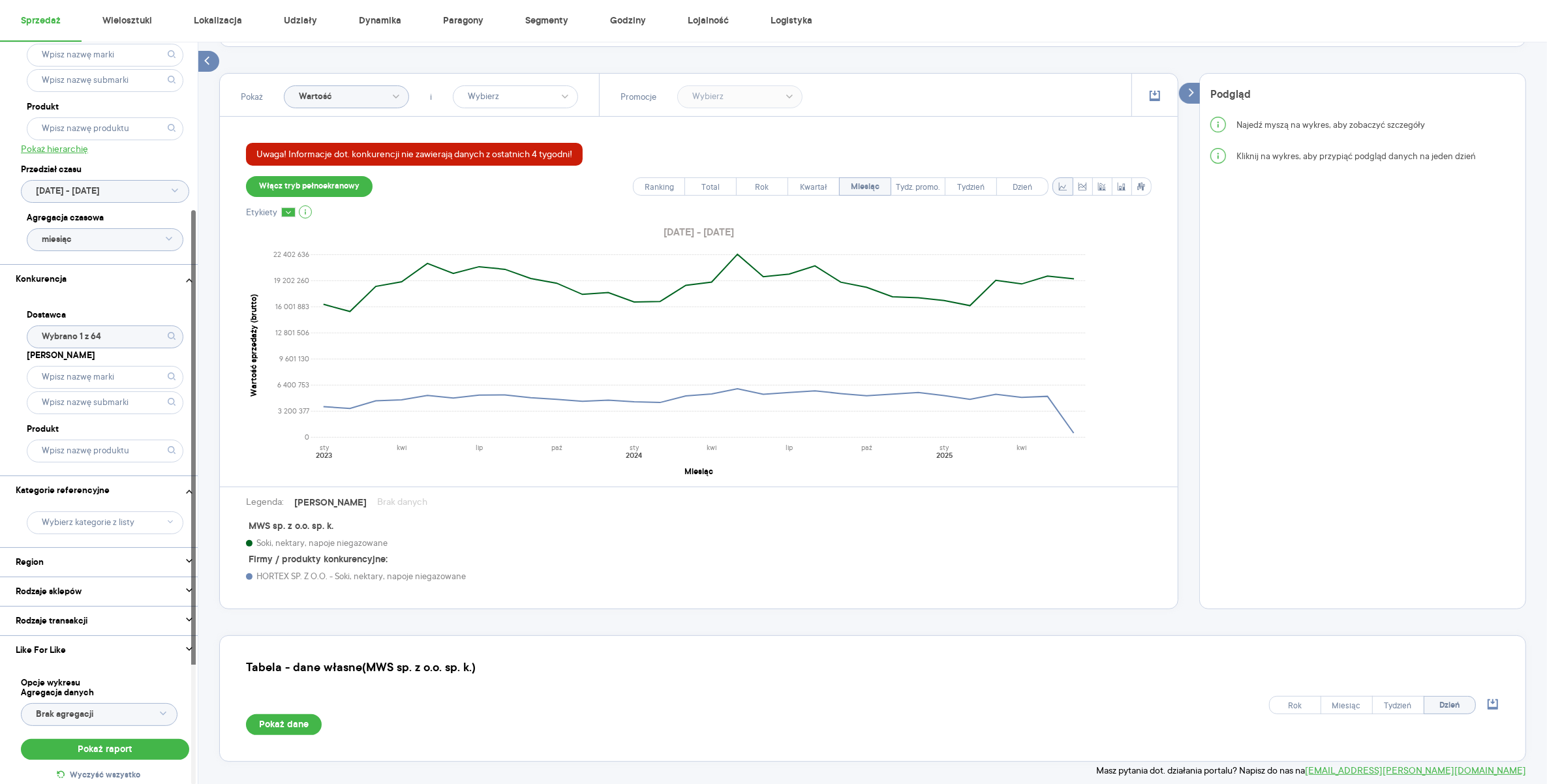 click on "Wartość" 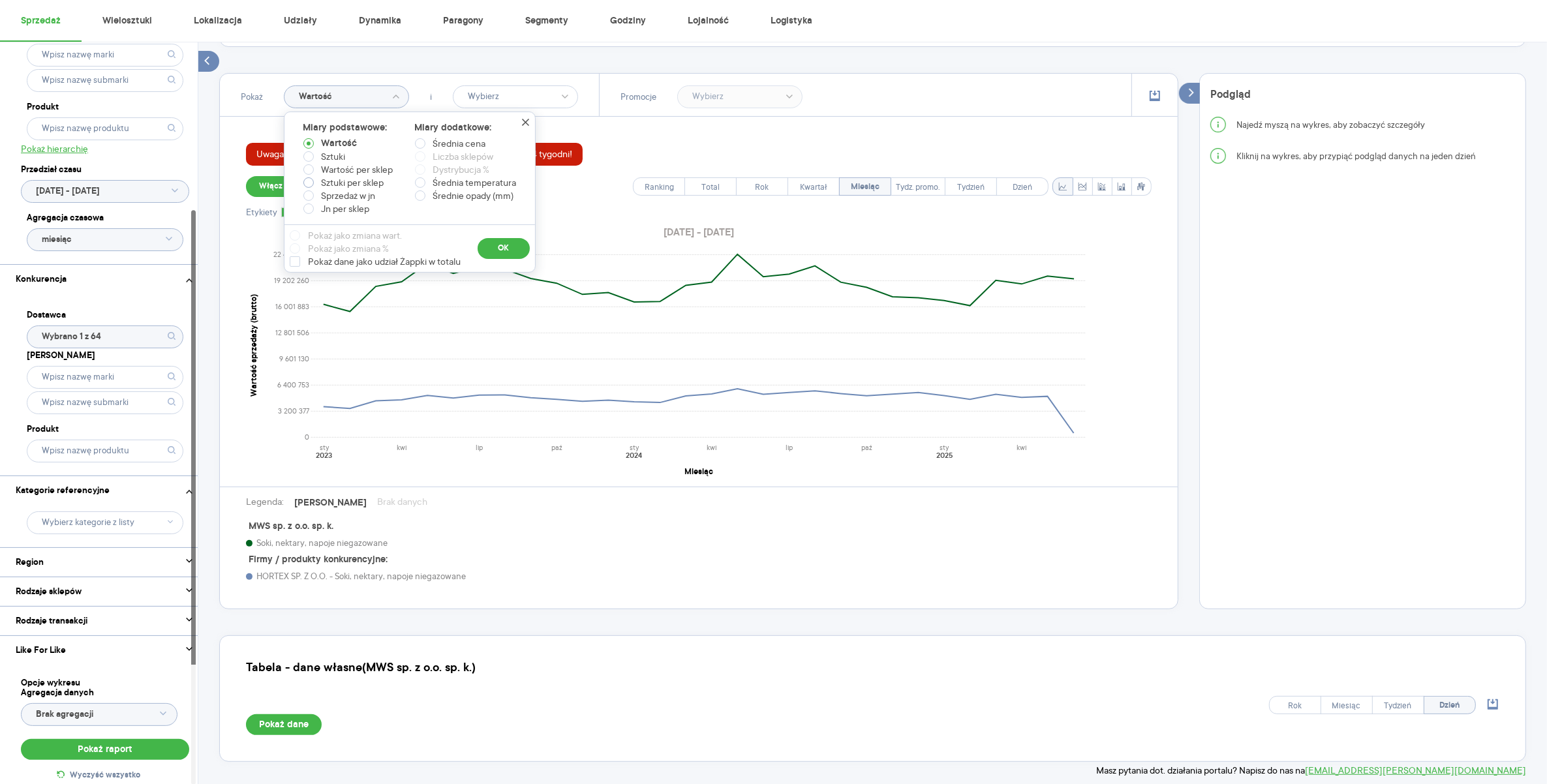 click on "Sztuki per sklep" at bounding box center [353, 183] 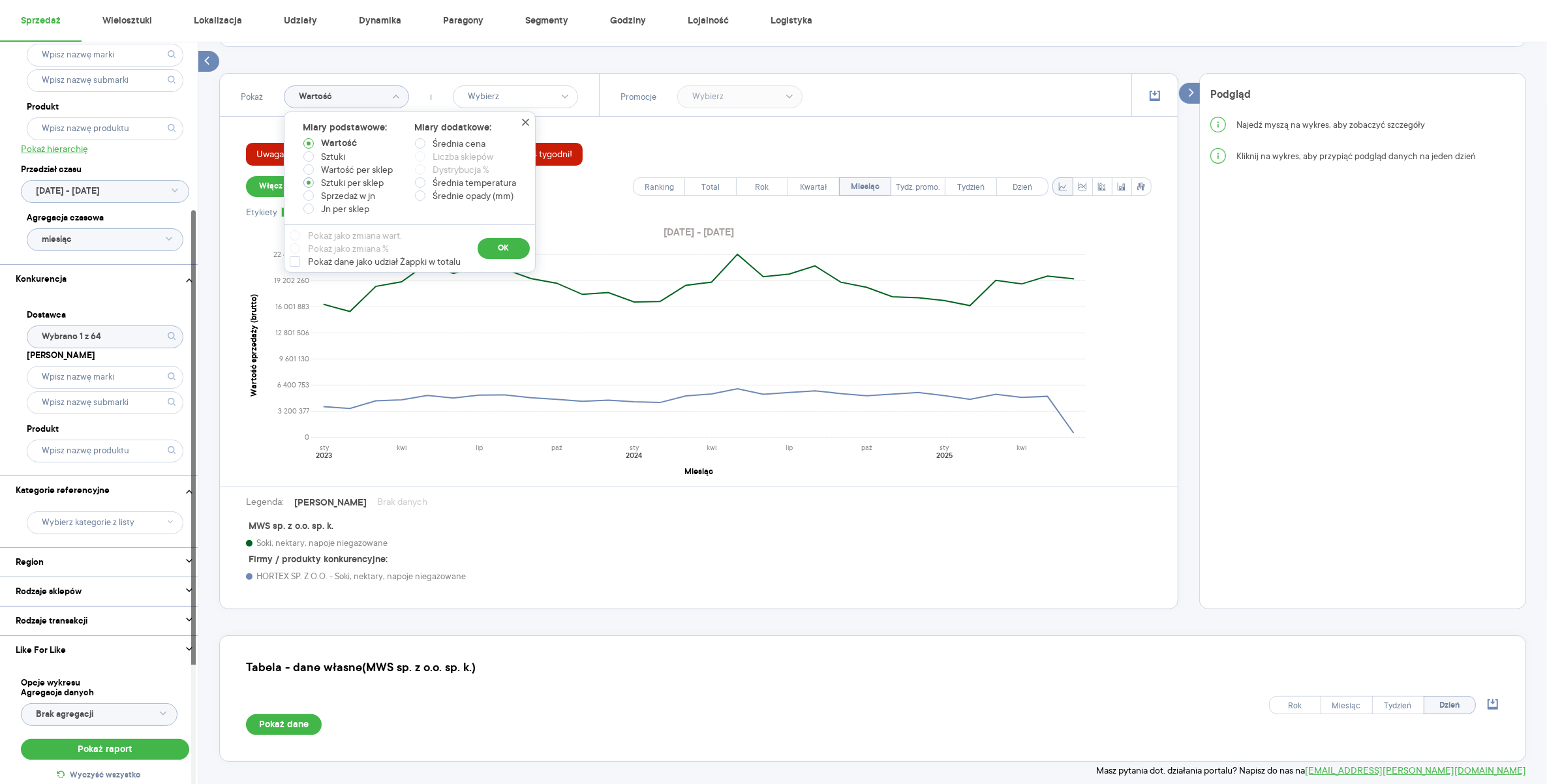 radio on "true" 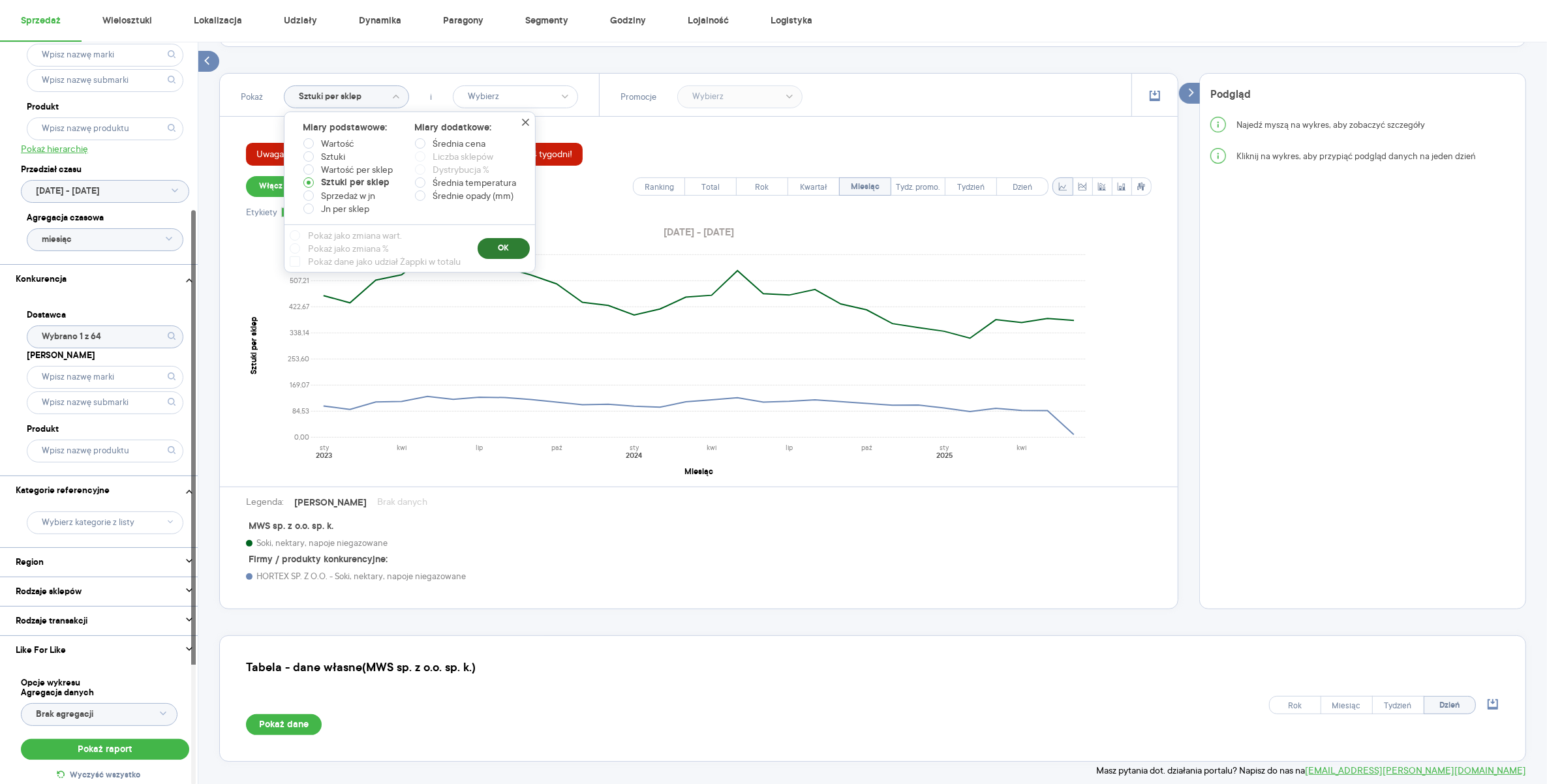 click on "OK" at bounding box center [504, 249] 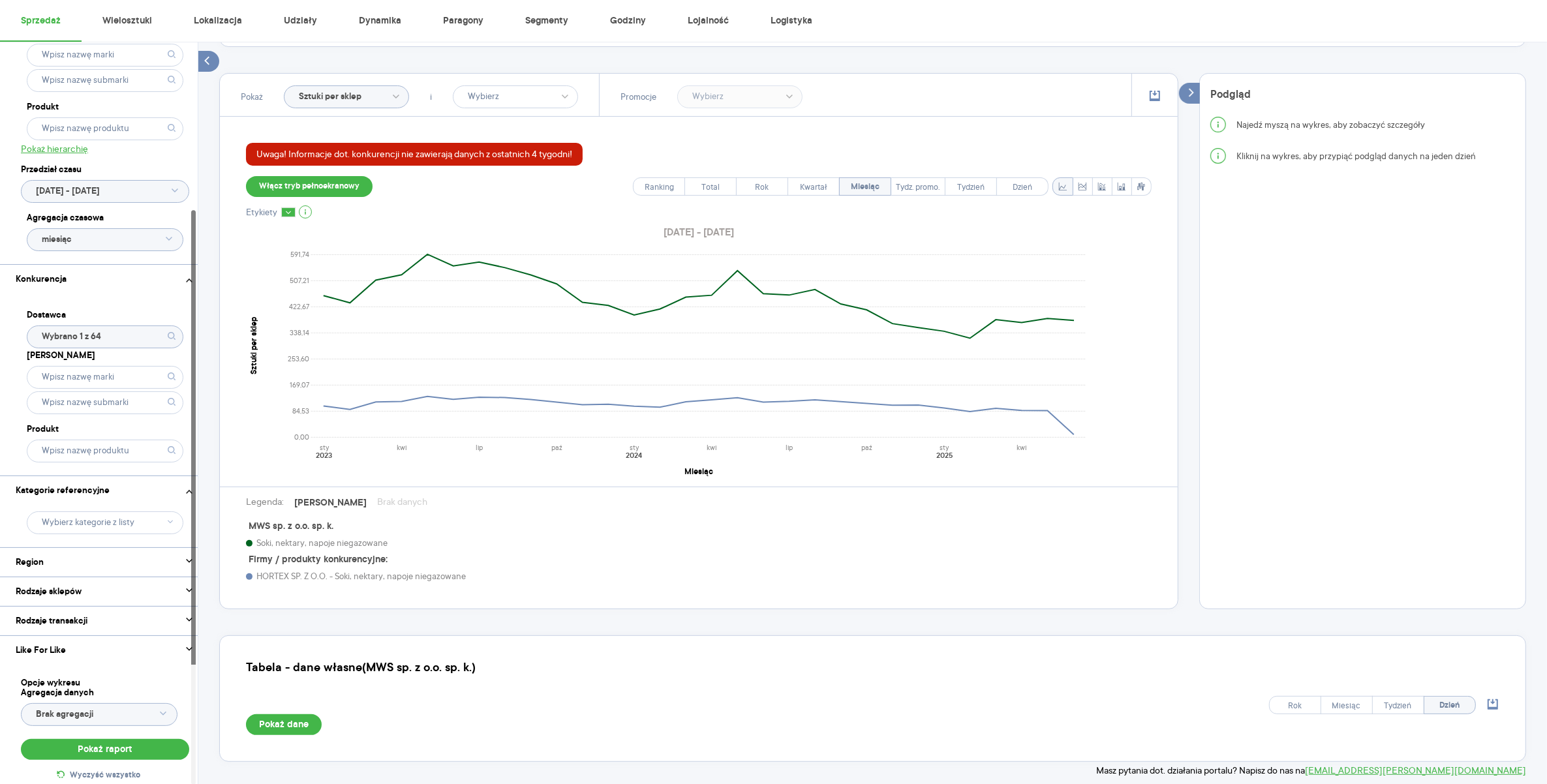 click on "Sztuki per sklep" 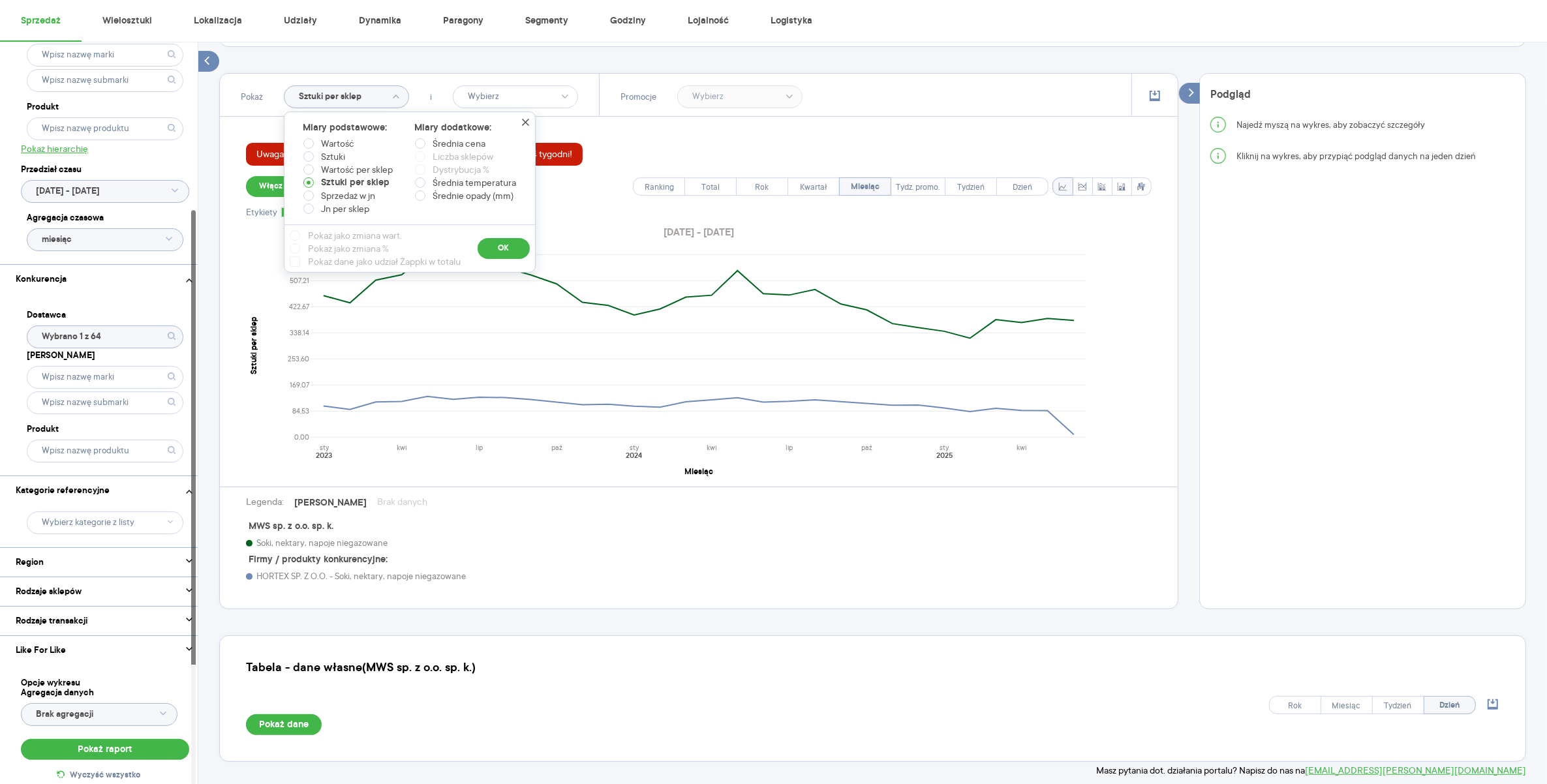 click 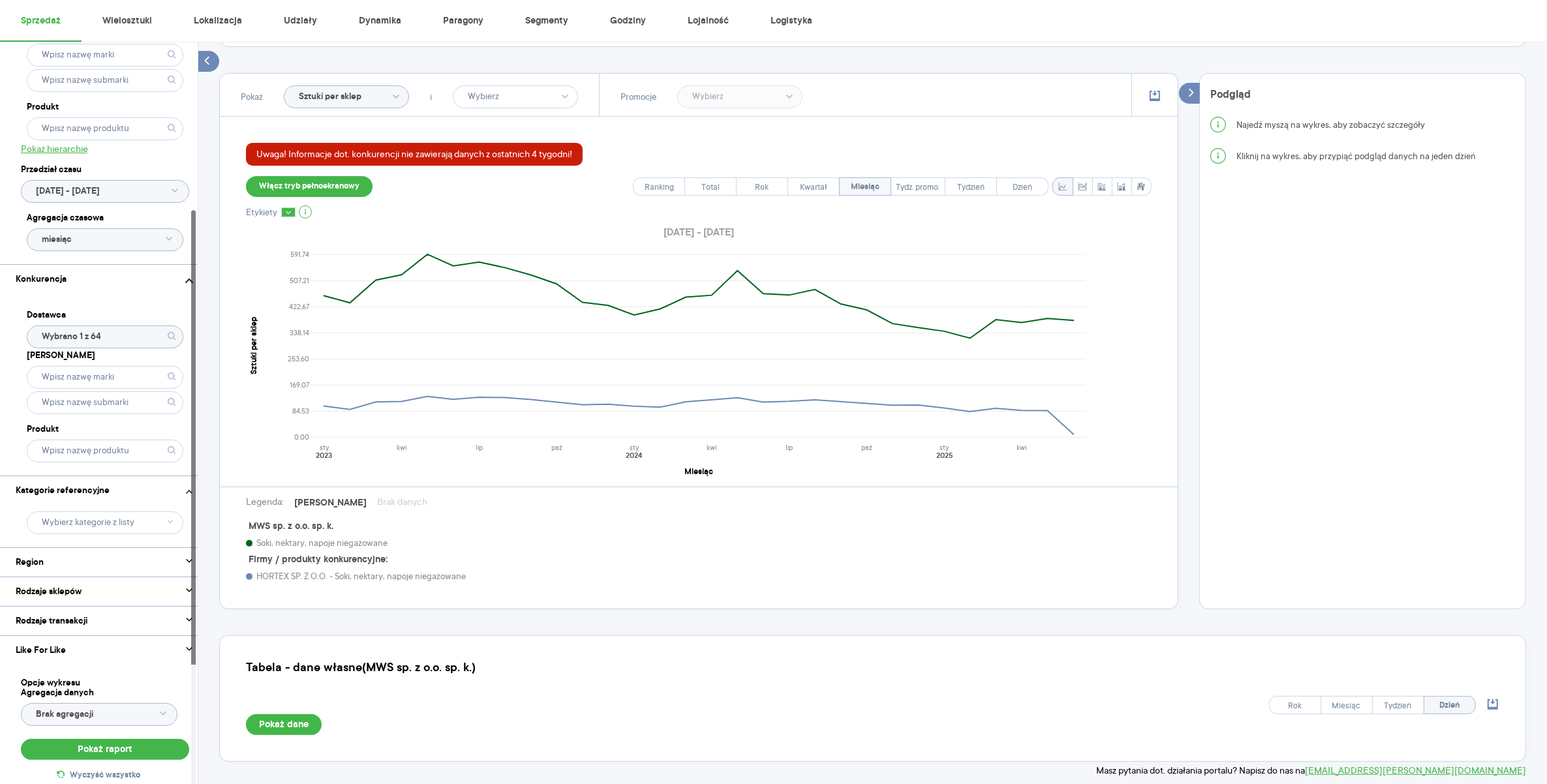 click on "Wybrano 1 z 64" 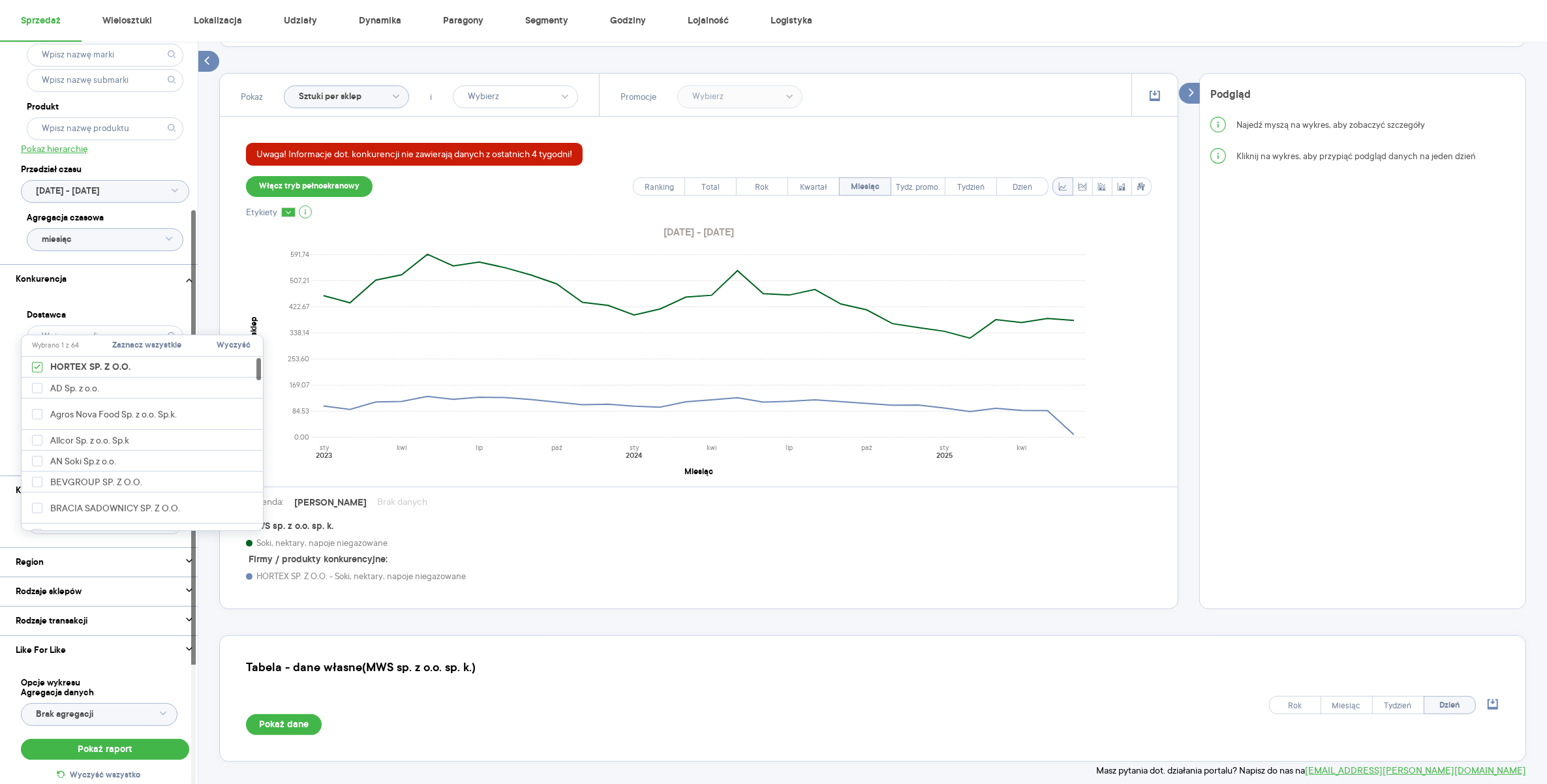 click on "Wyczyść" at bounding box center [234, 346] 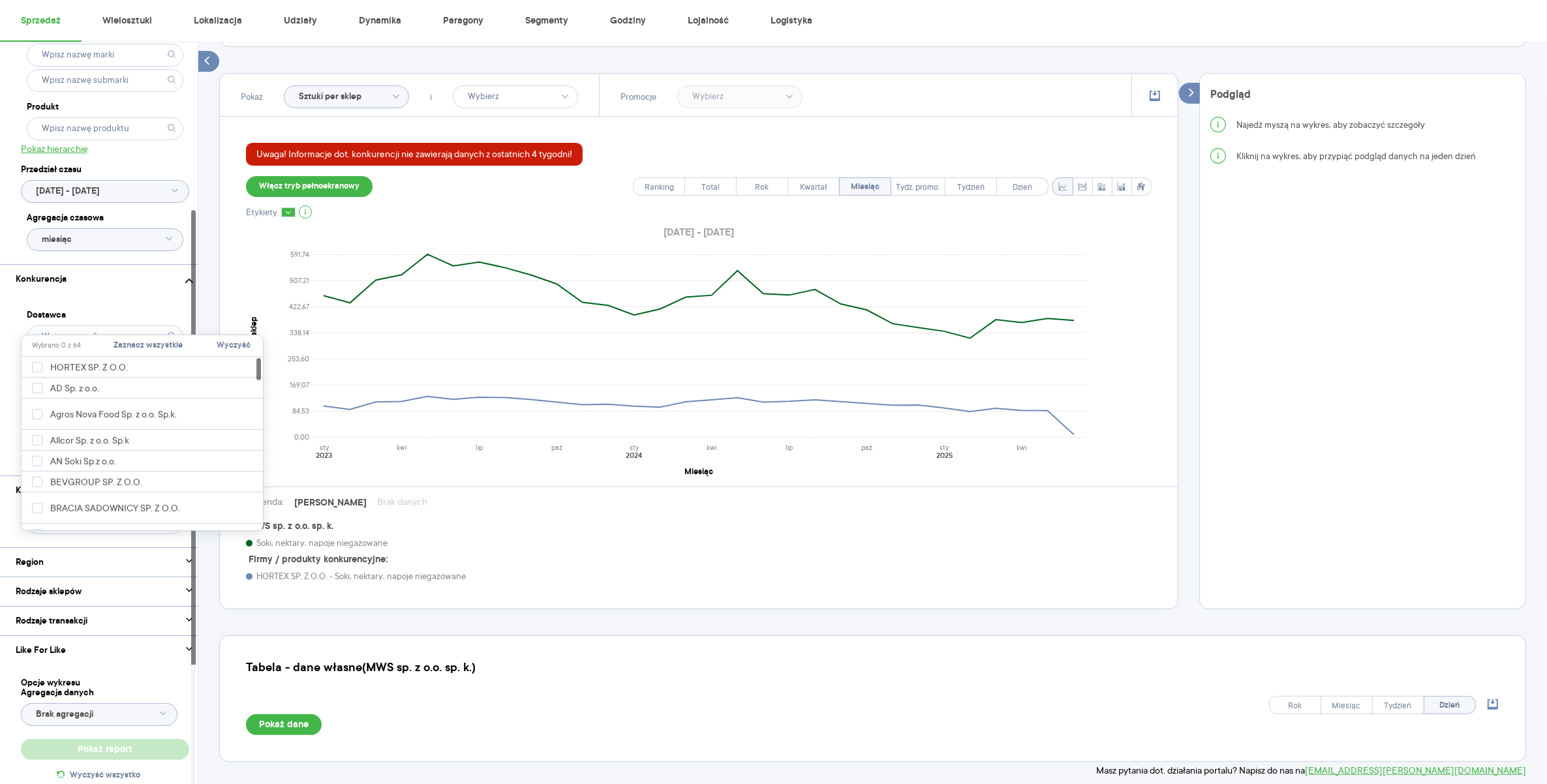 click on "Dostawca Marka Produkt" at bounding box center [105, 384] 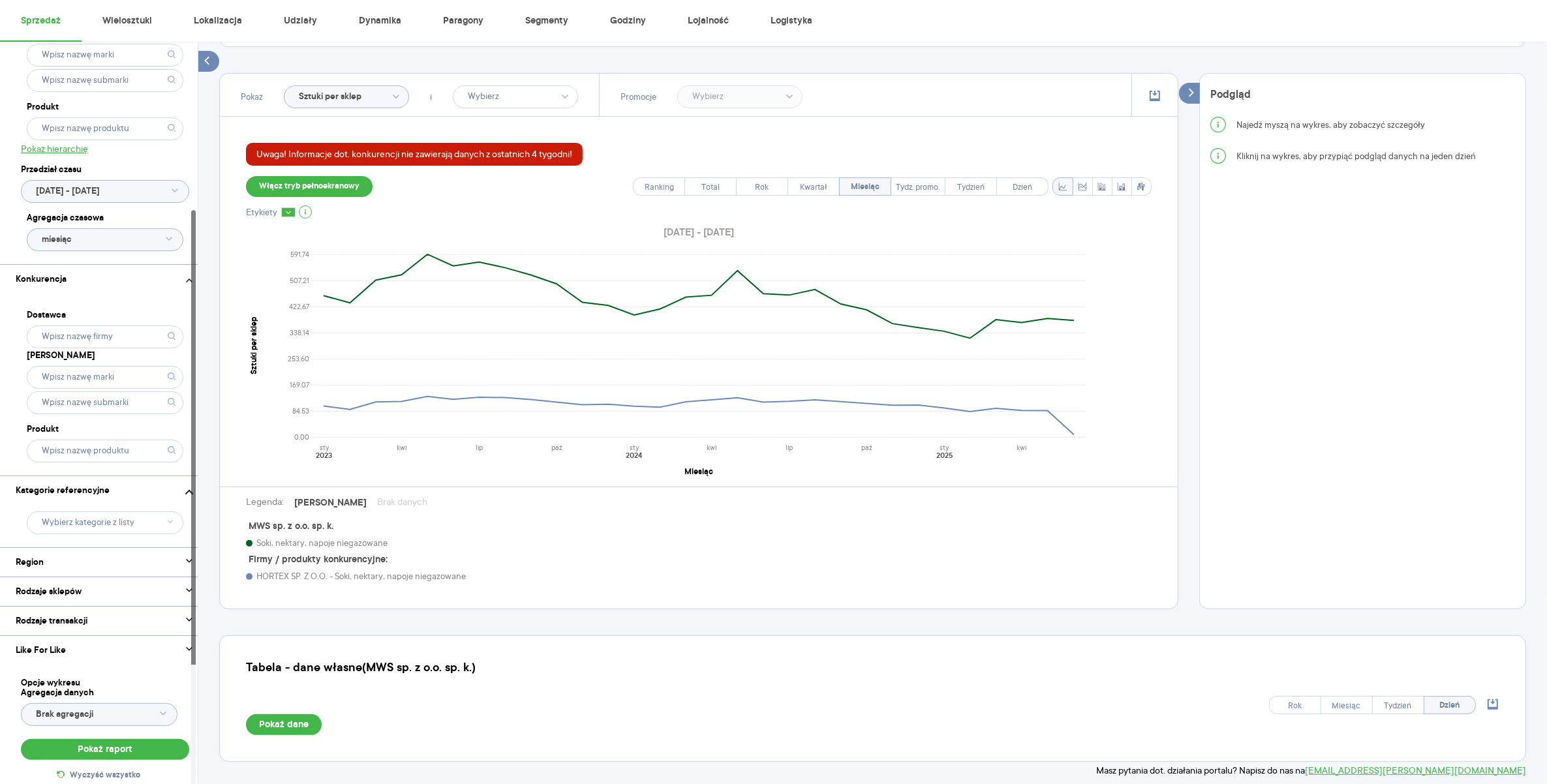 click 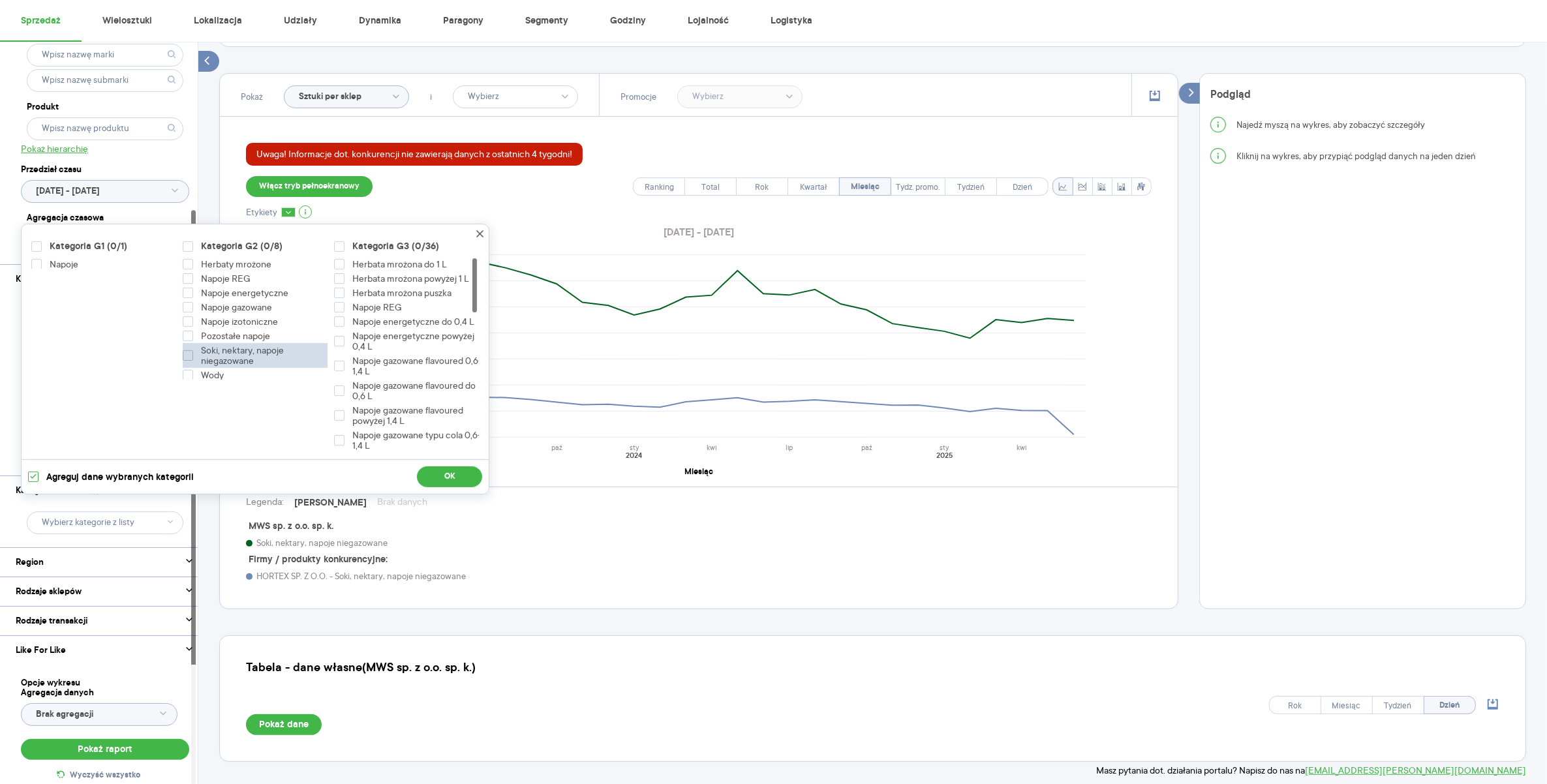 click on "Soki, nektary, napoje niegazowane" at bounding box center (257, 355) 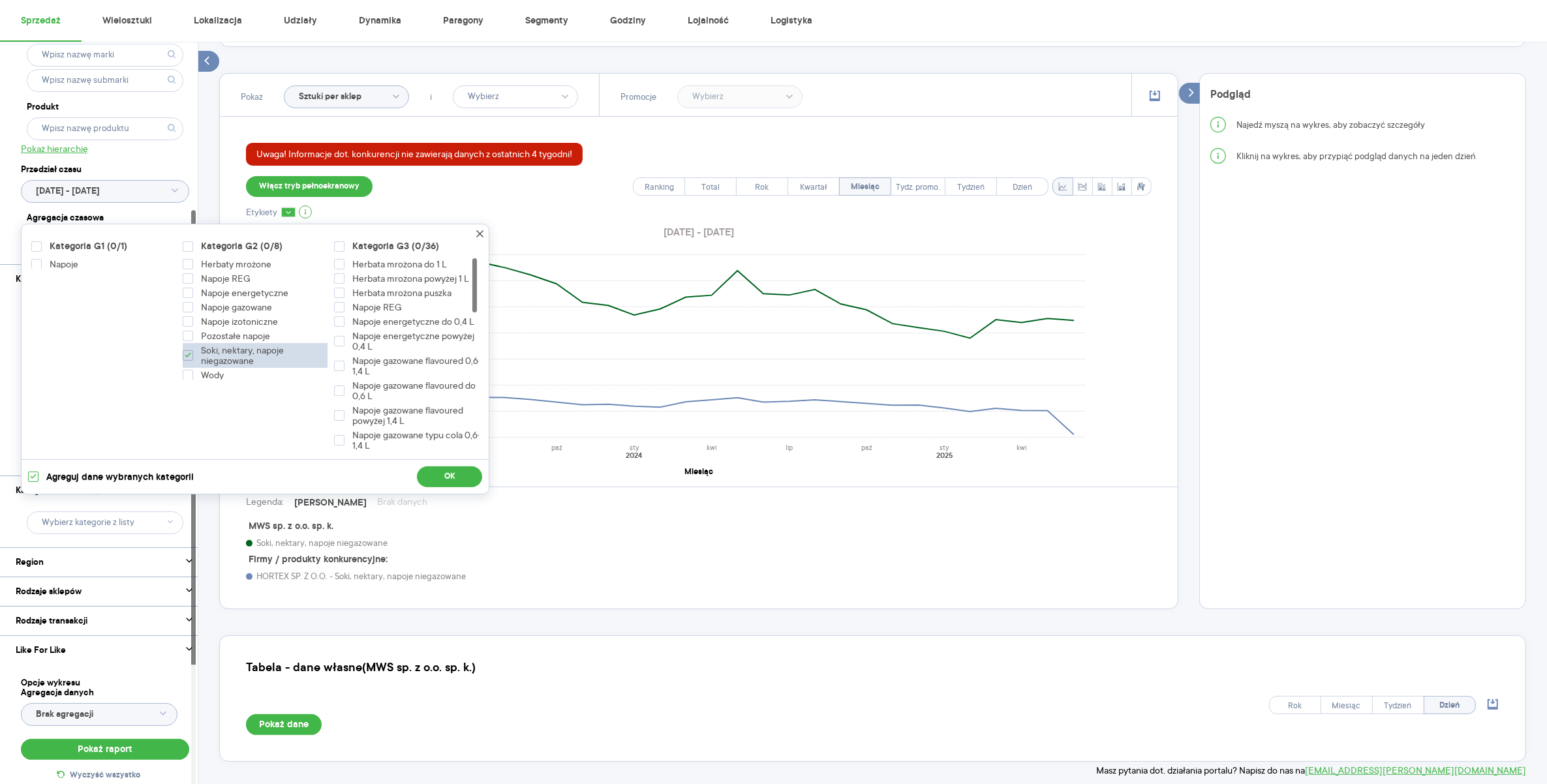 checkbox on "true" 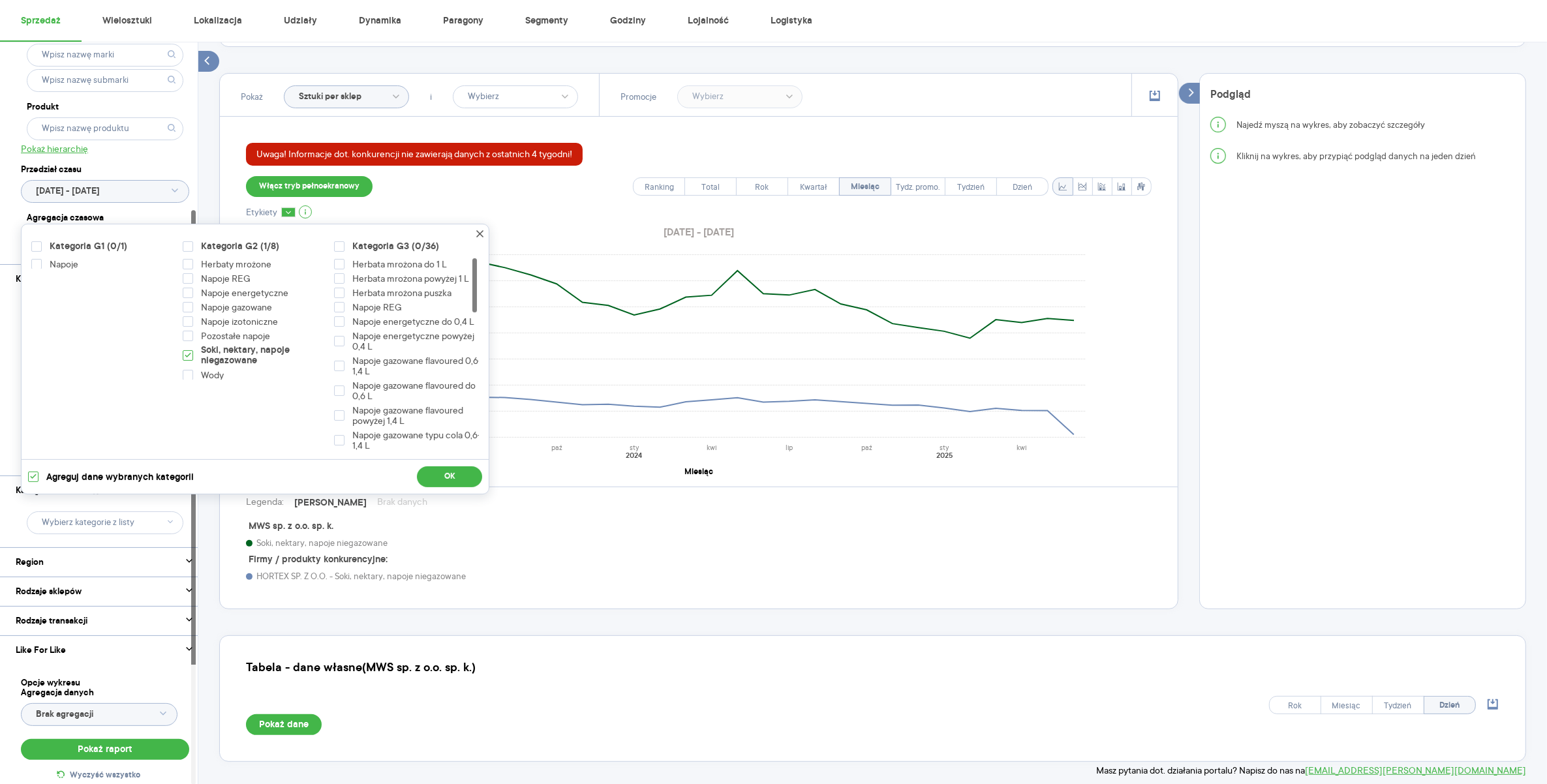 click on "OK" at bounding box center [450, 477] 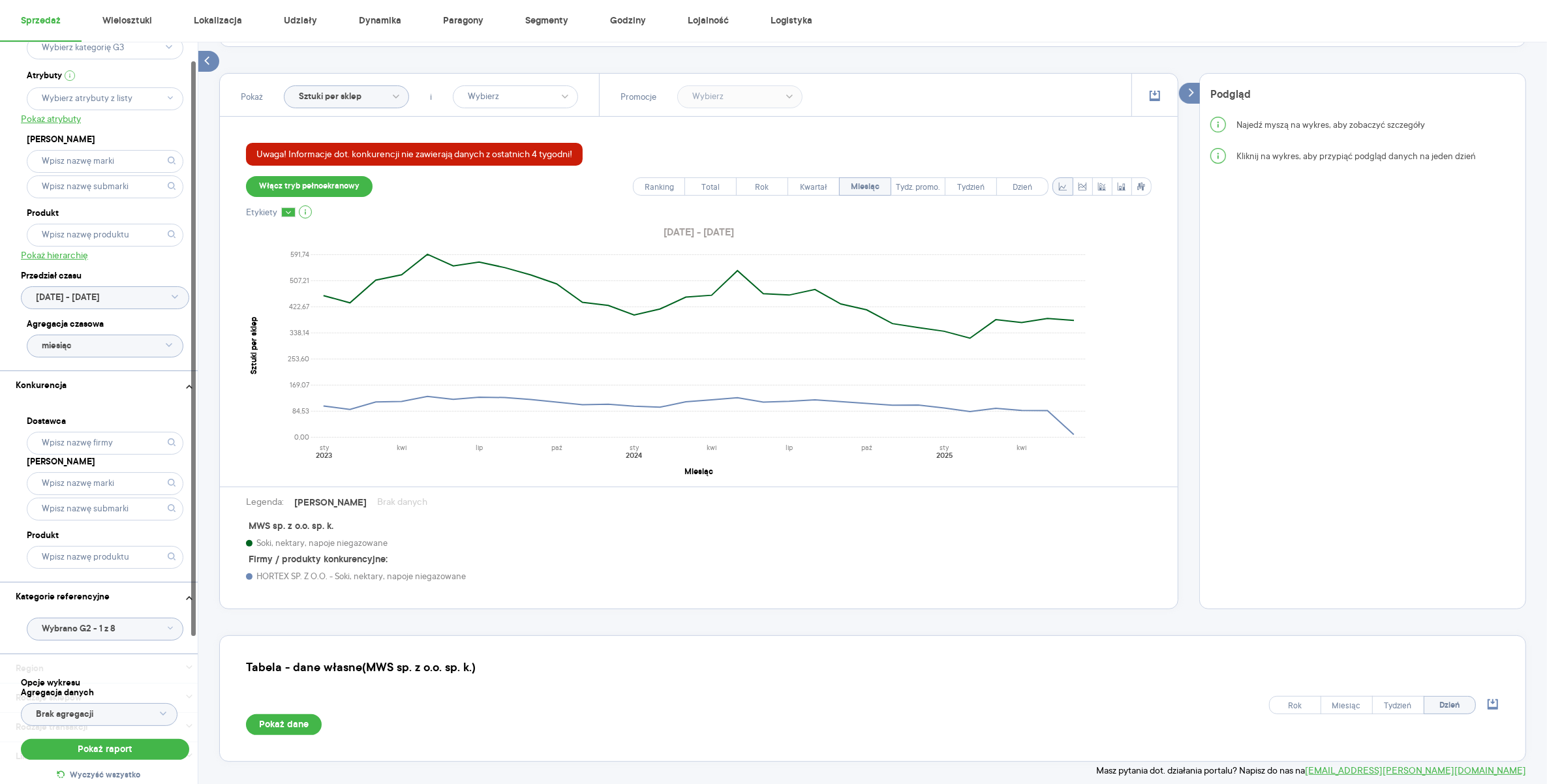 scroll, scrollTop: 0, scrollLeft: 0, axis: both 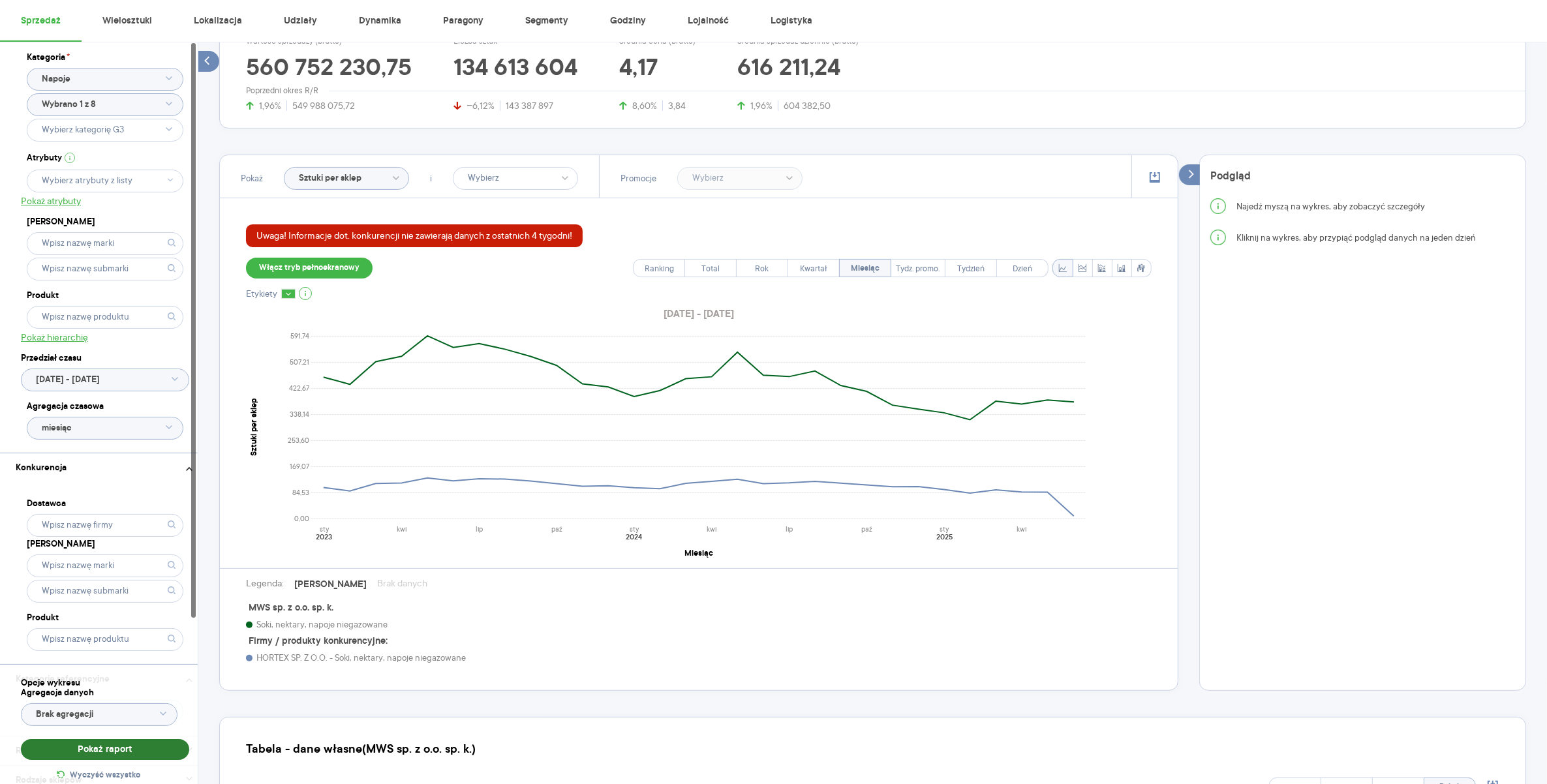 click on "Pokaż raport" at bounding box center [105, 749] 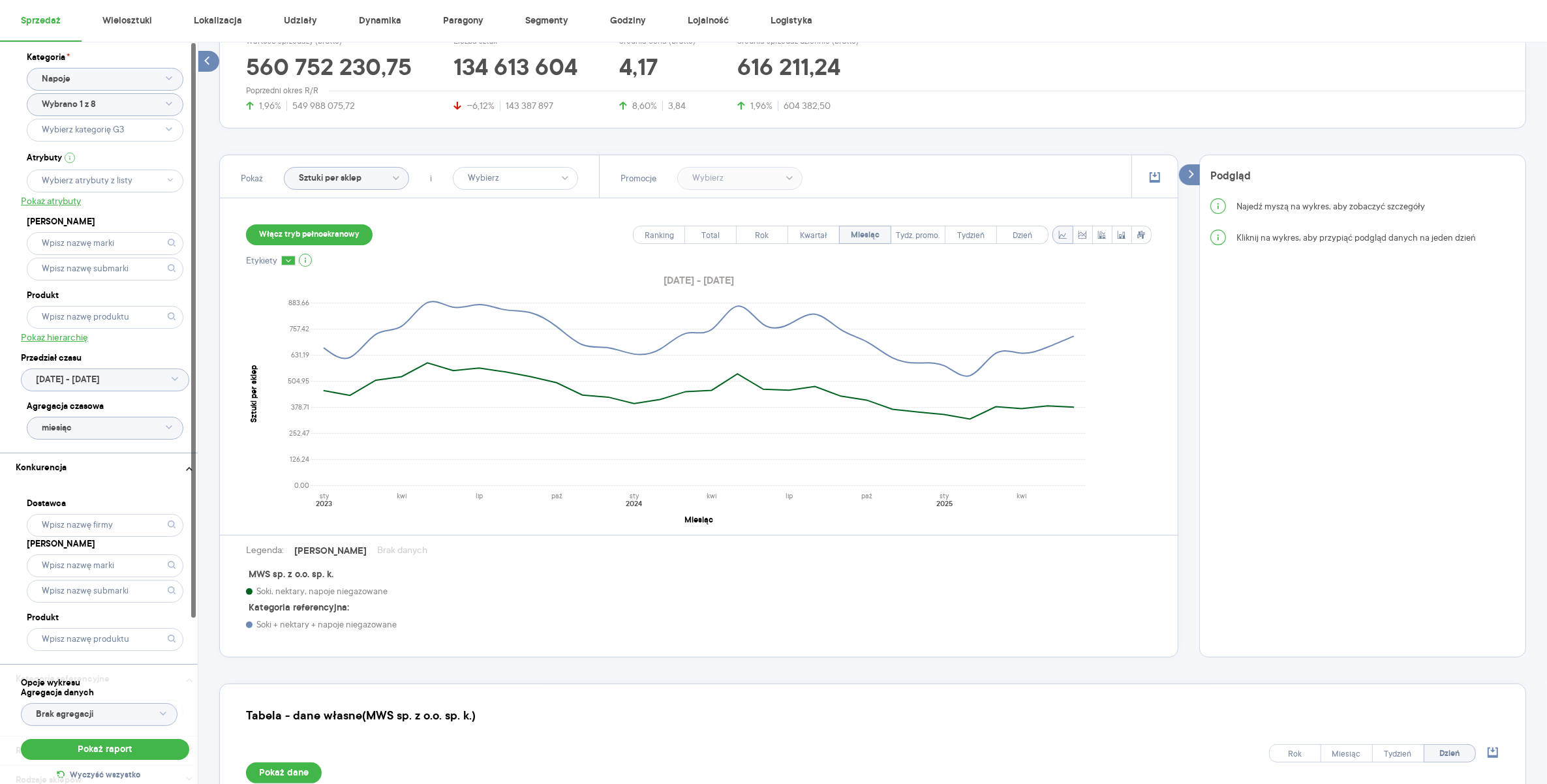 click on "Sztuki per sklep" 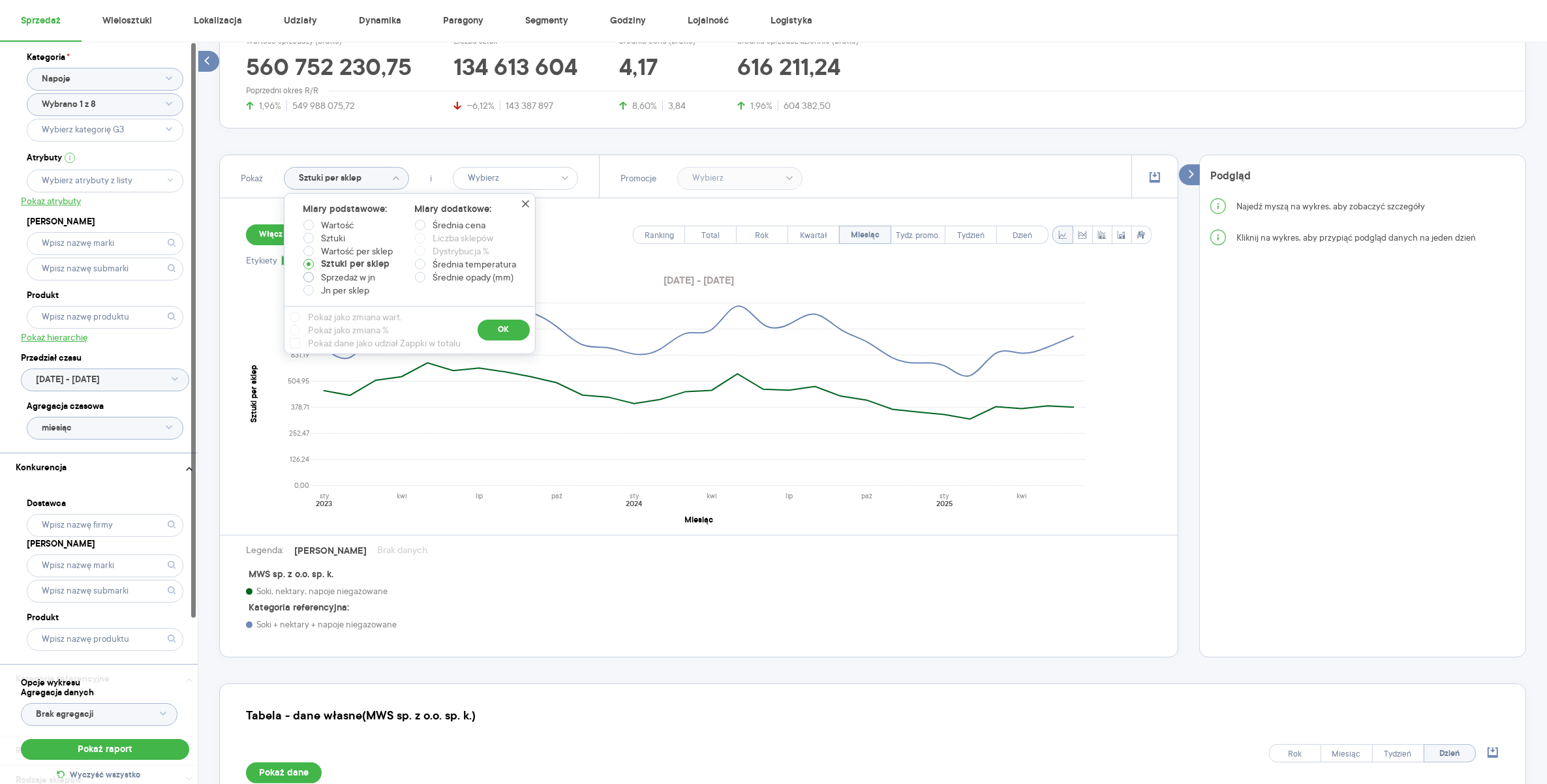 click on "Sprzedaż w jn" at bounding box center [348, 277] 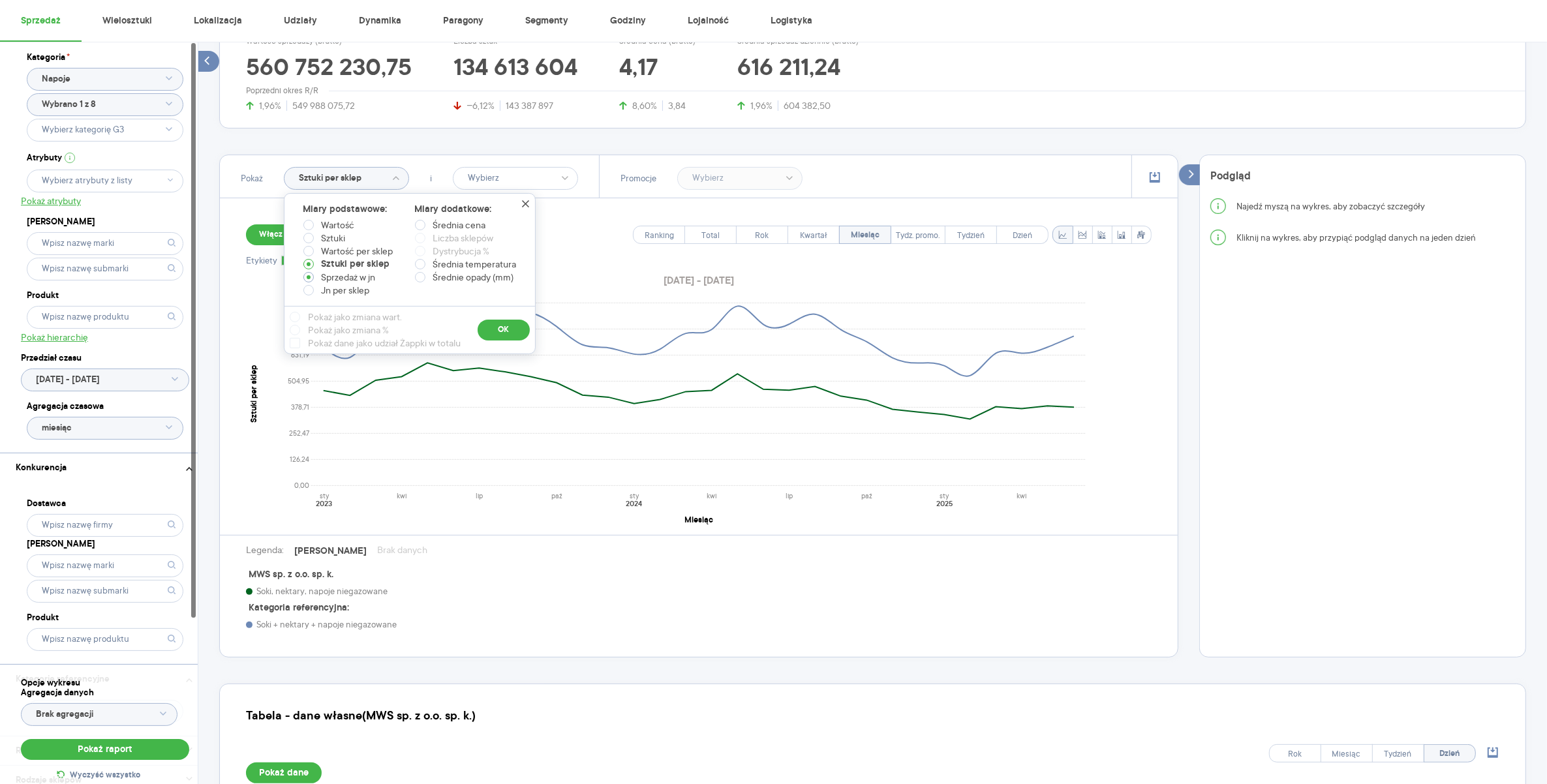 radio on "true" 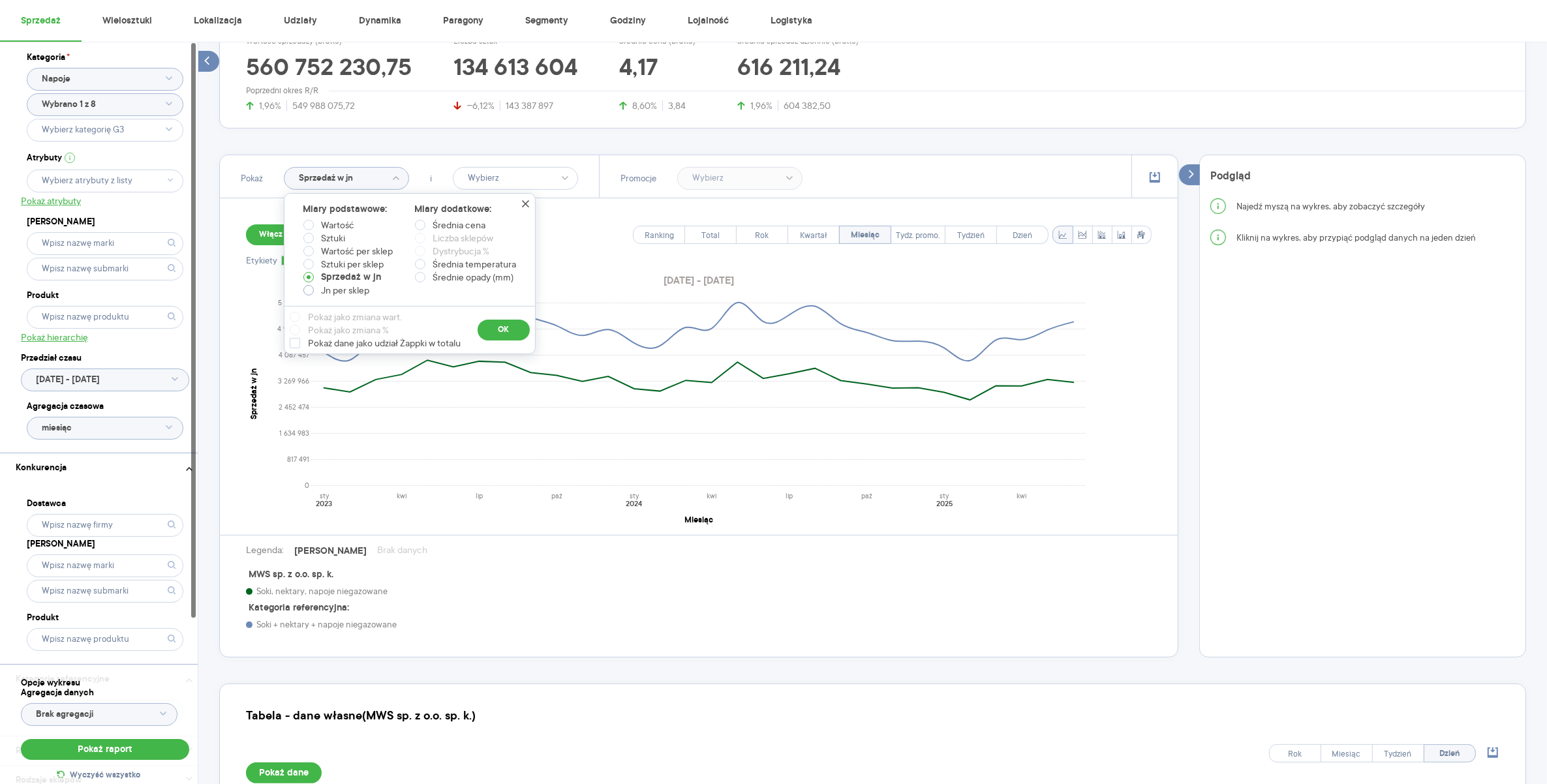 click on "Jn per sklep" at bounding box center [346, 290] 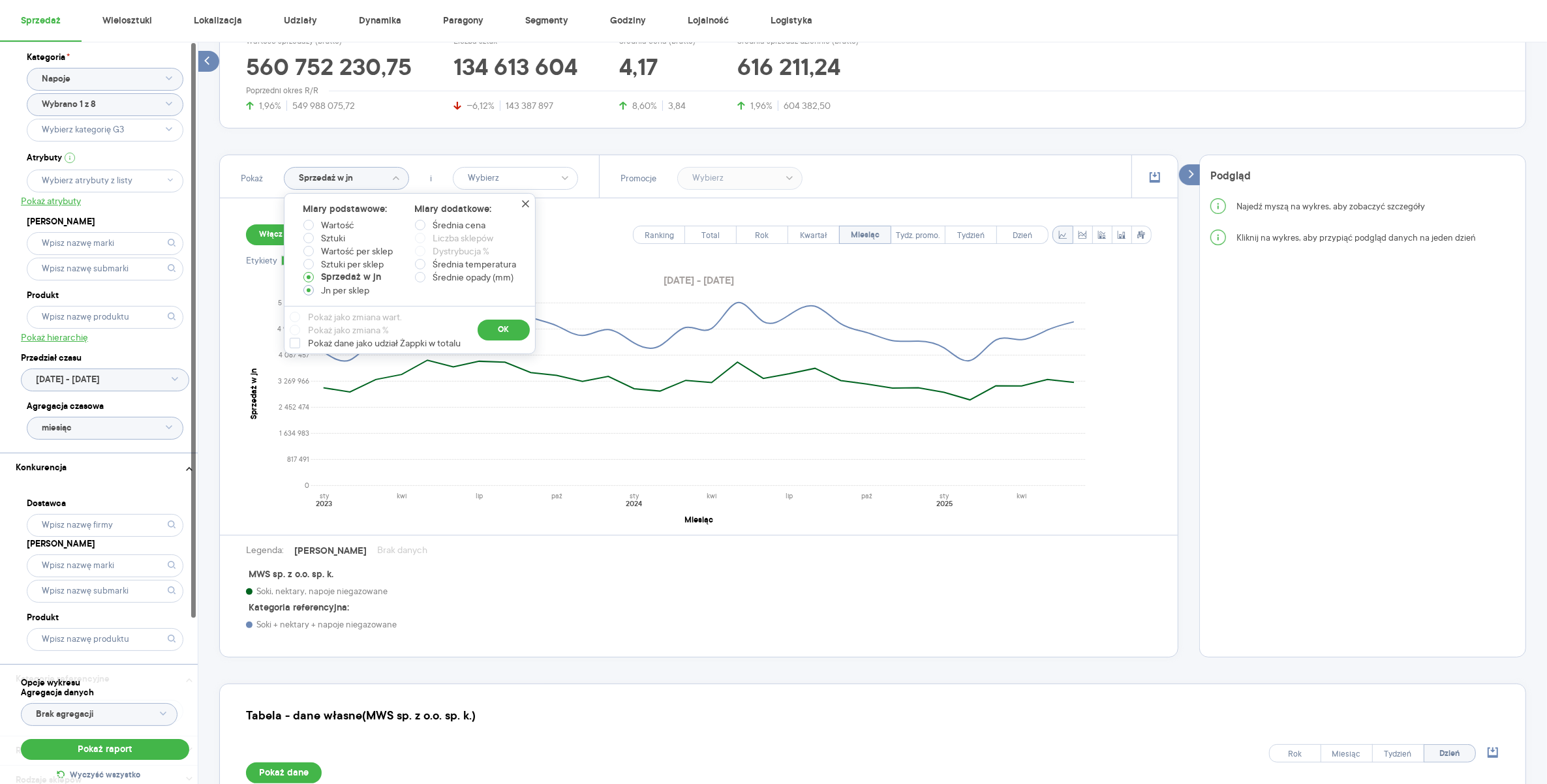 radio on "true" 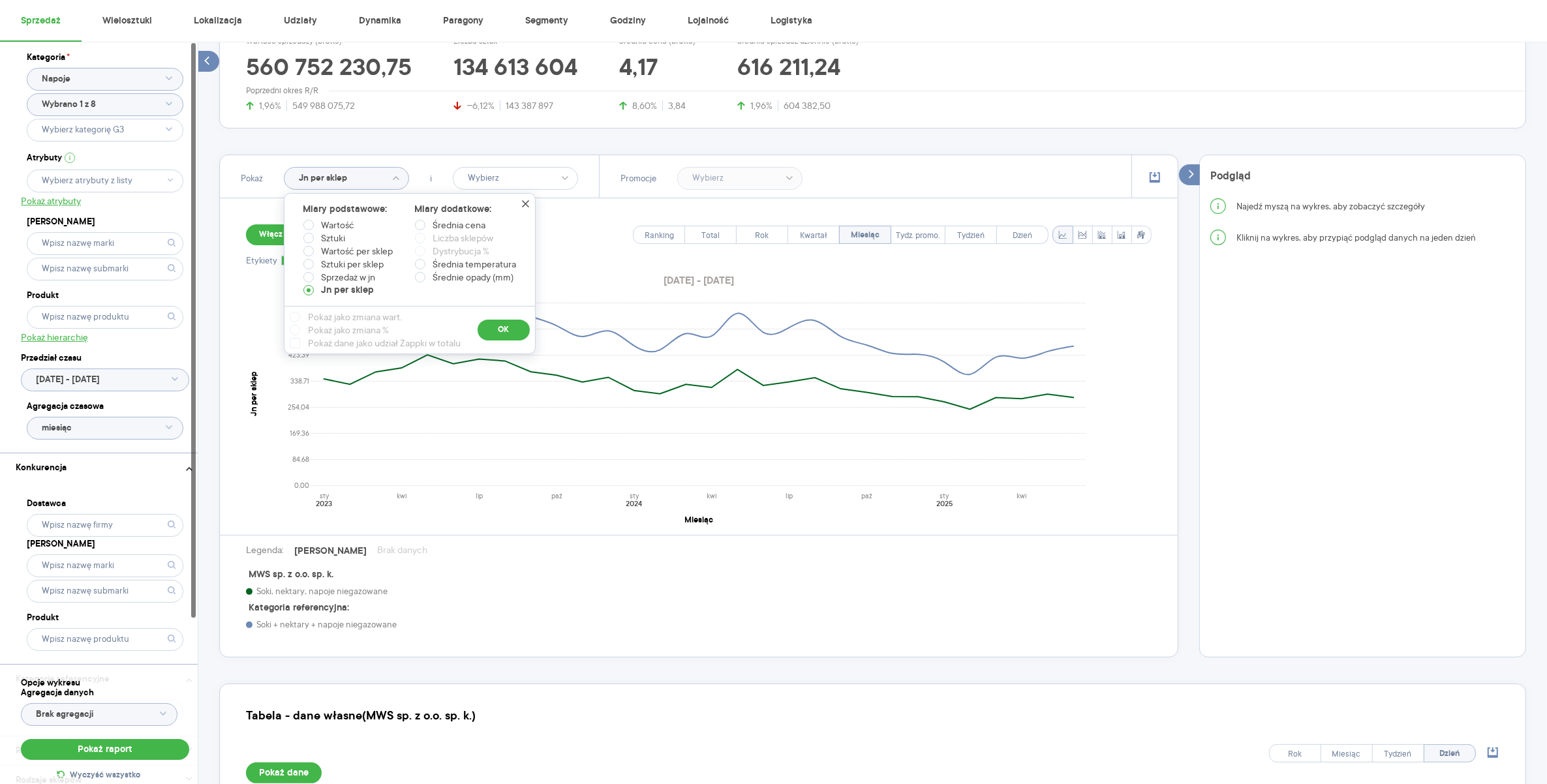 click 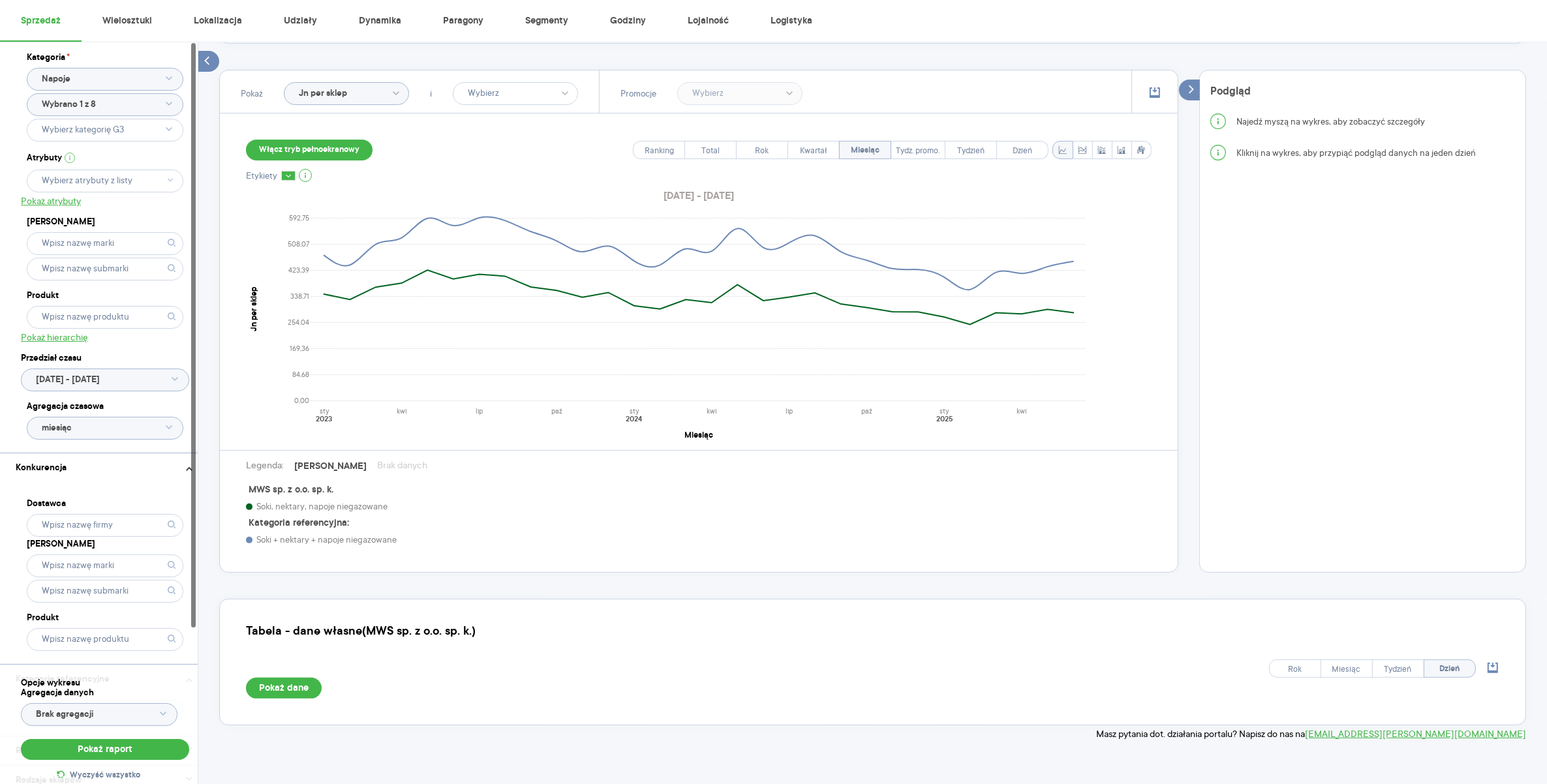 scroll, scrollTop: 331, scrollLeft: 0, axis: vertical 